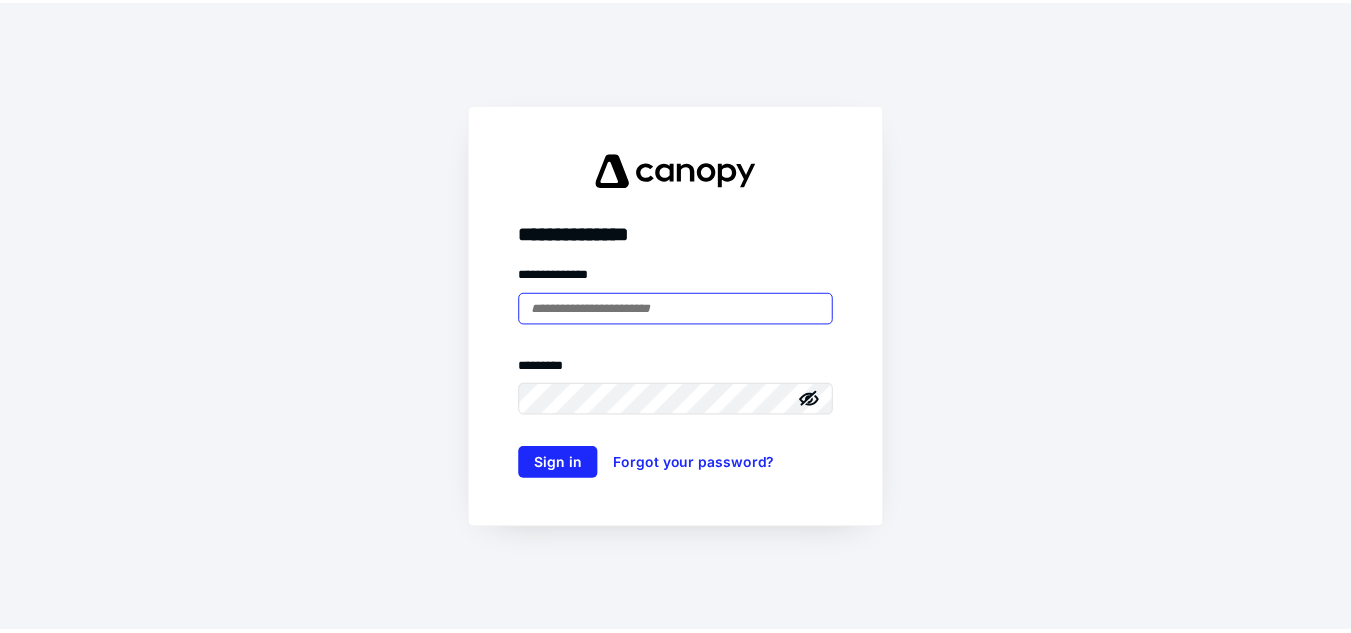 scroll, scrollTop: 0, scrollLeft: 0, axis: both 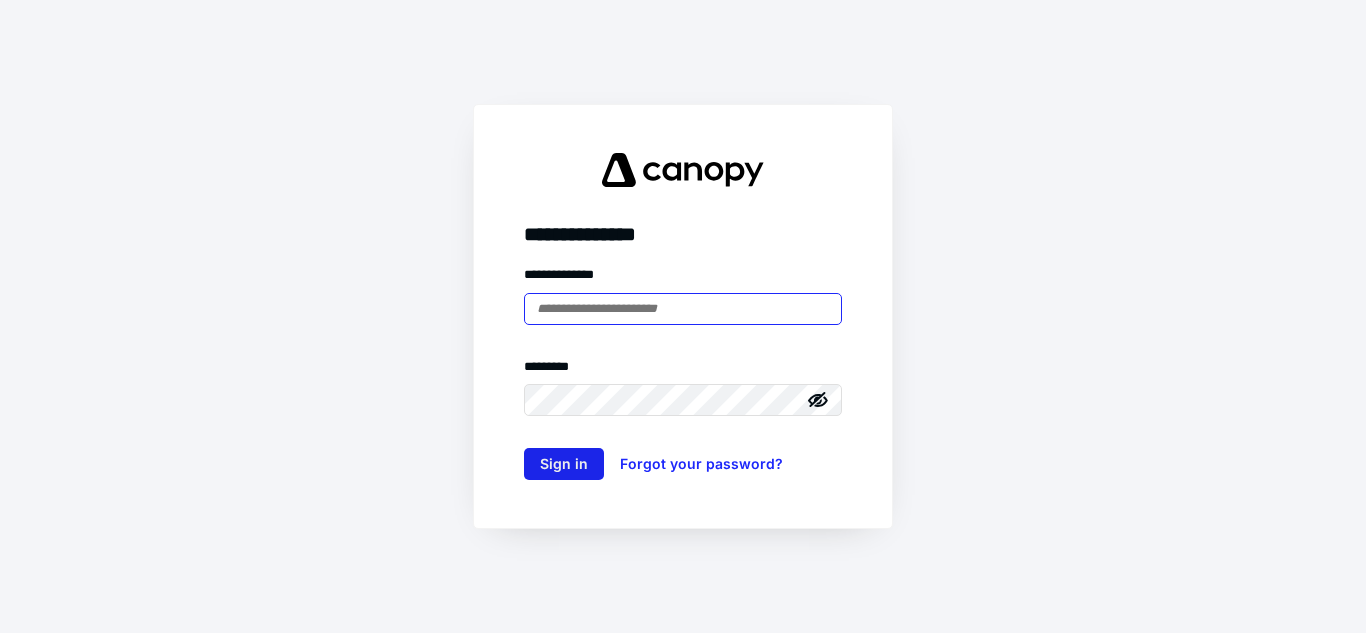 type on "**********" 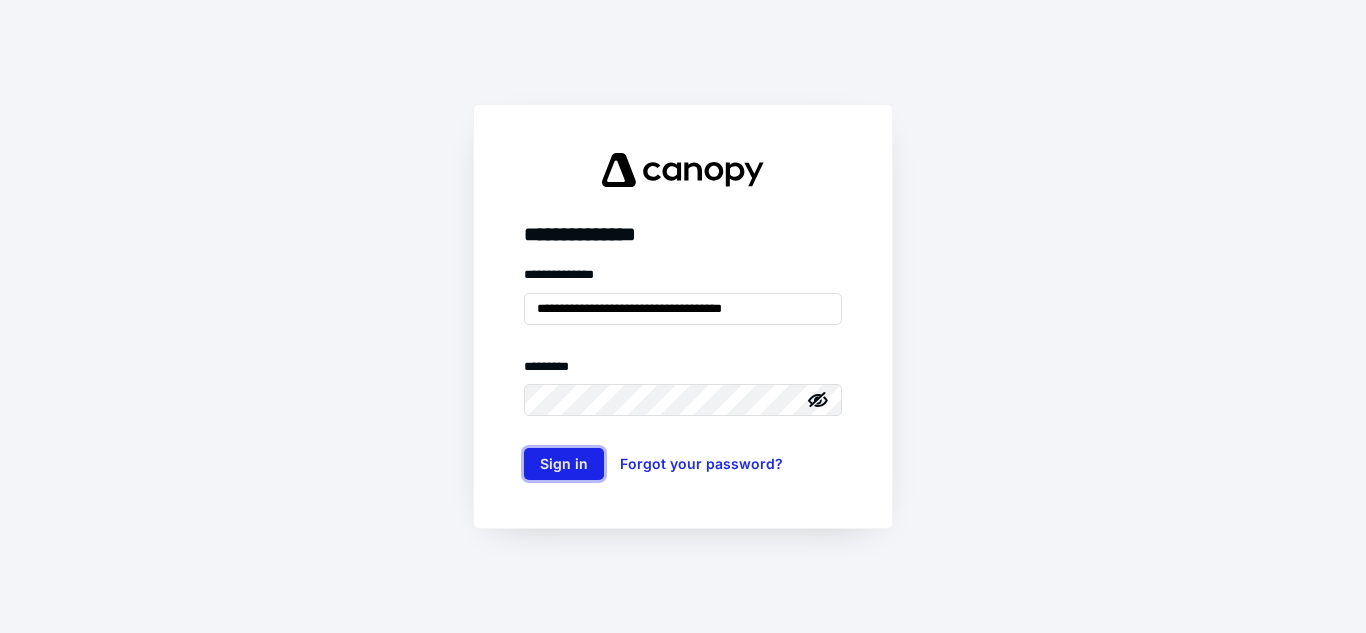 click on "Sign in" at bounding box center (564, 464) 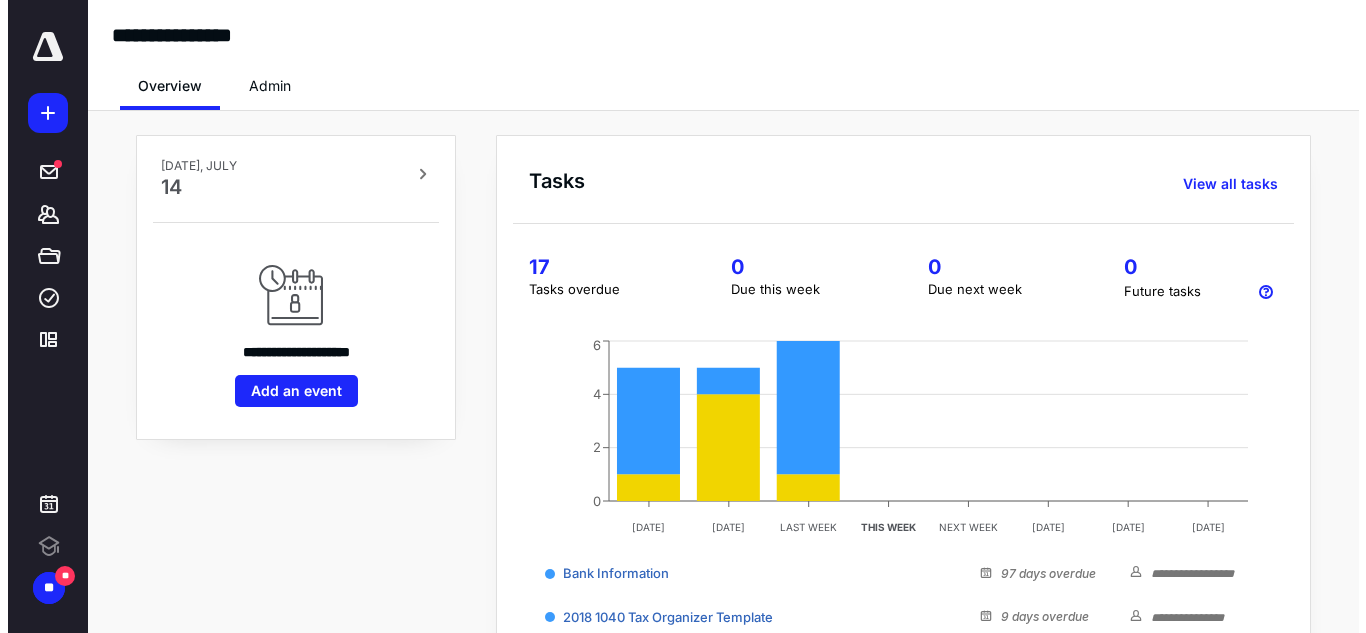 scroll, scrollTop: 0, scrollLeft: 0, axis: both 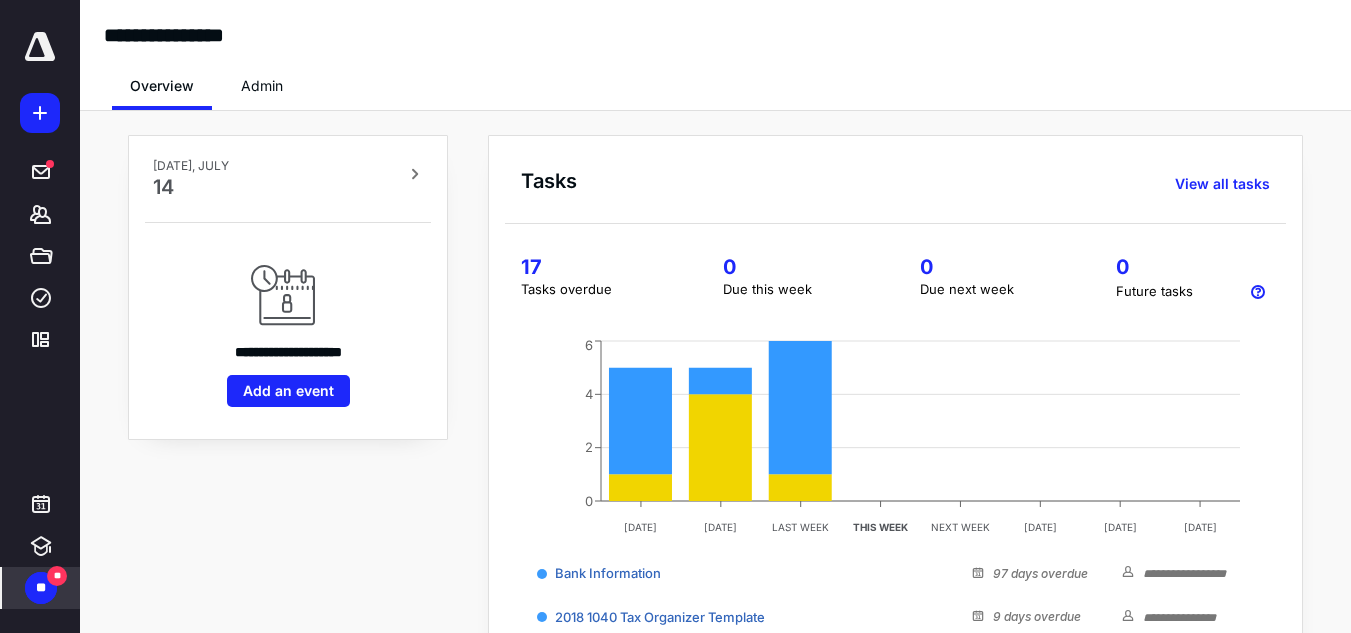 click on "**" at bounding box center [41, 588] 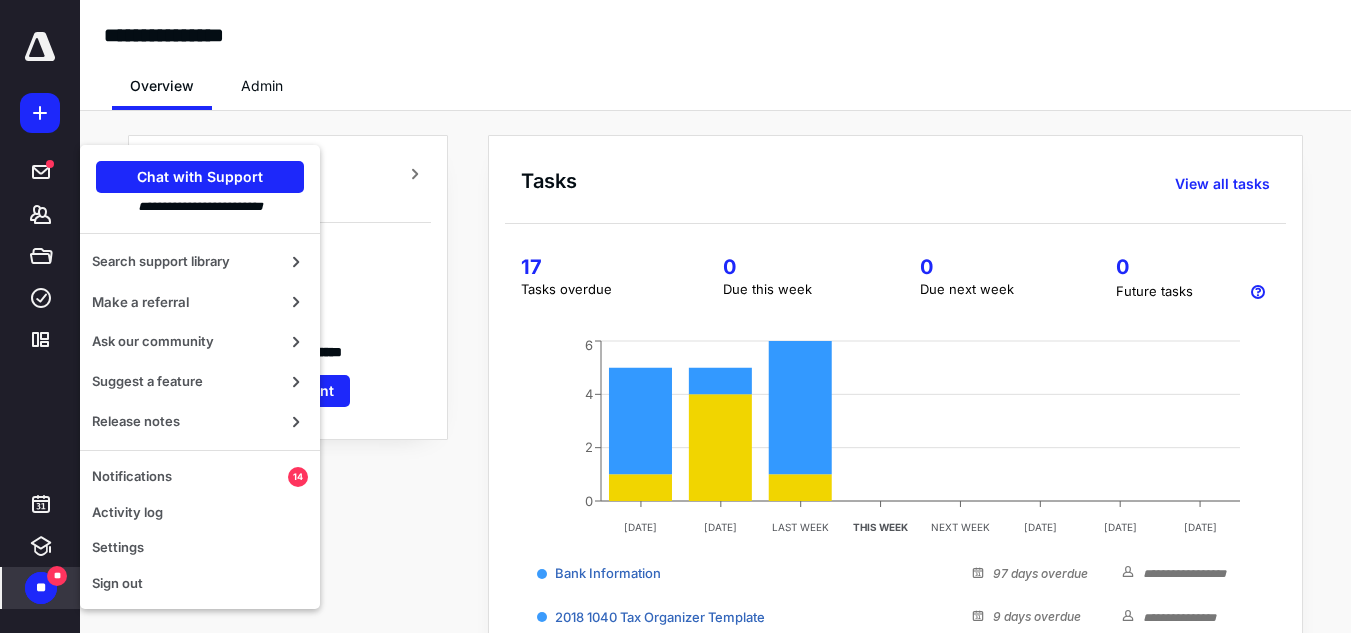 click on "**" at bounding box center [57, 576] 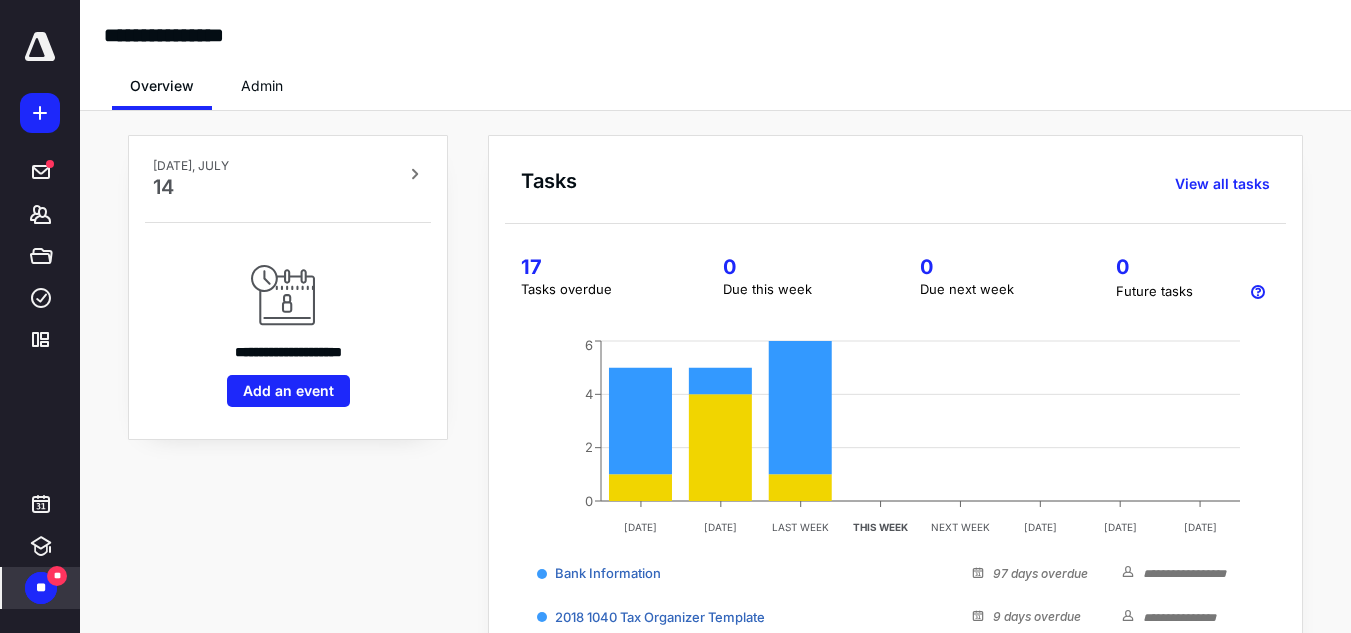 click on "**" at bounding box center [57, 576] 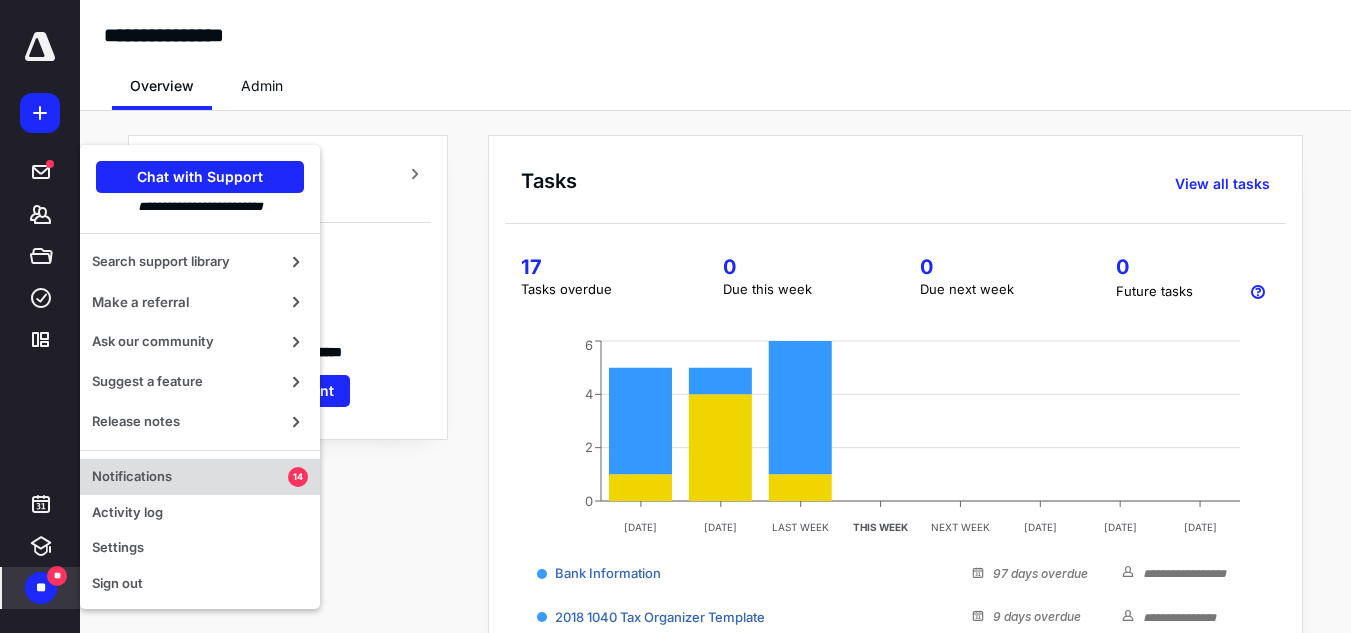 click on "Notifications" at bounding box center (190, 477) 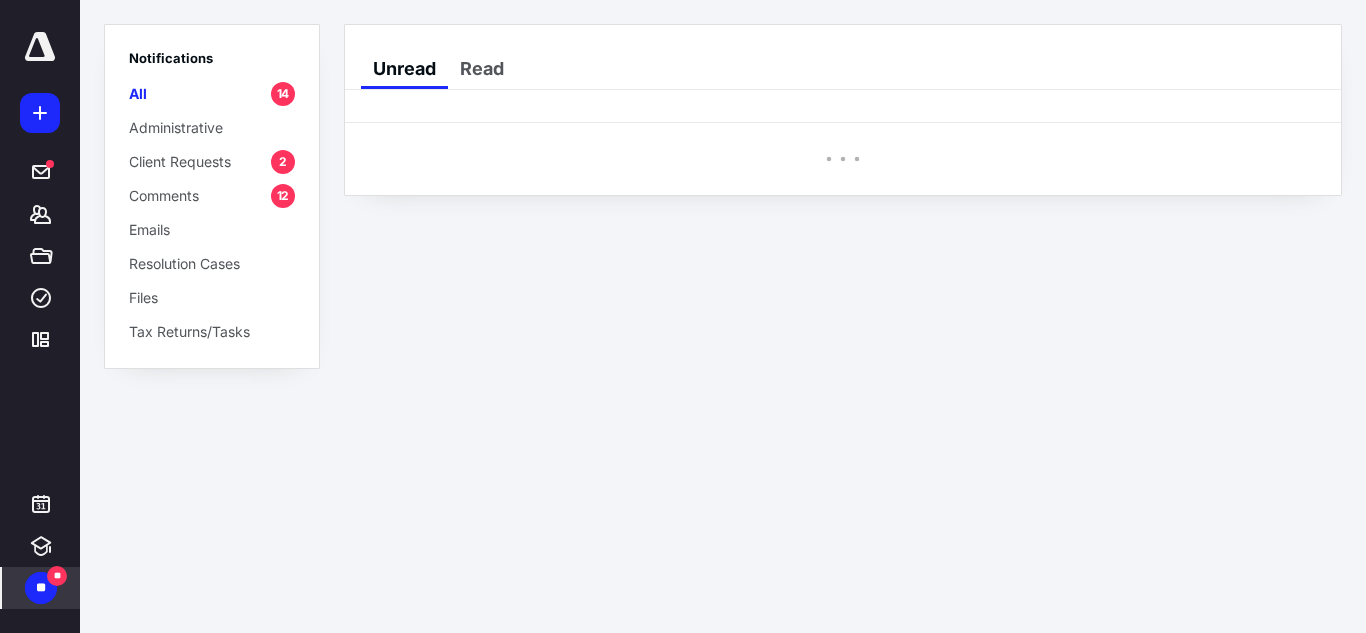 click on "Client Requests" at bounding box center [180, 161] 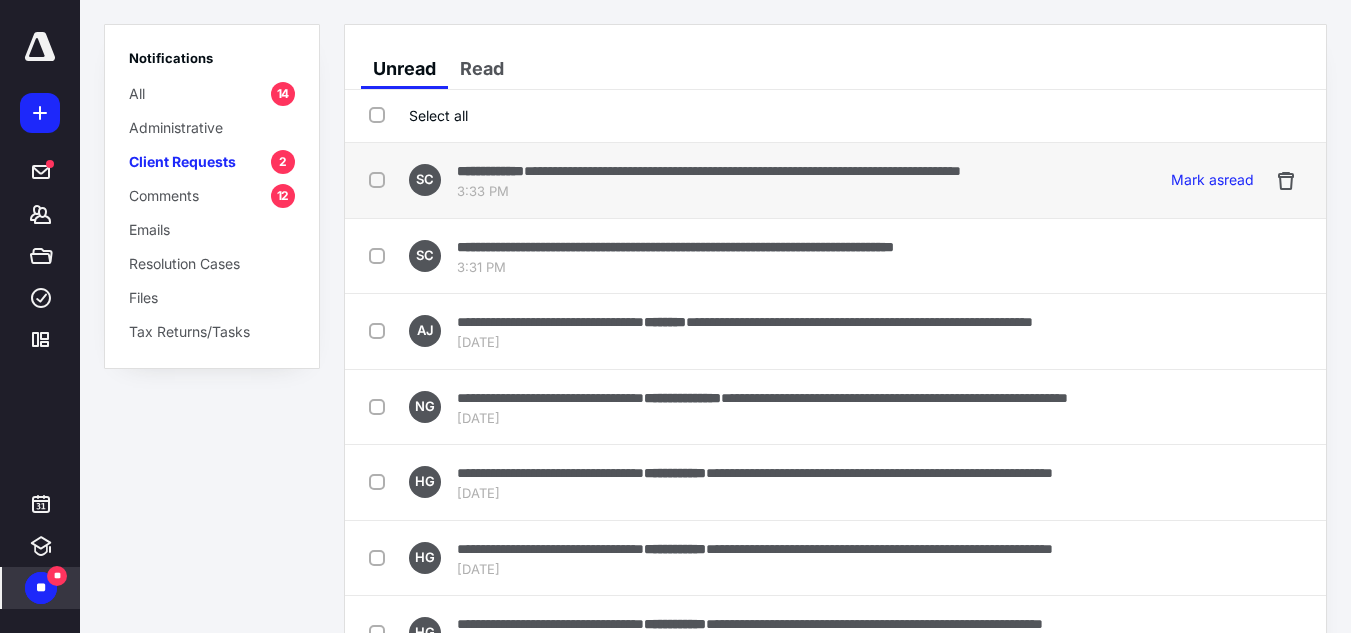 click on "**********" at bounding box center (709, 170) 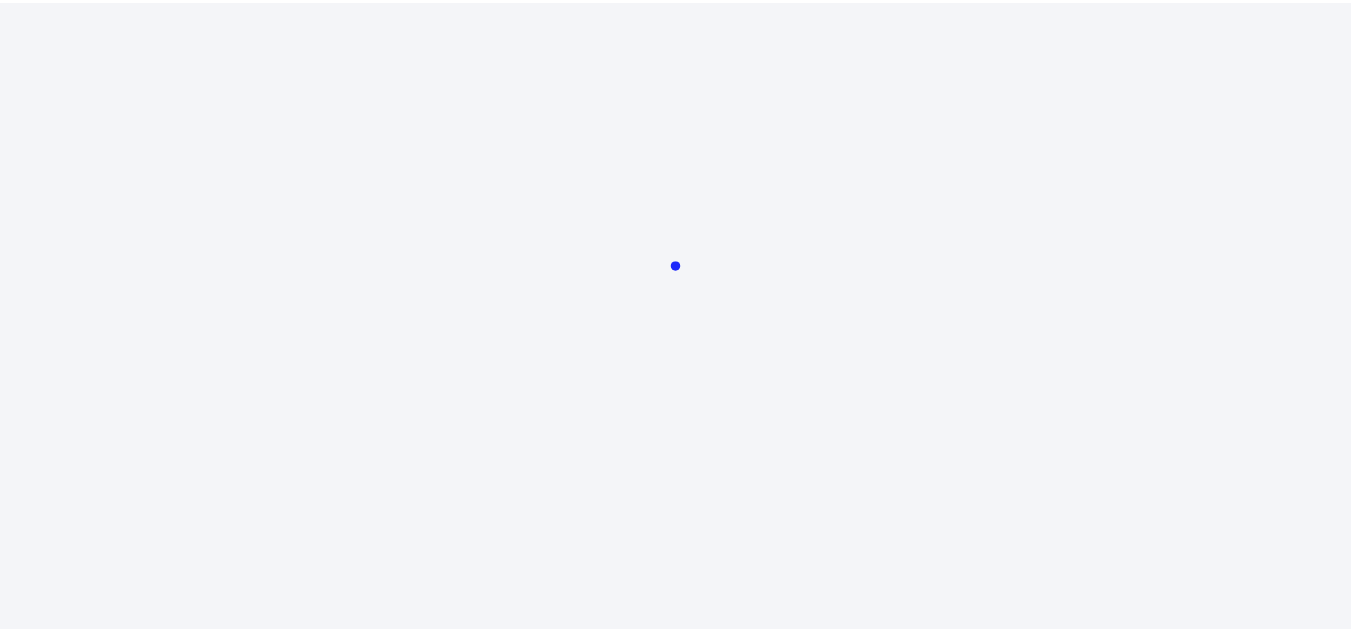 scroll, scrollTop: 0, scrollLeft: 0, axis: both 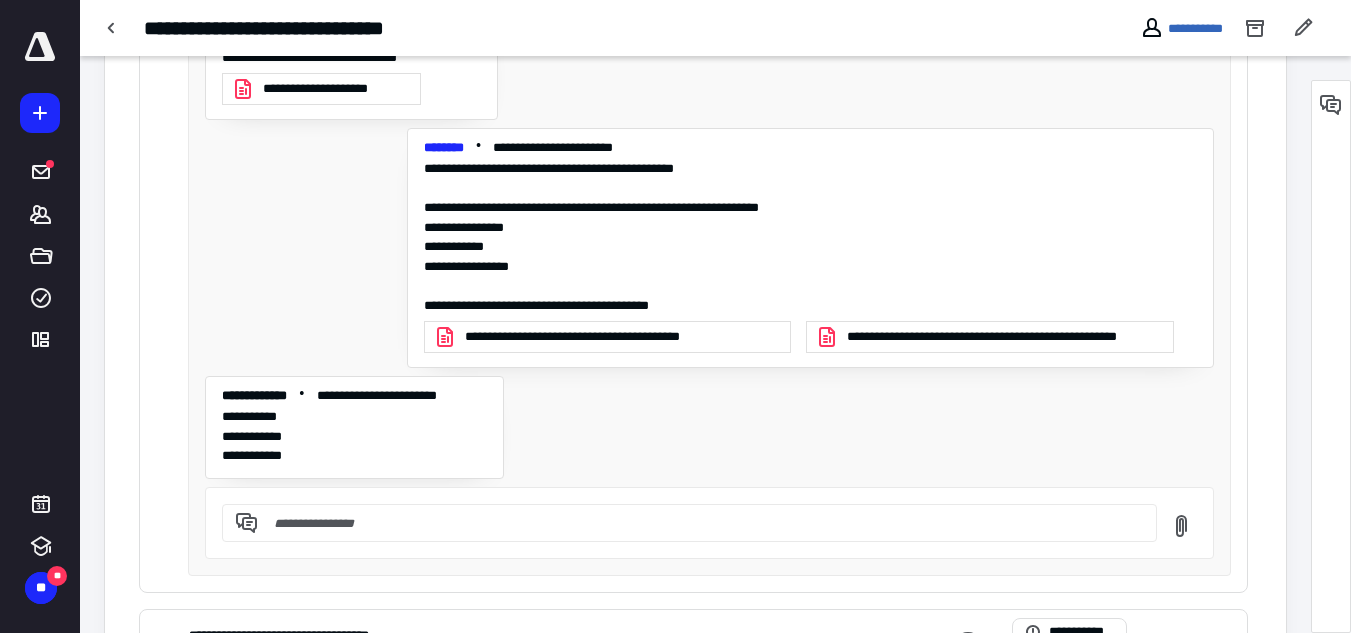 click at bounding box center (701, 523) 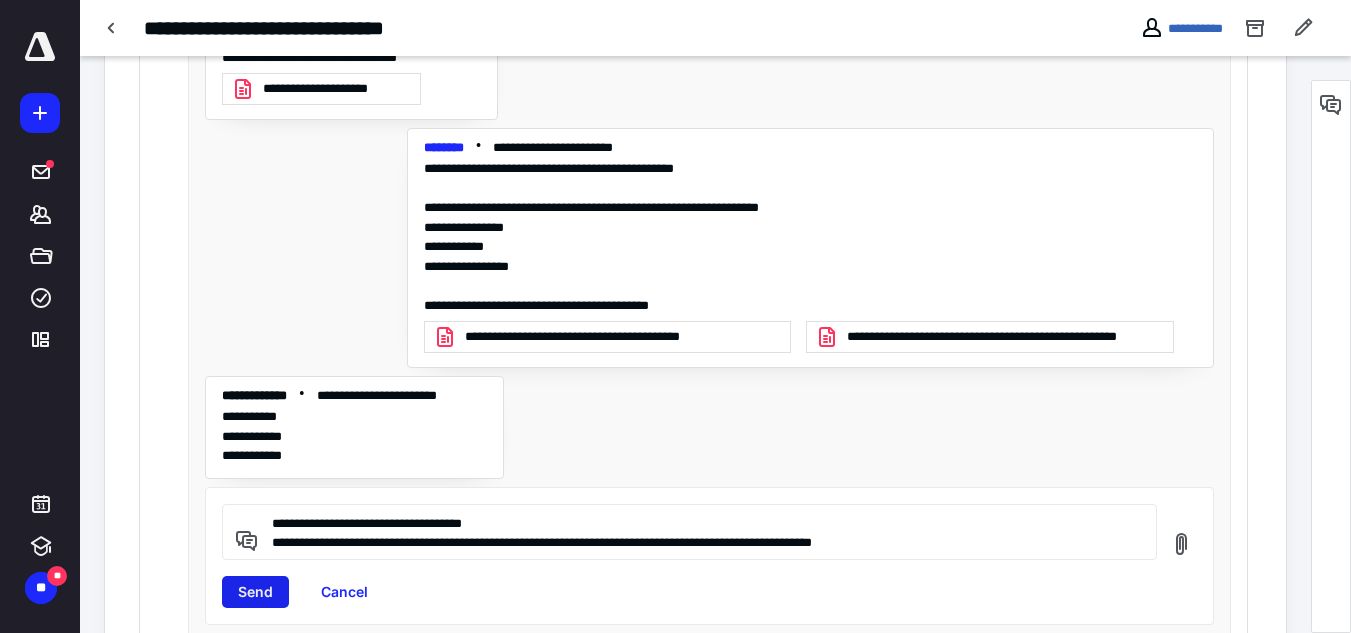 type on "**********" 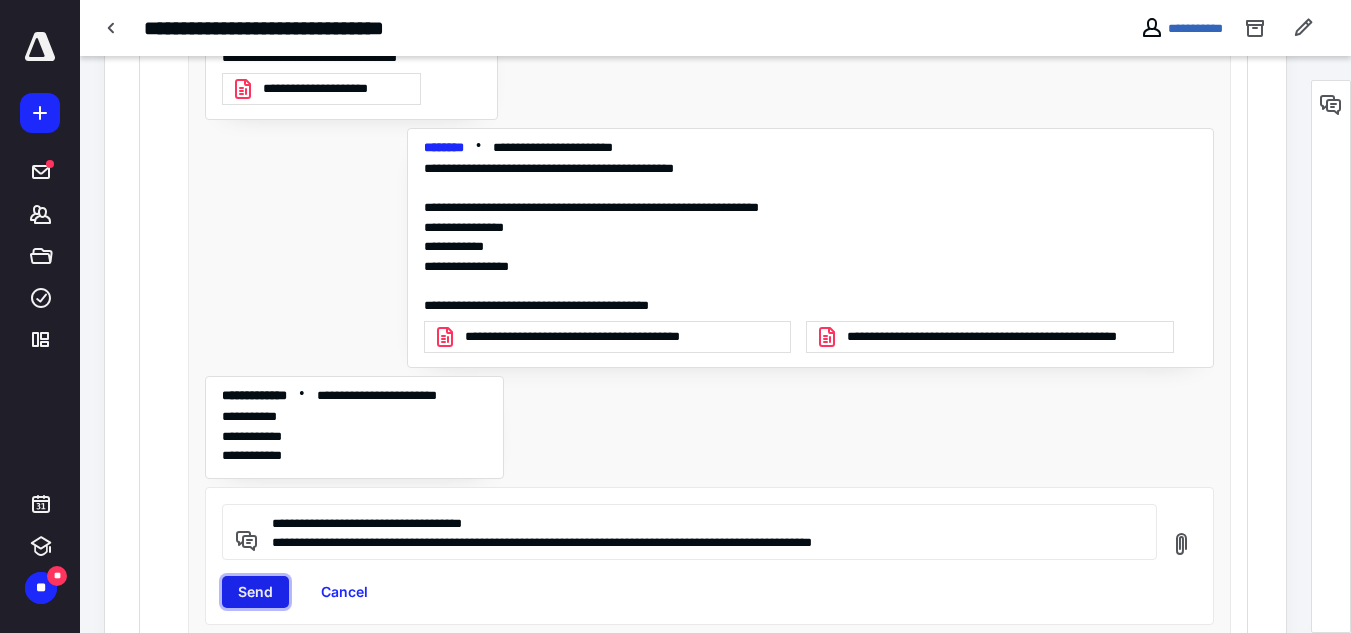 click on "Send" at bounding box center (255, 592) 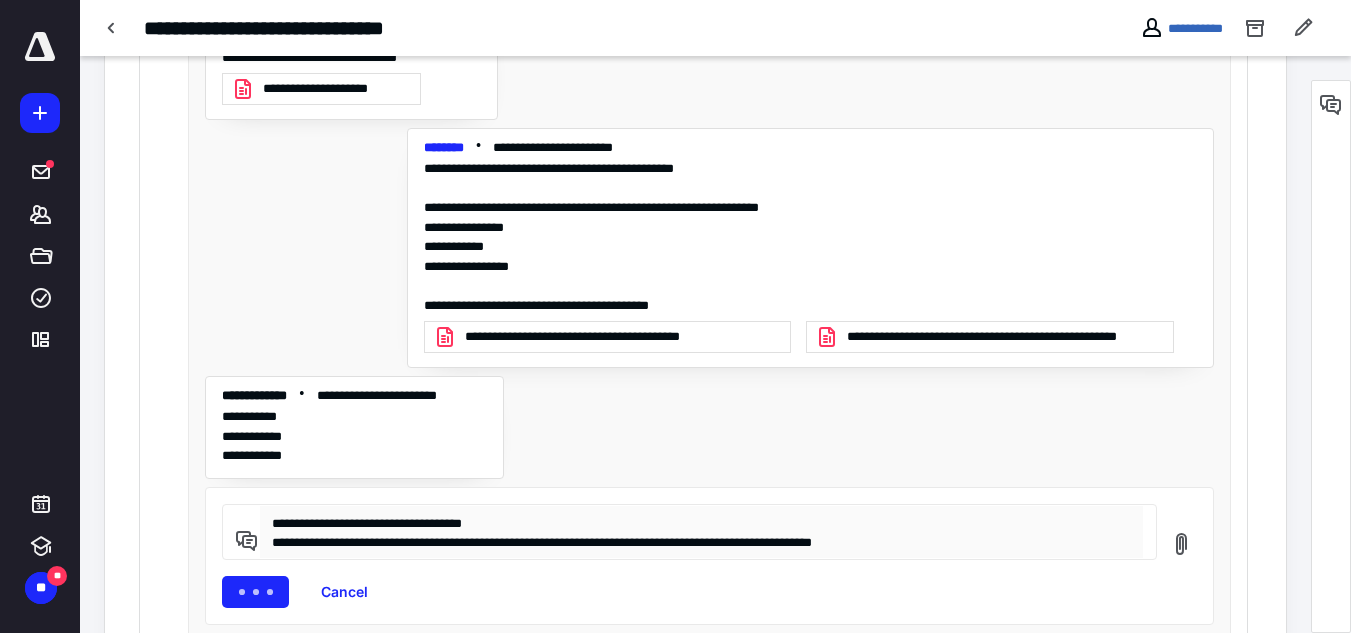 type 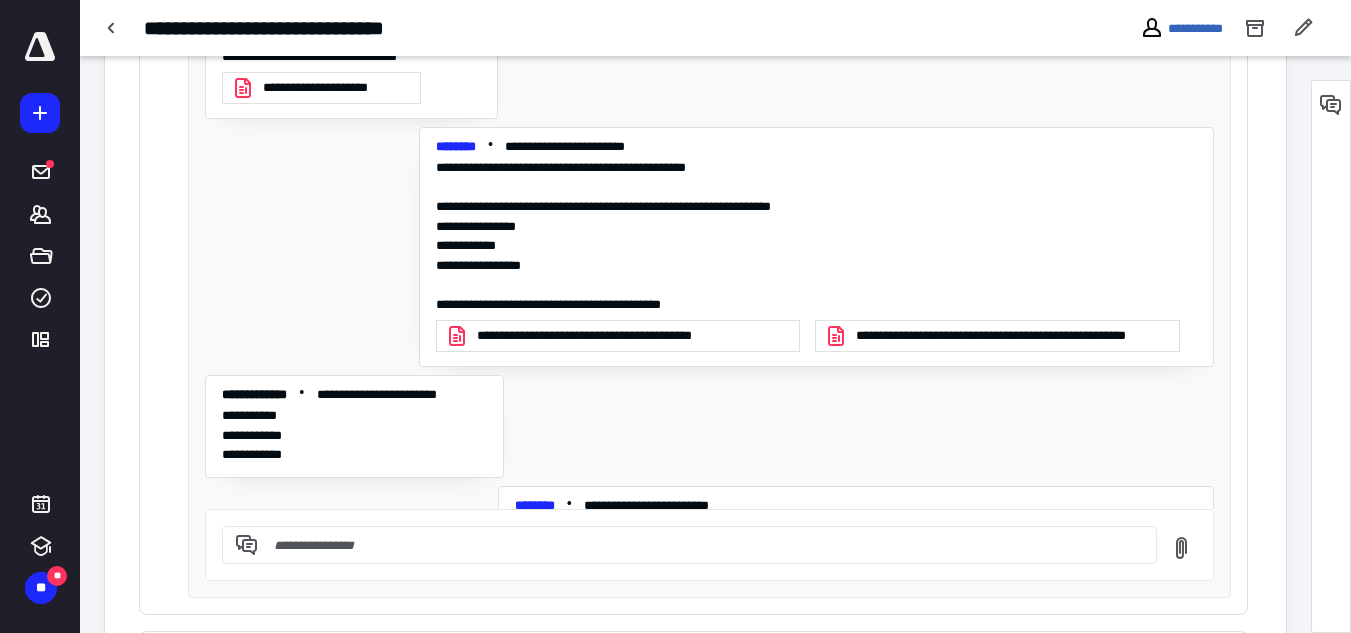scroll, scrollTop: 0, scrollLeft: 0, axis: both 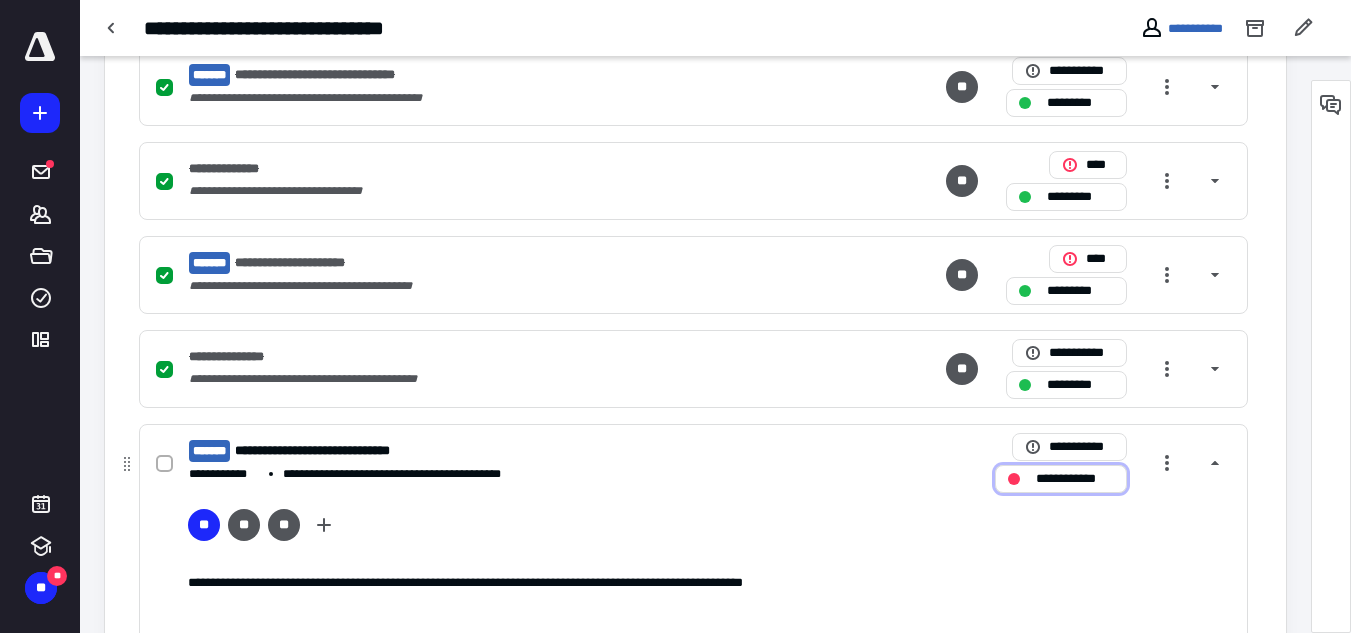 click on "**********" at bounding box center [1075, 479] 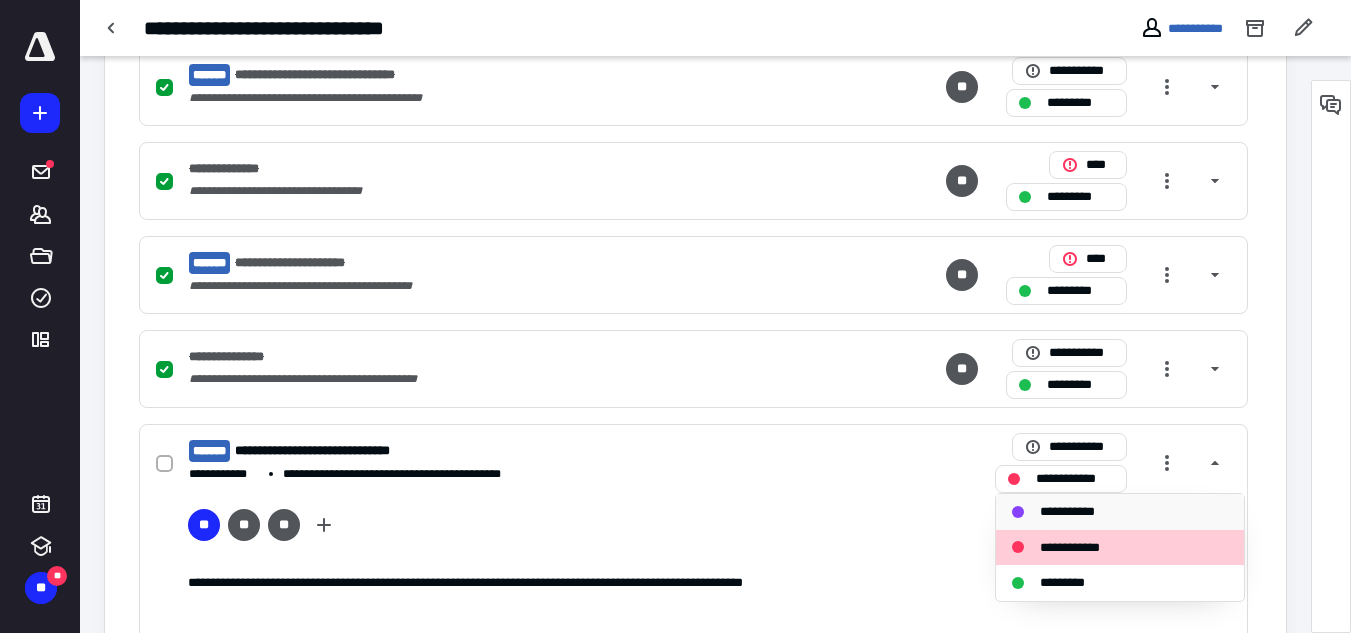 click on "**********" at bounding box center (1072, 512) 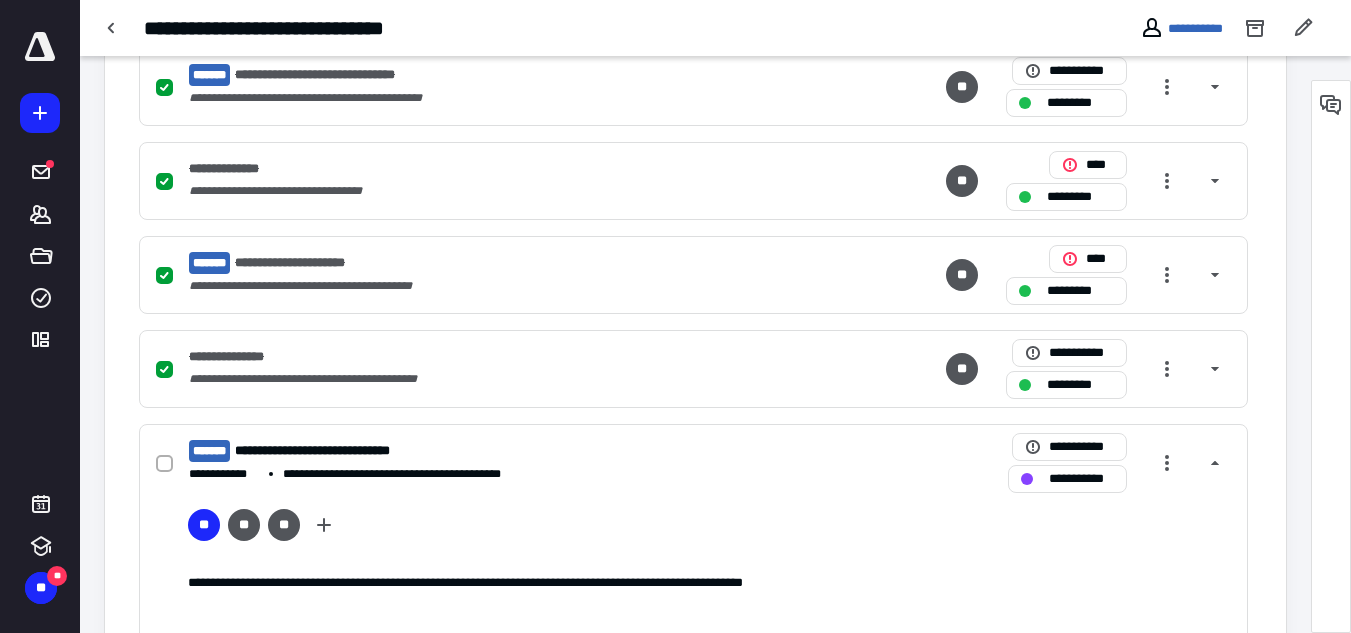 scroll, scrollTop: 69, scrollLeft: 0, axis: vertical 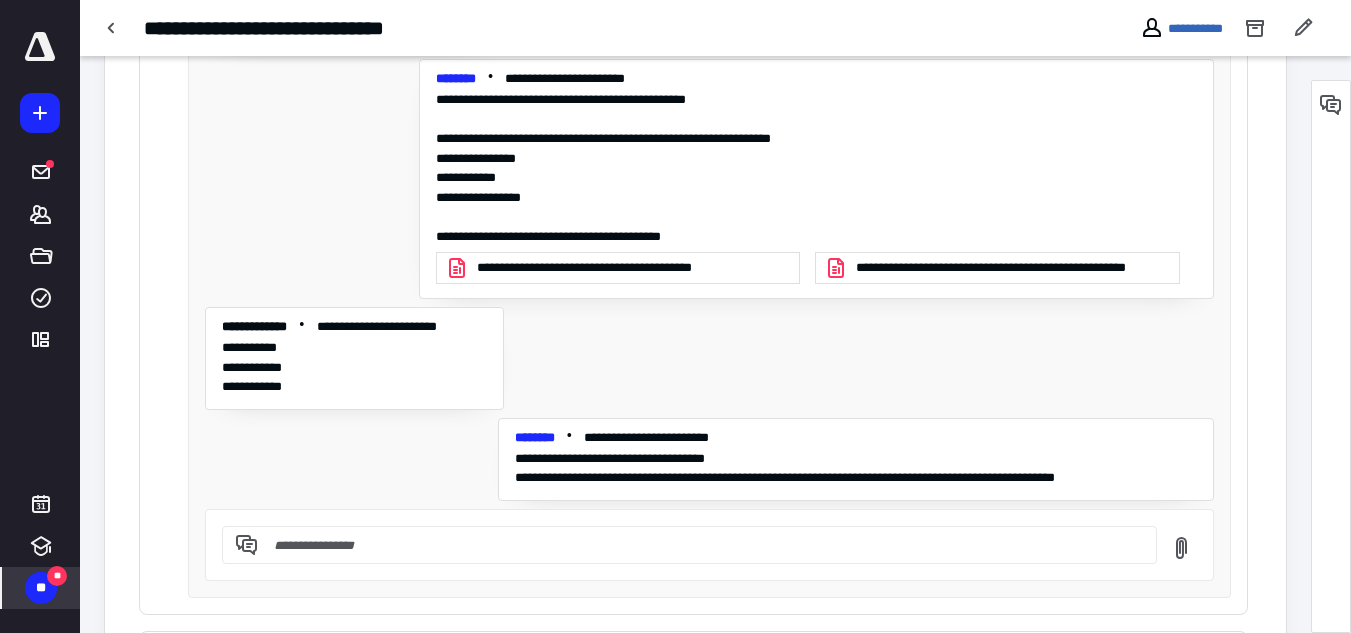 click on "** **" at bounding box center (41, 588) 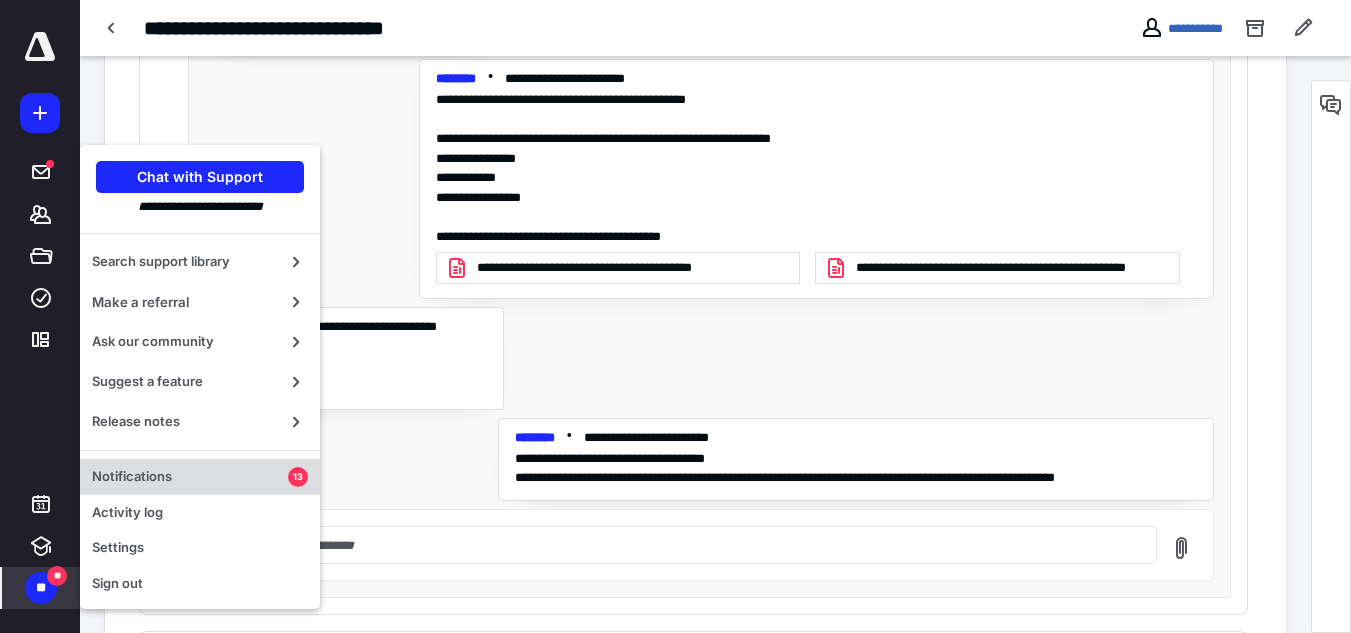 click on "Notifications" at bounding box center (190, 477) 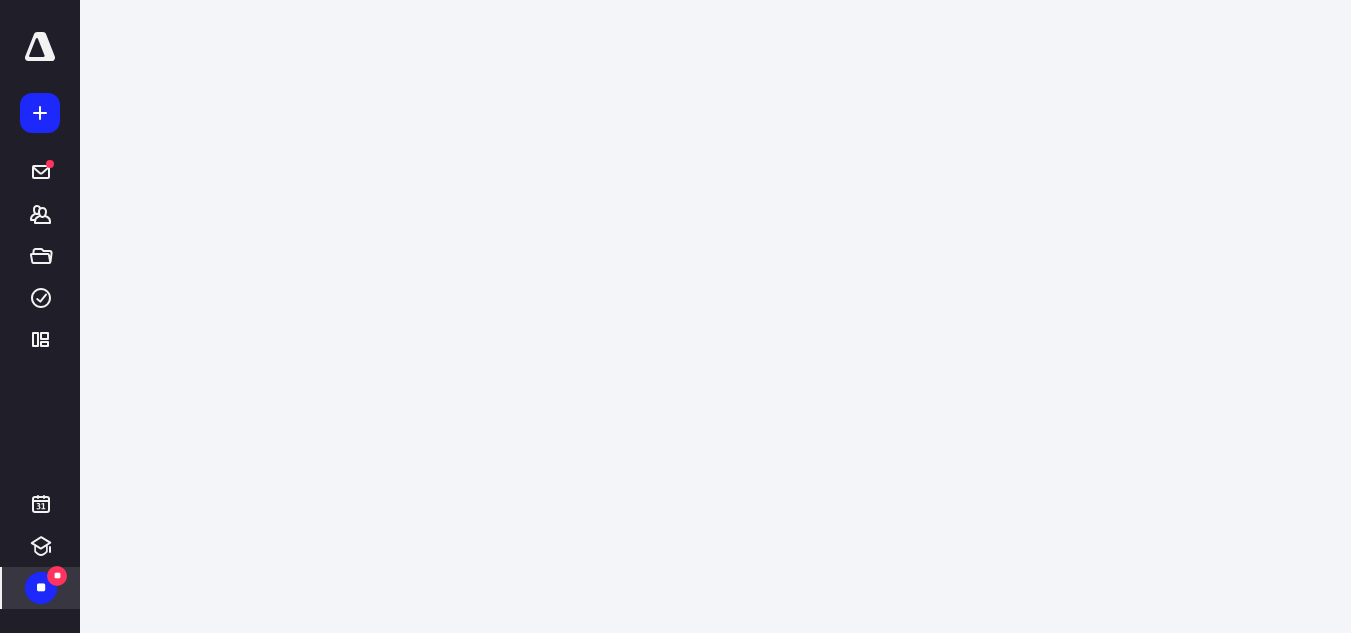 scroll, scrollTop: 0, scrollLeft: 0, axis: both 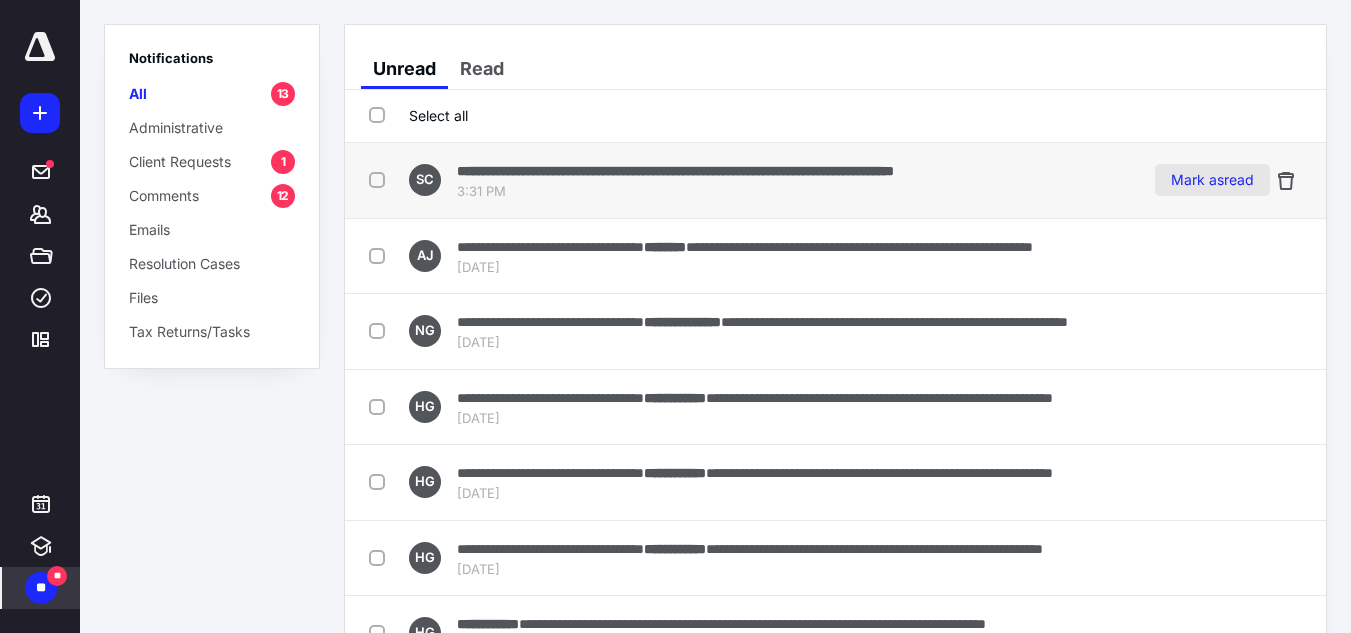 click on "Mark as  read" at bounding box center [1212, 180] 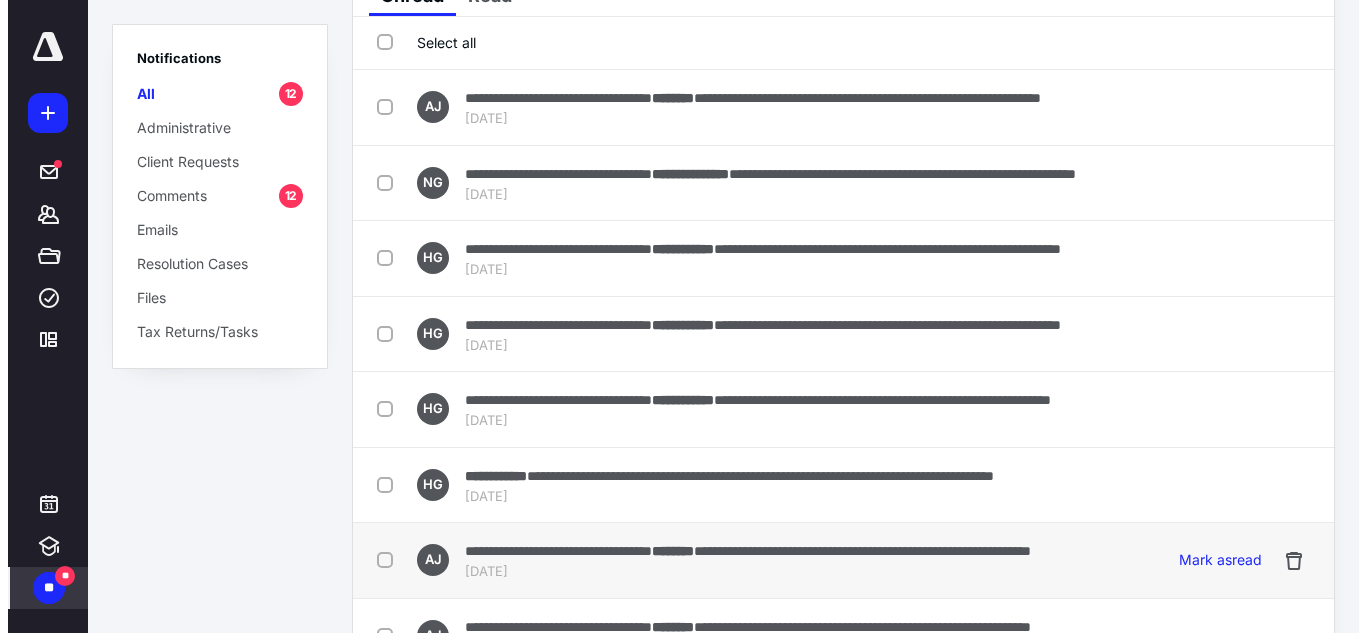 scroll, scrollTop: 0, scrollLeft: 0, axis: both 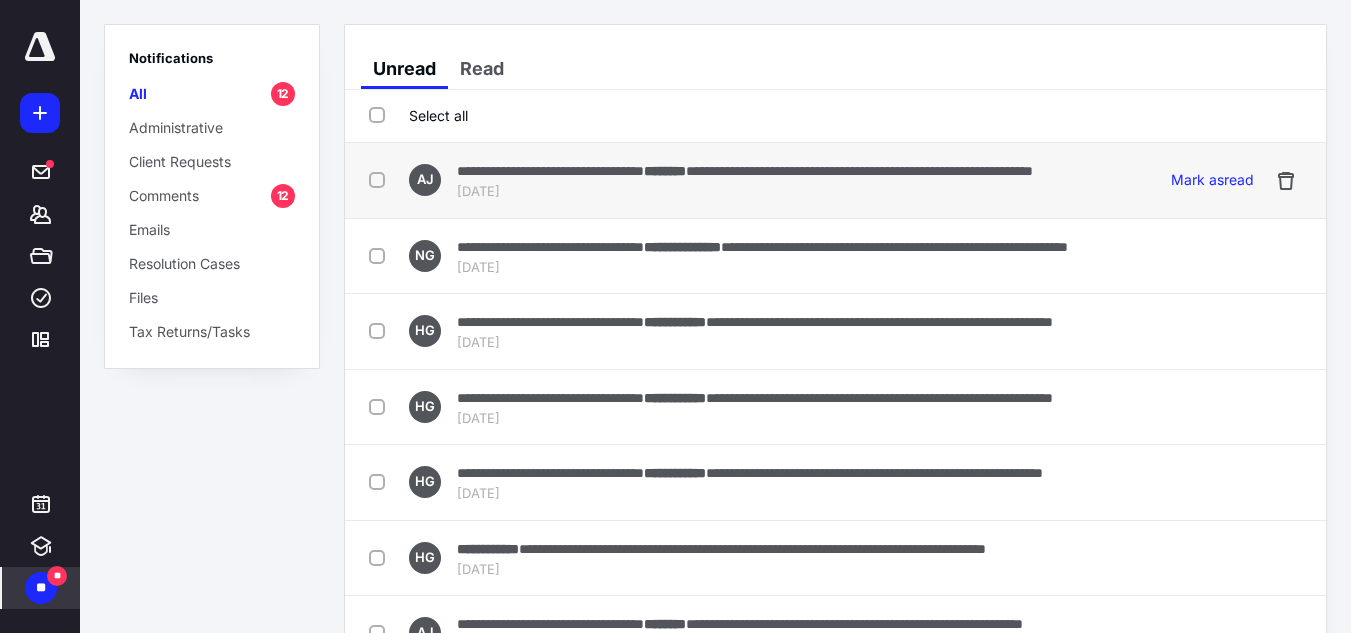 click on "**********" at bounding box center [745, 170] 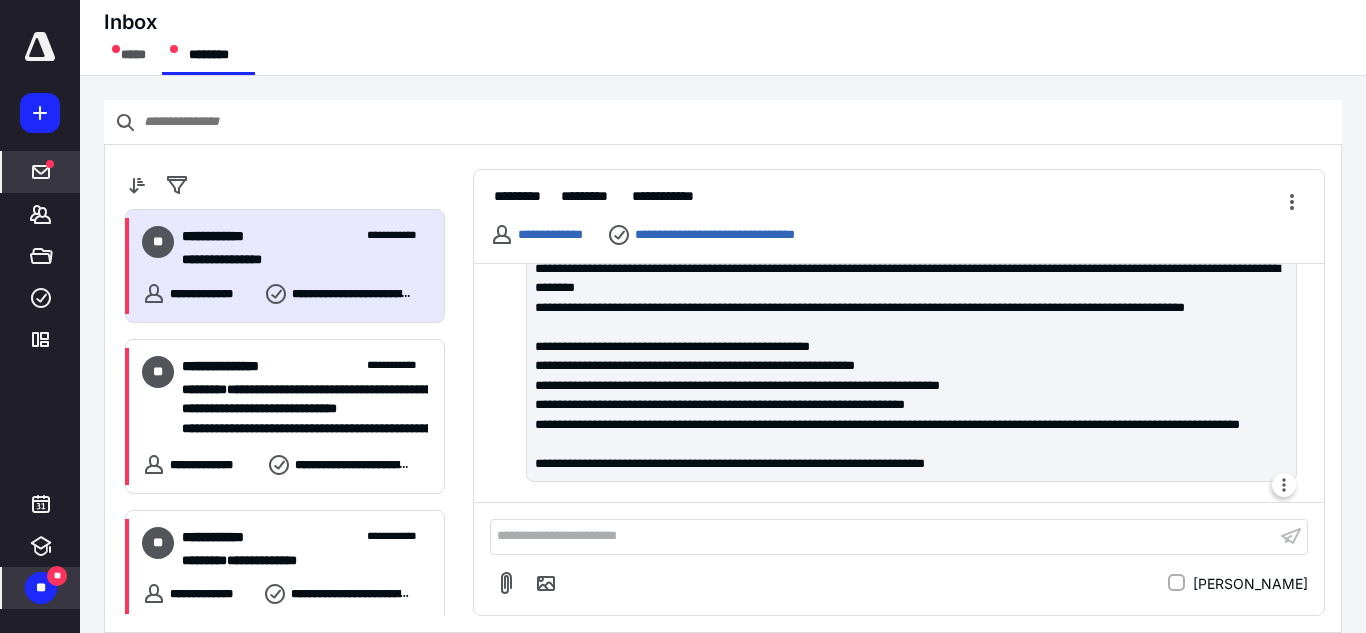 scroll, scrollTop: 285, scrollLeft: 0, axis: vertical 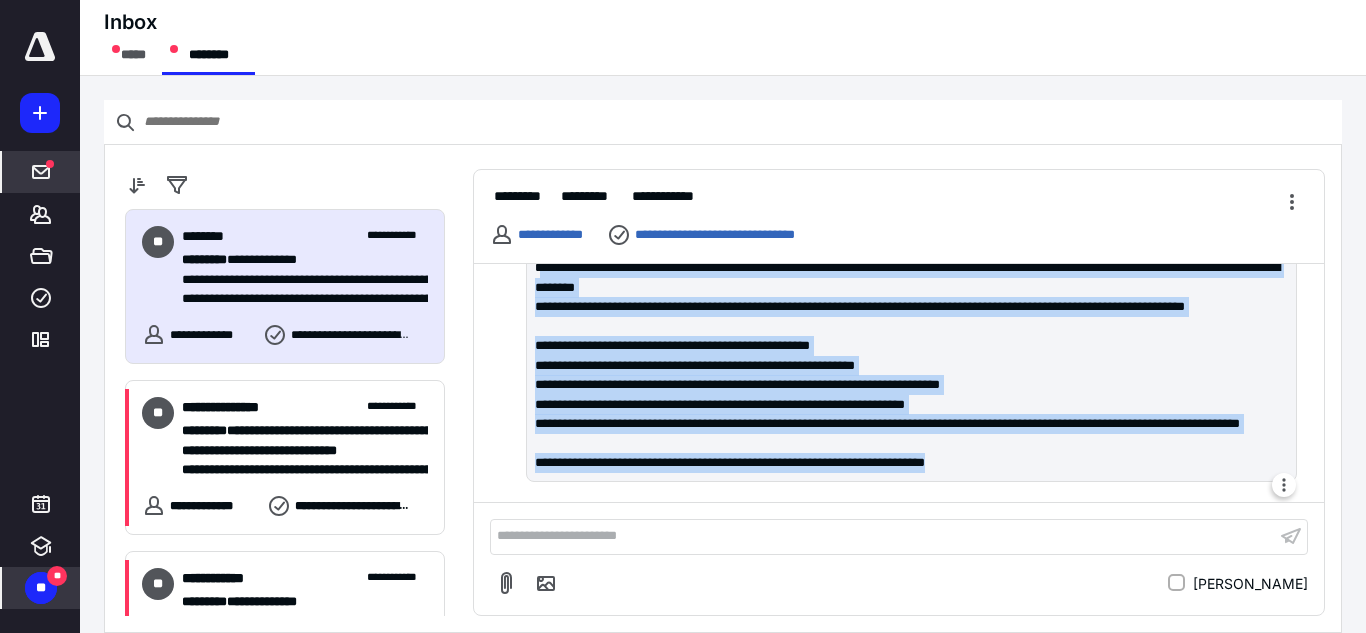 drag, startPoint x: 543, startPoint y: 366, endPoint x: 1039, endPoint y: 474, distance: 507.62192 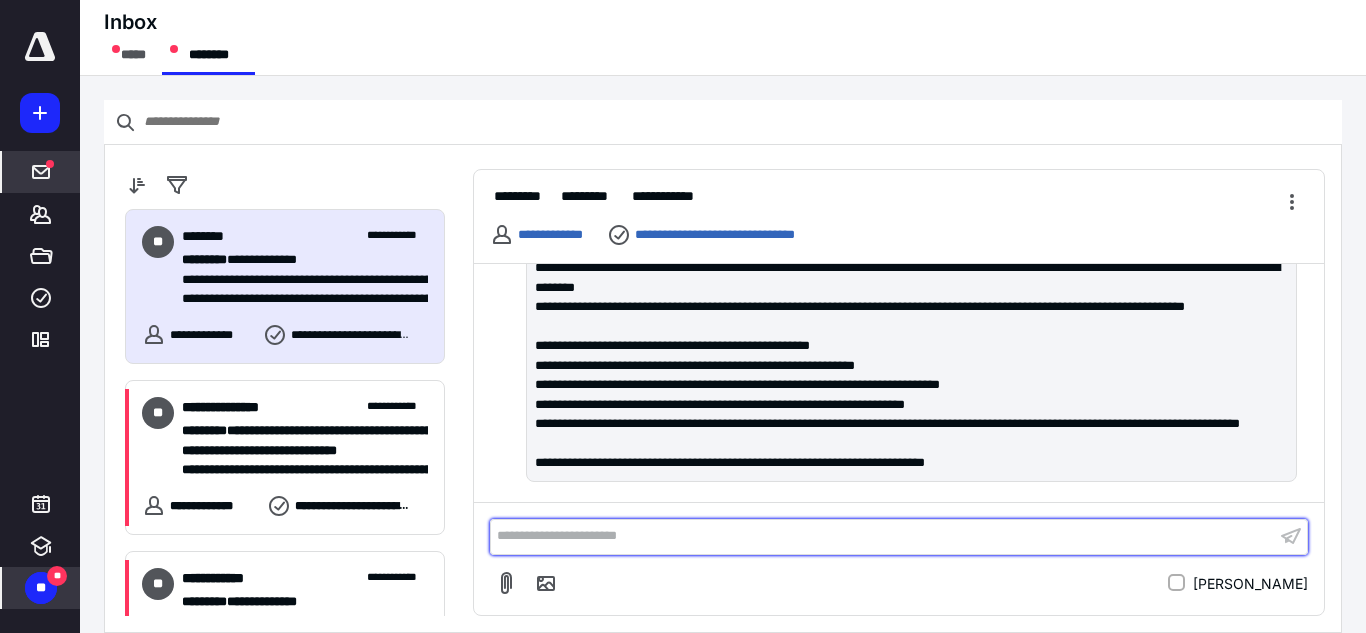 click on "**********" at bounding box center (883, 536) 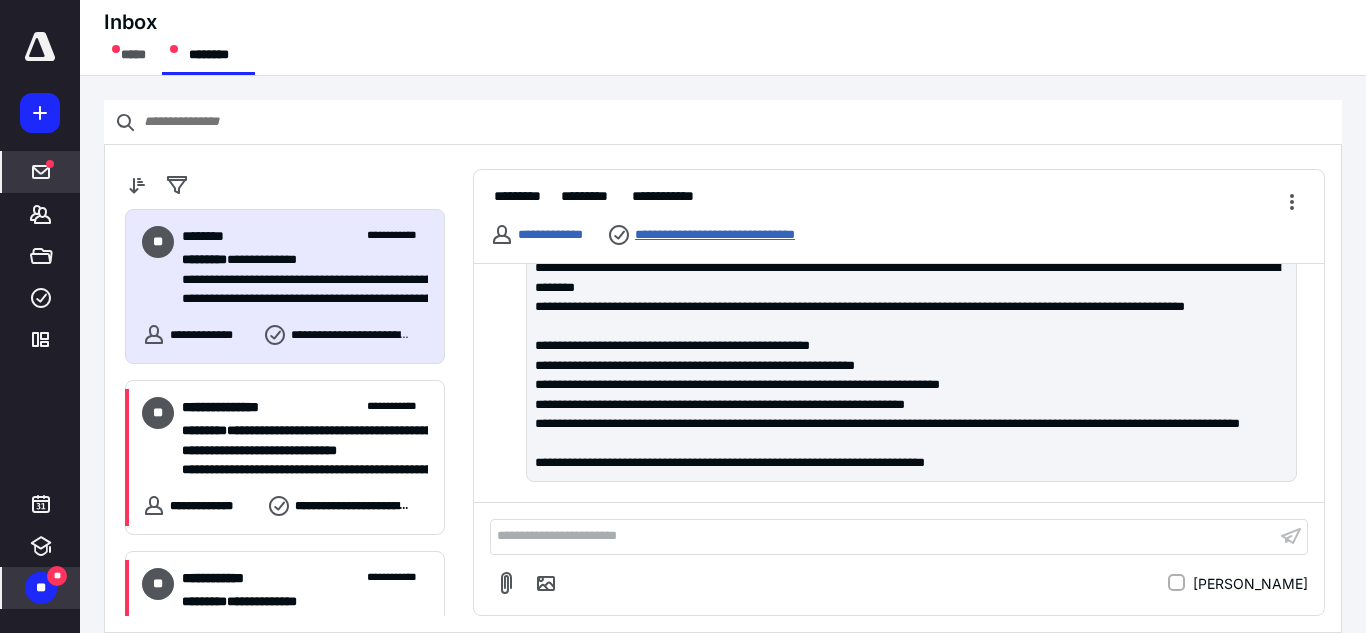 click on "**********" at bounding box center (742, 235) 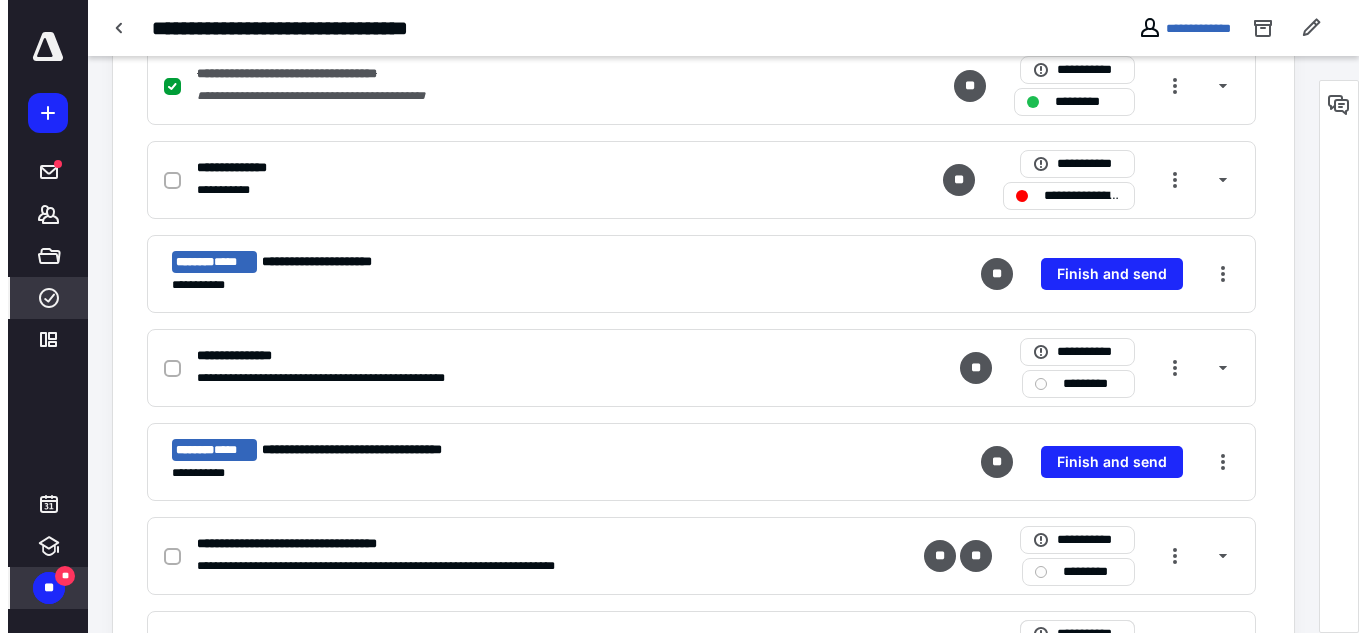 scroll, scrollTop: 800, scrollLeft: 0, axis: vertical 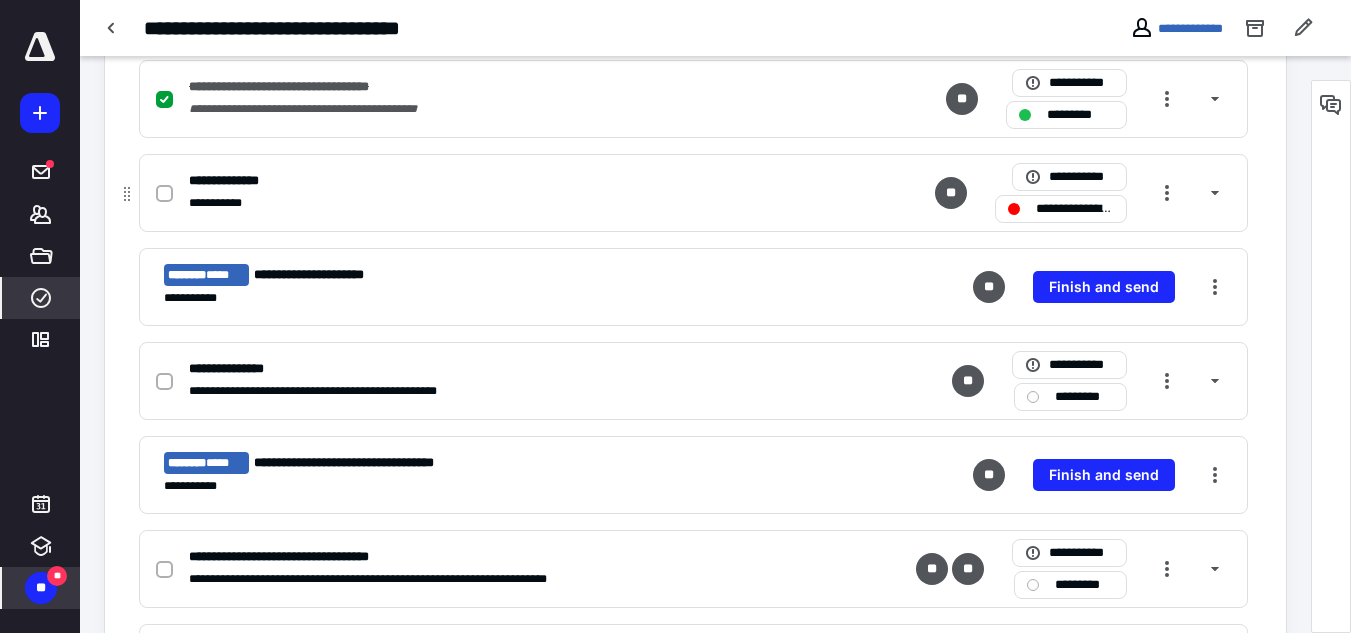 click on "**********" at bounding box center (1075, 209) 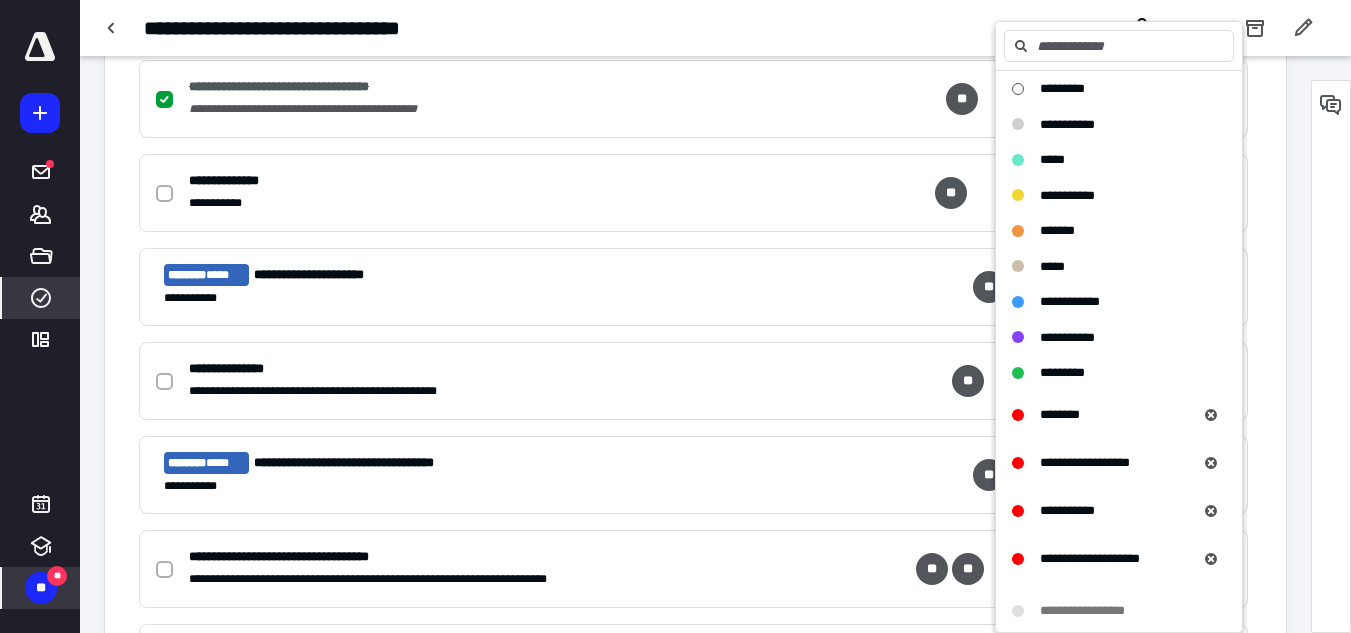click on "**********" at bounding box center [695, 306] 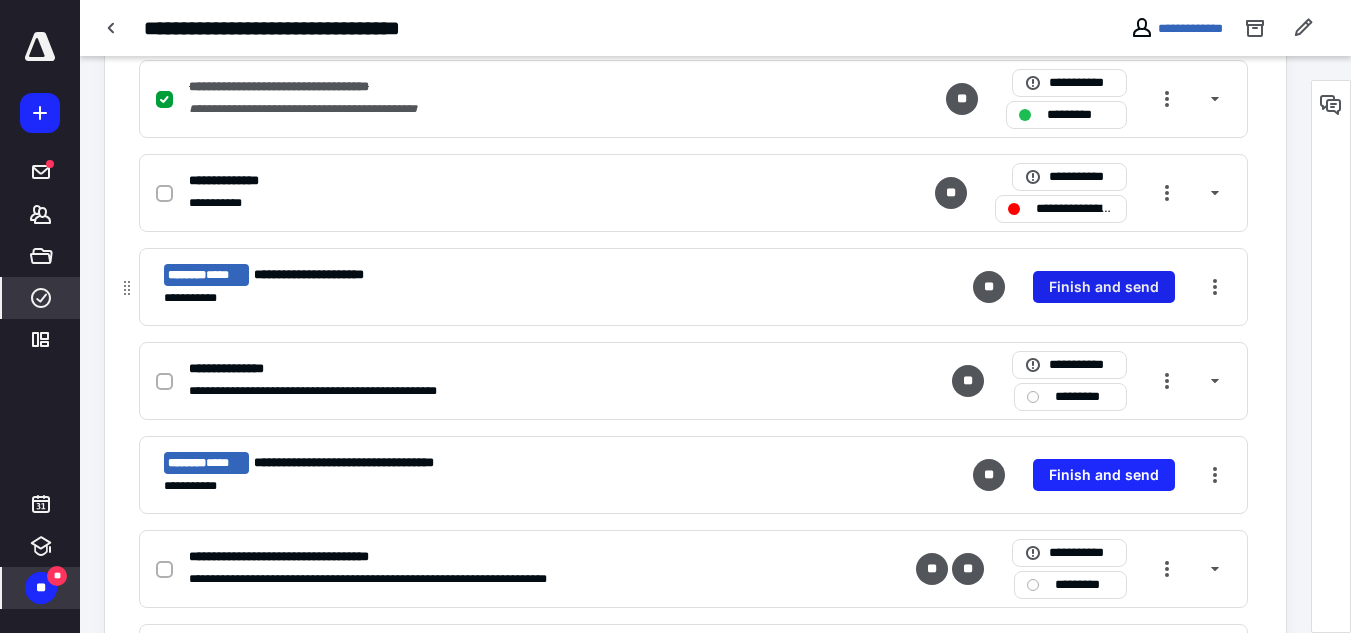 click on "Finish and send" at bounding box center (1104, 287) 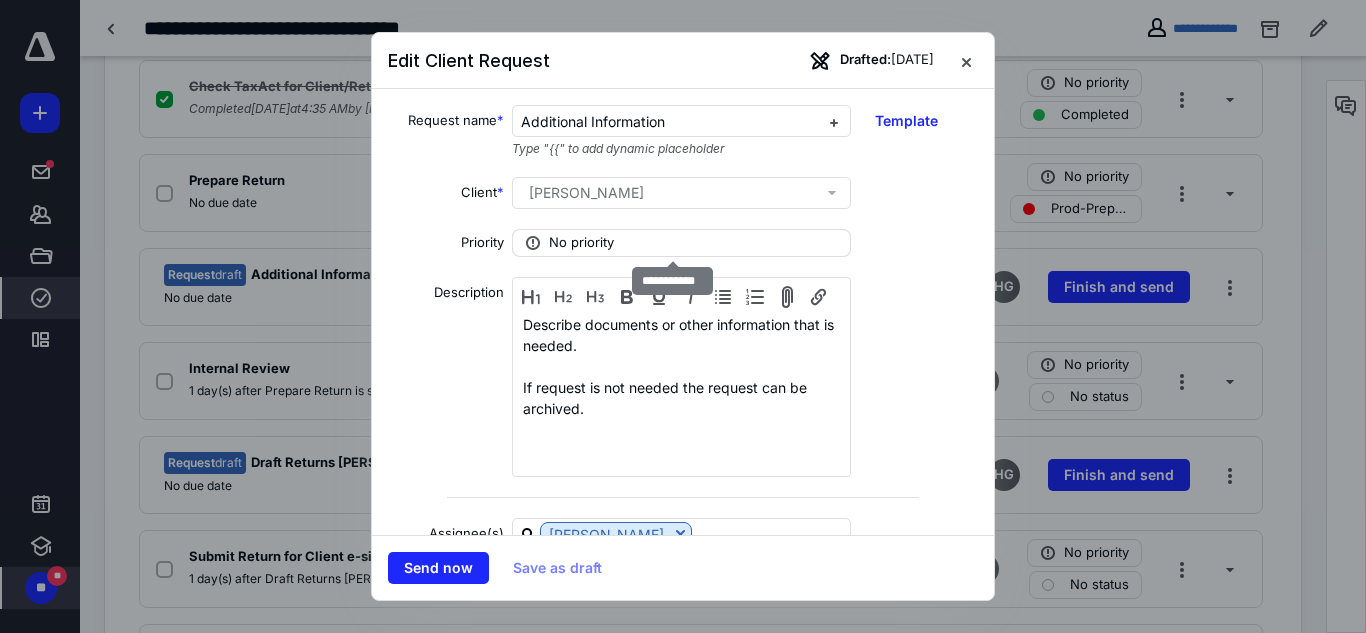 click on "No priority" at bounding box center (581, 243) 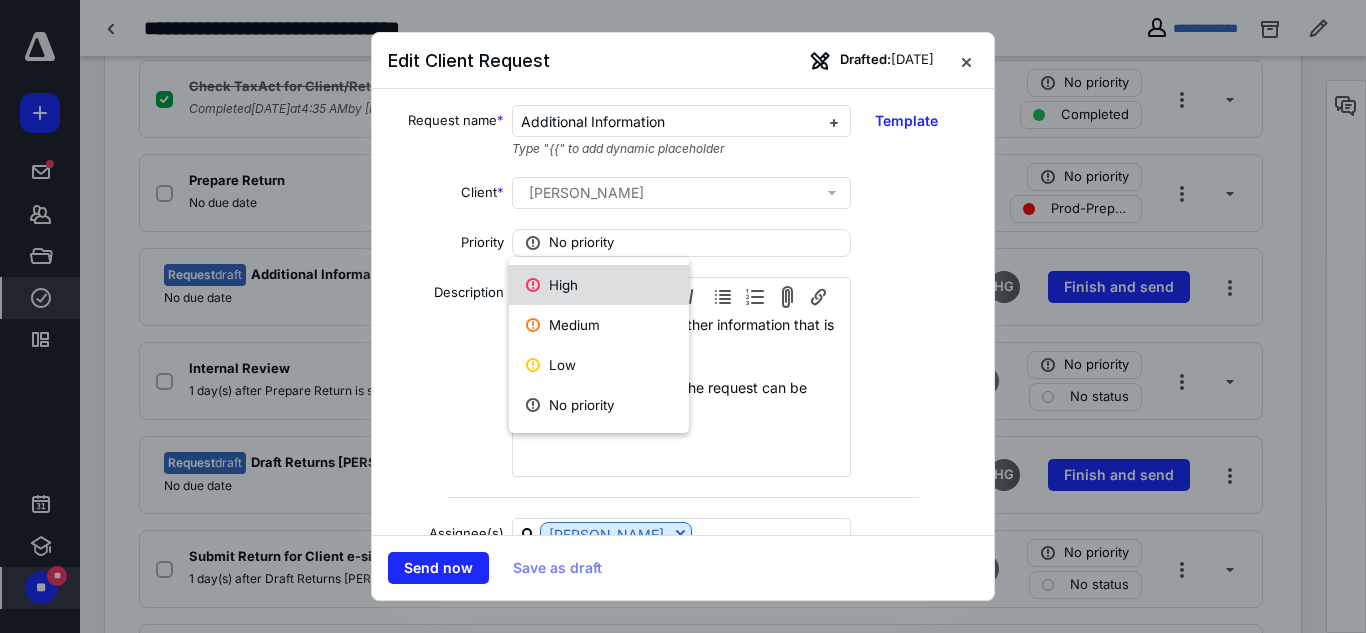 click on "High" at bounding box center (599, 285) 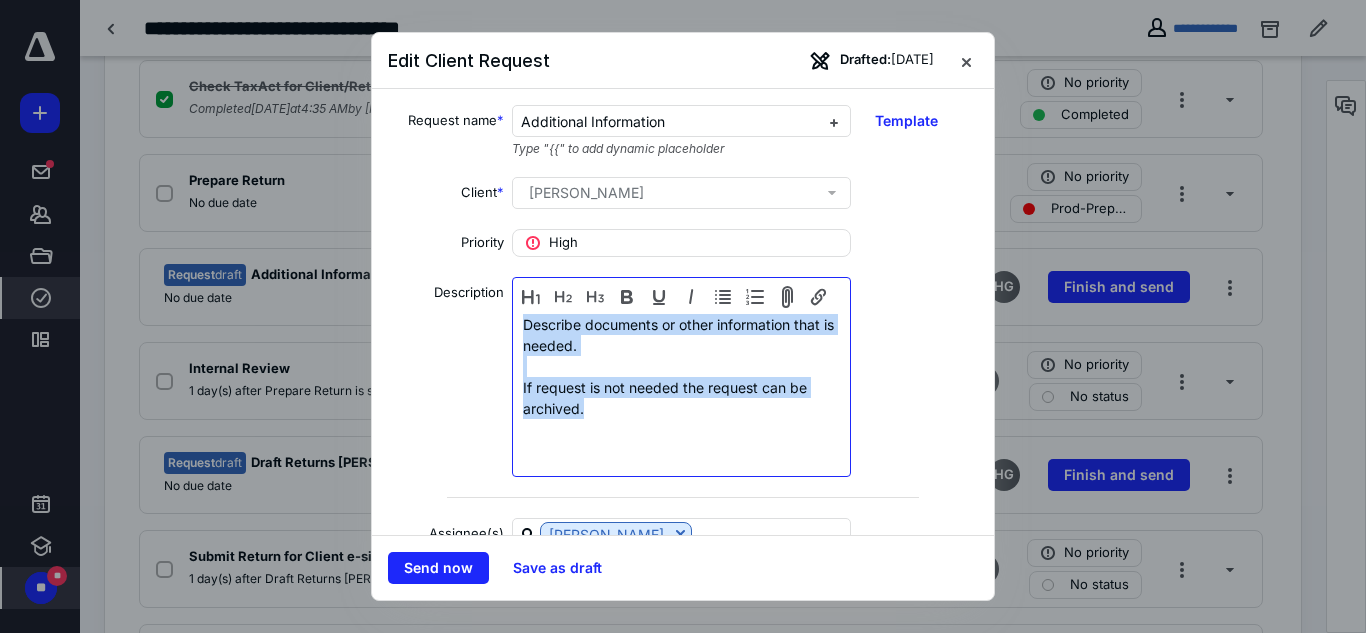 drag, startPoint x: 521, startPoint y: 331, endPoint x: 620, endPoint y: 410, distance: 126.65702 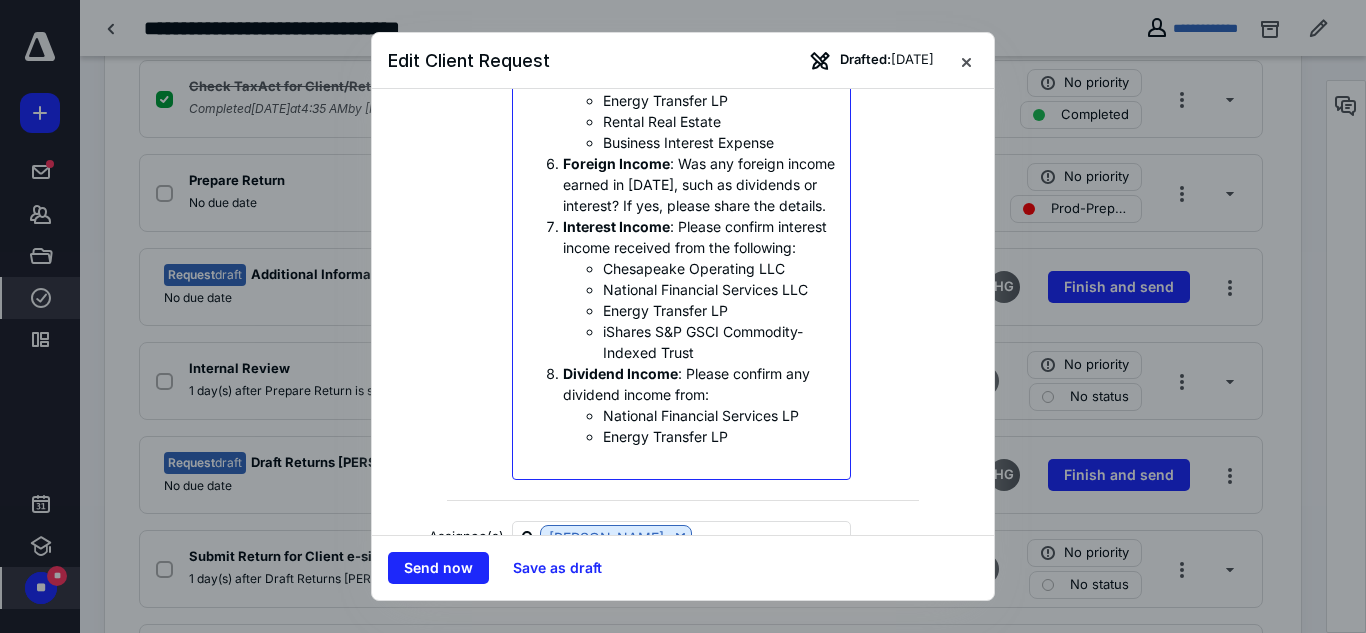 scroll, scrollTop: 800, scrollLeft: 0, axis: vertical 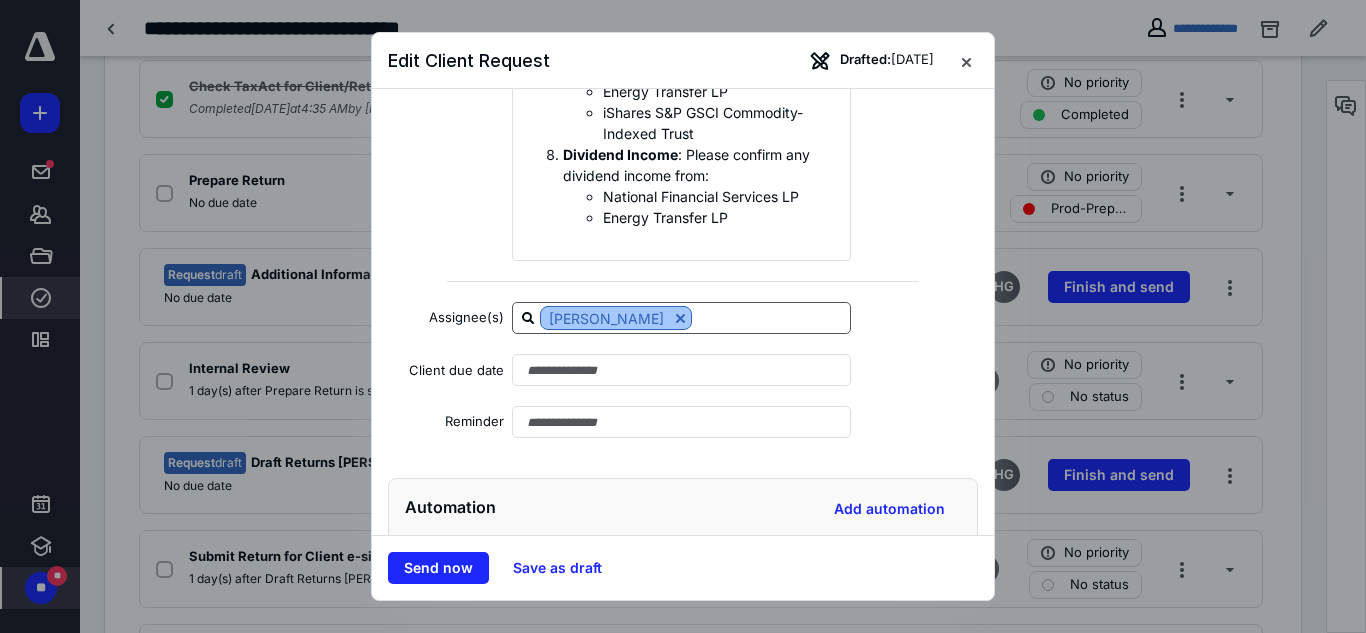 click at bounding box center [680, 318] 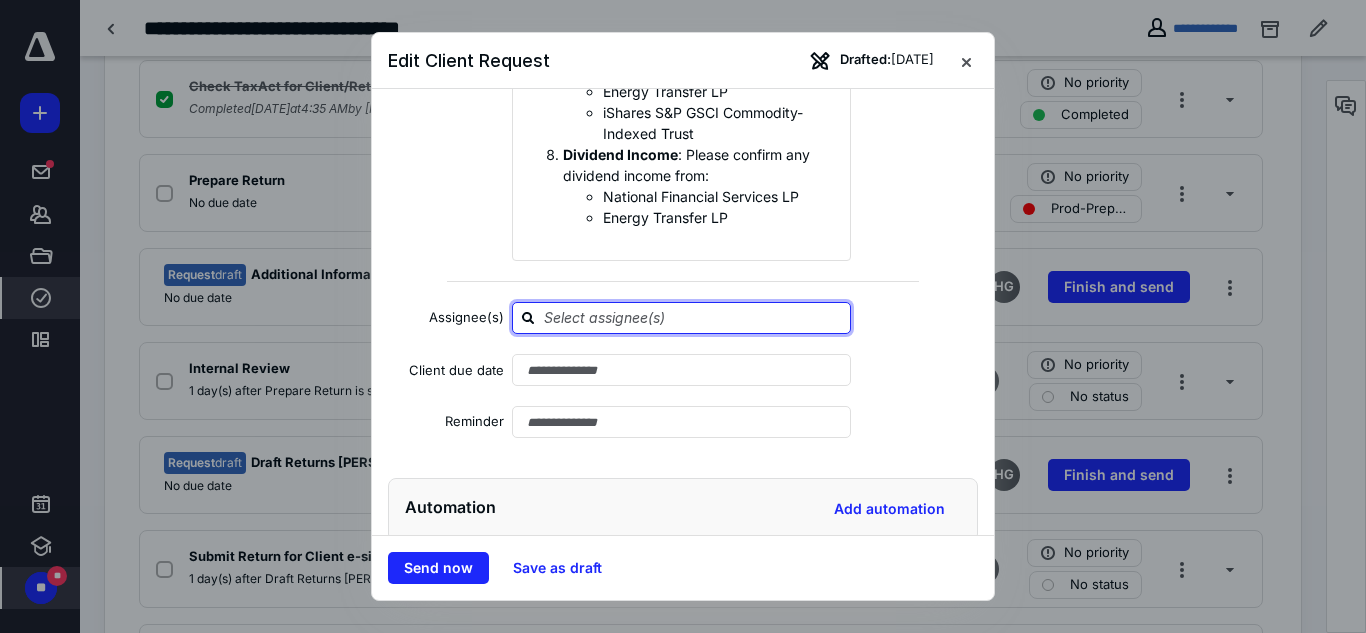 click at bounding box center (693, 317) 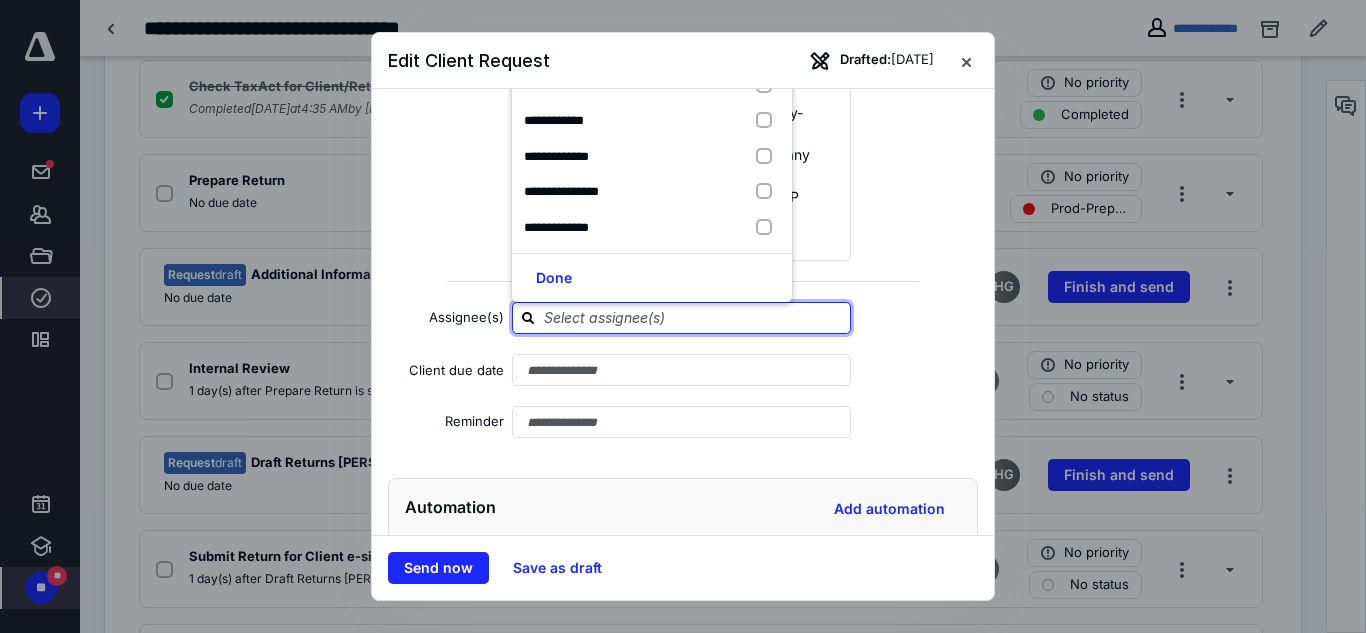 type on "A" 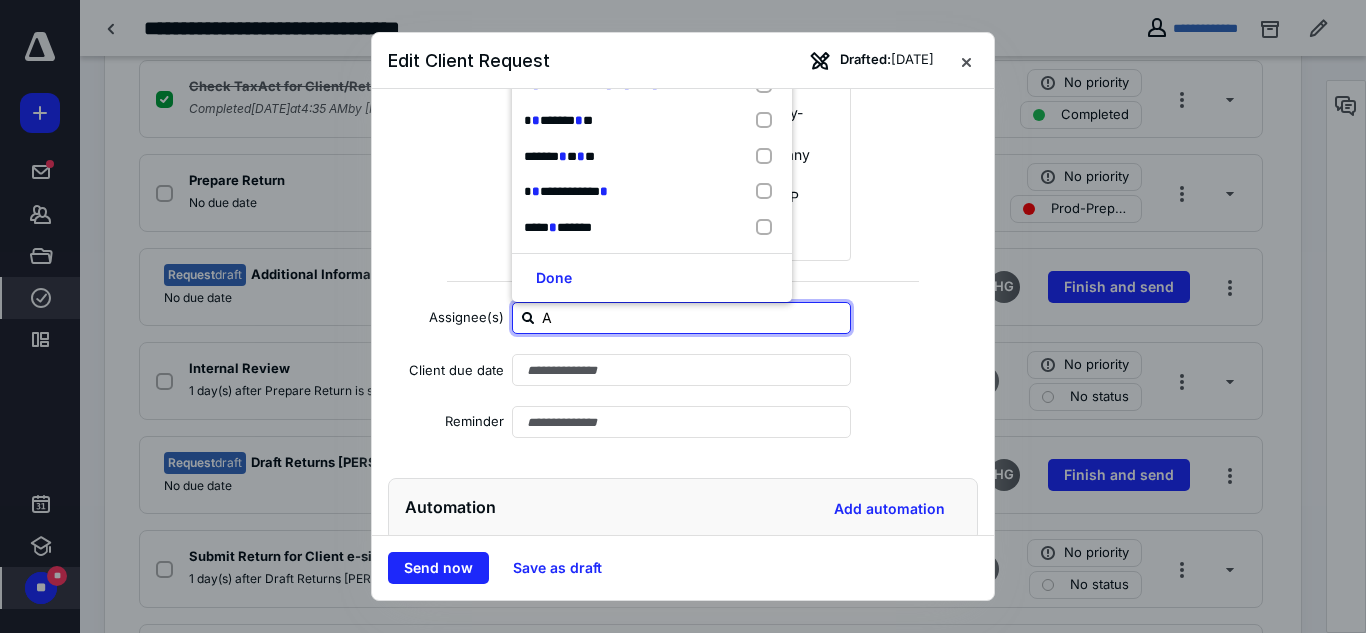 click on "* **** * *" at bounding box center [652, 50] 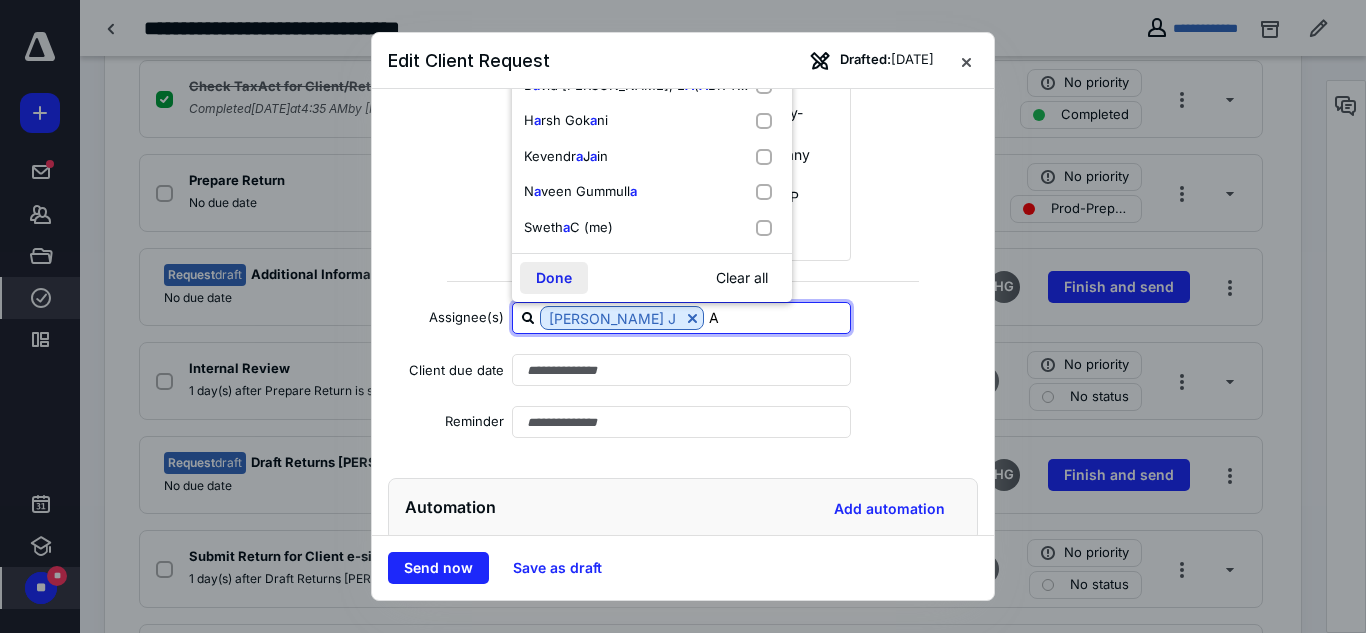 type on "A" 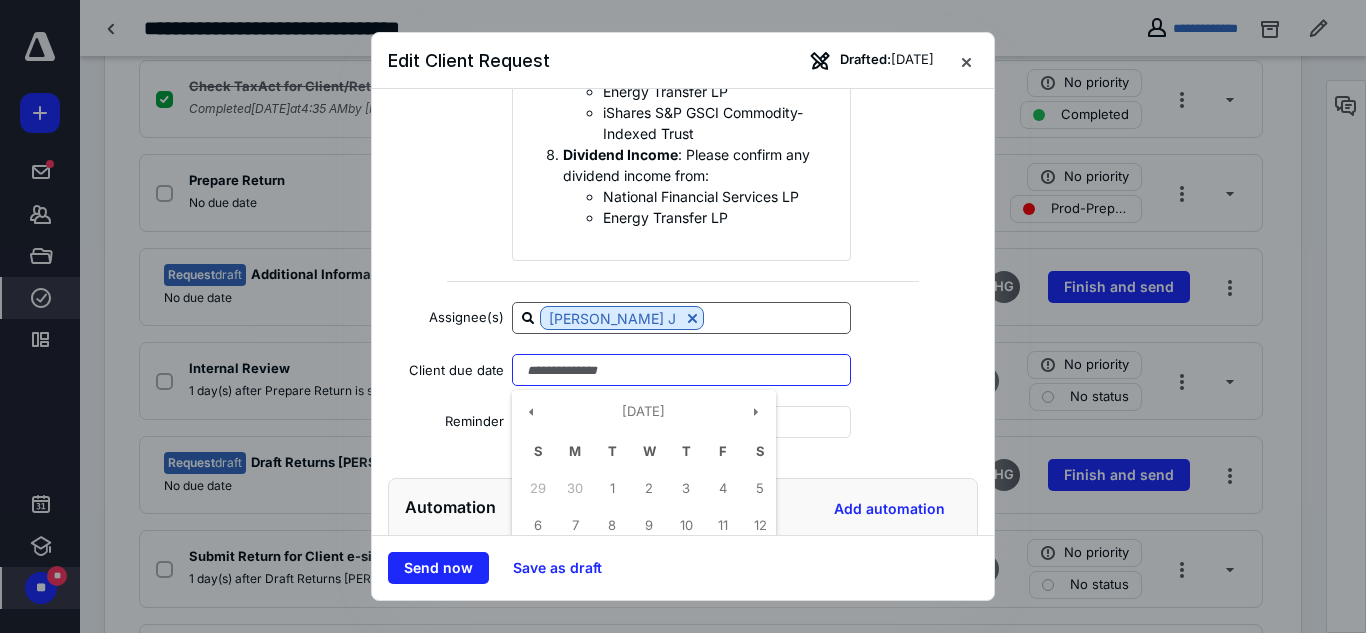 click at bounding box center [681, 370] 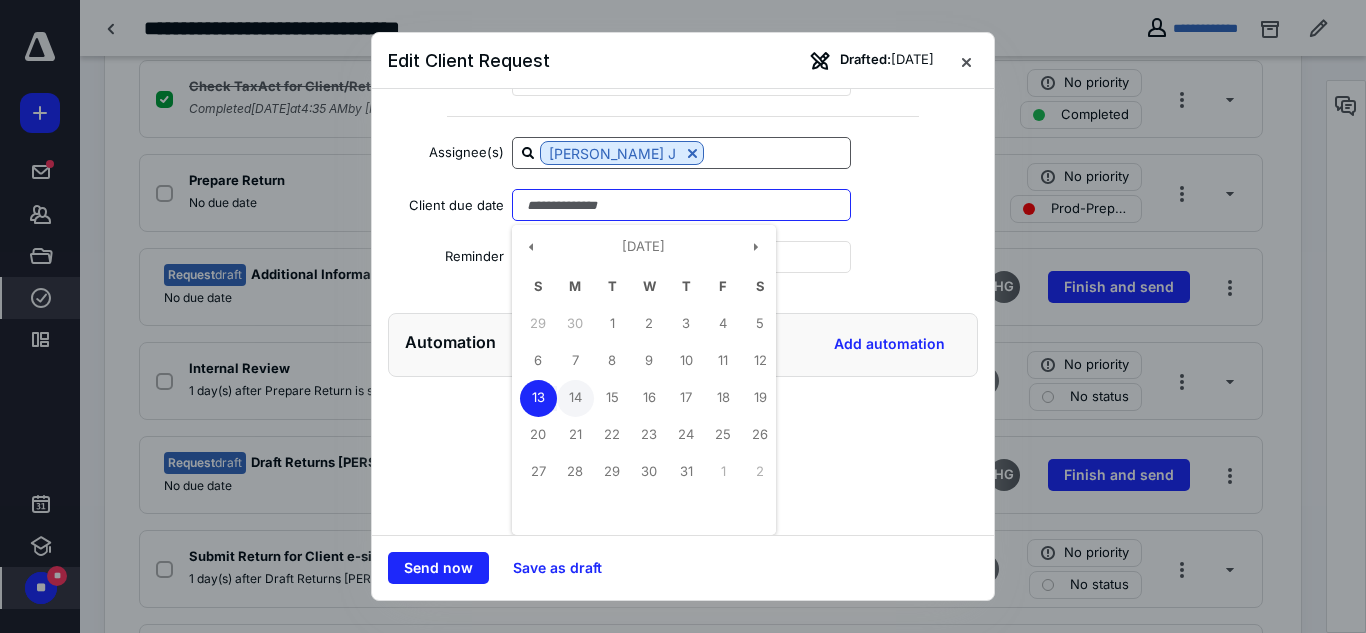 click on "14" at bounding box center [575, 398] 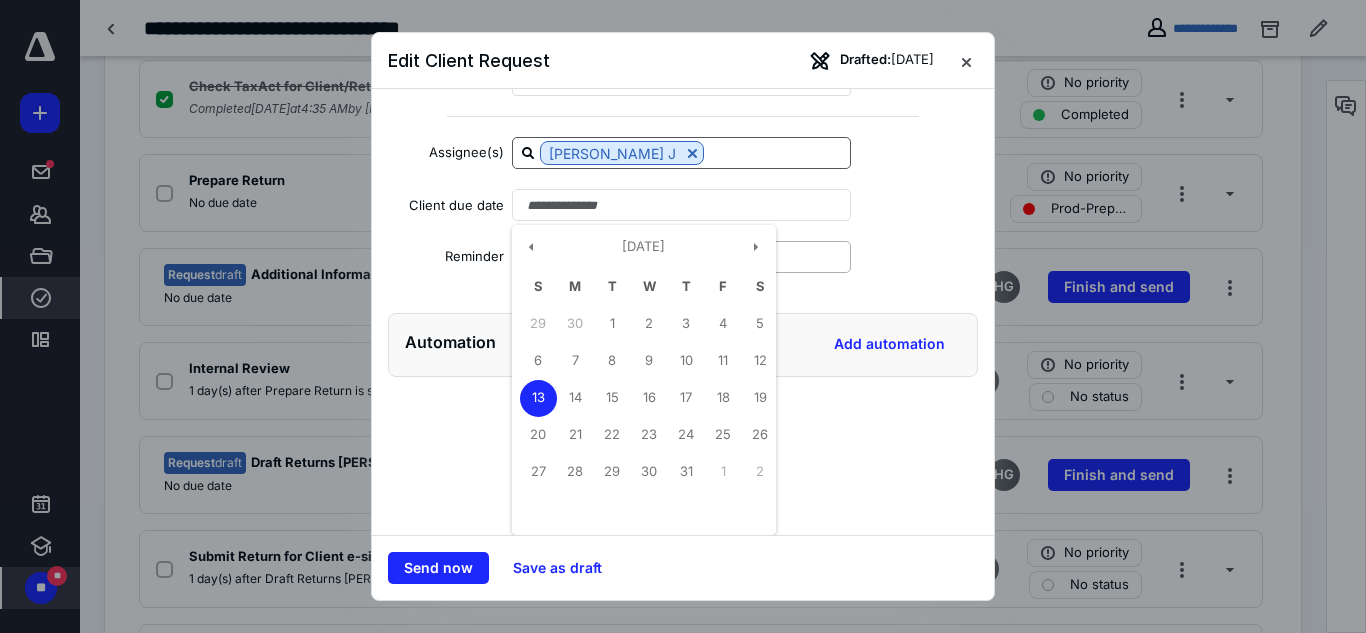 type on "**********" 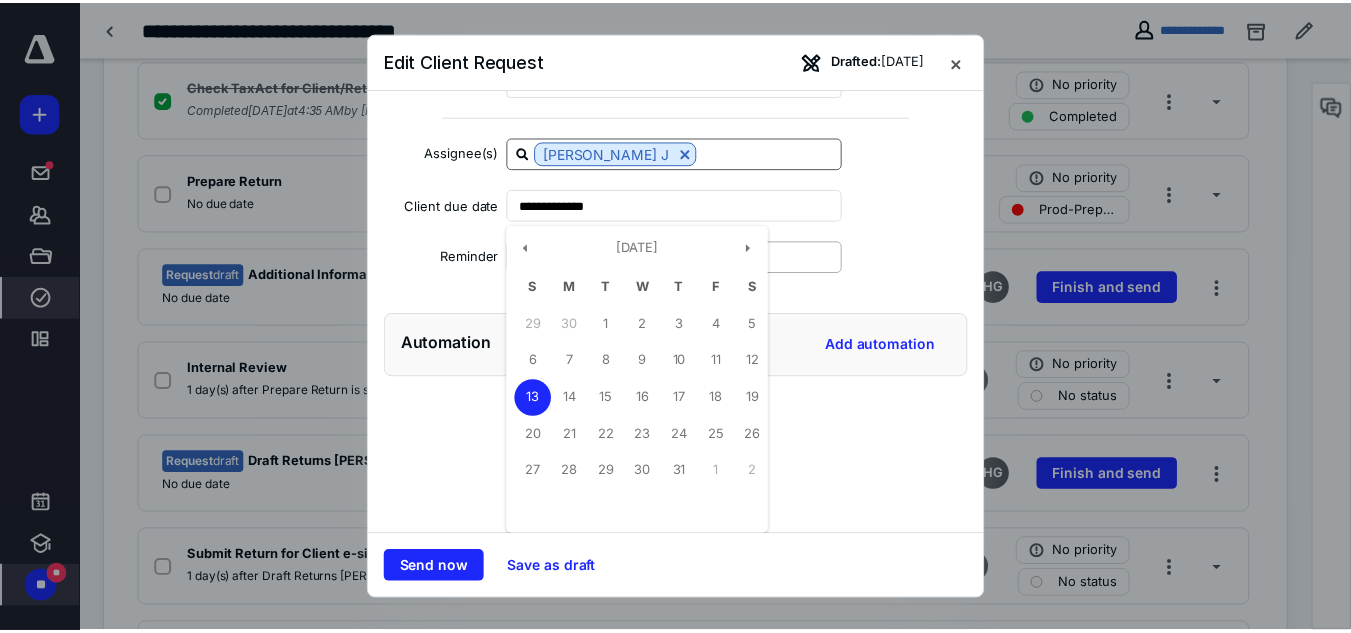 scroll, scrollTop: 923, scrollLeft: 0, axis: vertical 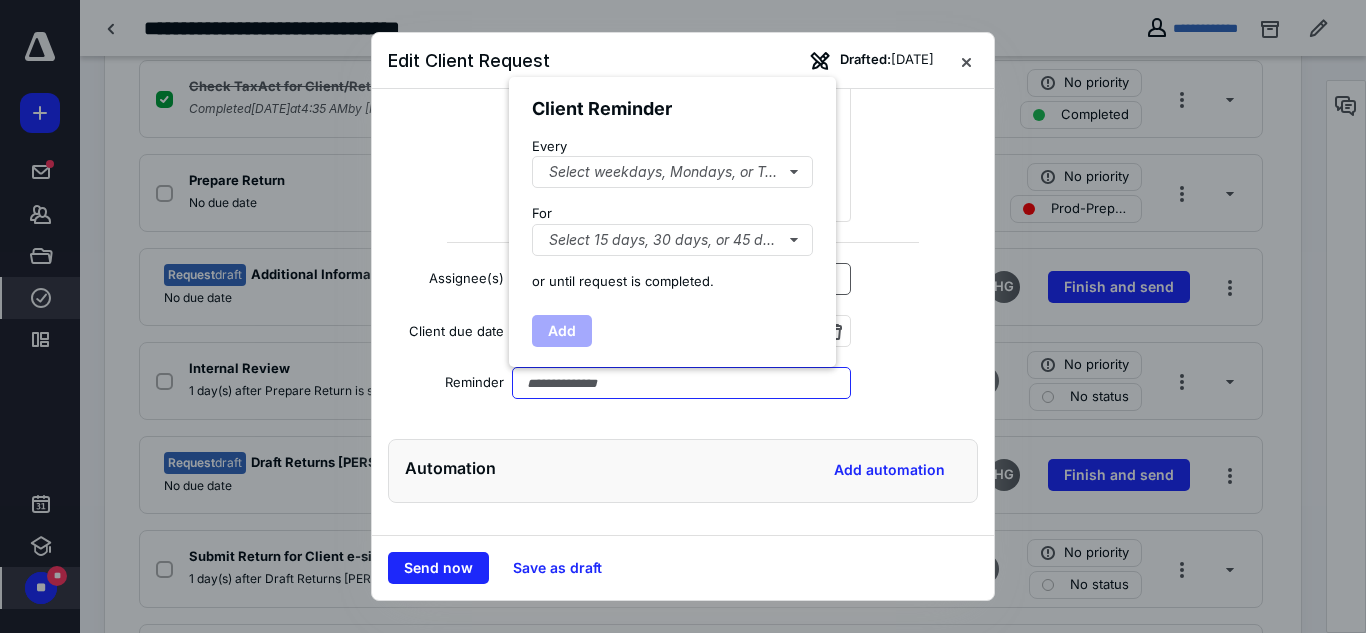 click at bounding box center (681, 383) 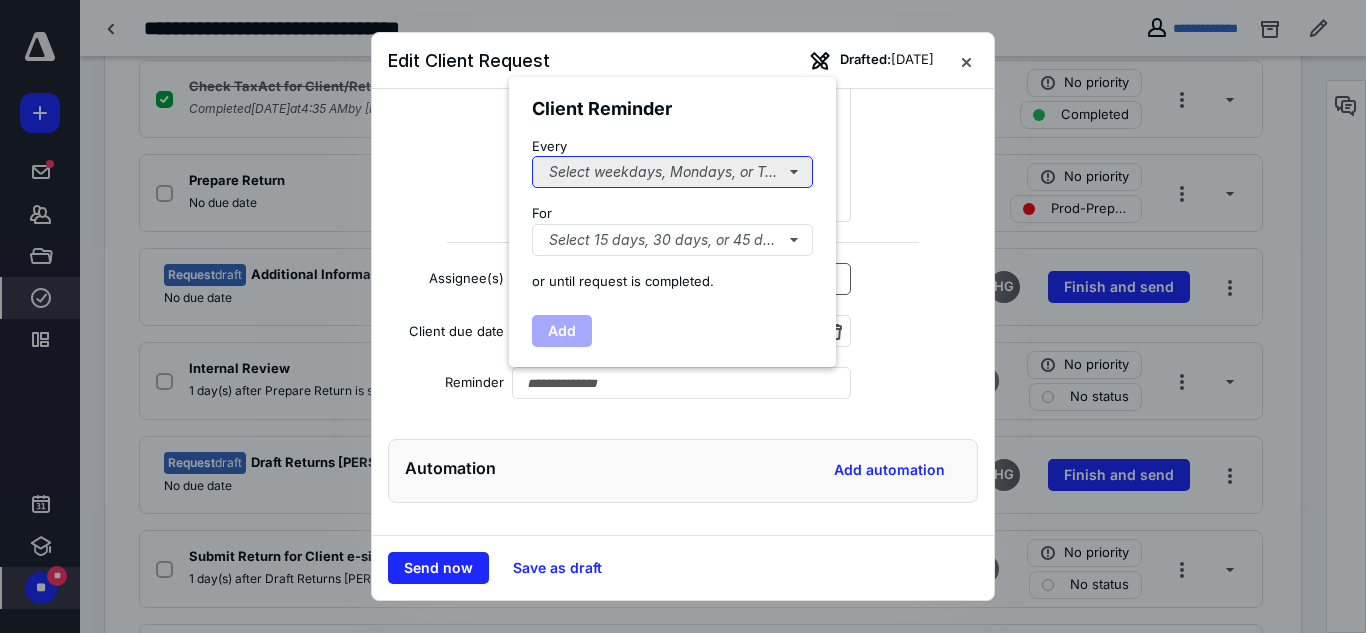 click on "Select weekdays, Mondays, or Tues..." at bounding box center [672, 172] 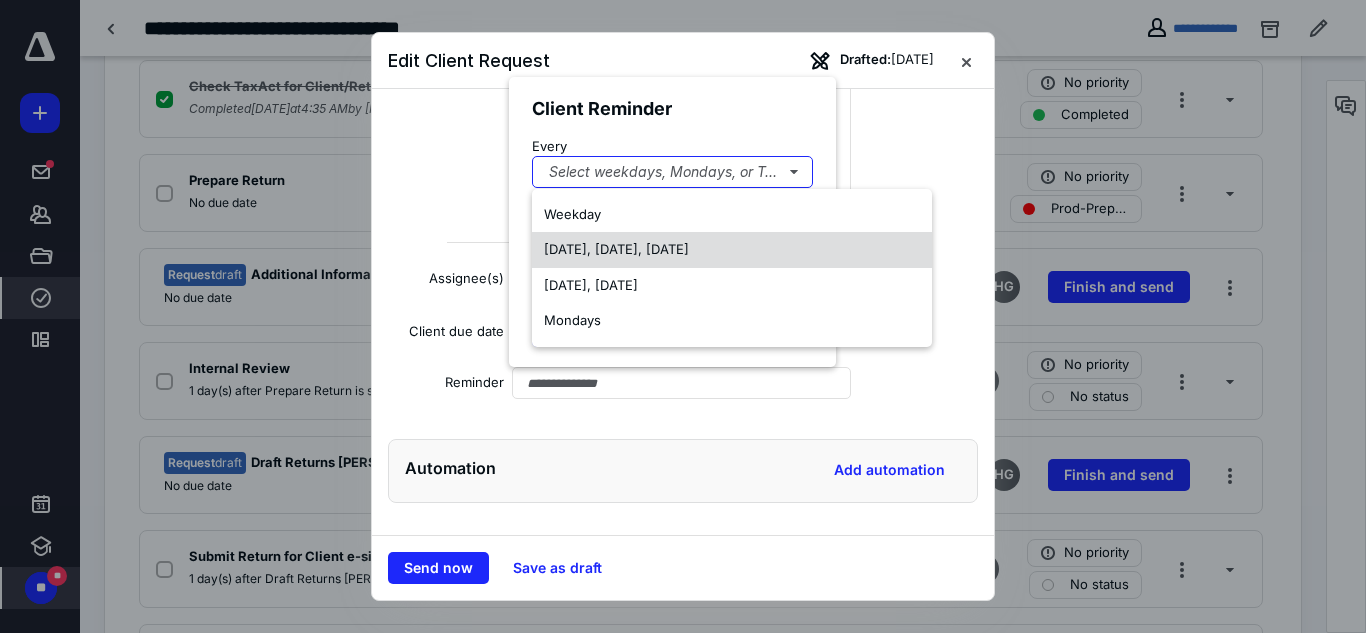click on "[DATE], [DATE], [DATE]" at bounding box center [732, 250] 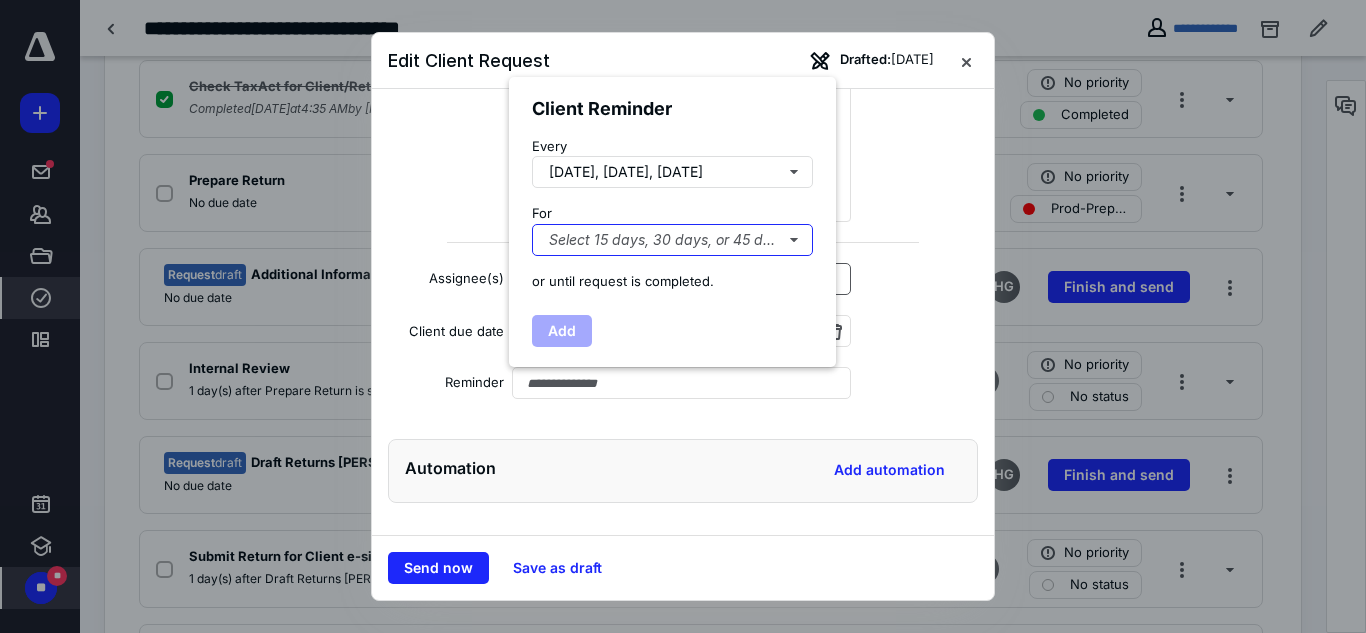 click on "Select 15 days, 30 days, or 45 days..." at bounding box center [672, 240] 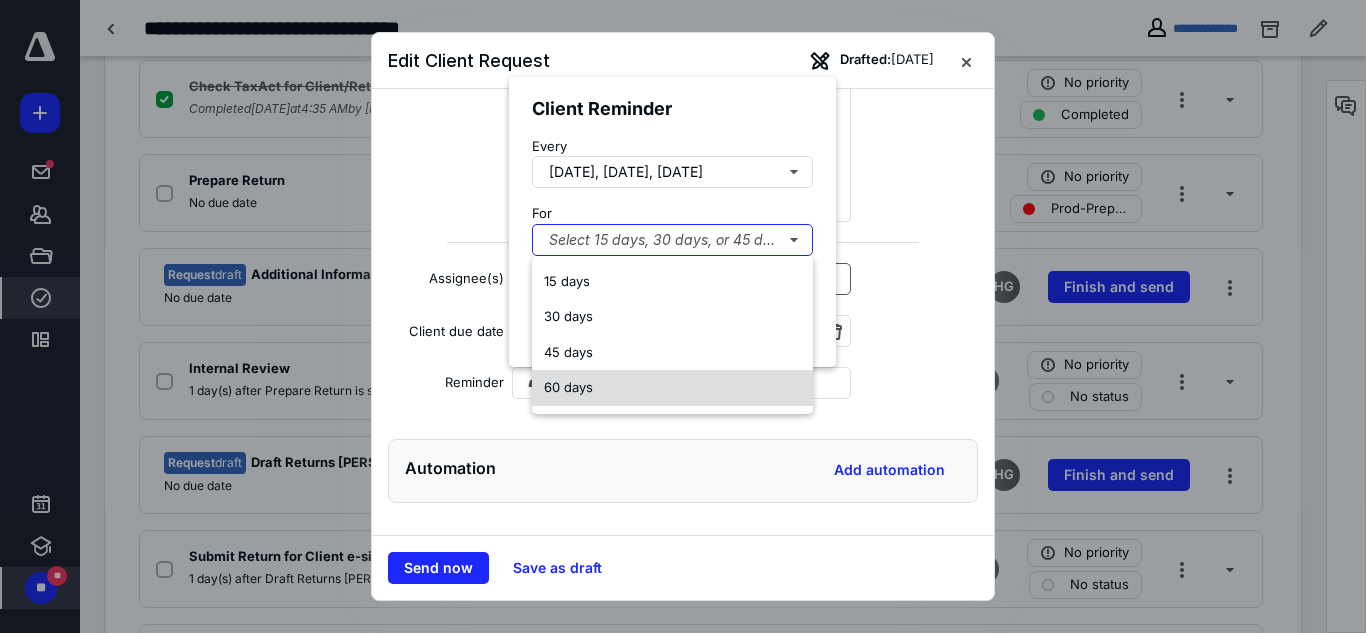 click on "60 days" at bounding box center [672, 388] 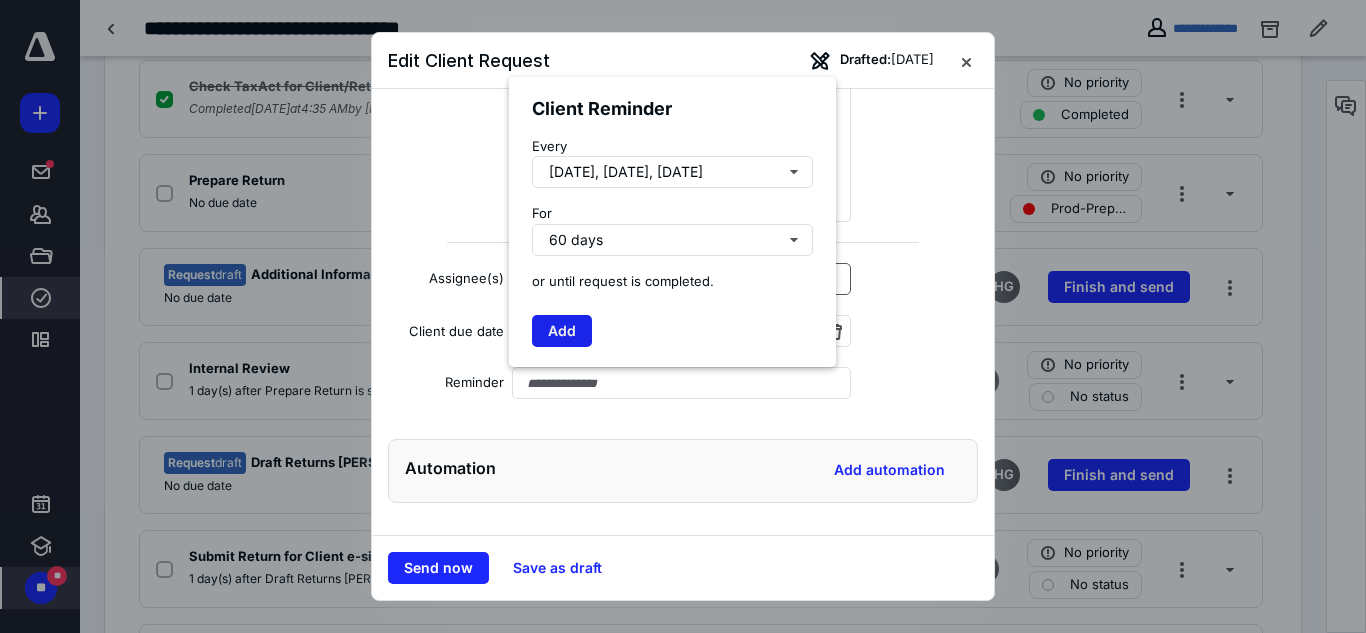 click on "Add" at bounding box center (562, 331) 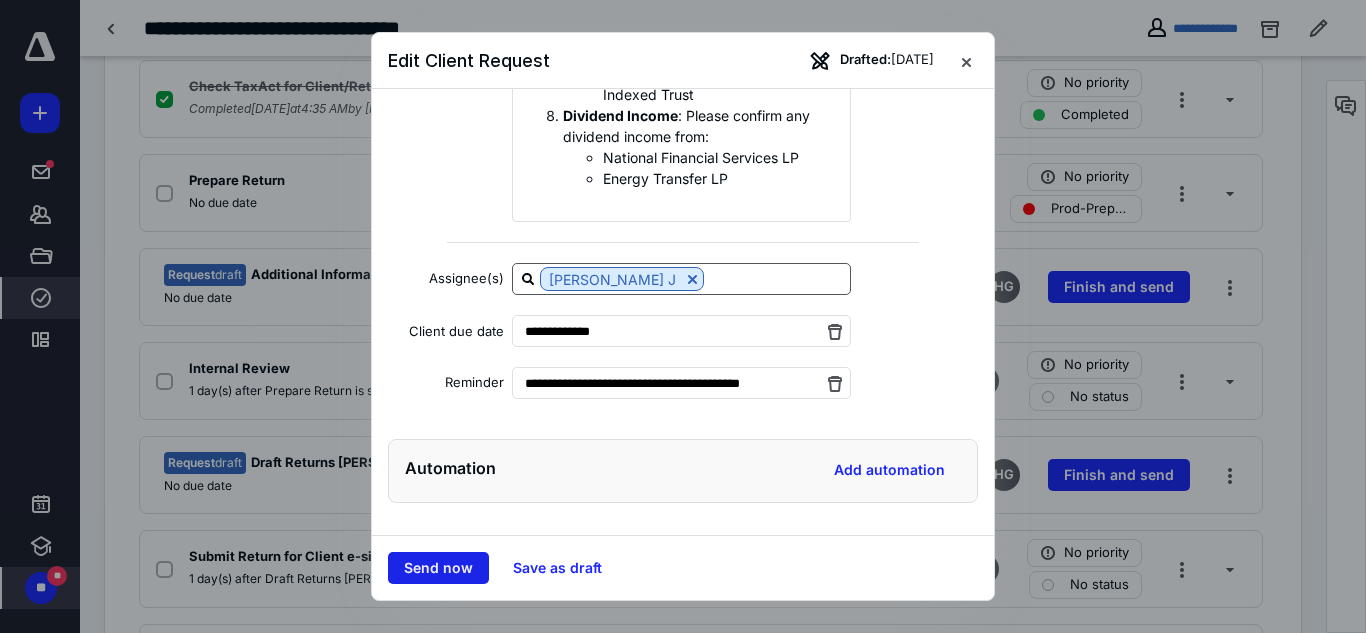 click on "Send now" at bounding box center (438, 568) 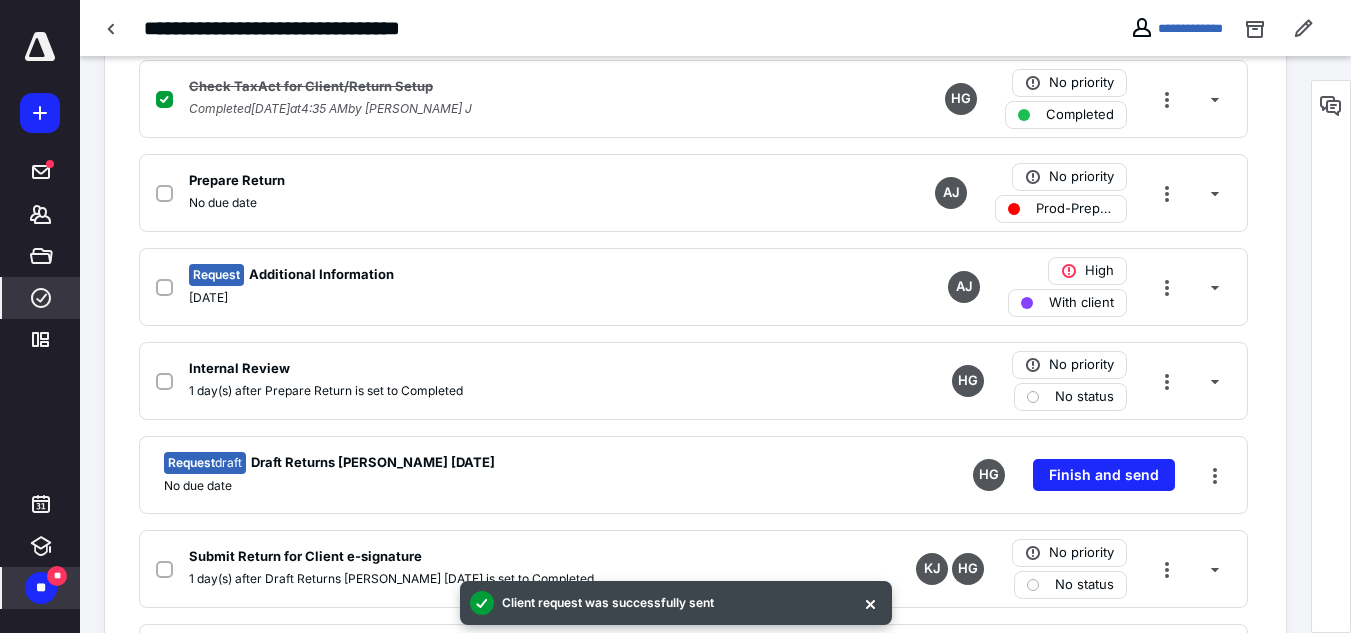 click on "**" at bounding box center (41, 588) 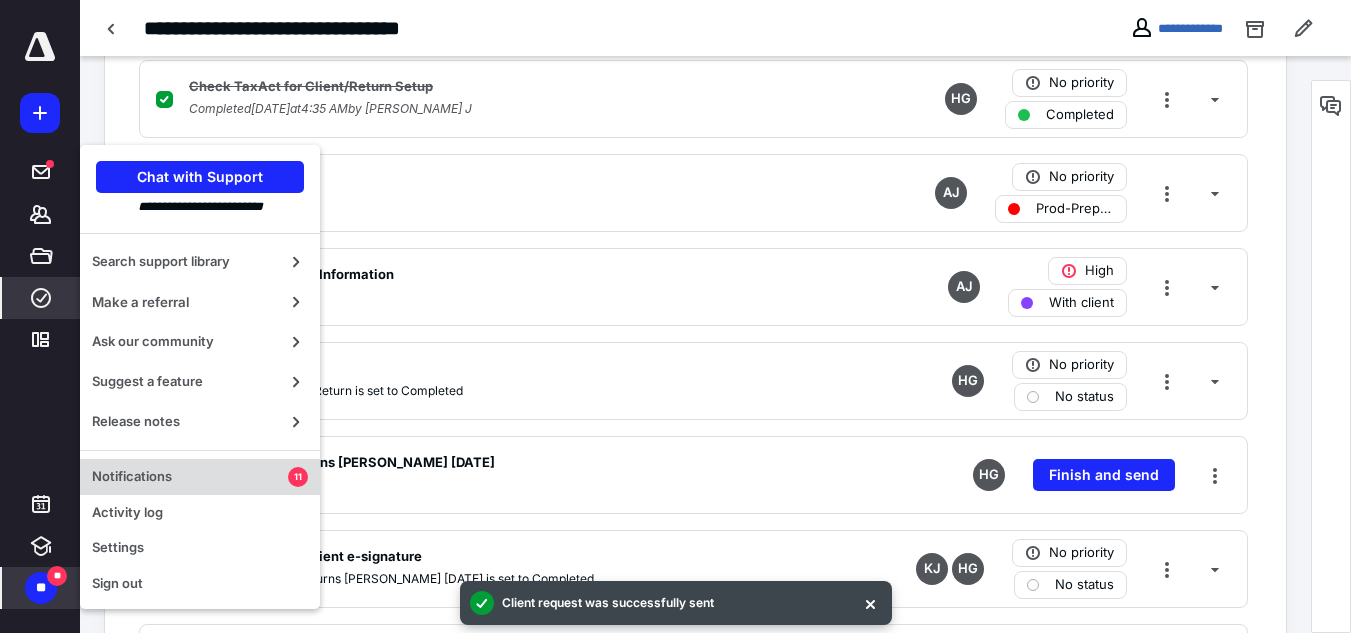 click on "Notifications" at bounding box center (190, 477) 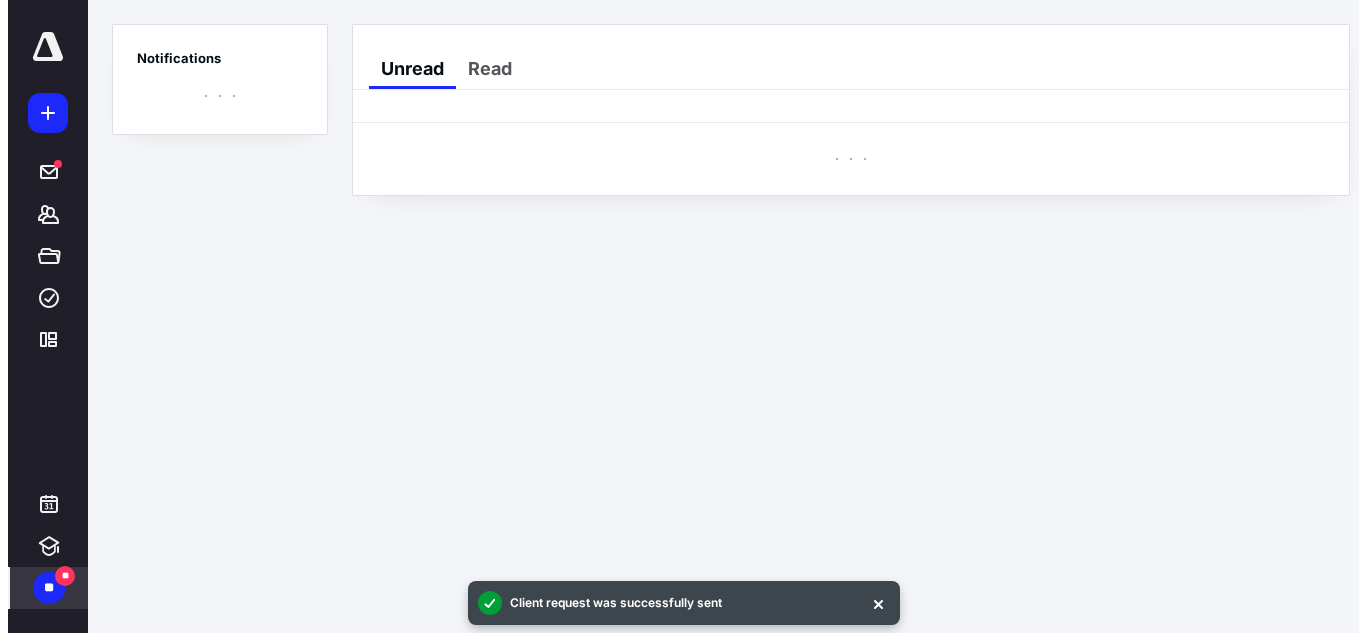 scroll, scrollTop: 0, scrollLeft: 0, axis: both 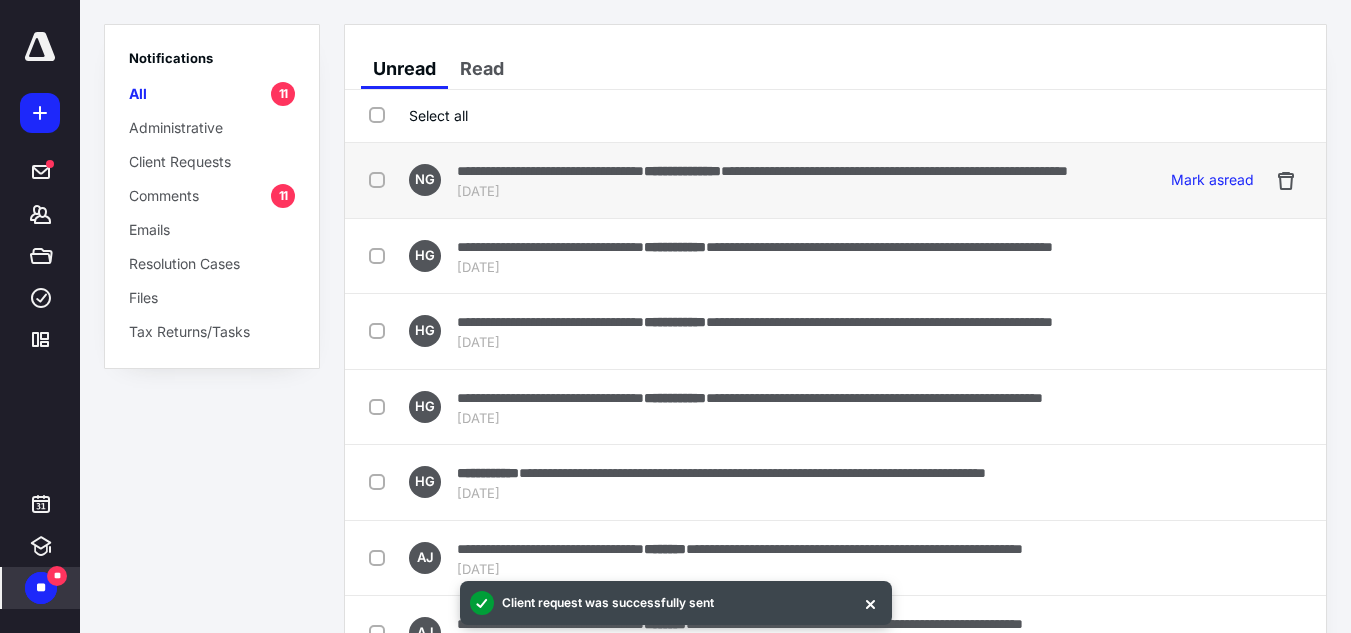click on "**********" at bounding box center [762, 170] 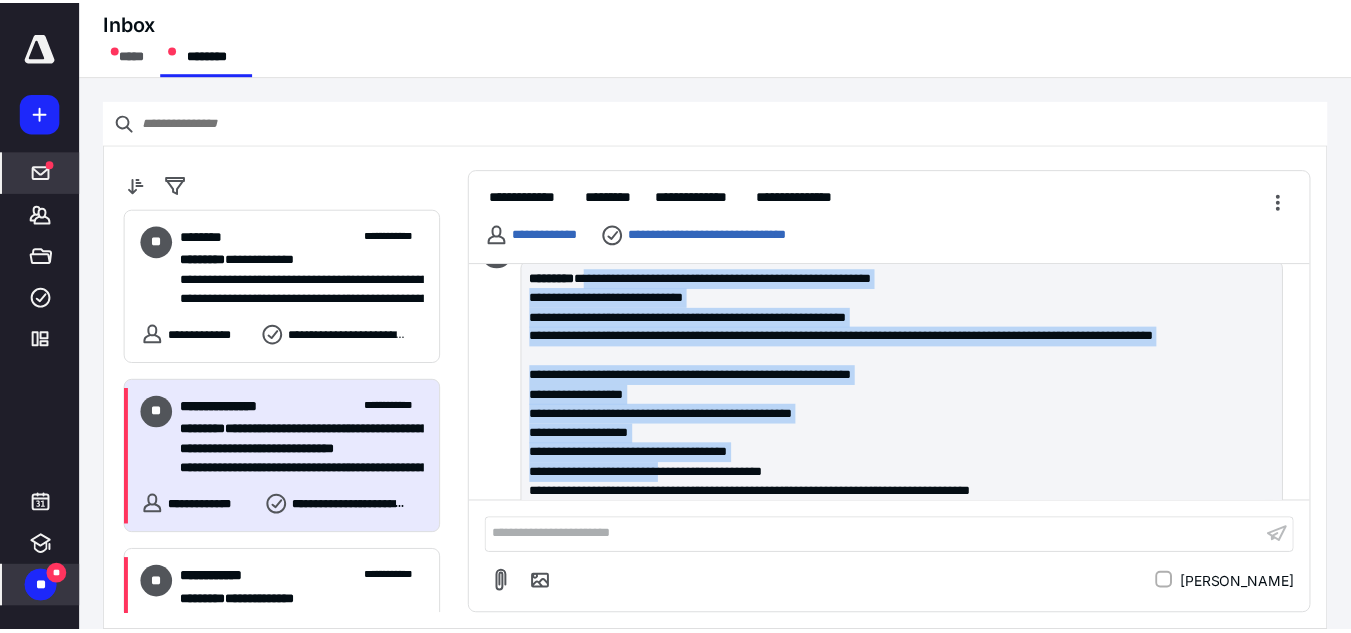 scroll, scrollTop: 275, scrollLeft: 0, axis: vertical 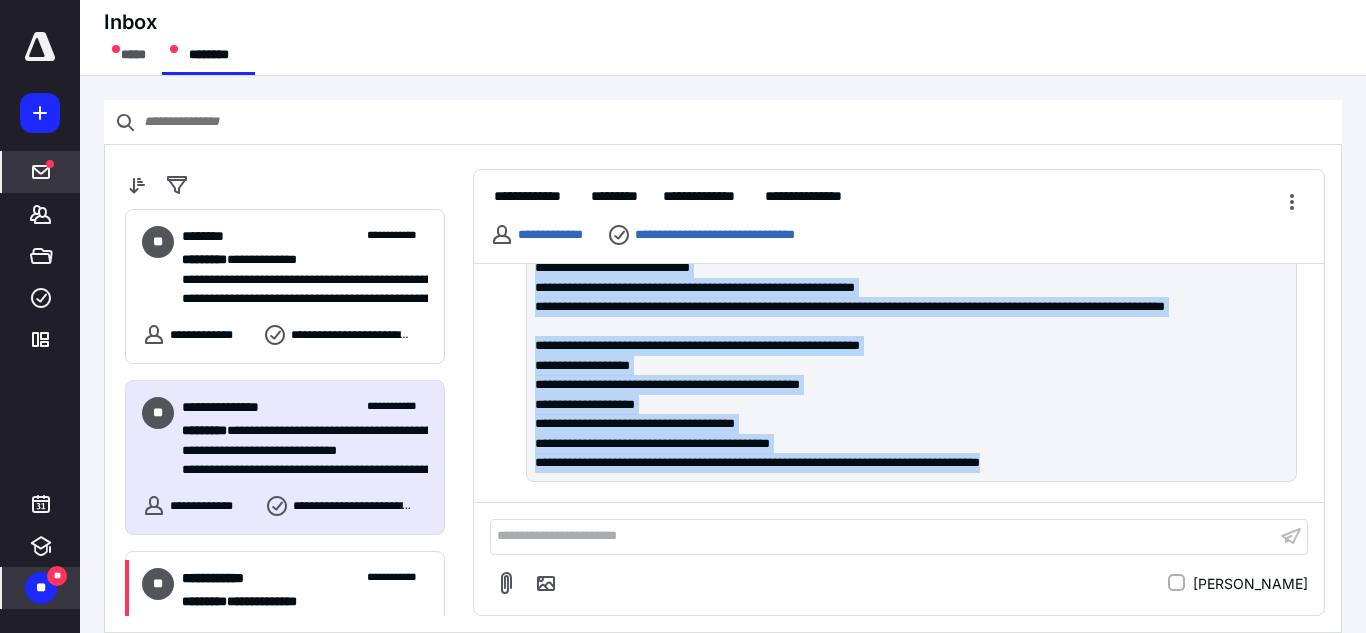 drag, startPoint x: 617, startPoint y: 349, endPoint x: 700, endPoint y: 503, distance: 174.94284 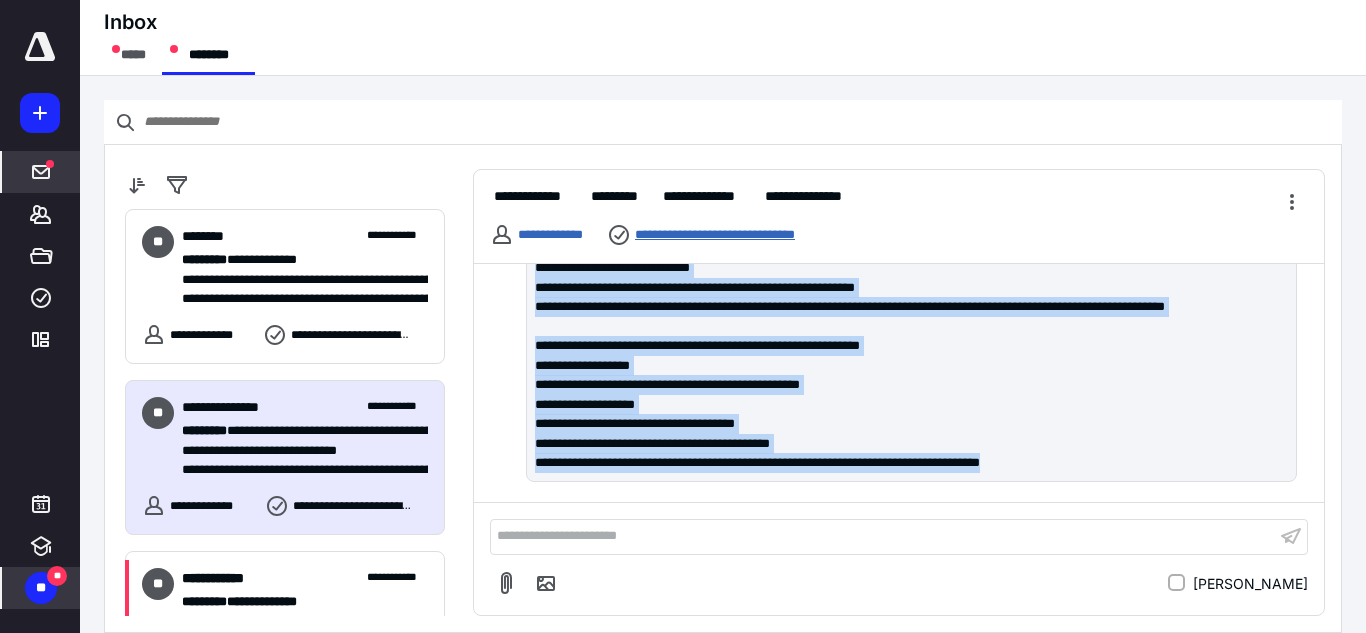 click on "**********" at bounding box center [743, 235] 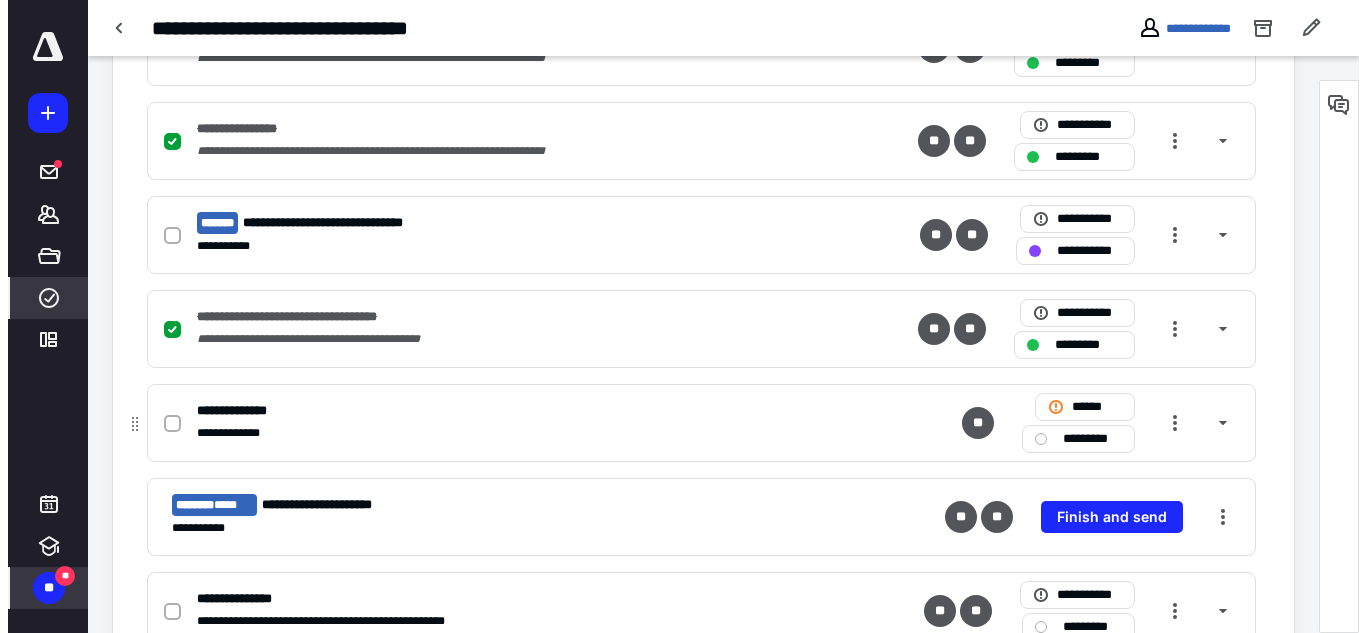 scroll, scrollTop: 700, scrollLeft: 0, axis: vertical 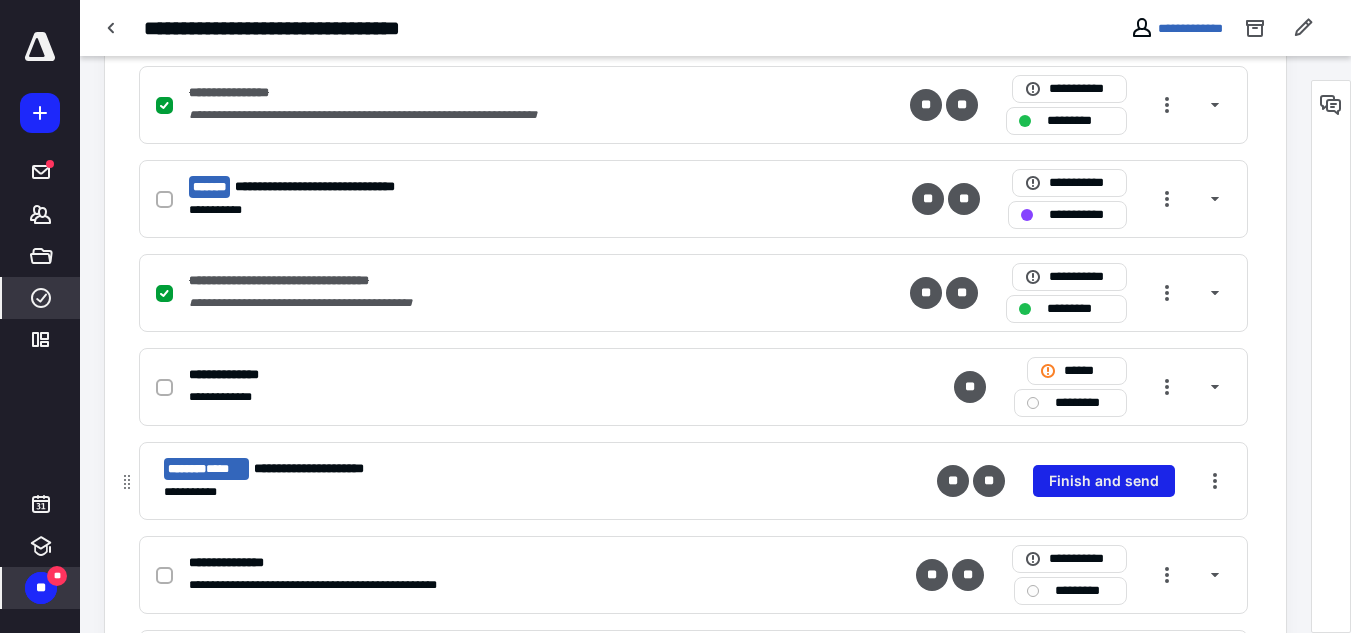 click on "Finish and send" at bounding box center [1104, 481] 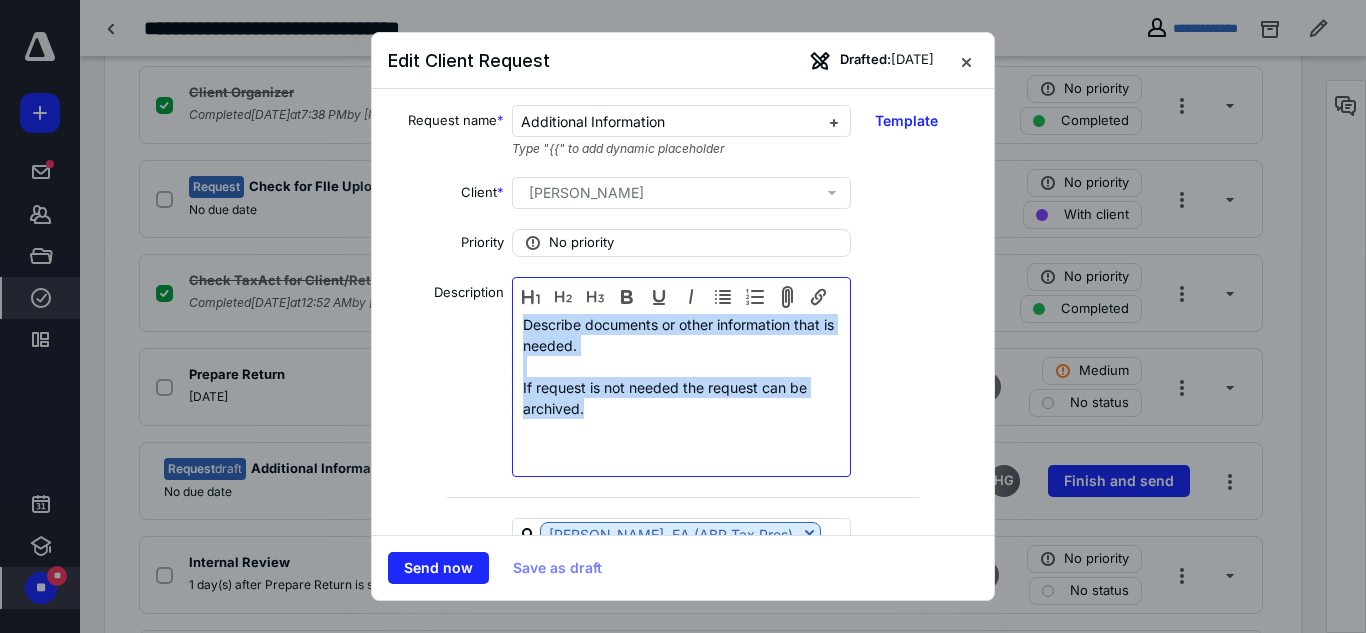 drag, startPoint x: 521, startPoint y: 321, endPoint x: 631, endPoint y: 403, distance: 137.20058 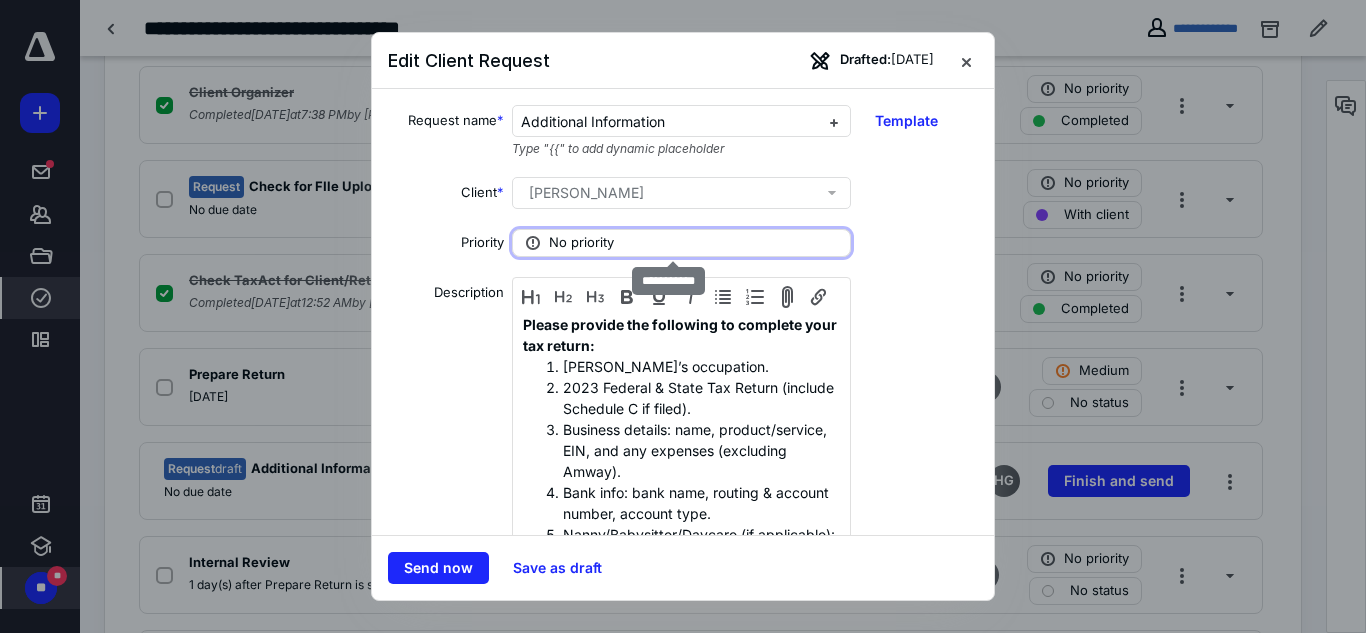 click on "No priority" at bounding box center [581, 243] 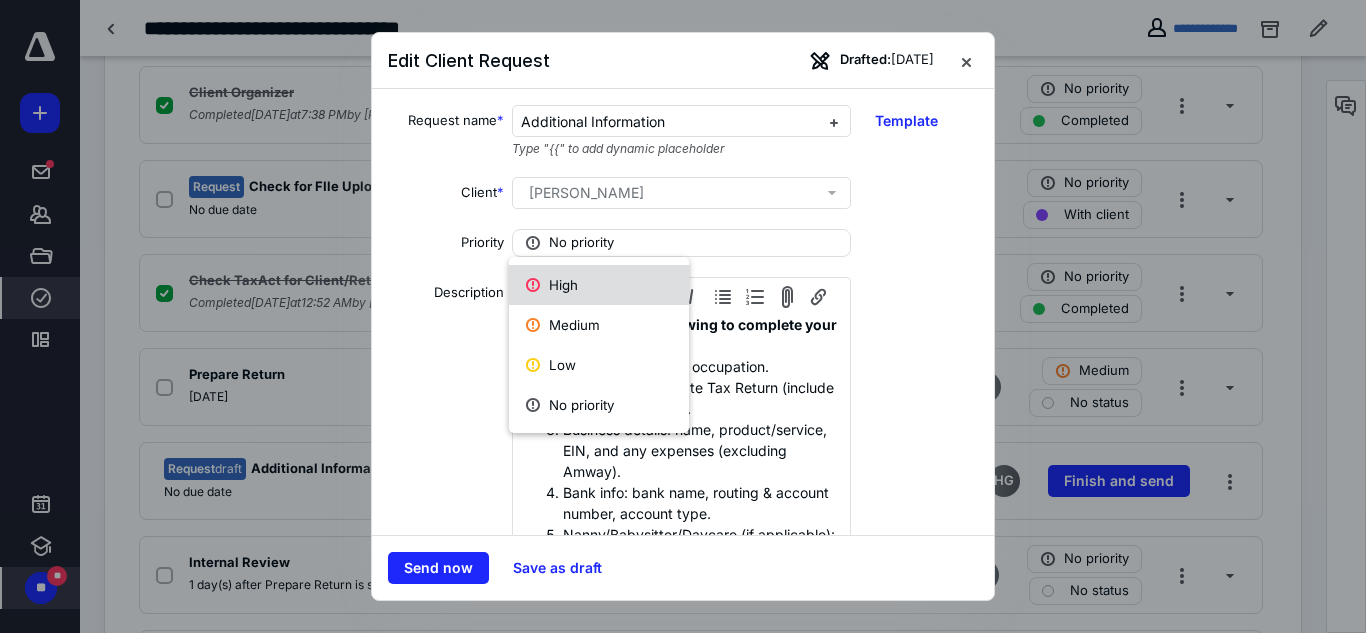 click on "High" at bounding box center (599, 285) 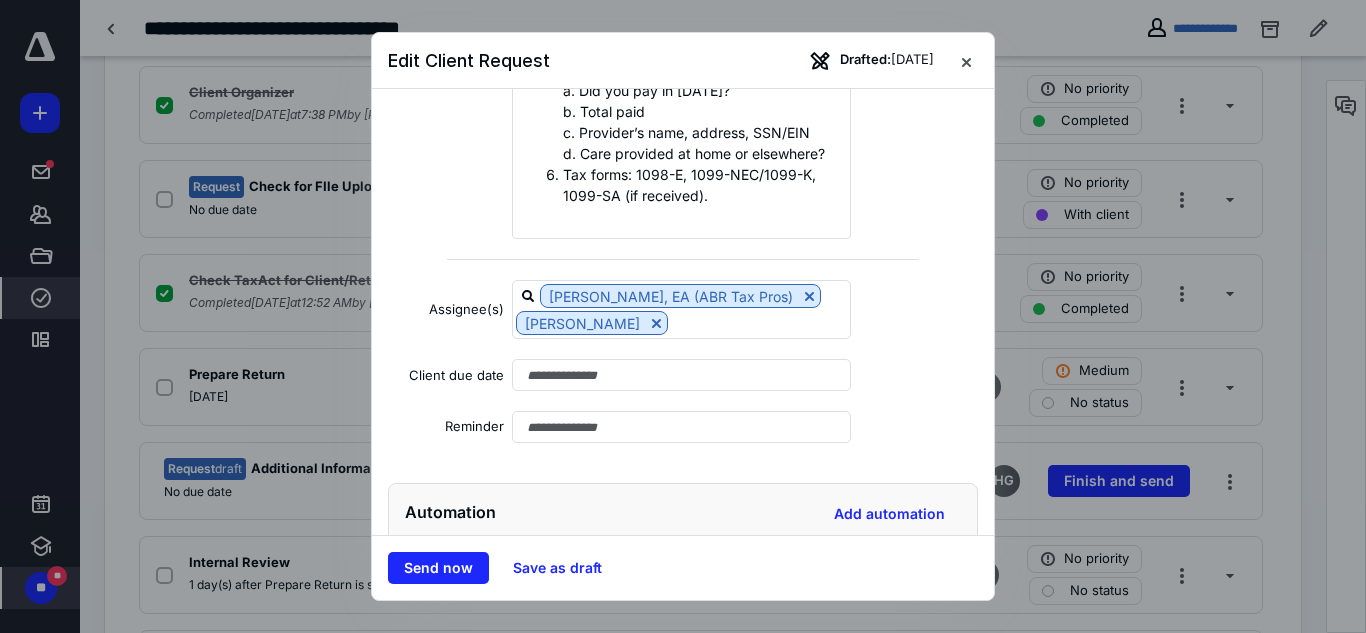 scroll, scrollTop: 500, scrollLeft: 0, axis: vertical 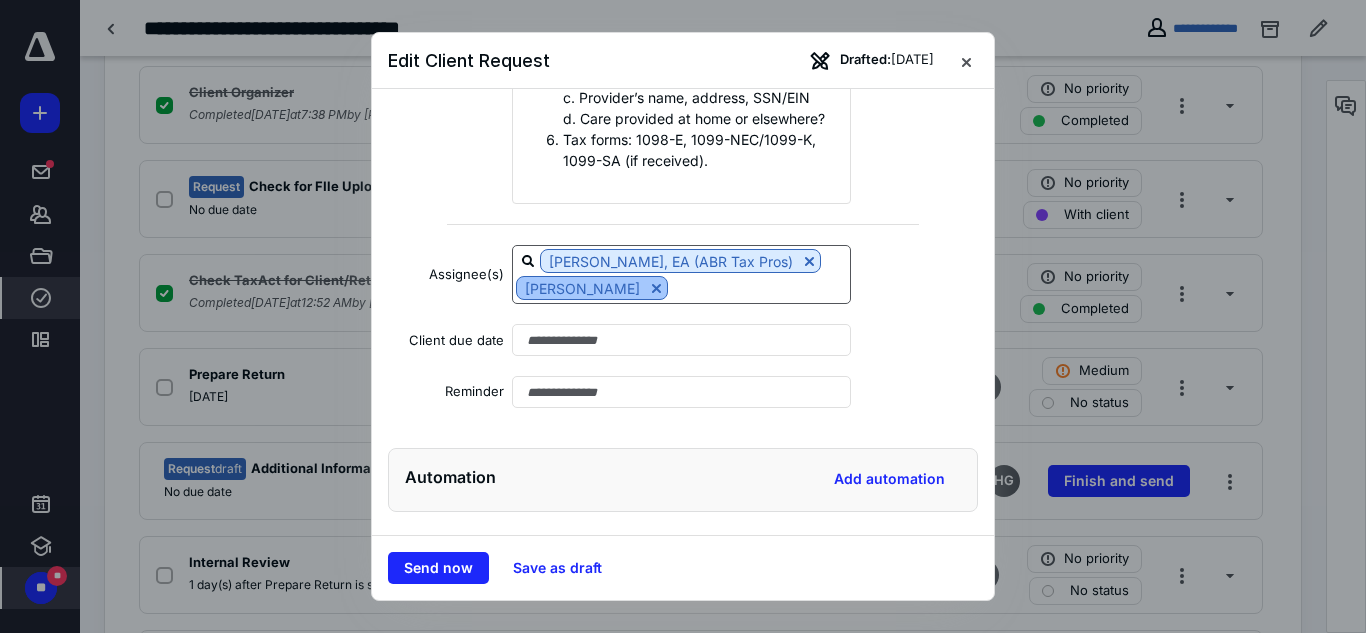 click at bounding box center (656, 288) 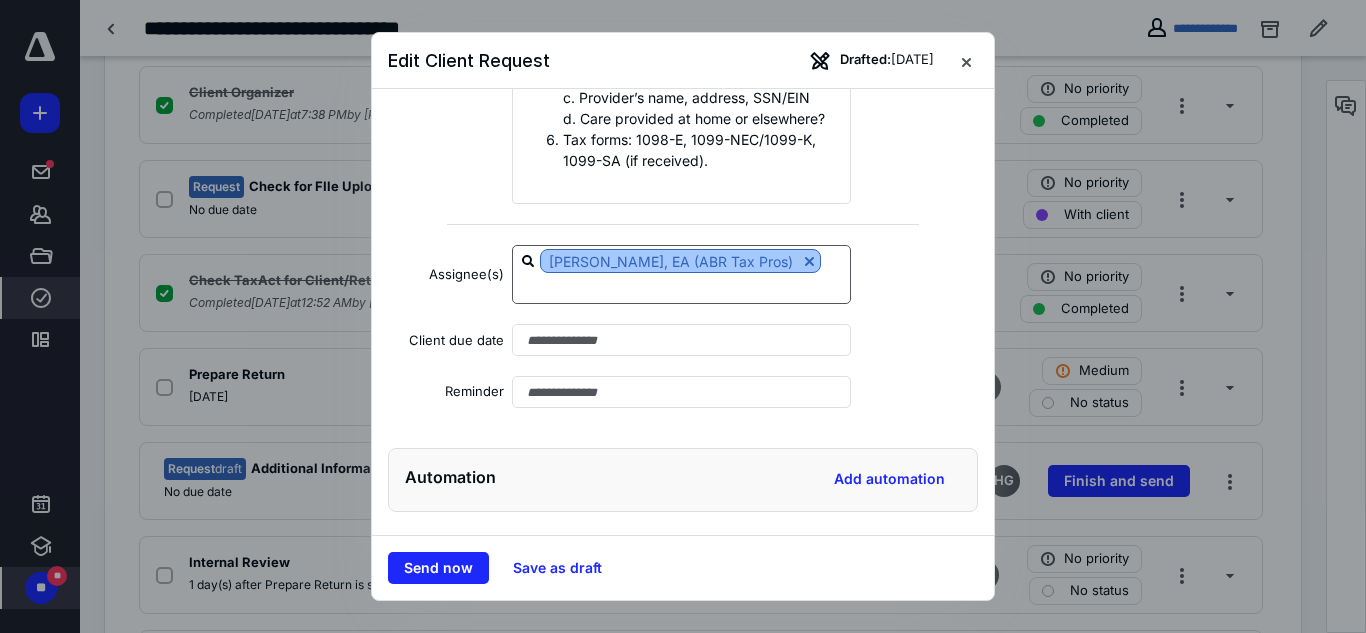click at bounding box center [809, 261] 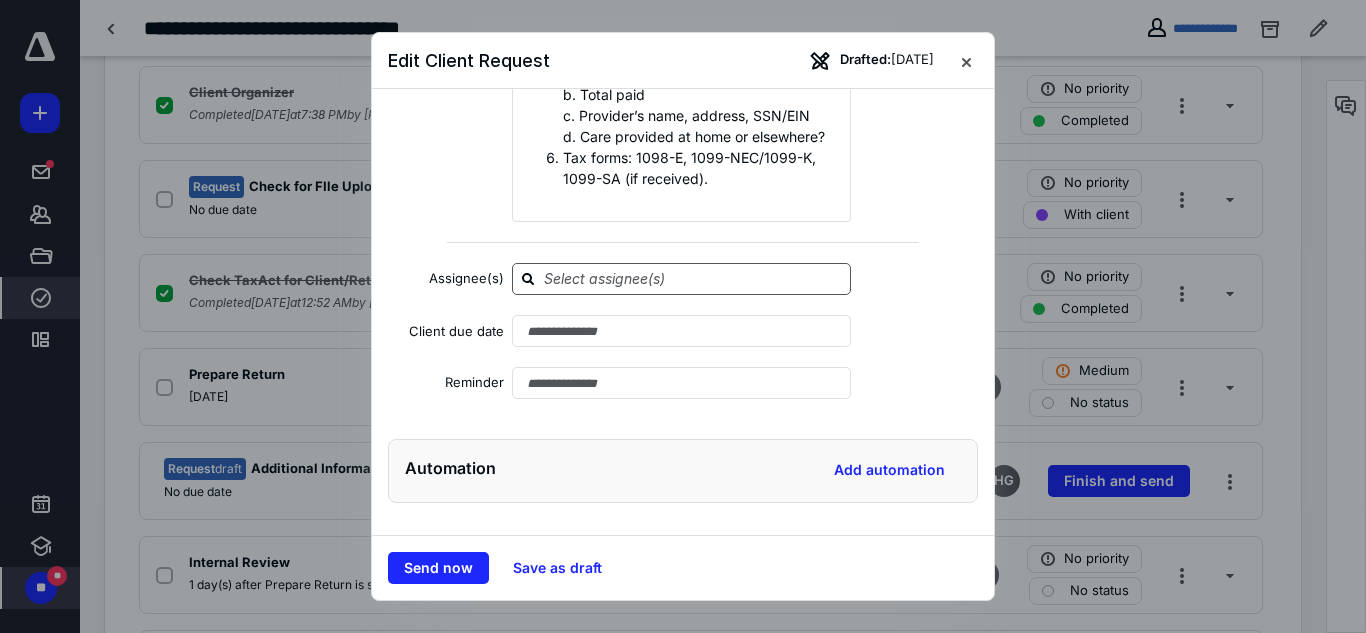 click at bounding box center [681, 279] 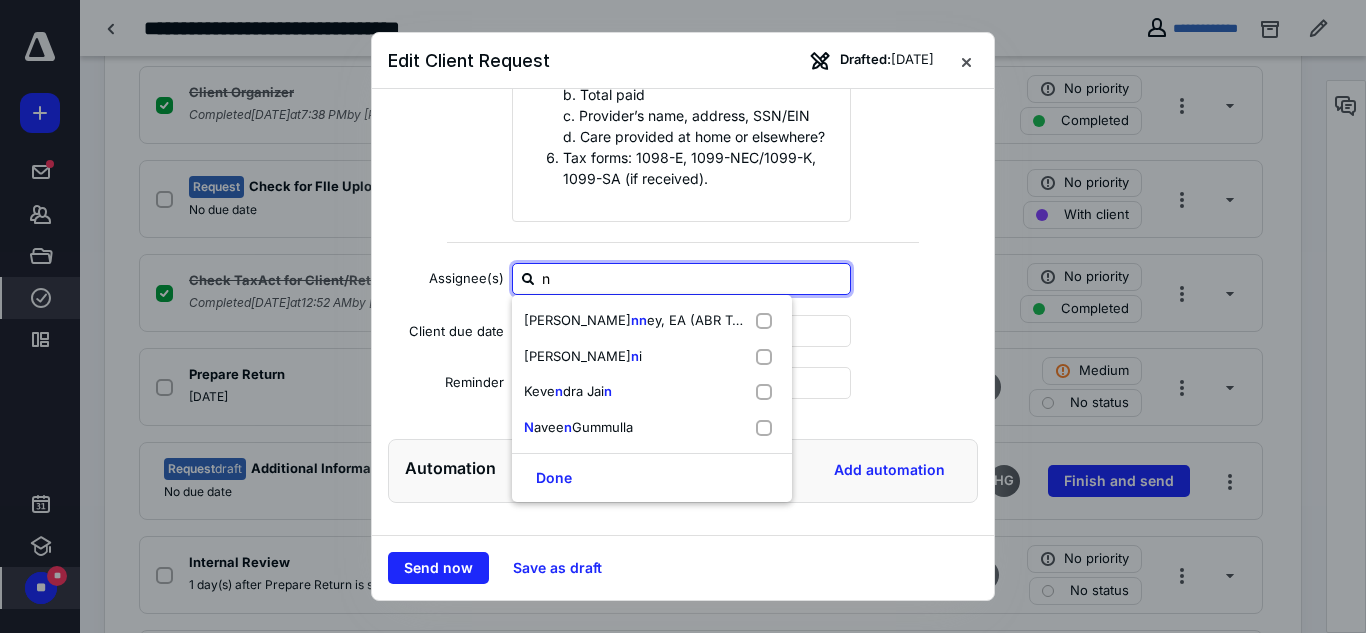 type on "na" 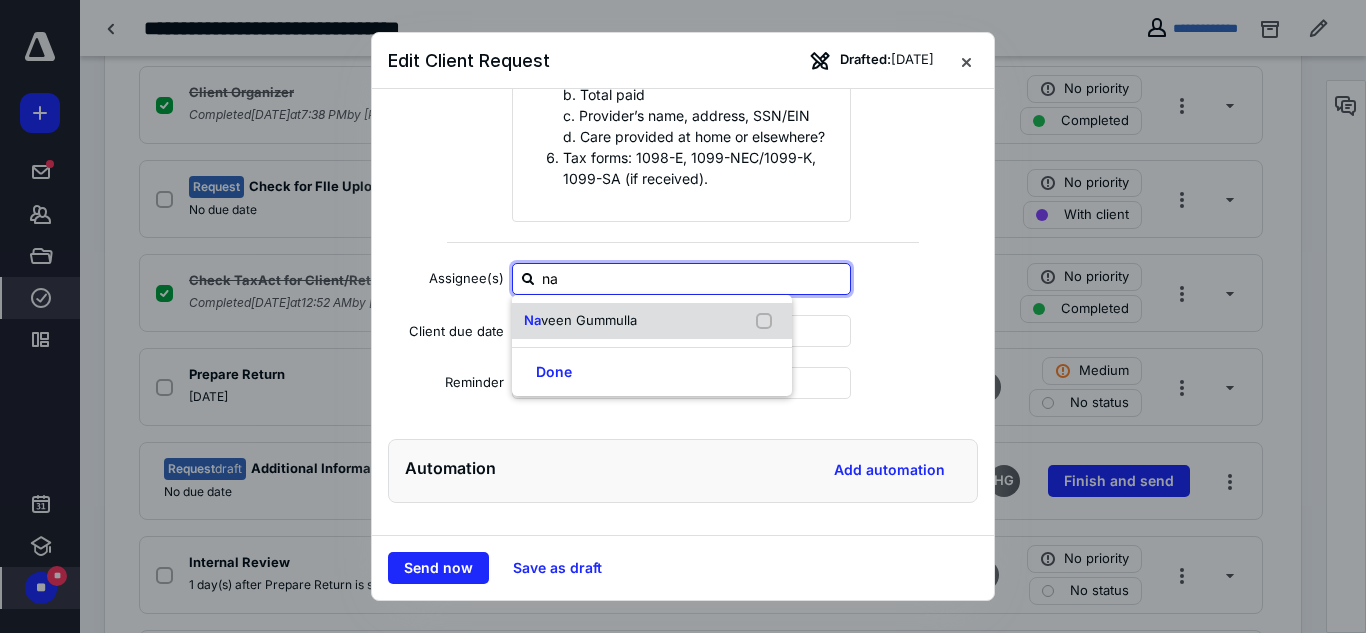 click on "[PERSON_NAME] Gummulla" at bounding box center (652, 321) 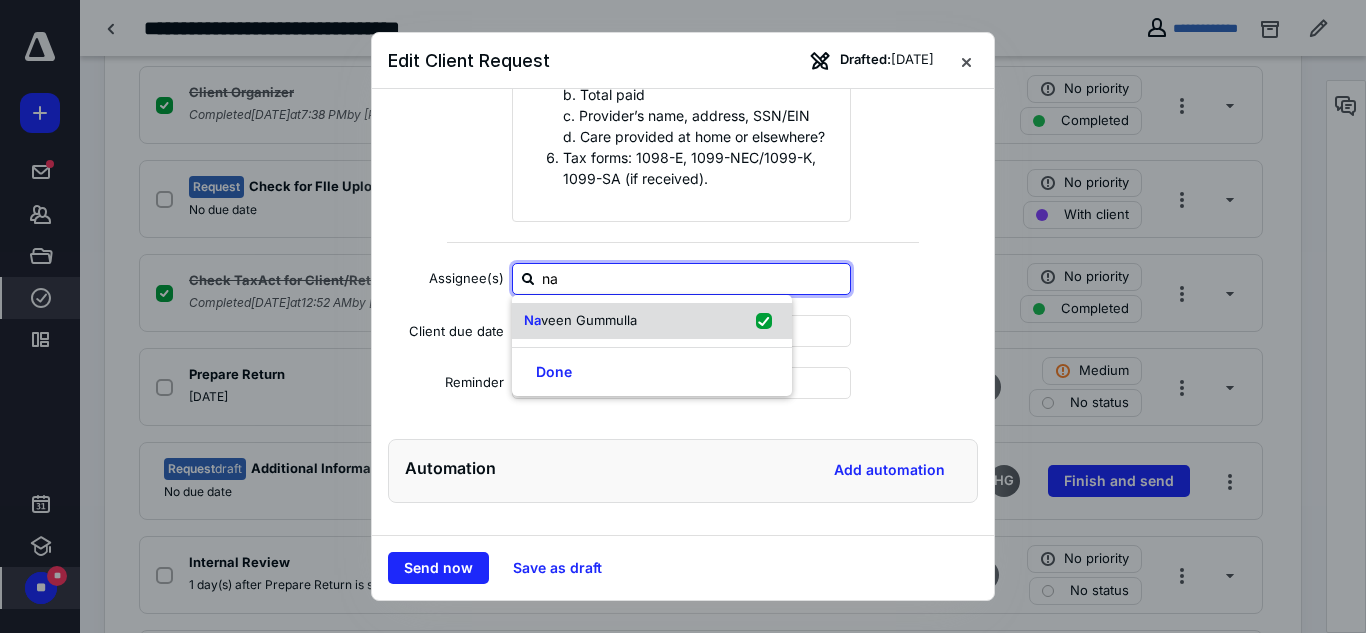 checkbox on "true" 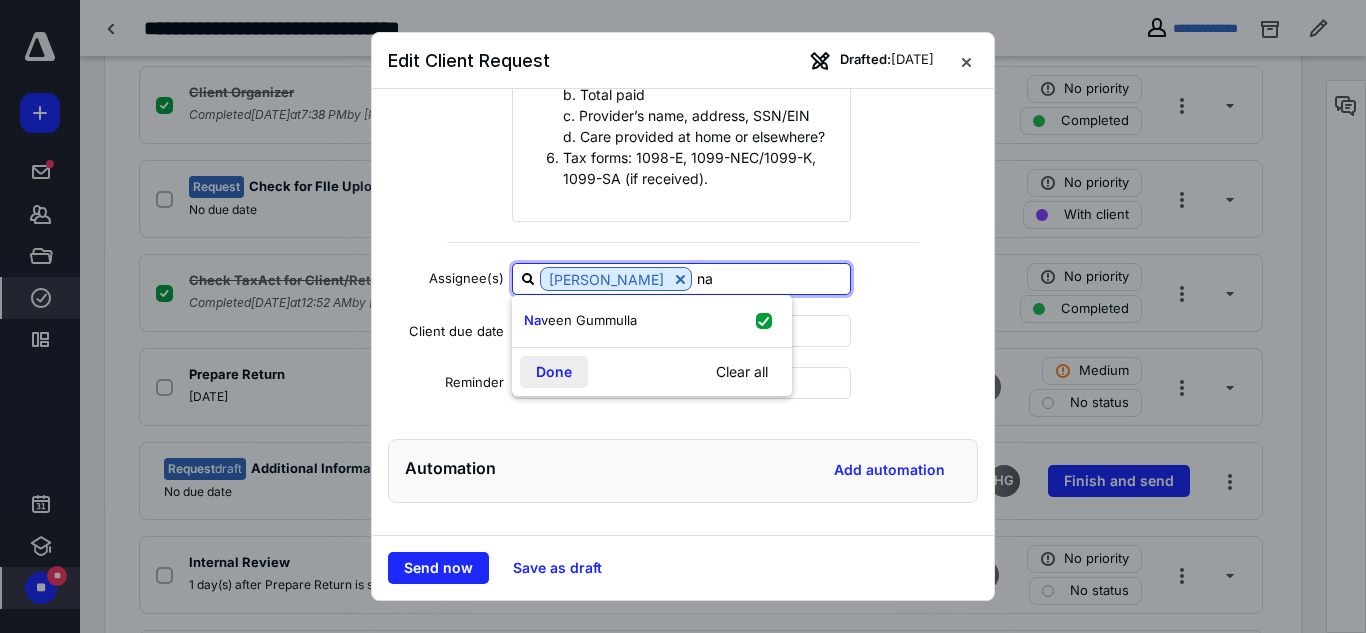 type on "na" 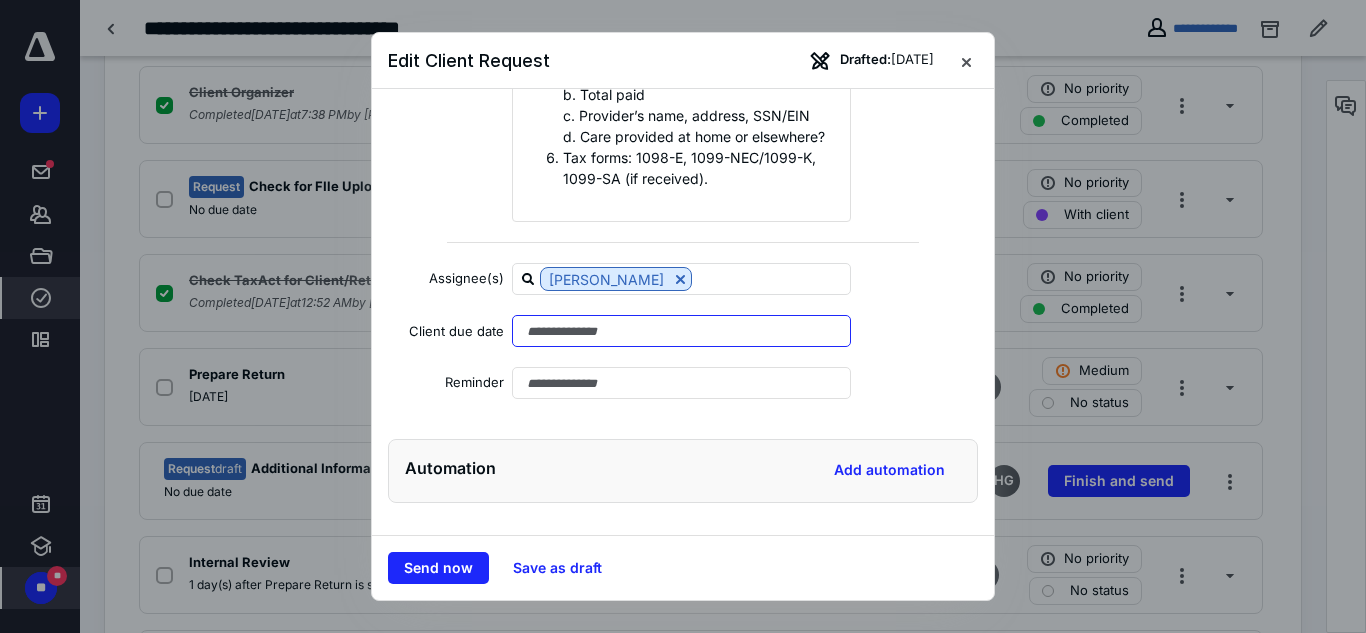 click at bounding box center [681, 331] 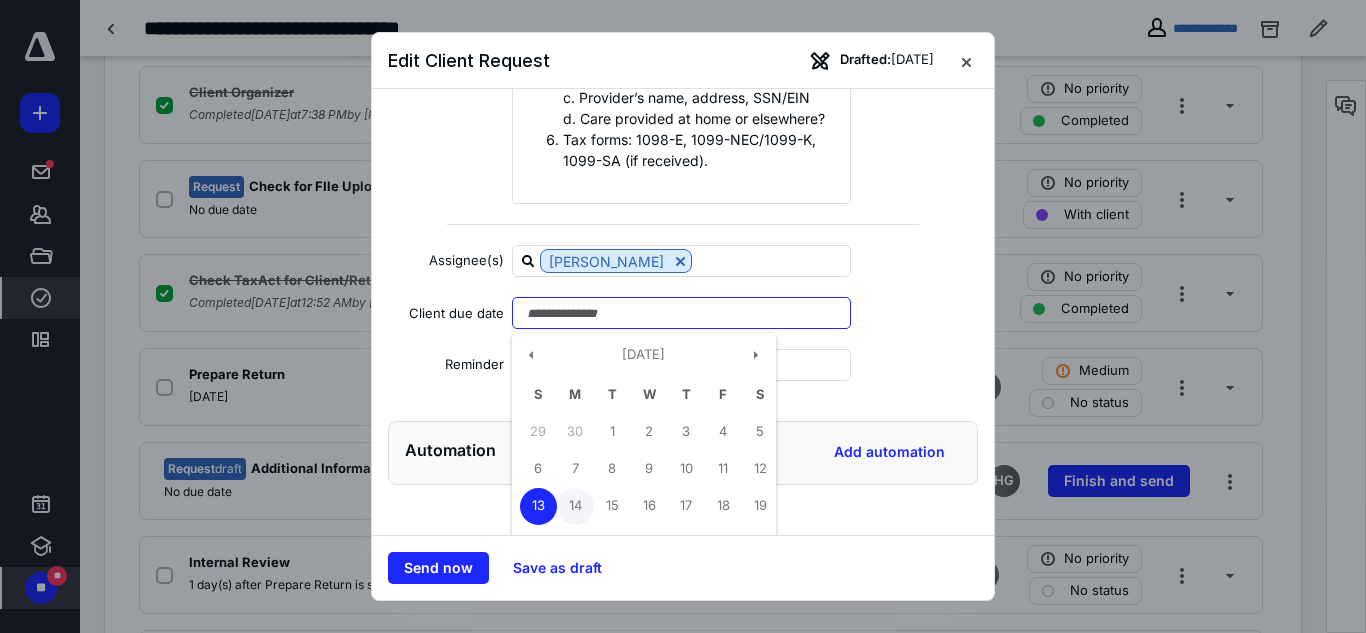 click on "14" at bounding box center [575, 506] 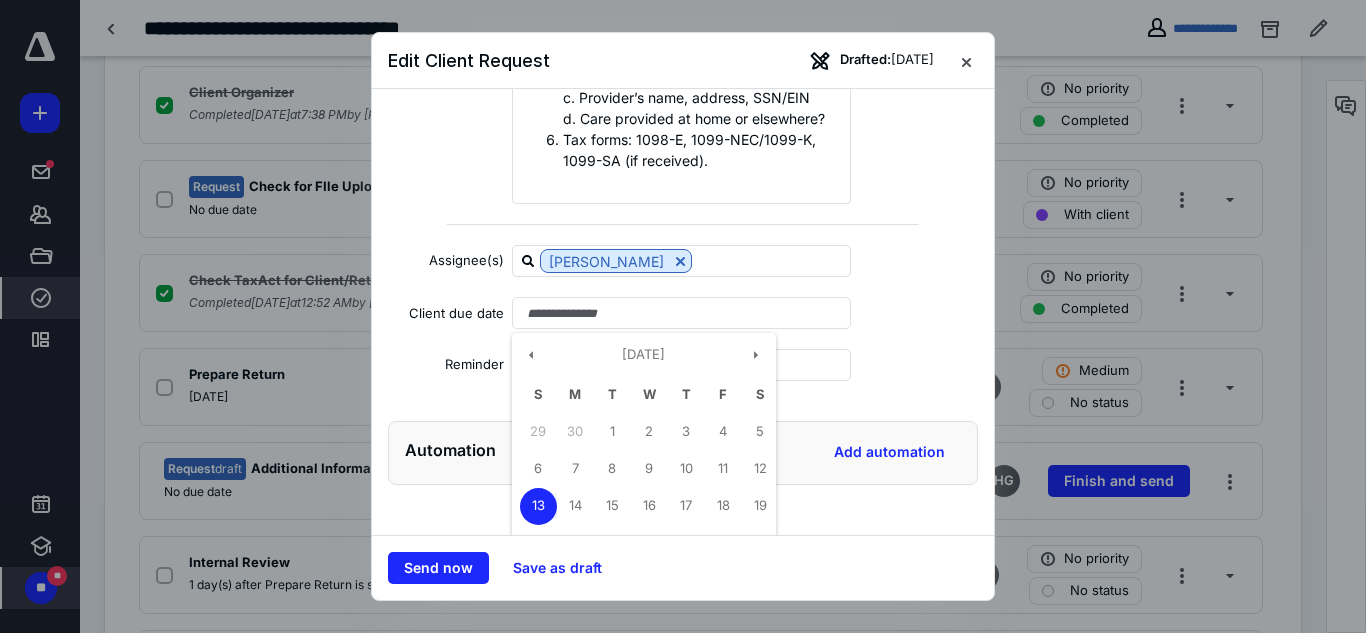 type on "**********" 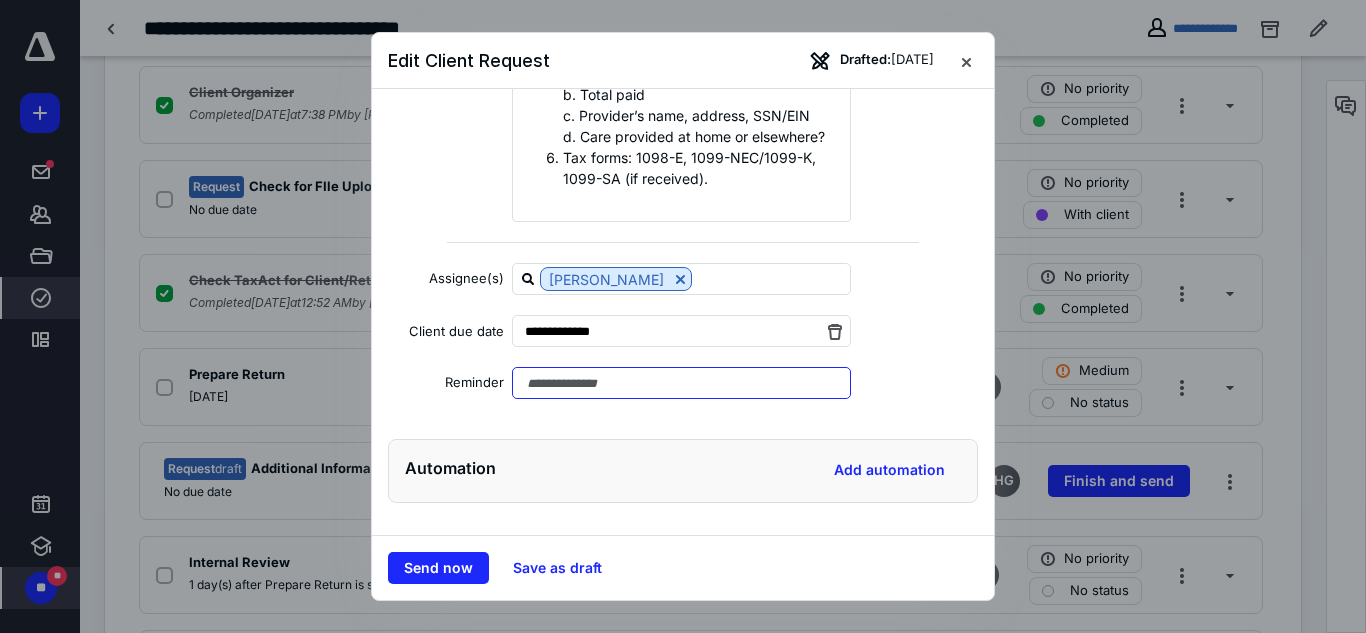 click at bounding box center [681, 383] 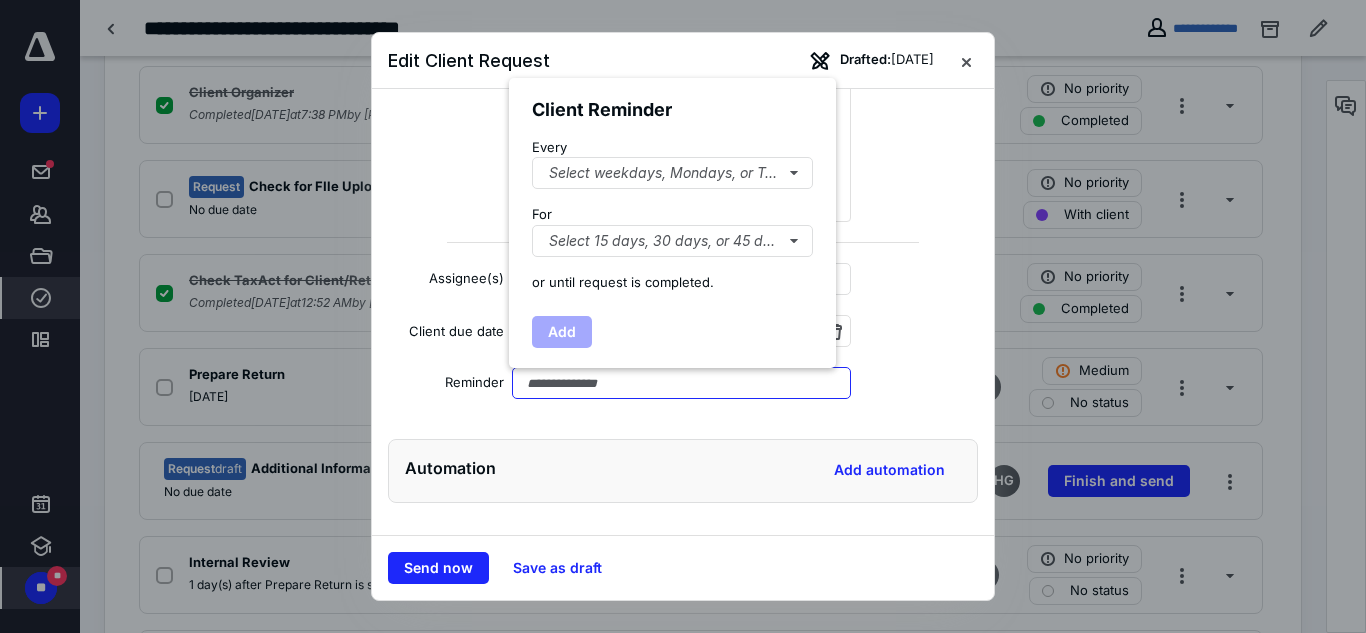 scroll, scrollTop: 503, scrollLeft: 0, axis: vertical 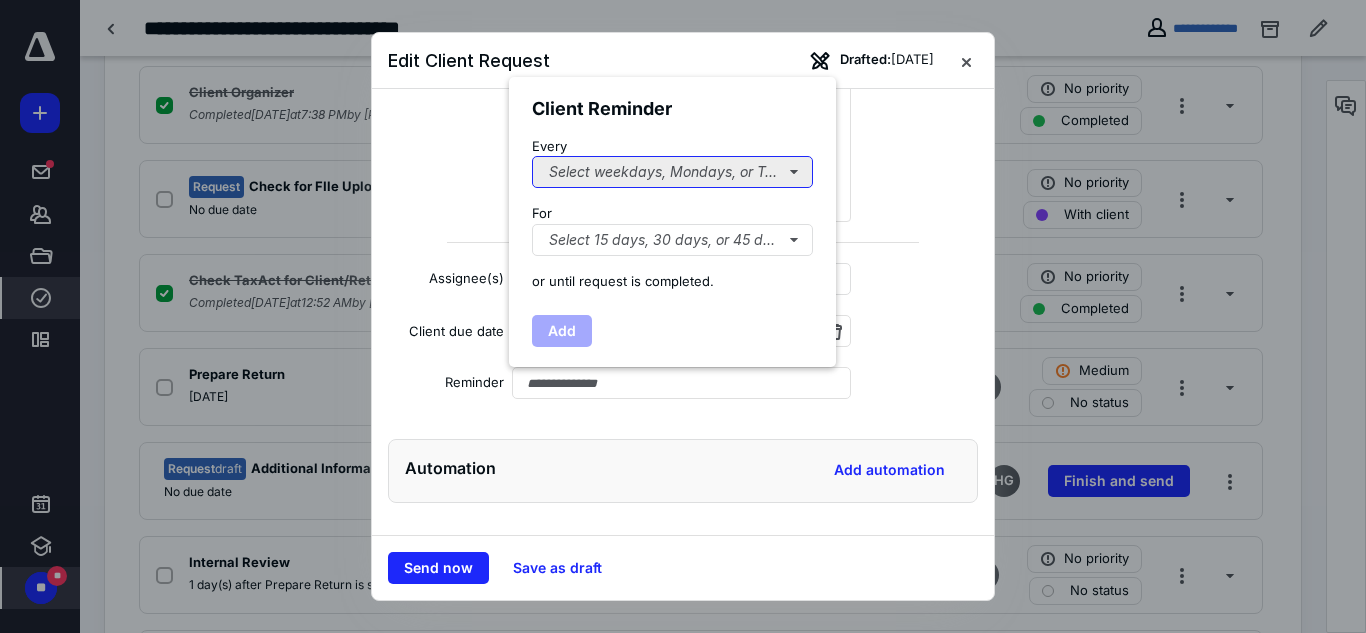 click on "Select weekdays, Mondays, or Tues..." at bounding box center (672, 172) 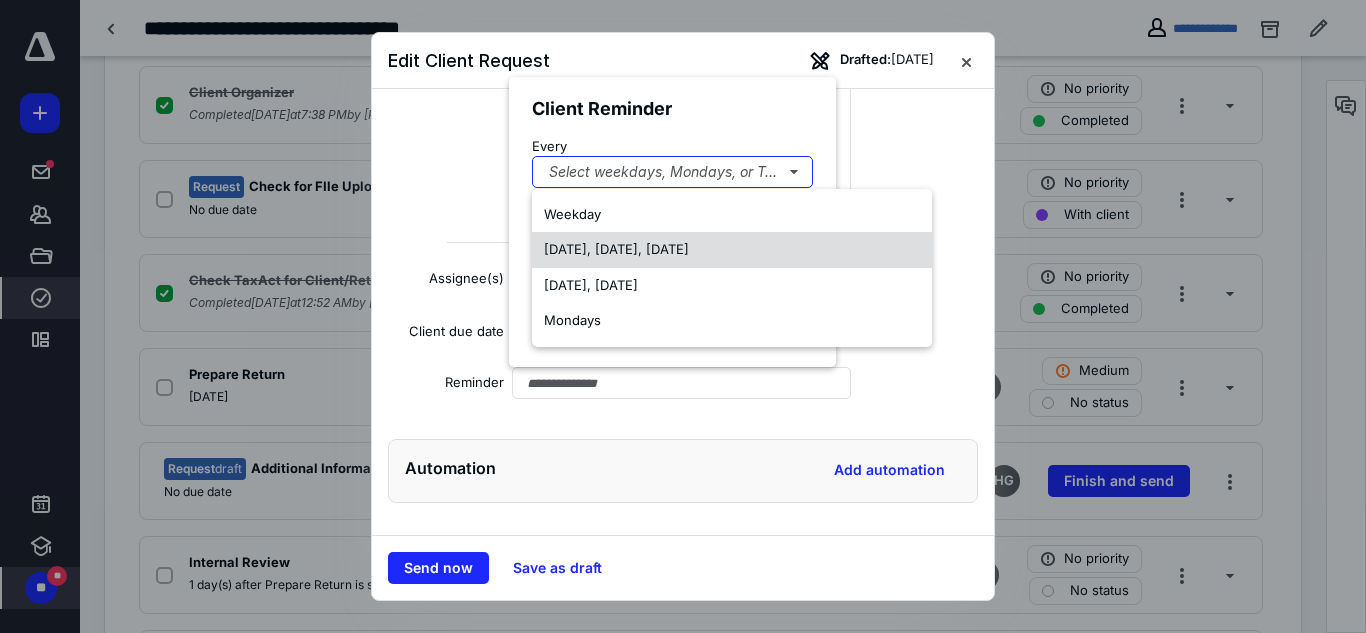 click on "[DATE], [DATE], [DATE]" at bounding box center [616, 249] 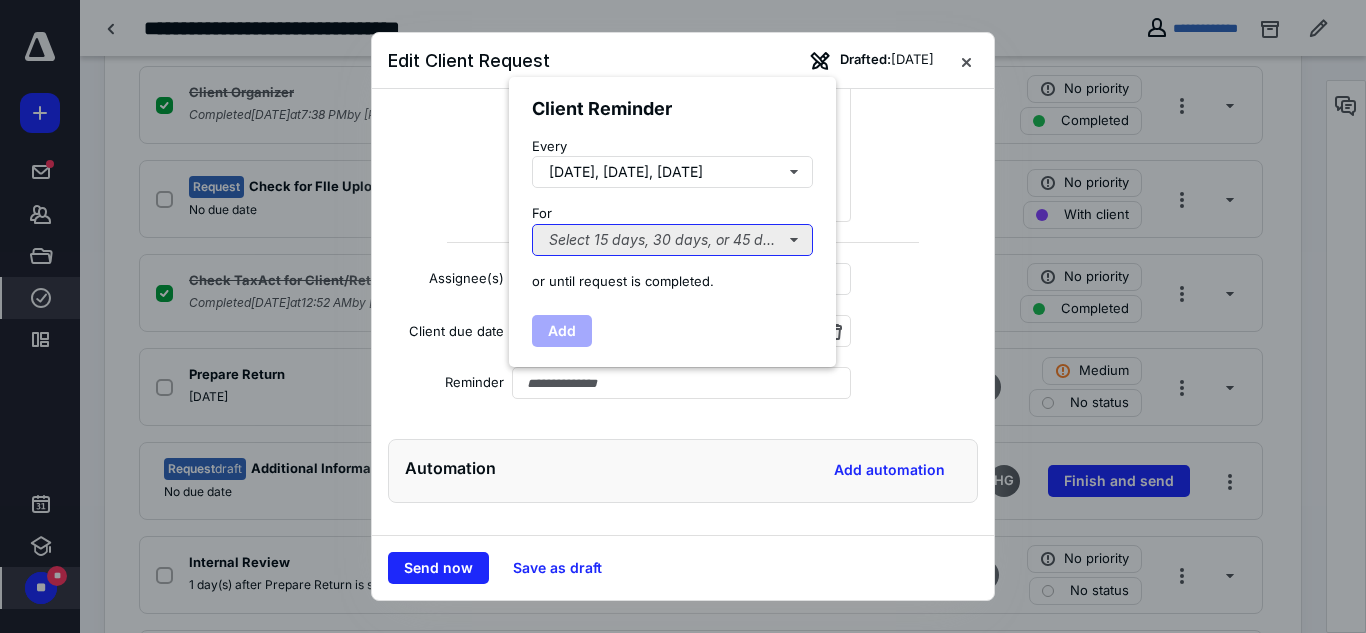 click on "Select 15 days, 30 days, or 45 days..." at bounding box center (672, 240) 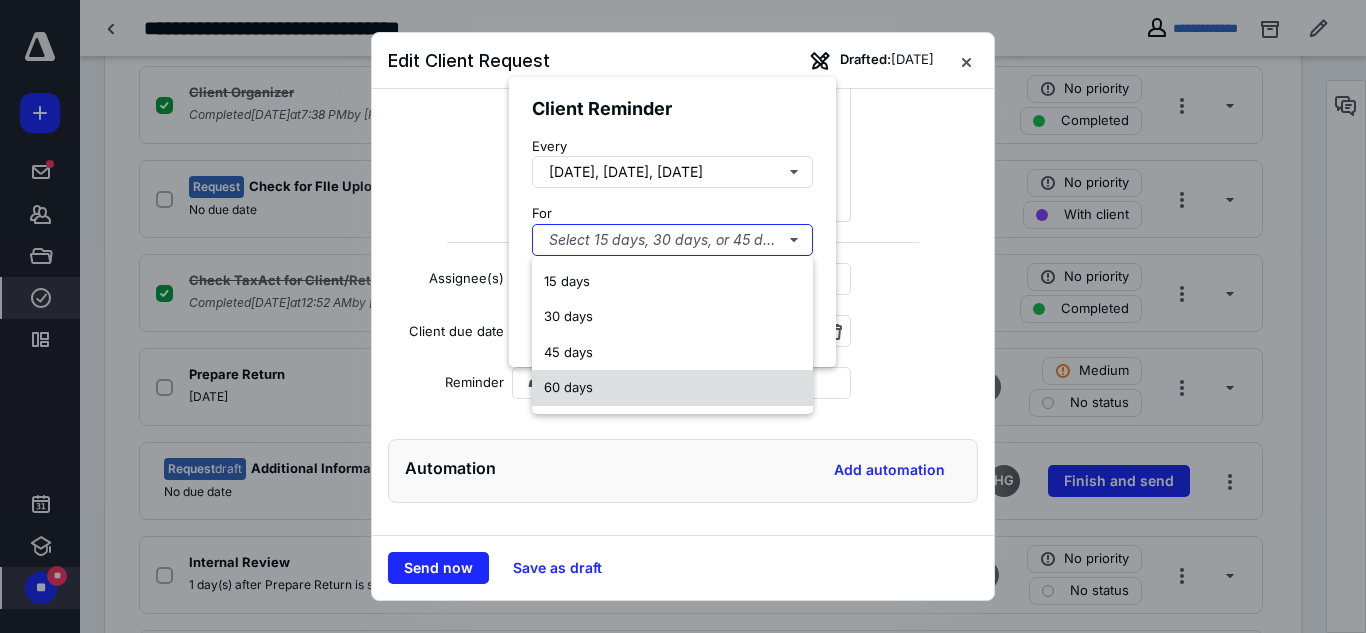 drag, startPoint x: 583, startPoint y: 350, endPoint x: 580, endPoint y: 378, distance: 28.160255 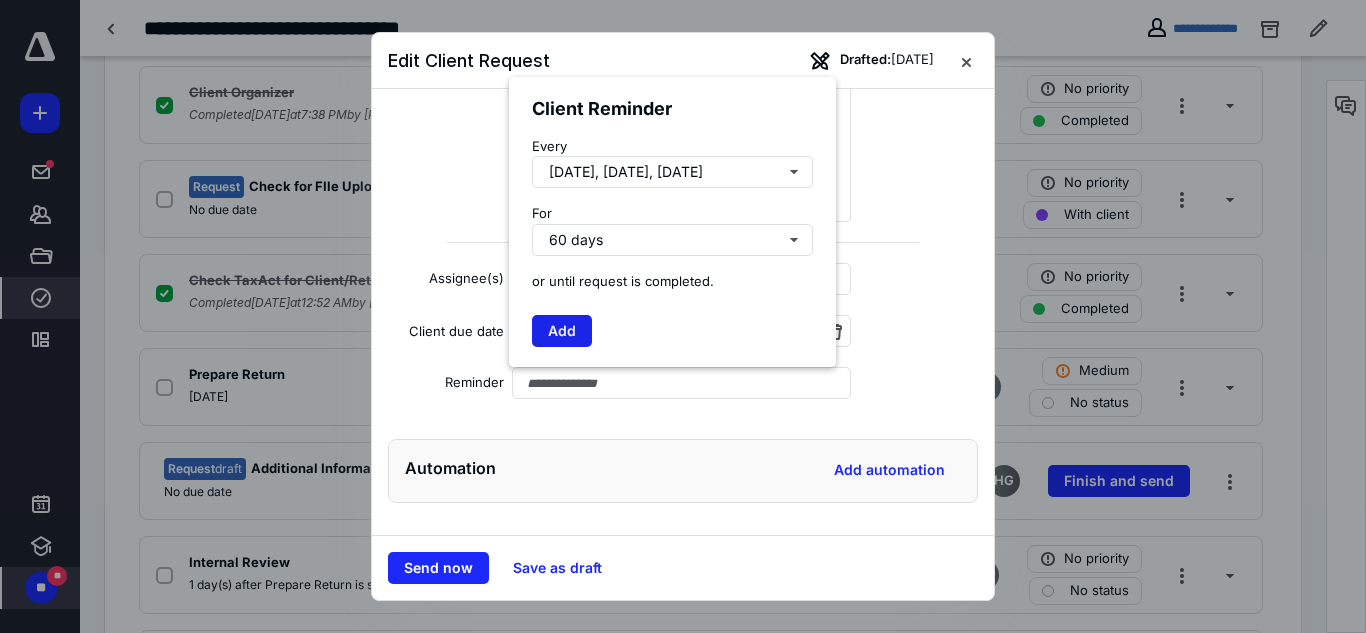 click on "Add" at bounding box center [562, 331] 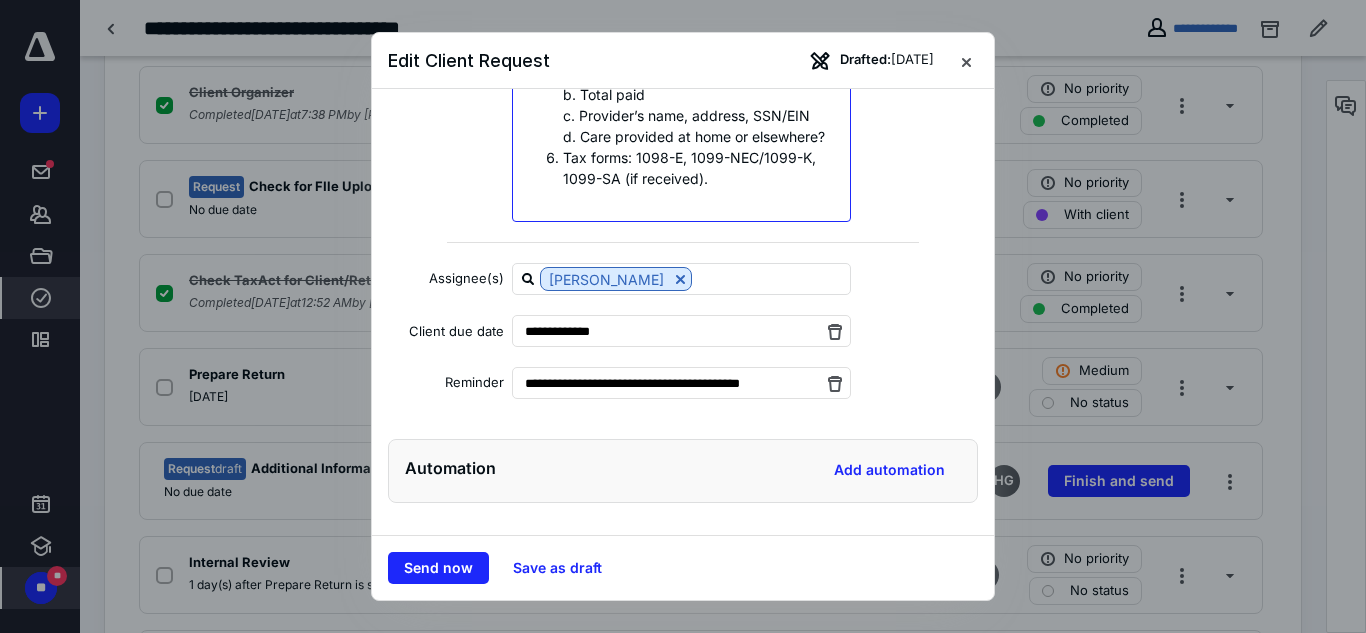 click on "Tax forms: 1098-E, 1099-NEC/1099-K, 1099-SA (if received)." at bounding box center (701, 168) 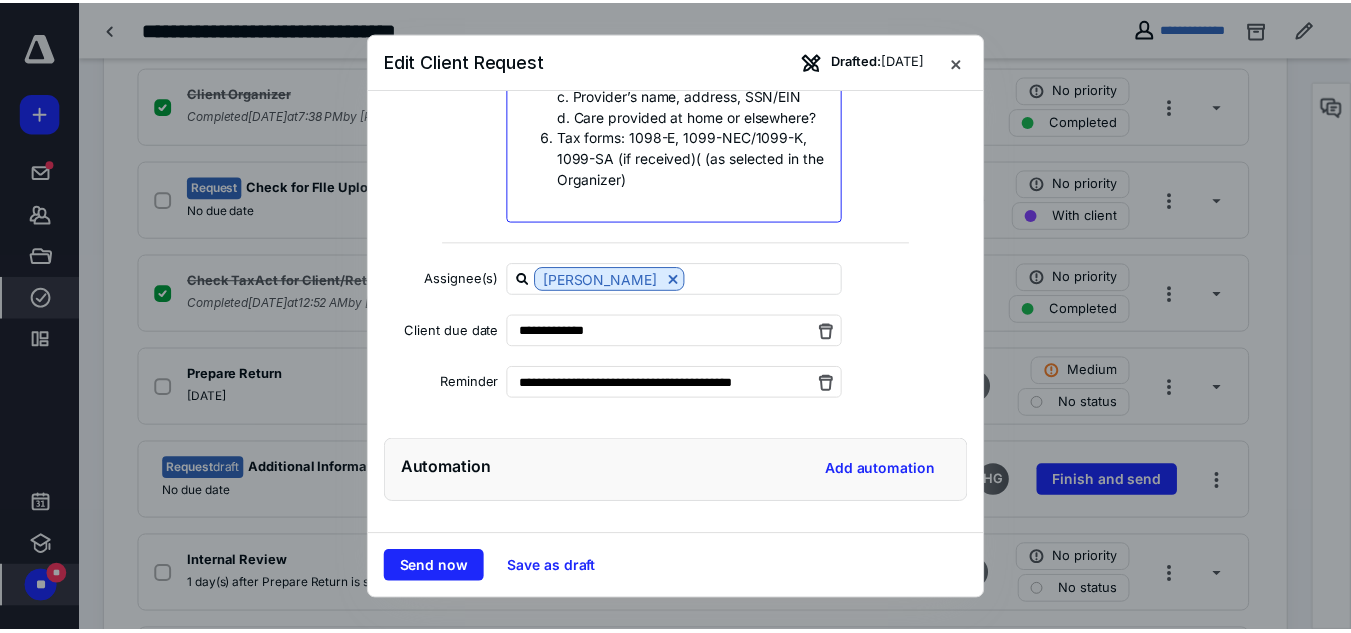 scroll, scrollTop: 524, scrollLeft: 0, axis: vertical 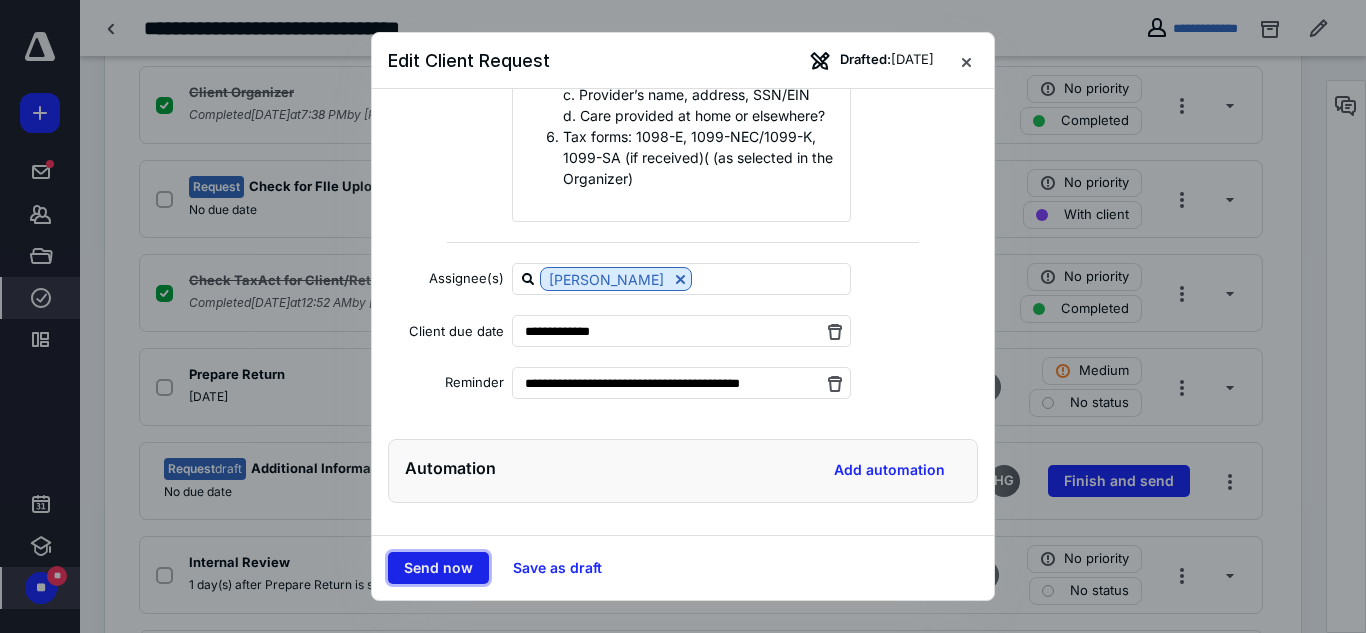 click on "Send now" at bounding box center [438, 568] 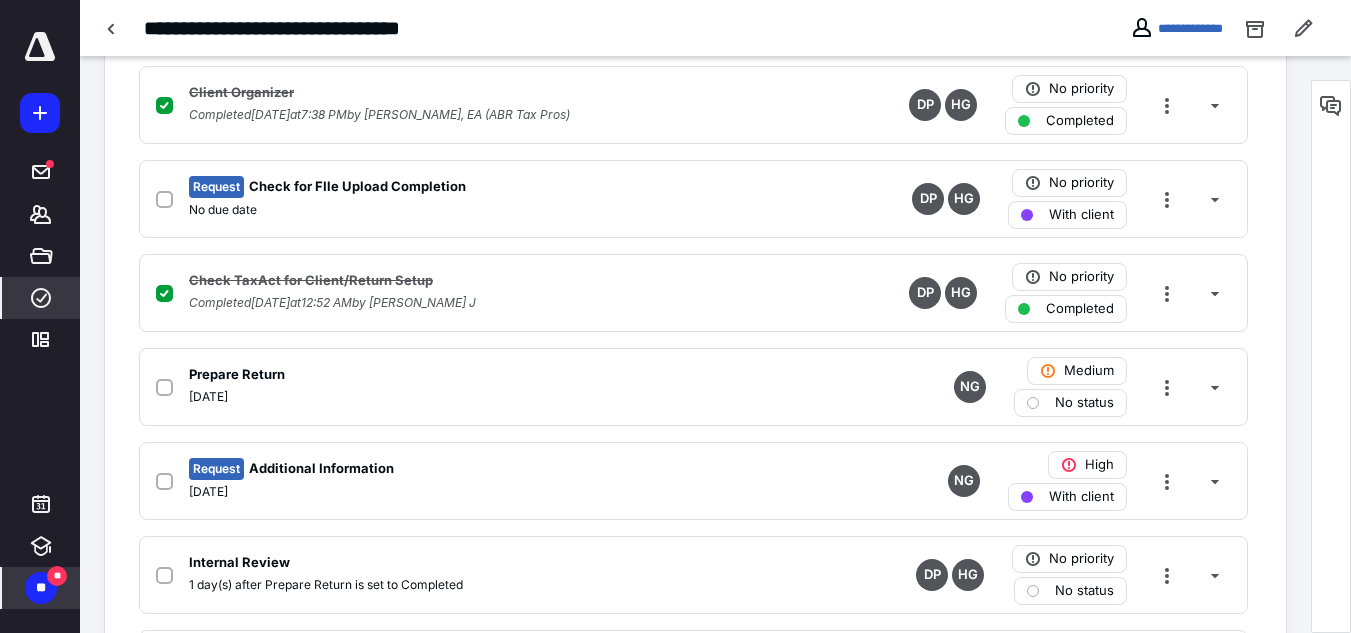 click on "**" at bounding box center [41, 588] 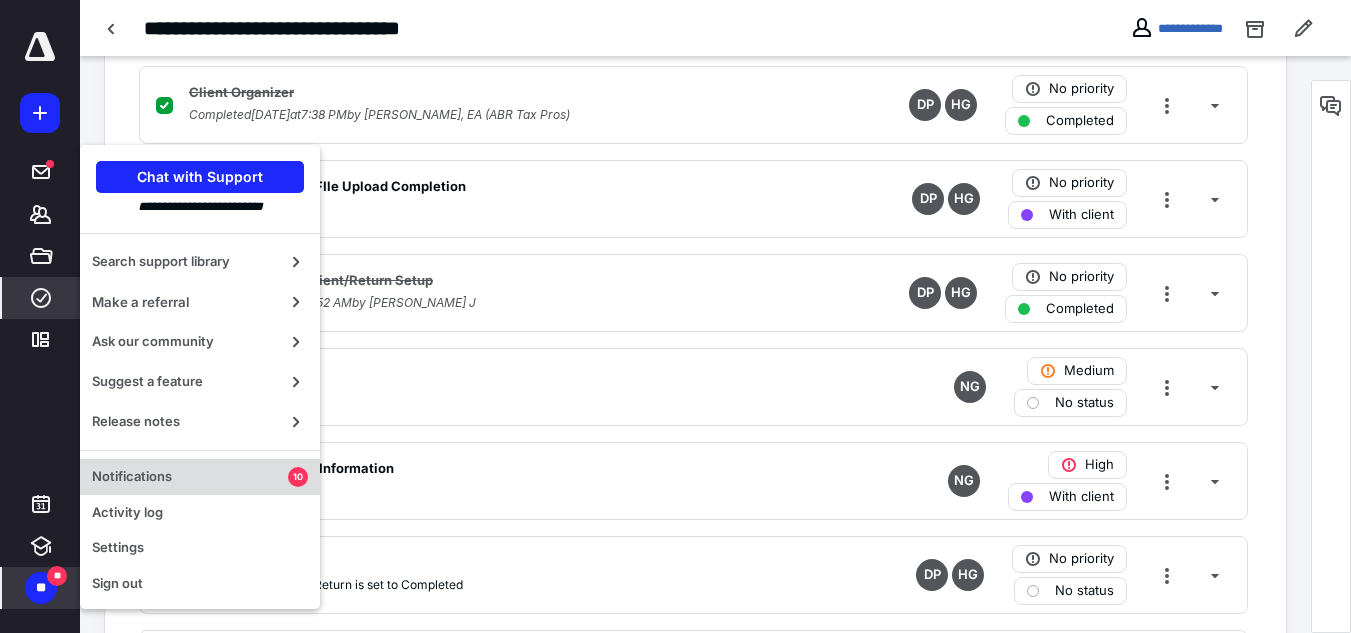click on "Notifications" at bounding box center (190, 477) 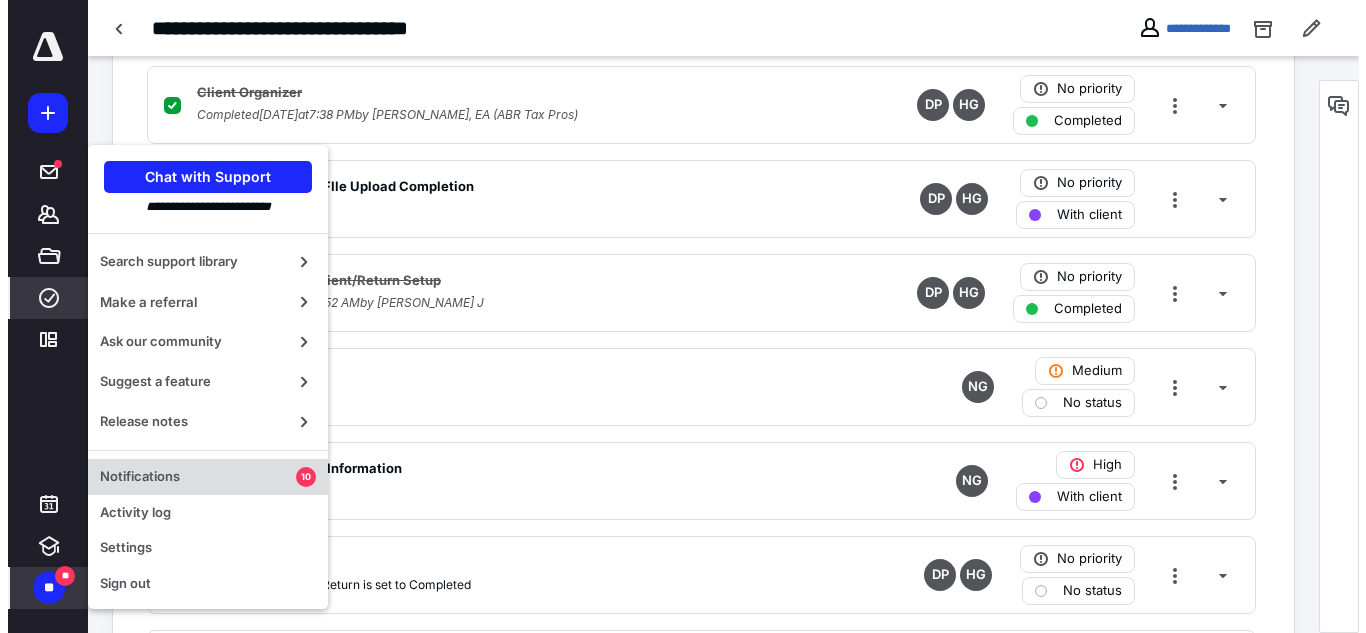 scroll, scrollTop: 0, scrollLeft: 0, axis: both 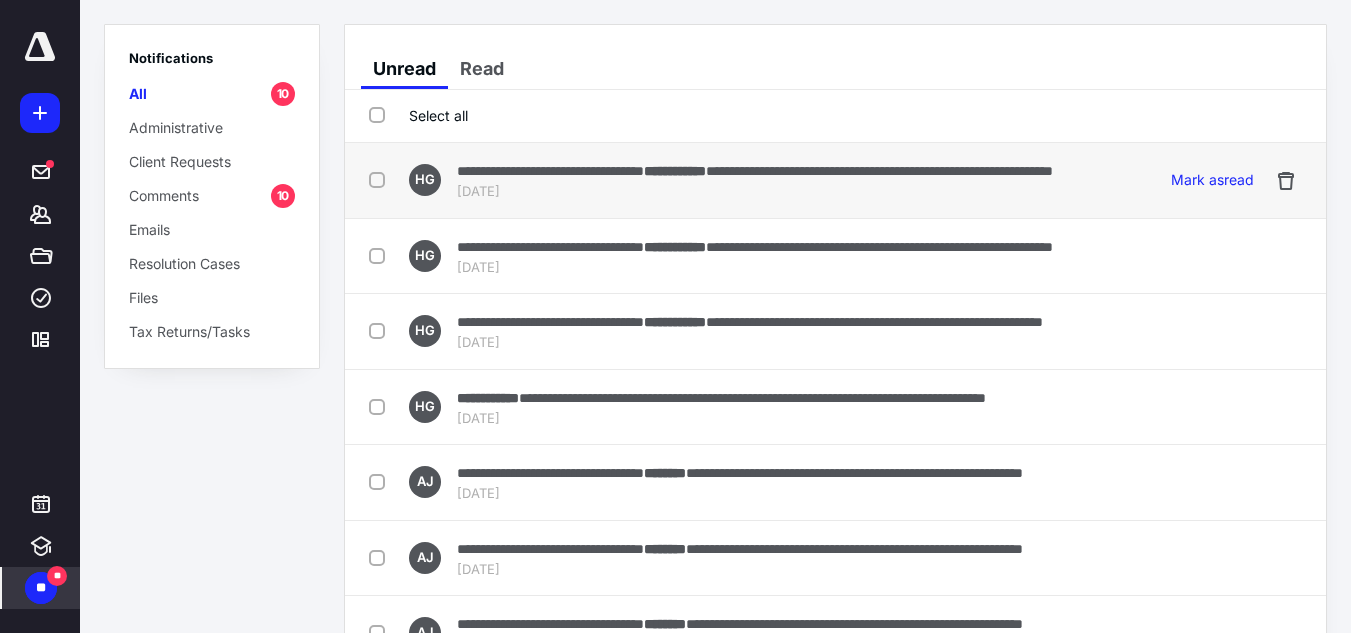 click on "[DATE]" at bounding box center [755, 192] 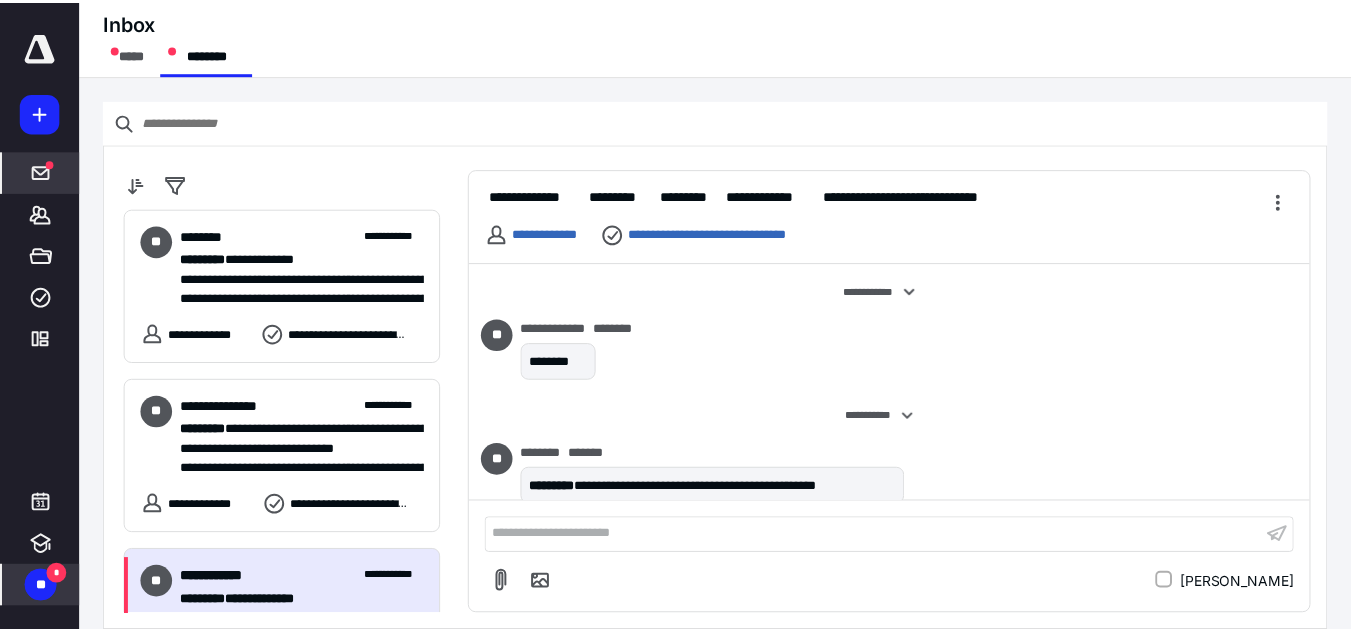 scroll, scrollTop: 1059, scrollLeft: 0, axis: vertical 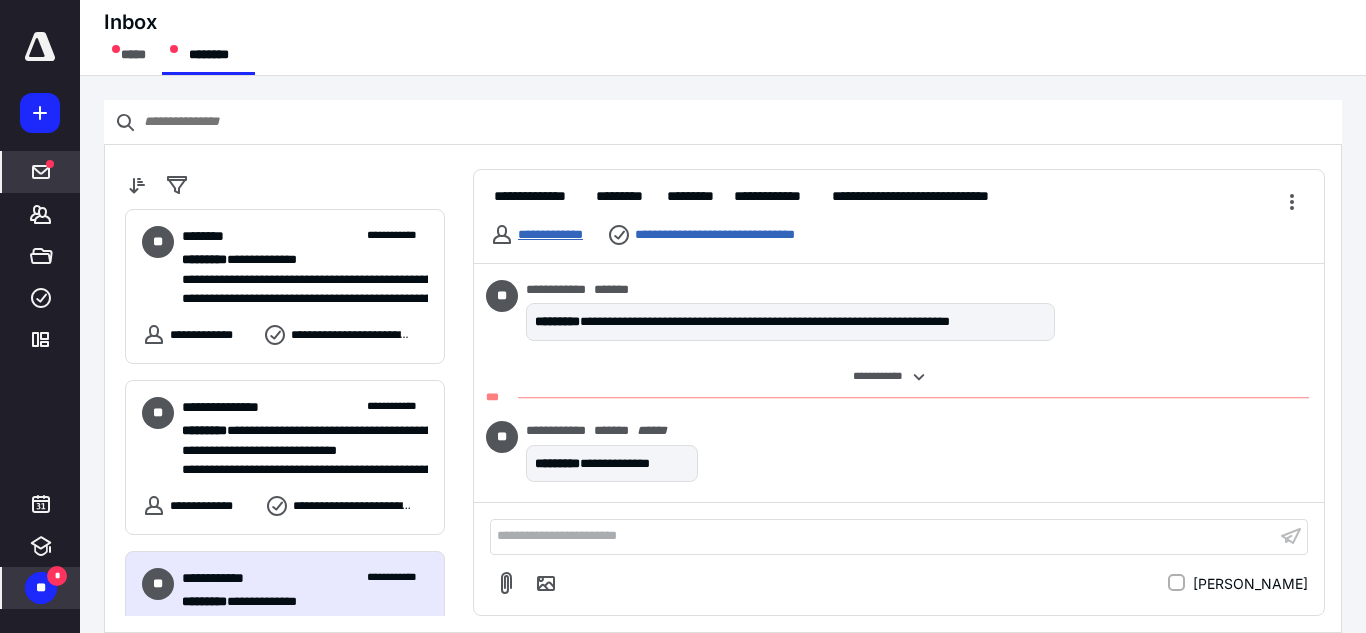 click on "**********" at bounding box center [550, 234] 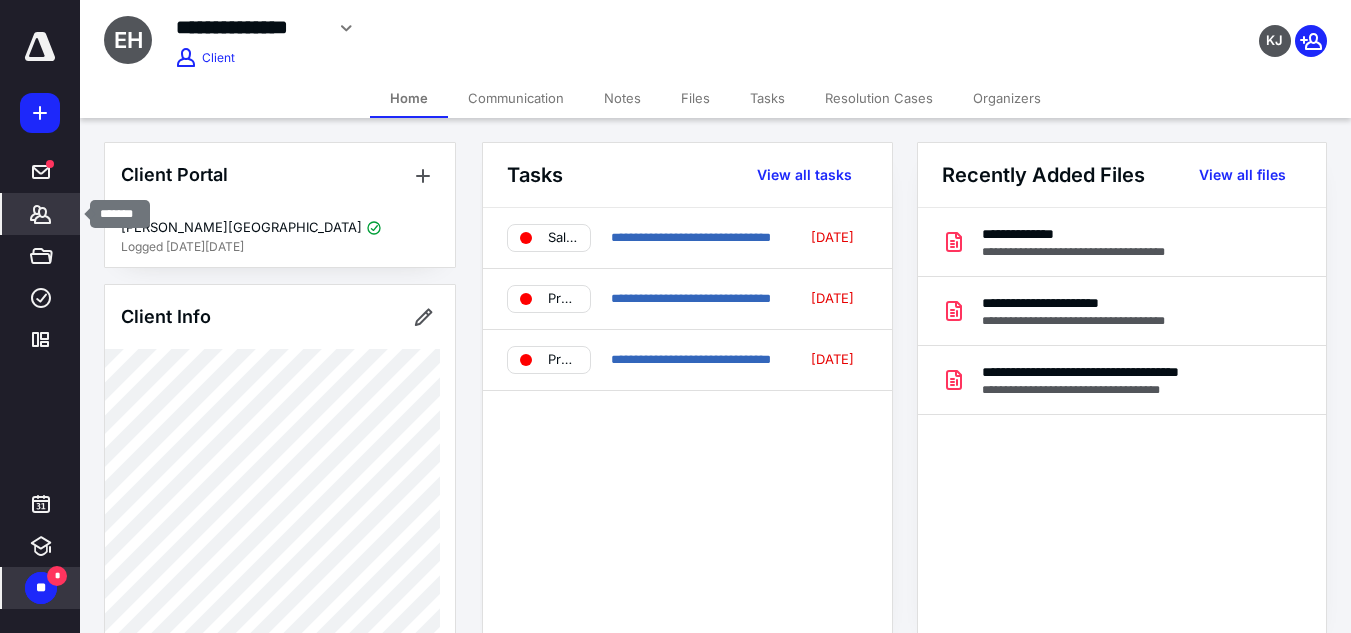 click on "*******" at bounding box center (41, 214) 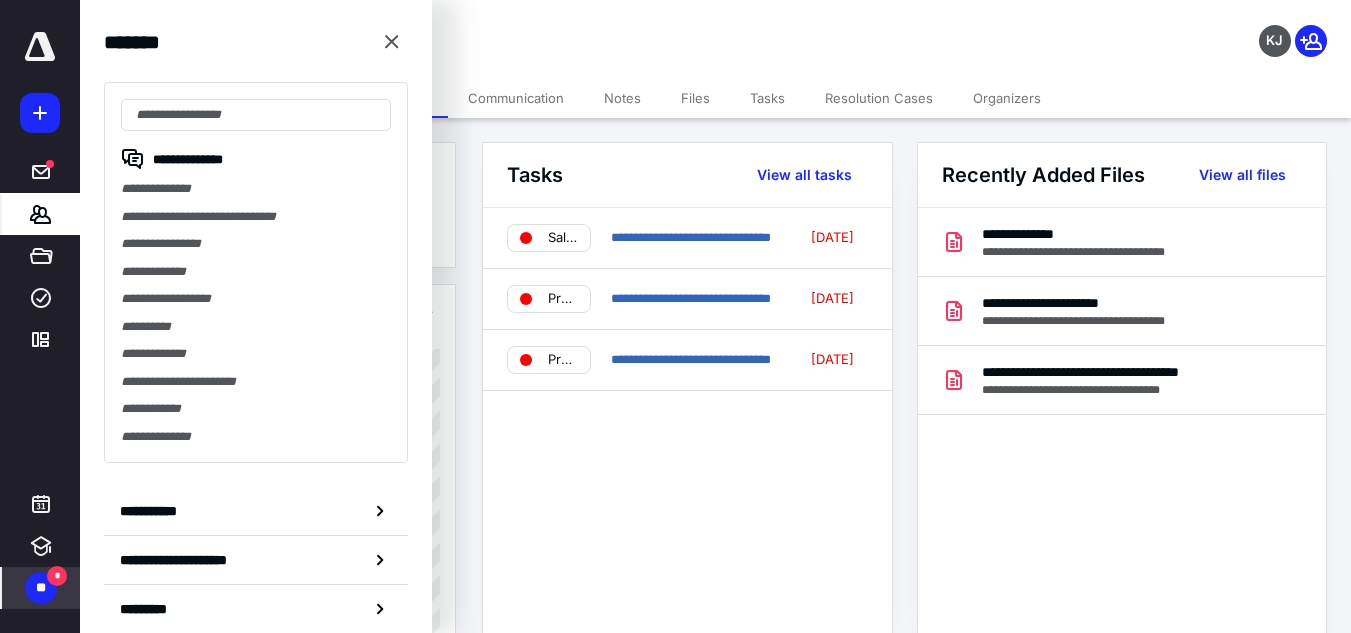 click on "**********" at bounding box center [687, 424] 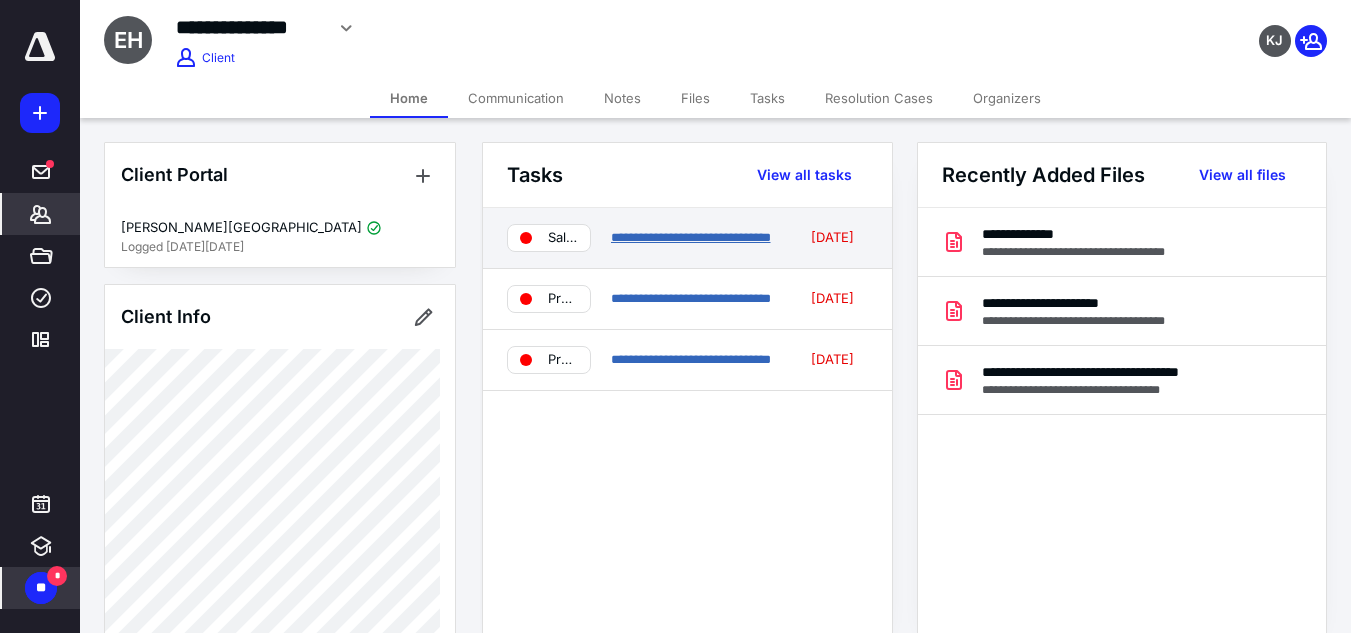 click on "**********" at bounding box center [691, 237] 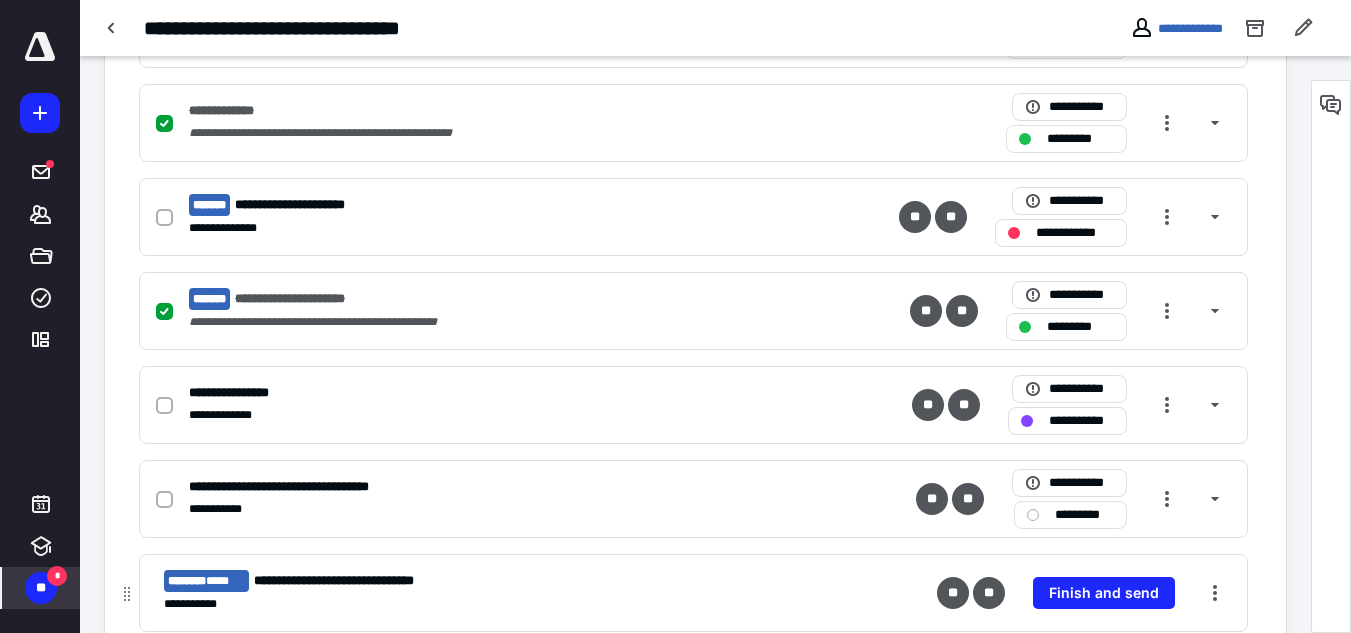 scroll, scrollTop: 900, scrollLeft: 0, axis: vertical 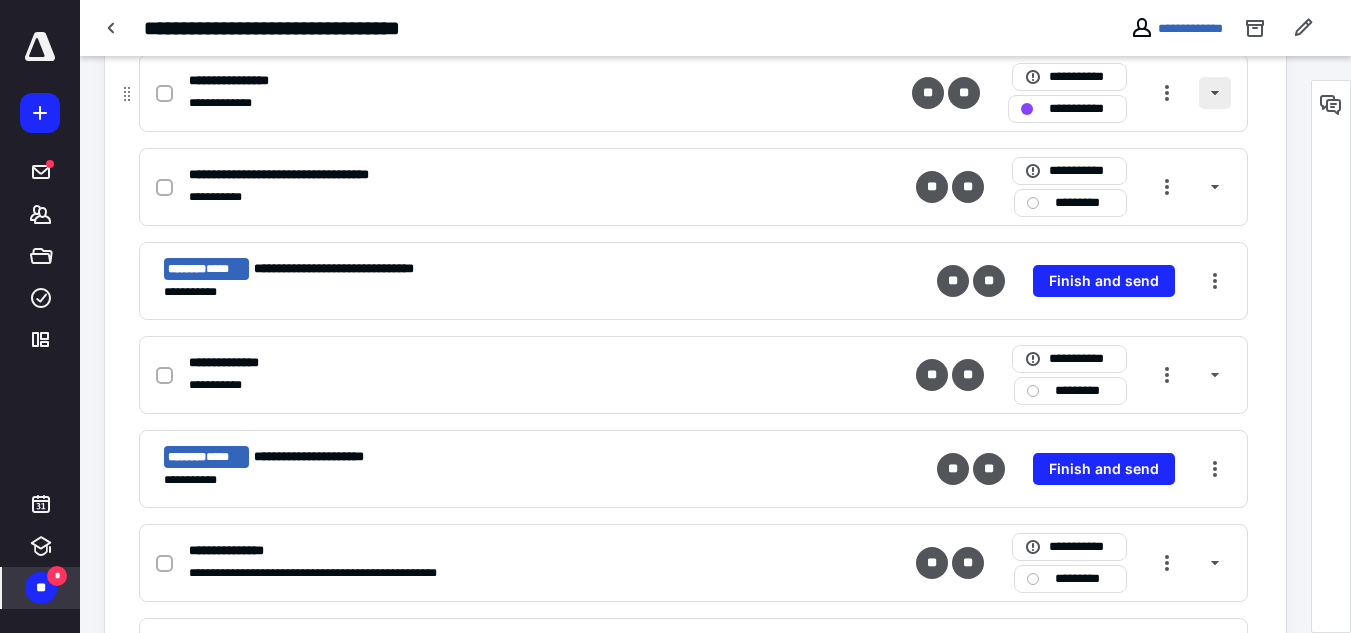 click at bounding box center [1215, 93] 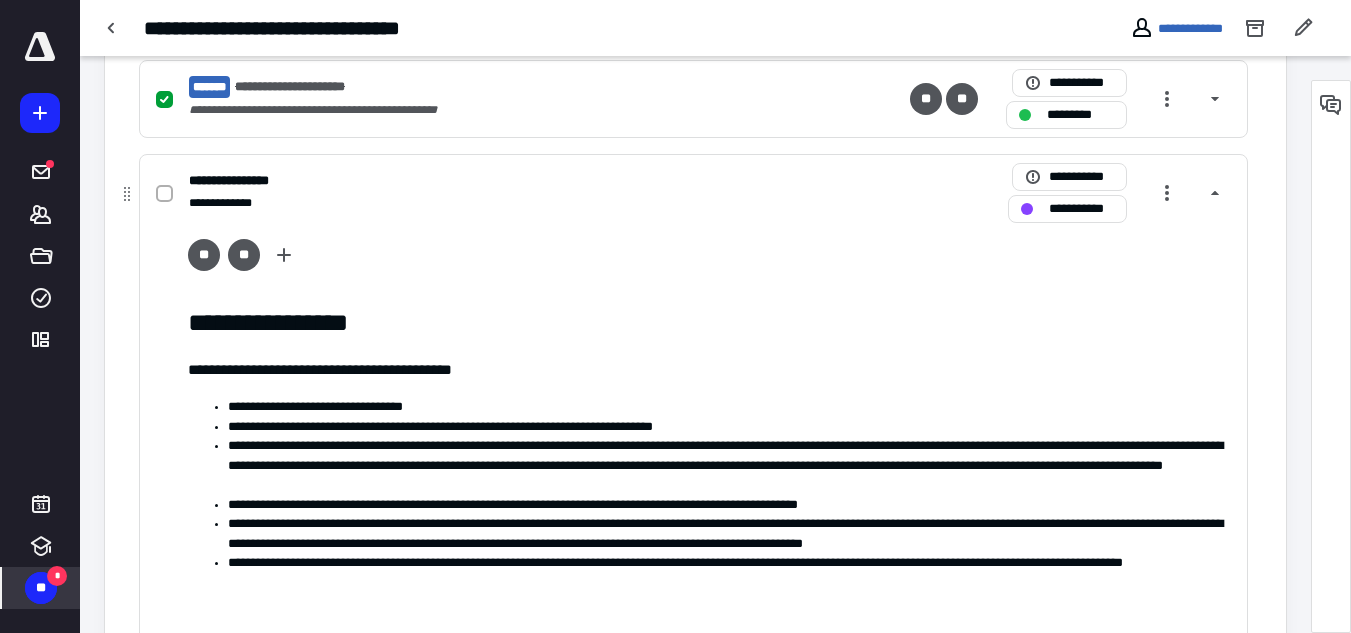 scroll, scrollTop: 500, scrollLeft: 0, axis: vertical 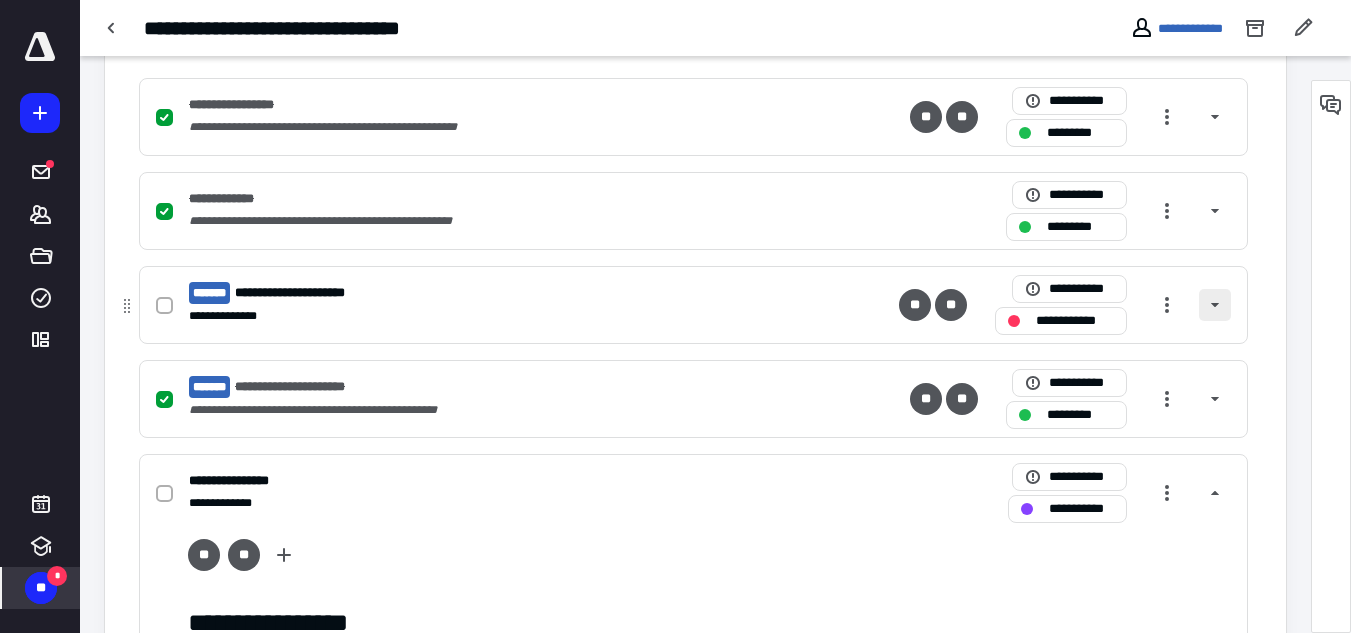 click at bounding box center (1215, 305) 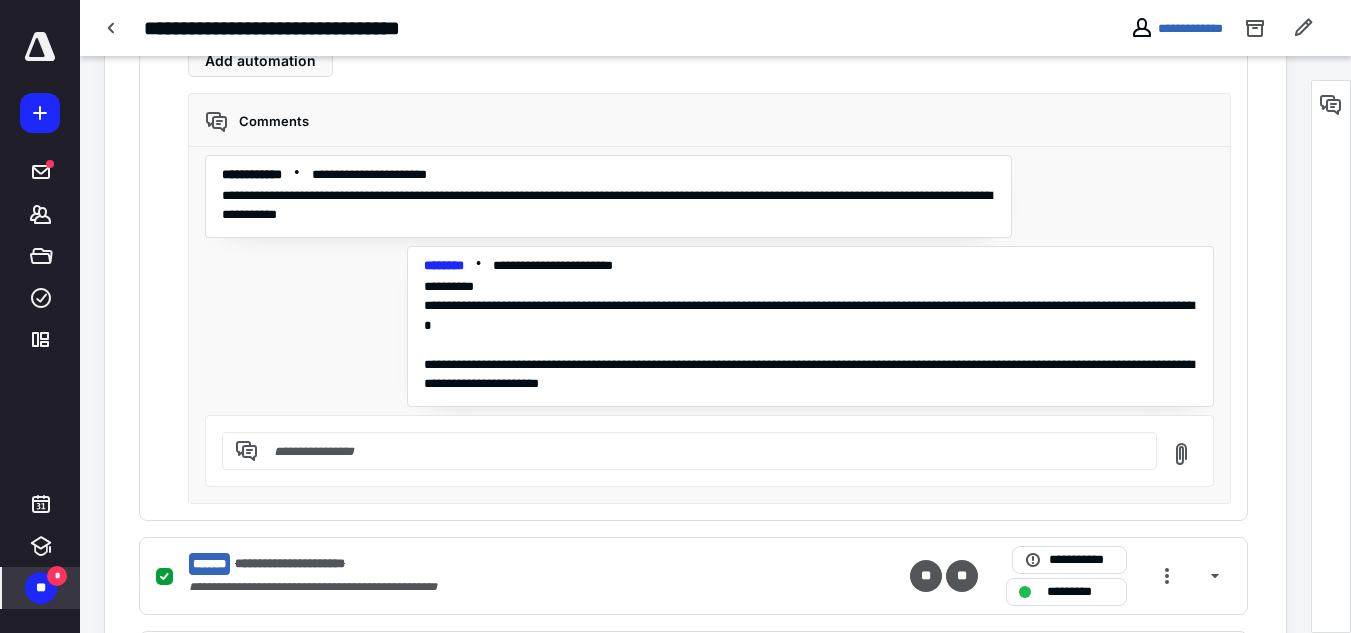 scroll, scrollTop: 1200, scrollLeft: 0, axis: vertical 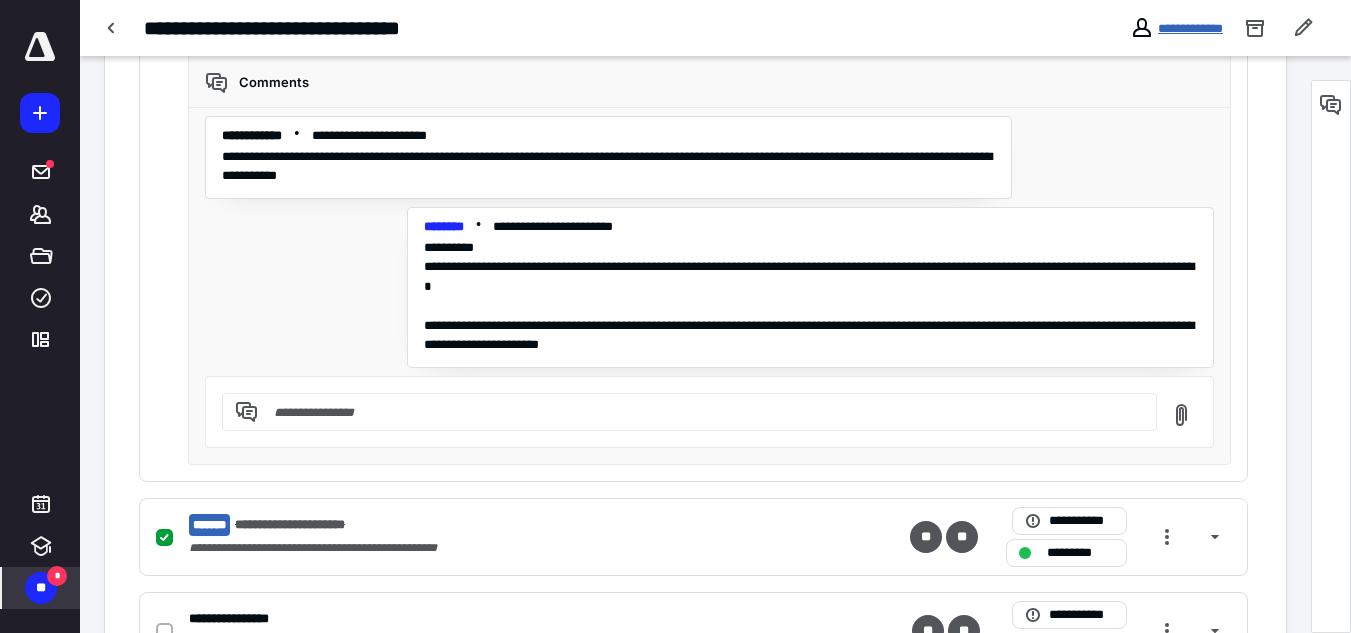 click on "**********" at bounding box center [1190, 28] 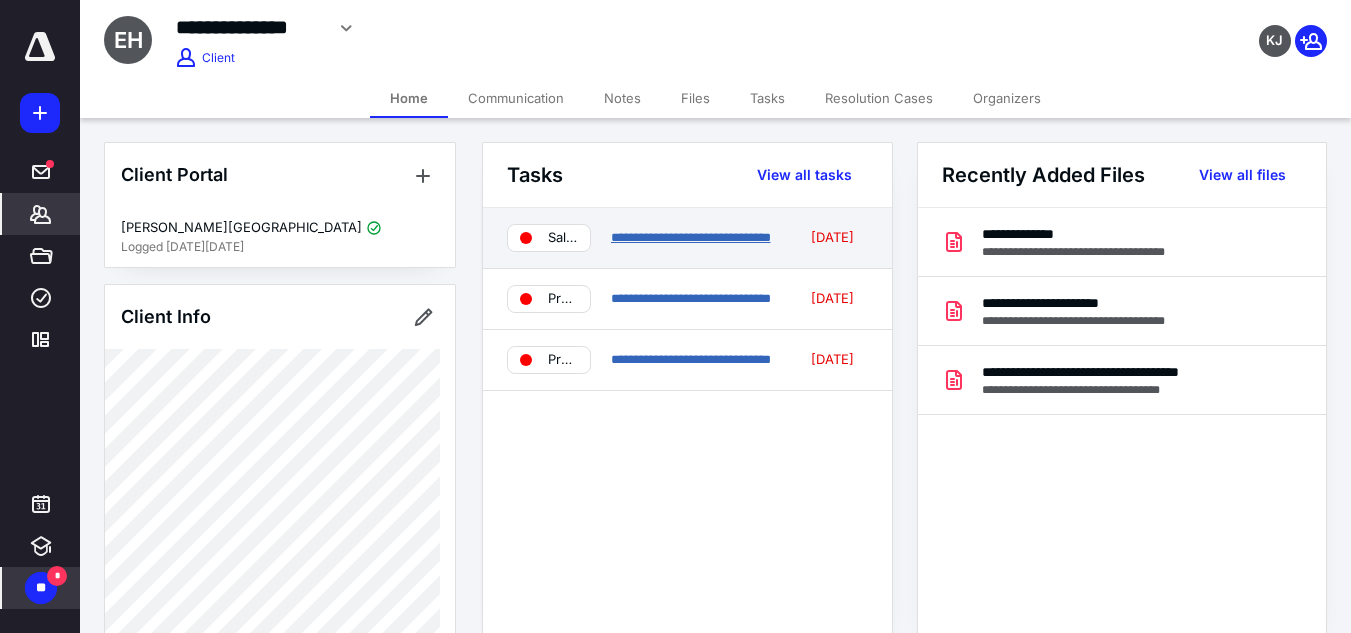 click on "**********" at bounding box center [691, 237] 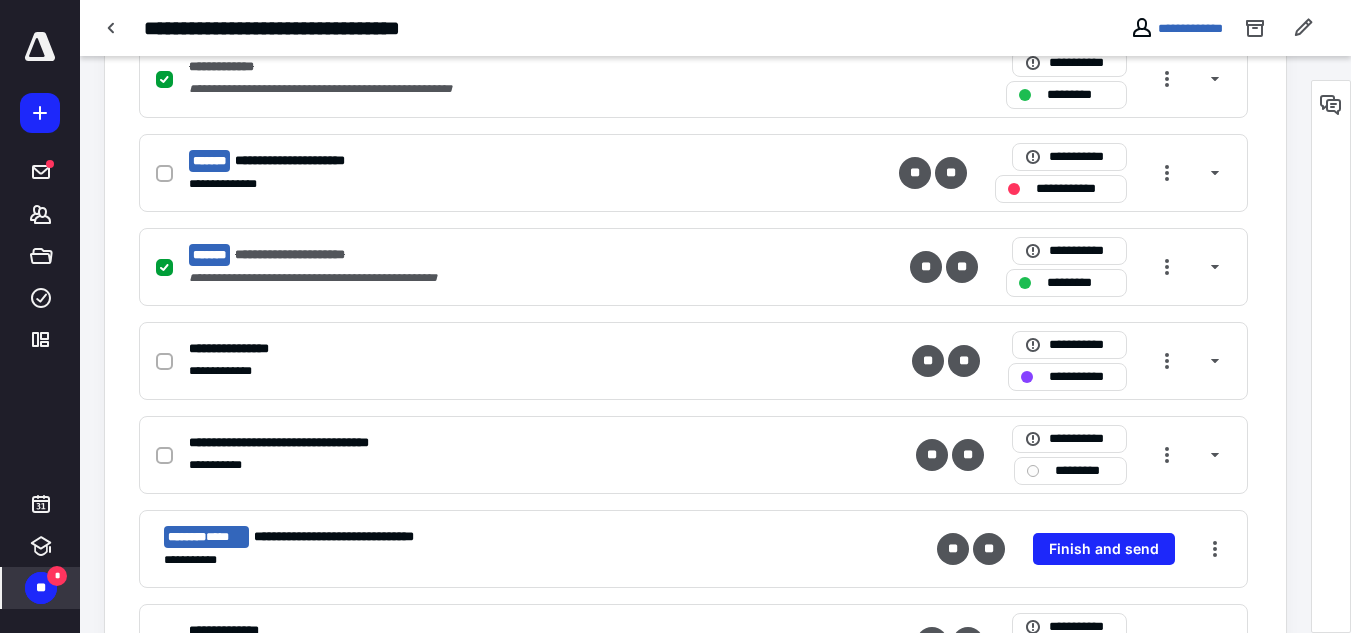 scroll, scrollTop: 800, scrollLeft: 0, axis: vertical 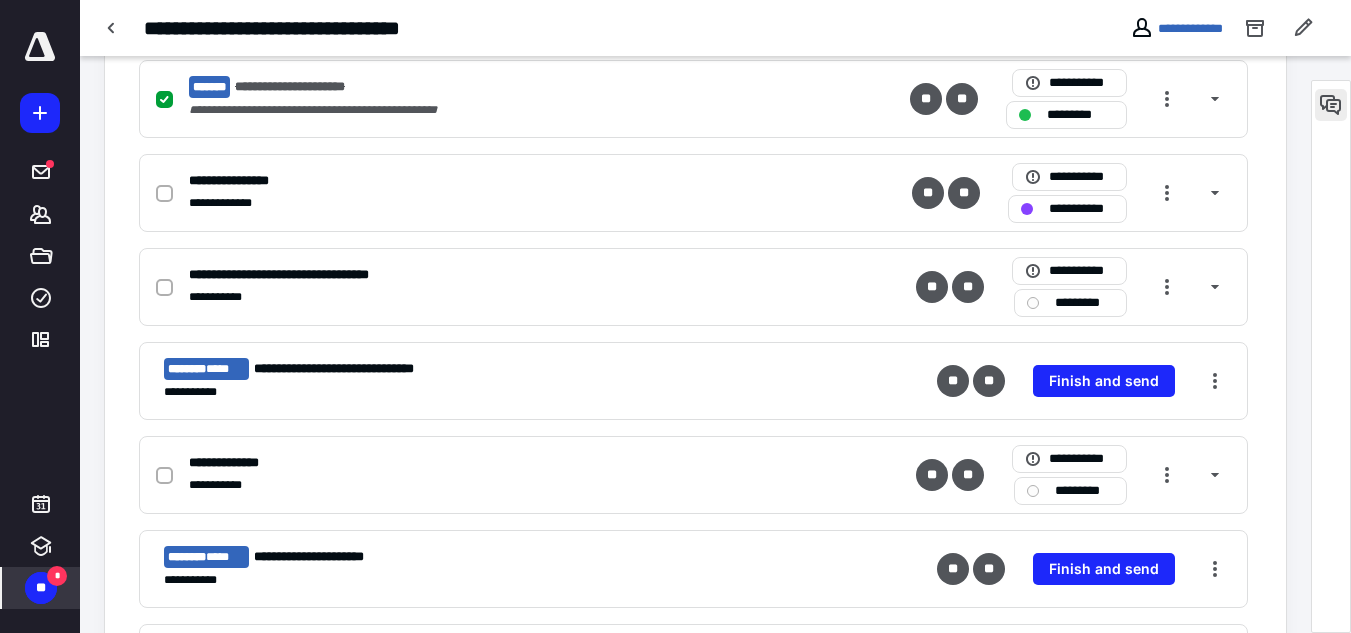 click at bounding box center (1331, 105) 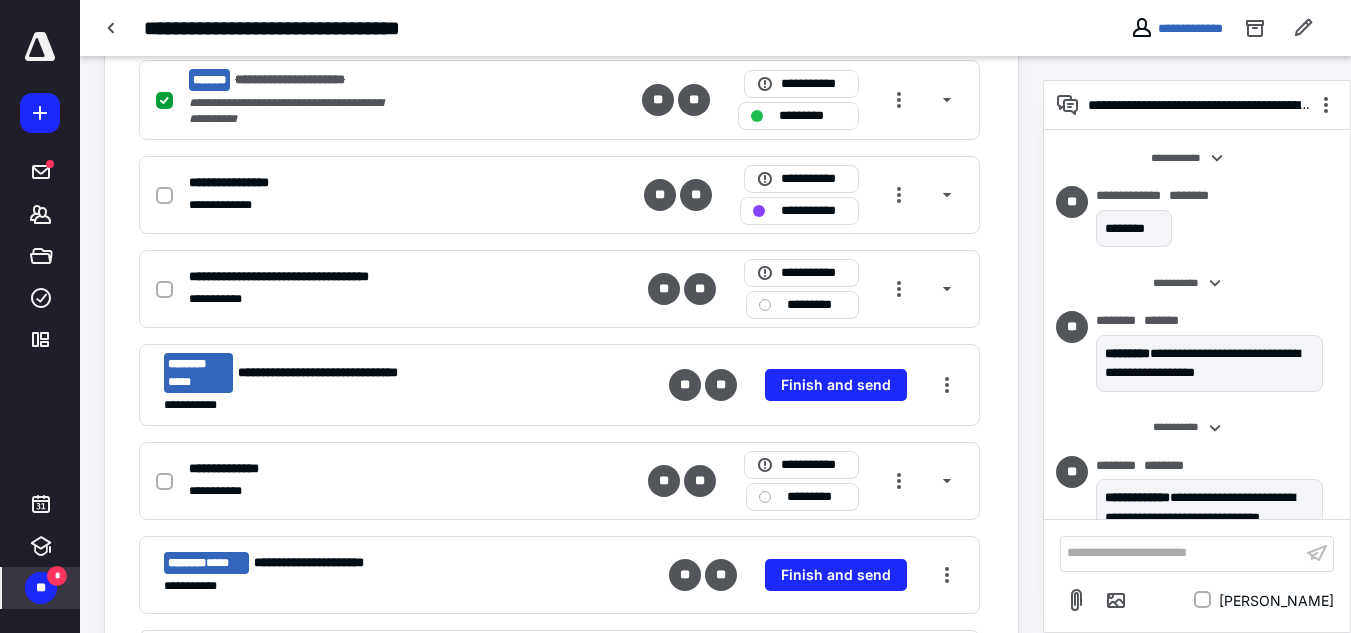 scroll, scrollTop: 1262, scrollLeft: 0, axis: vertical 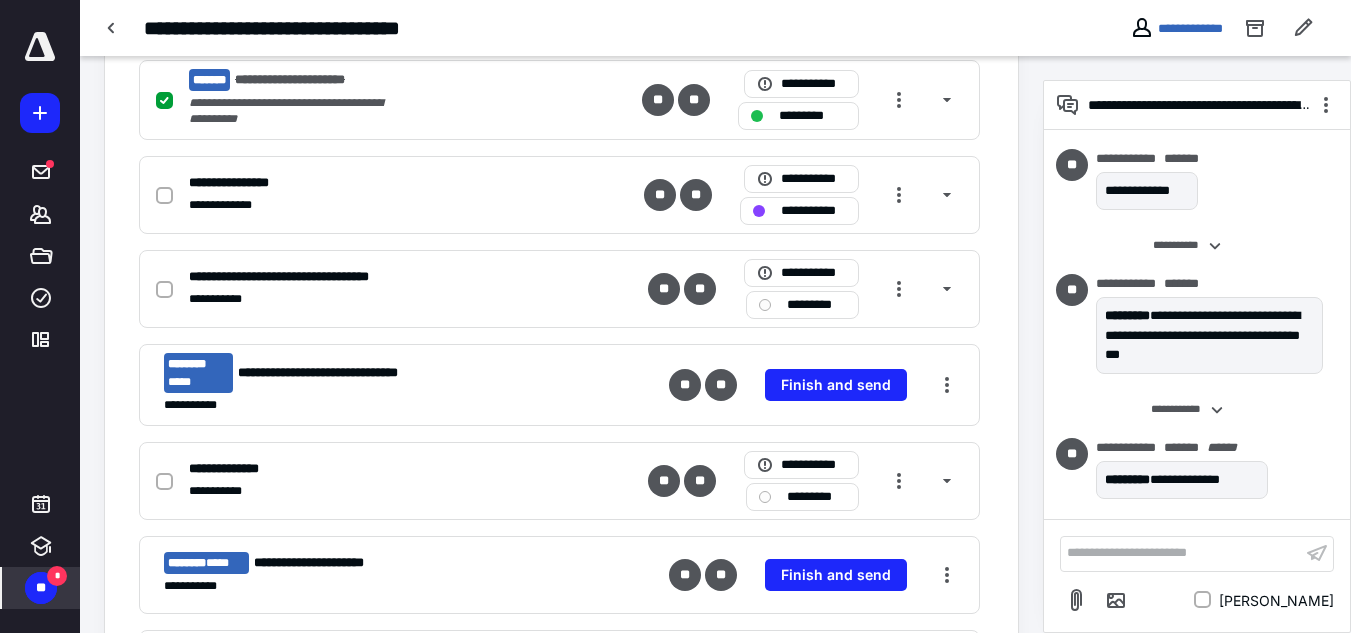 click on "**********" at bounding box center (1181, 553) 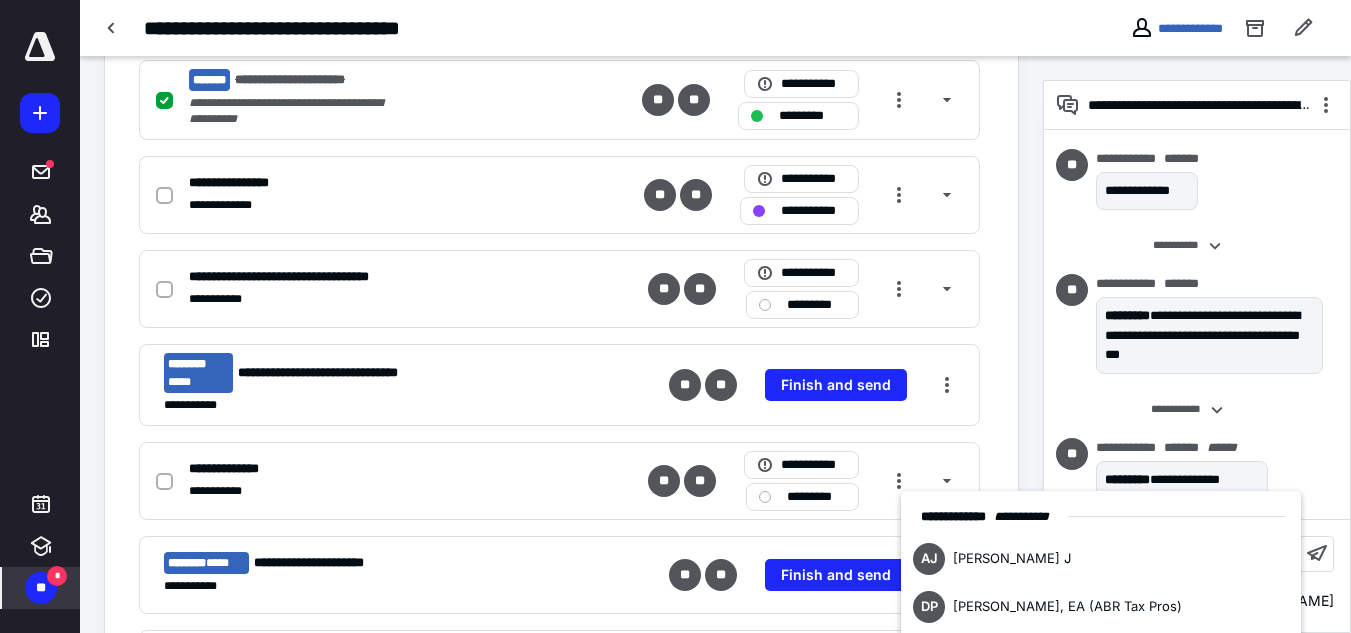 scroll, scrollTop: 1036, scrollLeft: 0, axis: vertical 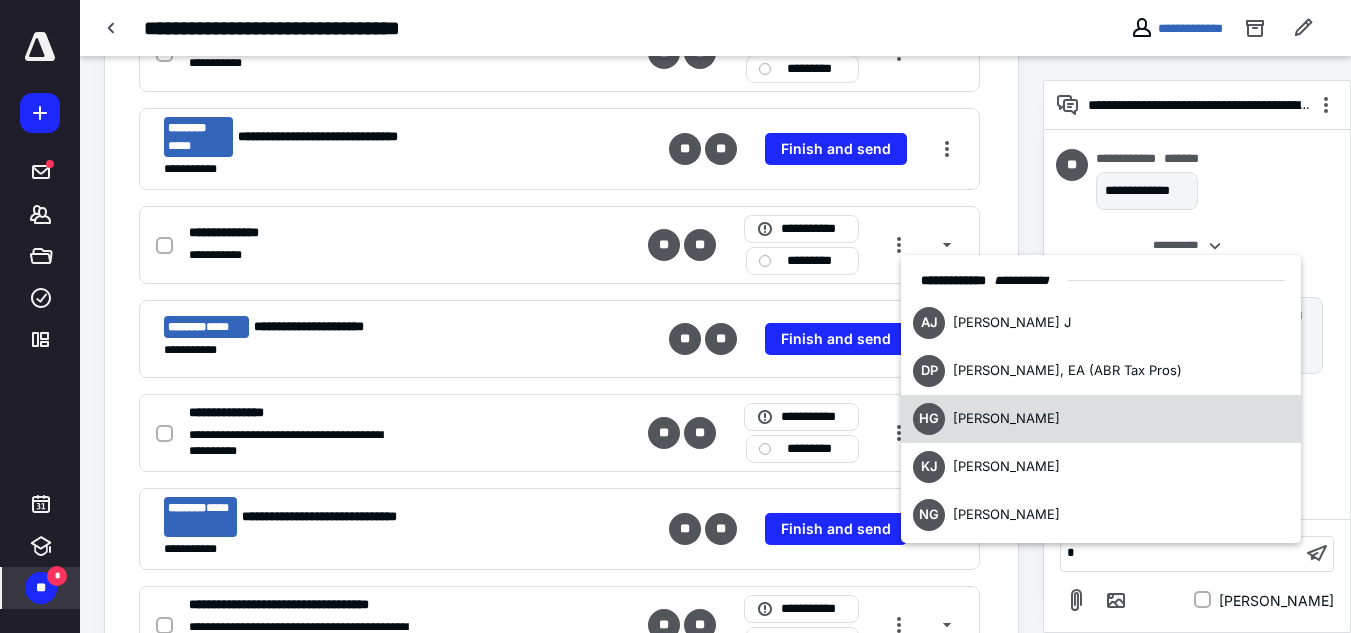 click on "[PERSON_NAME]" at bounding box center (1006, 418) 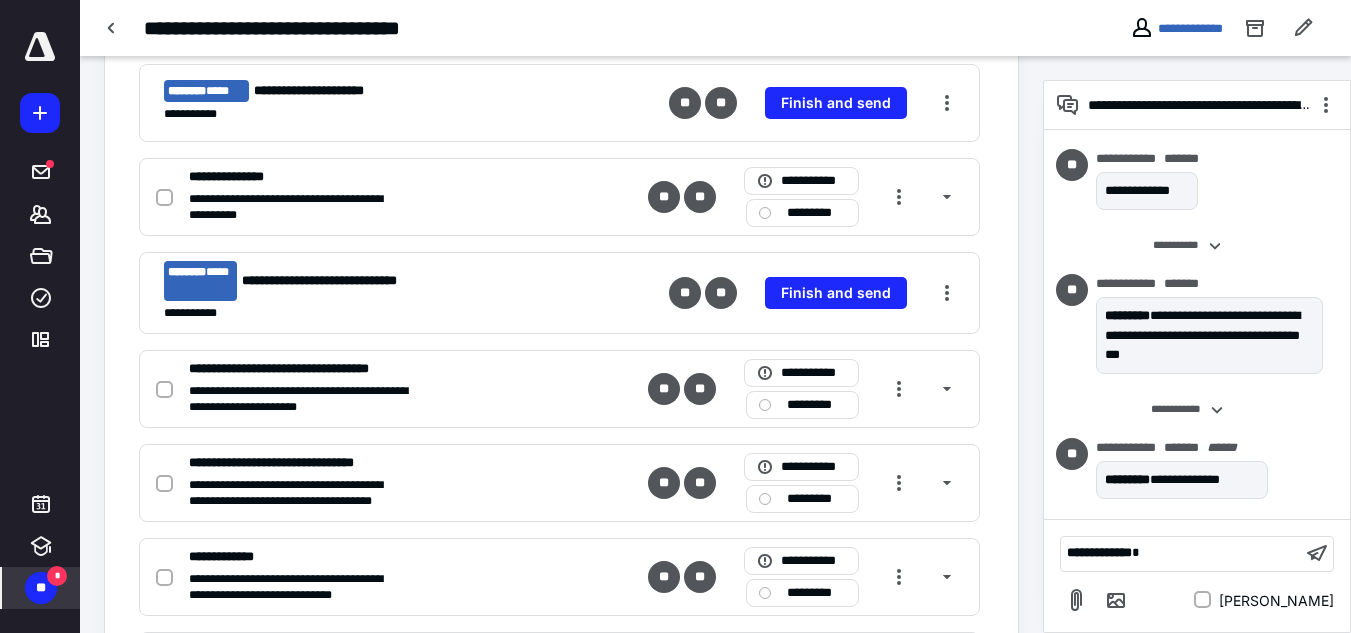 type 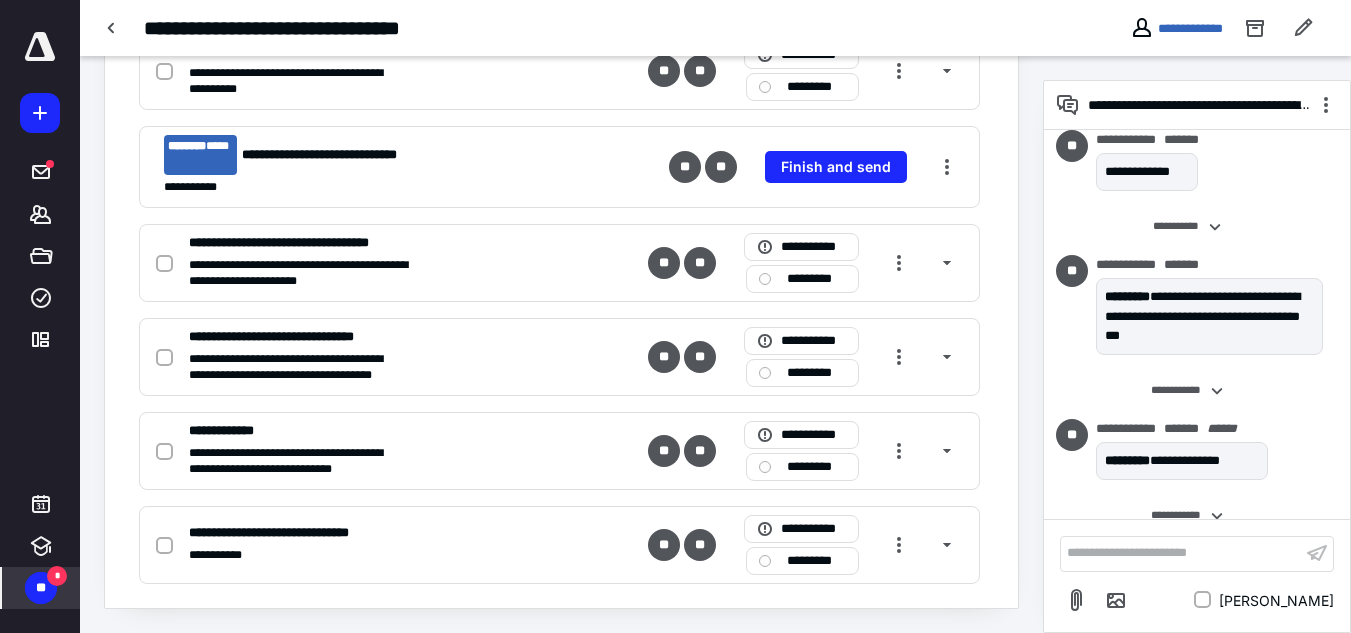 scroll, scrollTop: 1407, scrollLeft: 0, axis: vertical 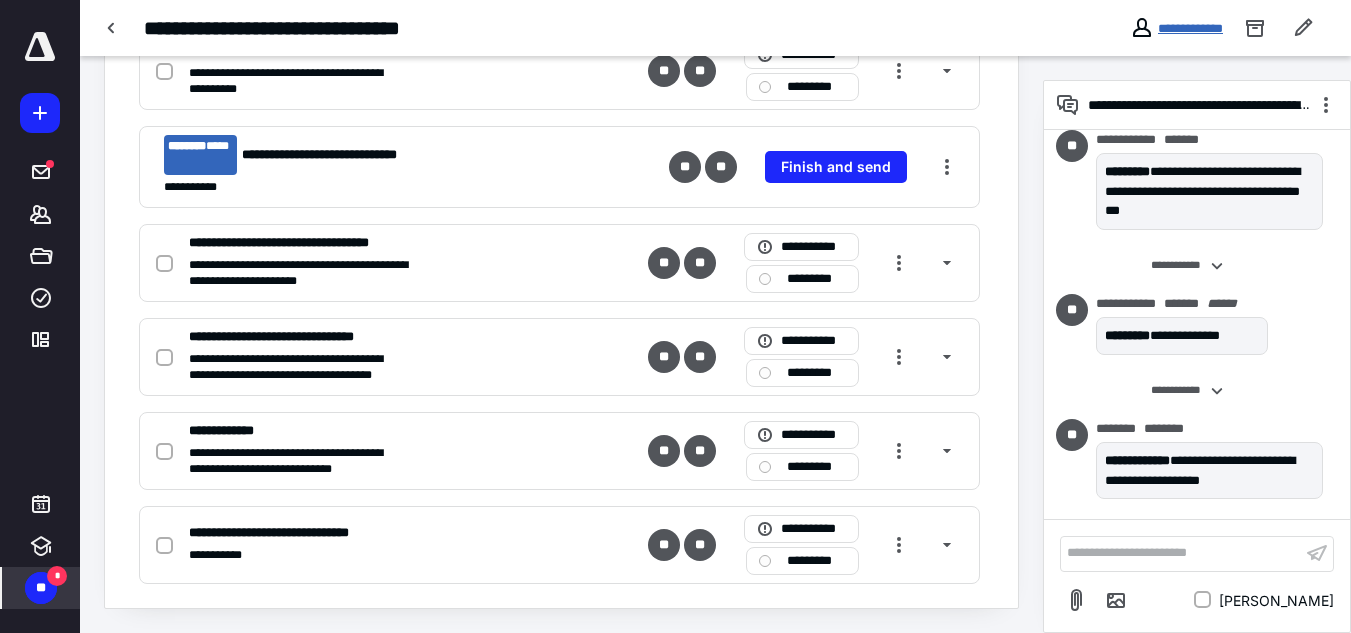 click on "**********" at bounding box center (1190, 28) 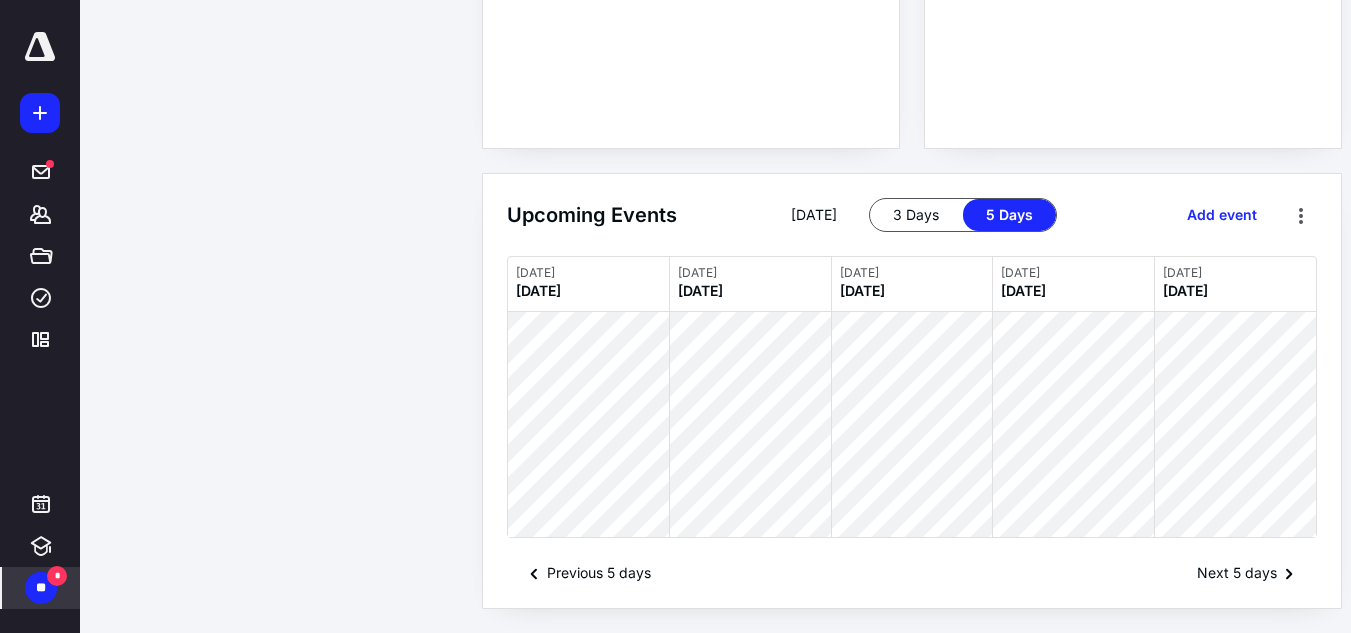 scroll, scrollTop: 0, scrollLeft: 0, axis: both 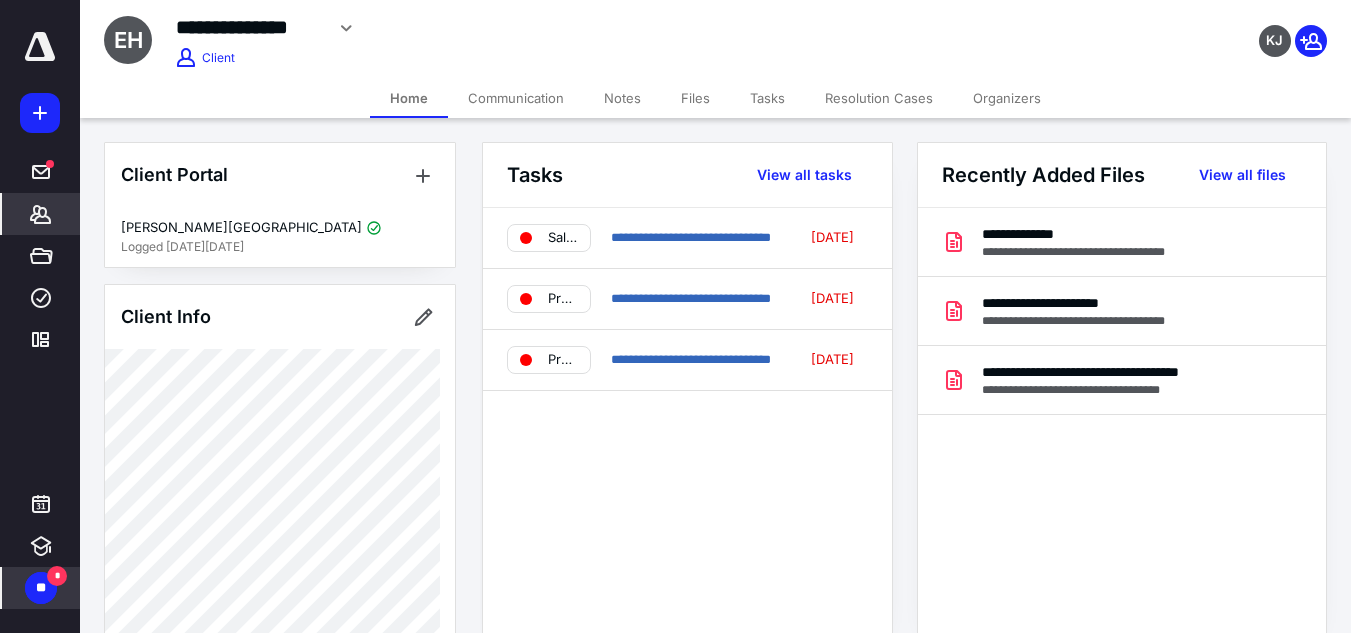 click on "Communication" at bounding box center (516, 98) 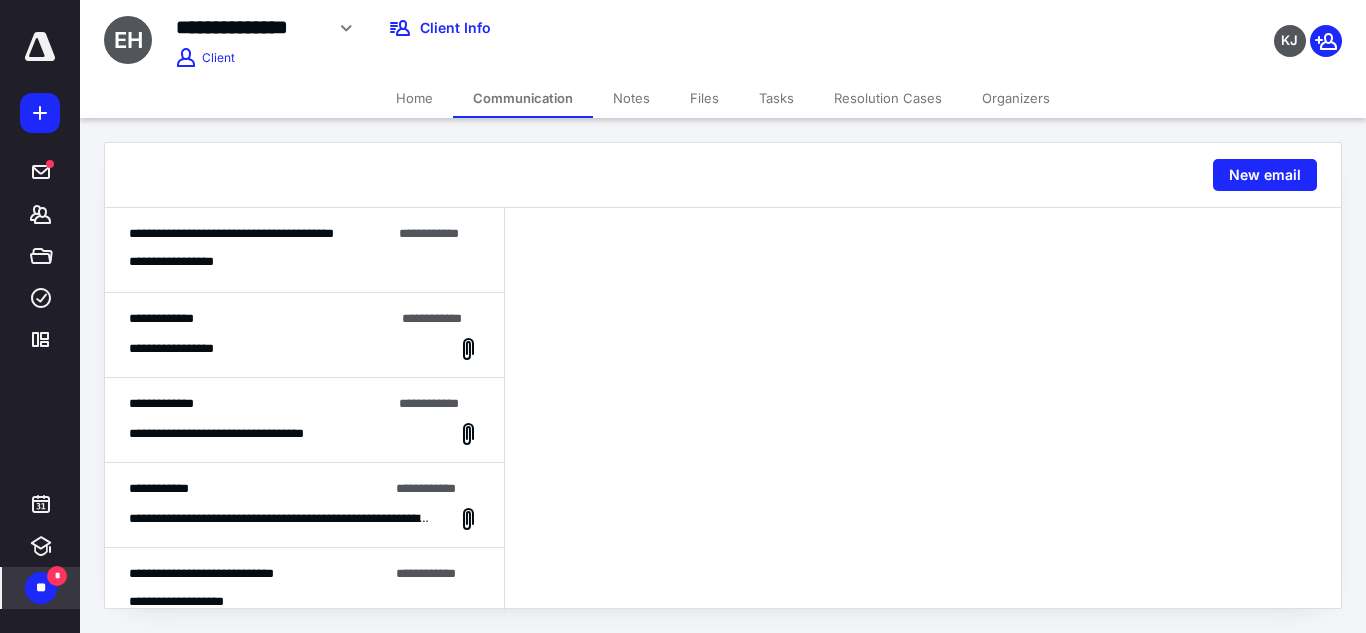 click on "**********" at bounding box center (304, 262) 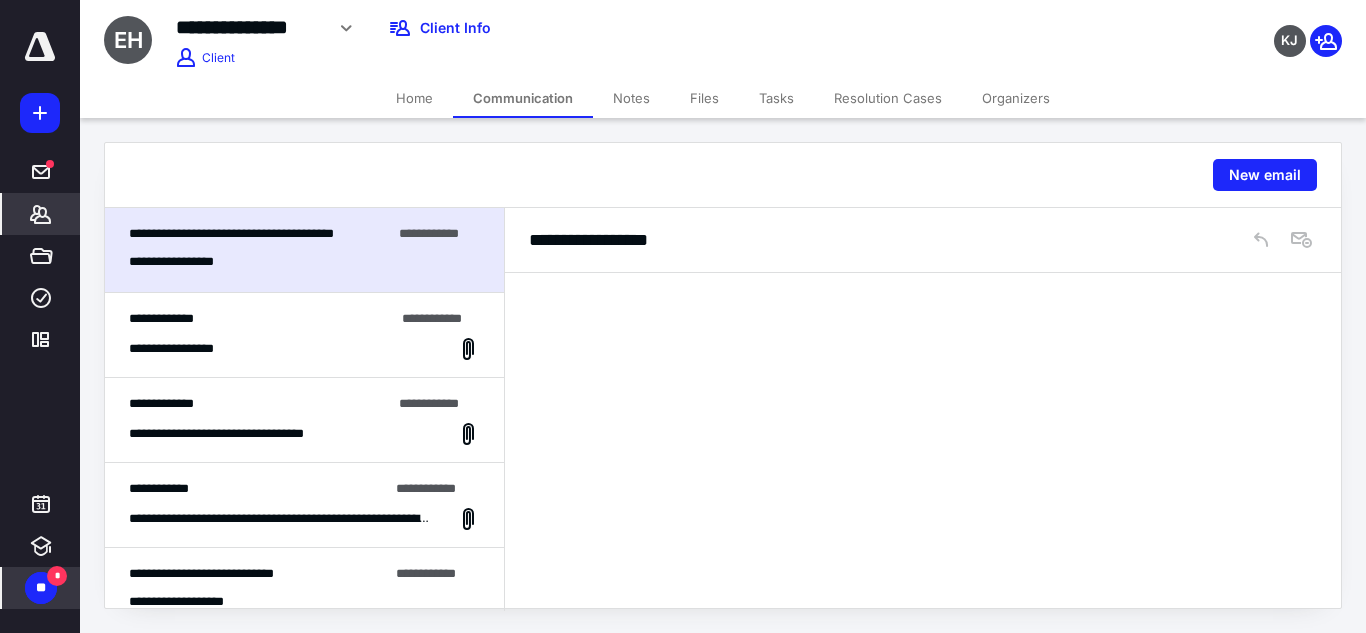 click on "*******" at bounding box center [41, 214] 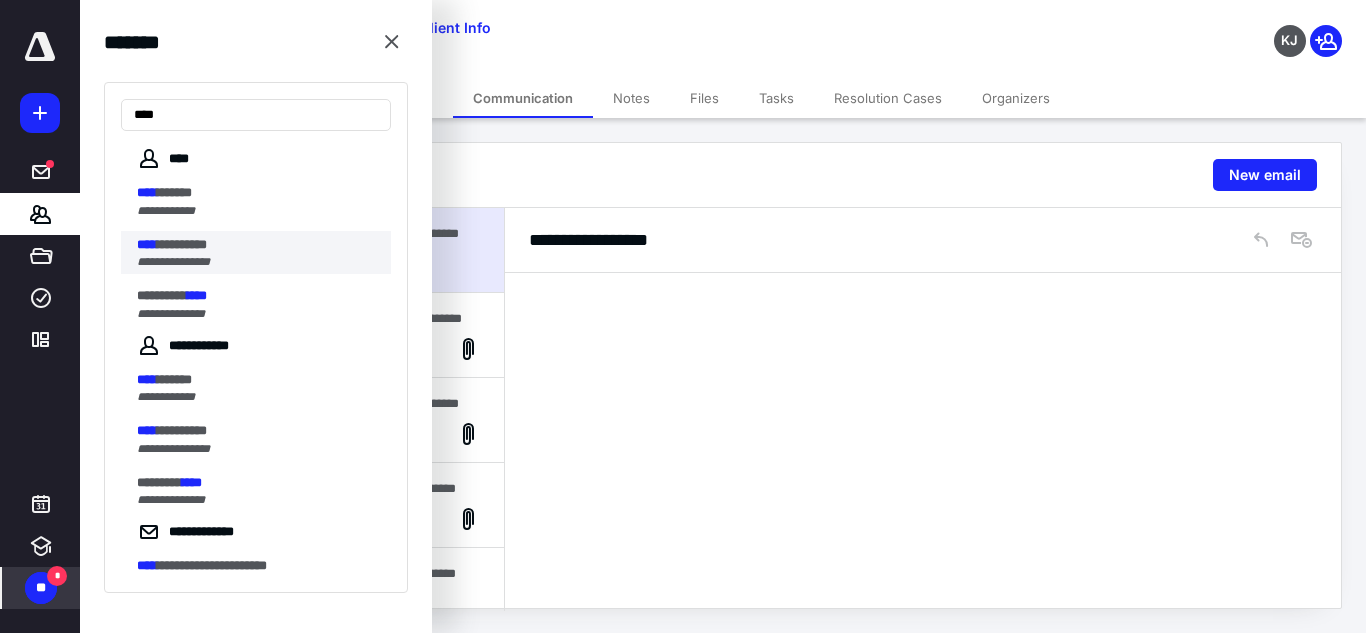 type on "****" 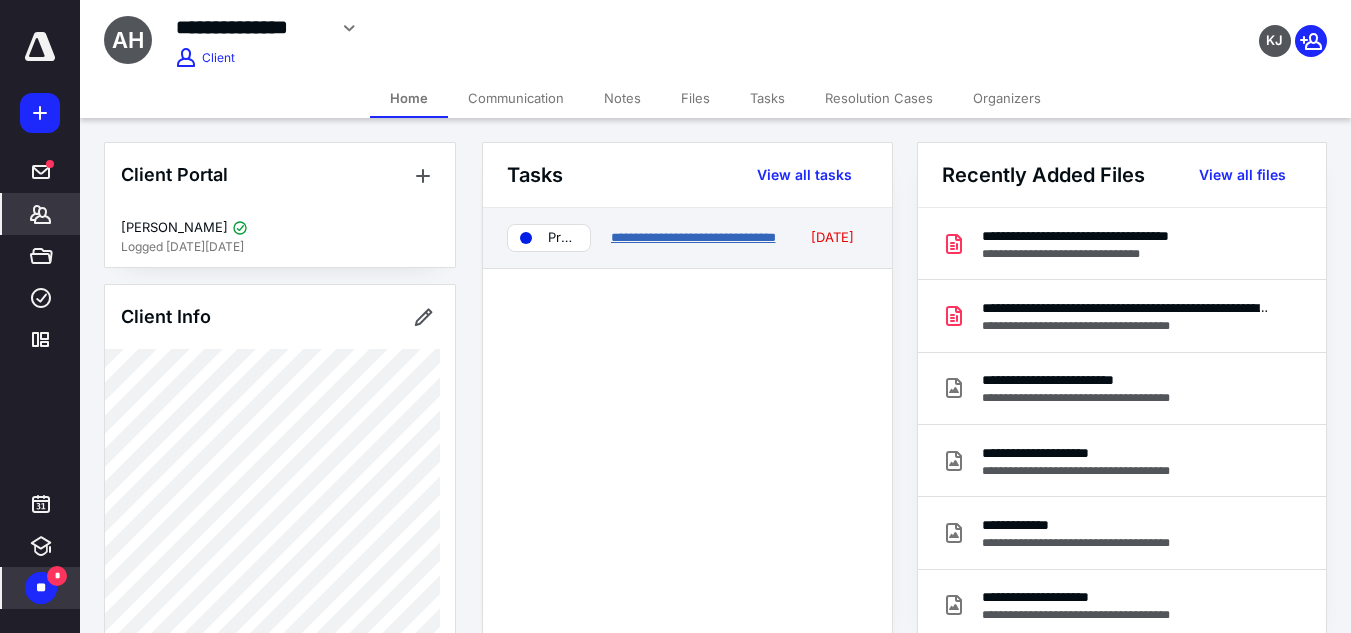 click on "**********" at bounding box center (693, 237) 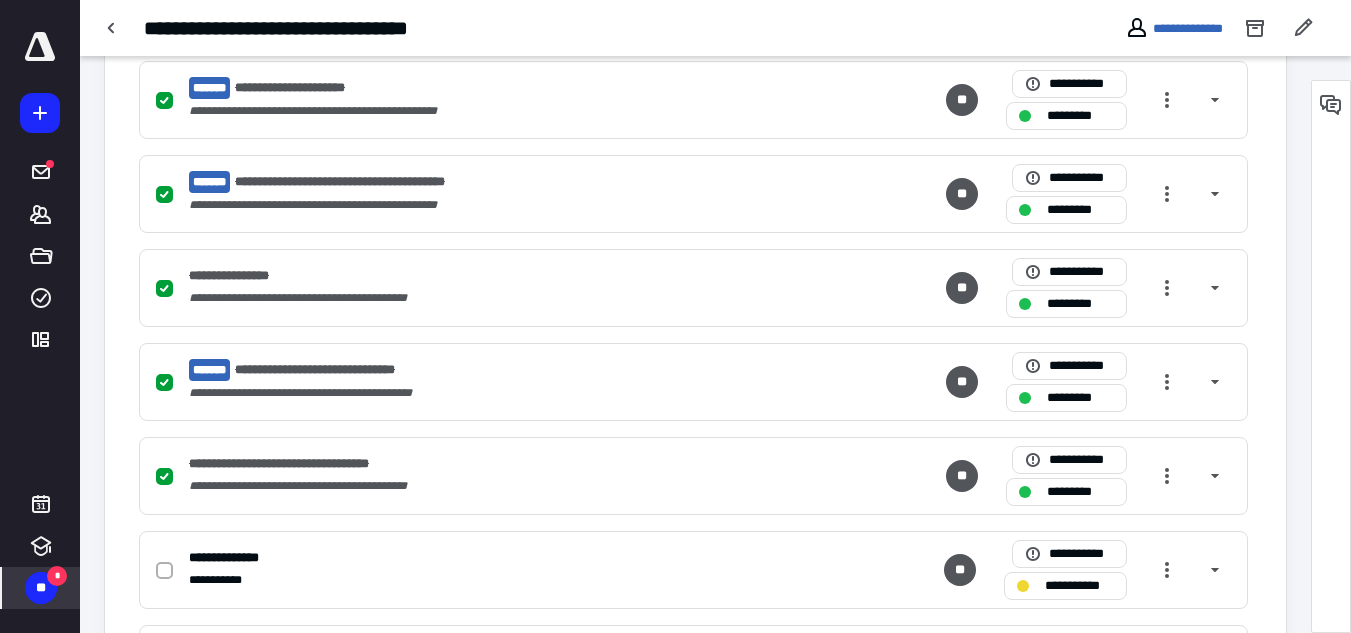 scroll, scrollTop: 1000, scrollLeft: 0, axis: vertical 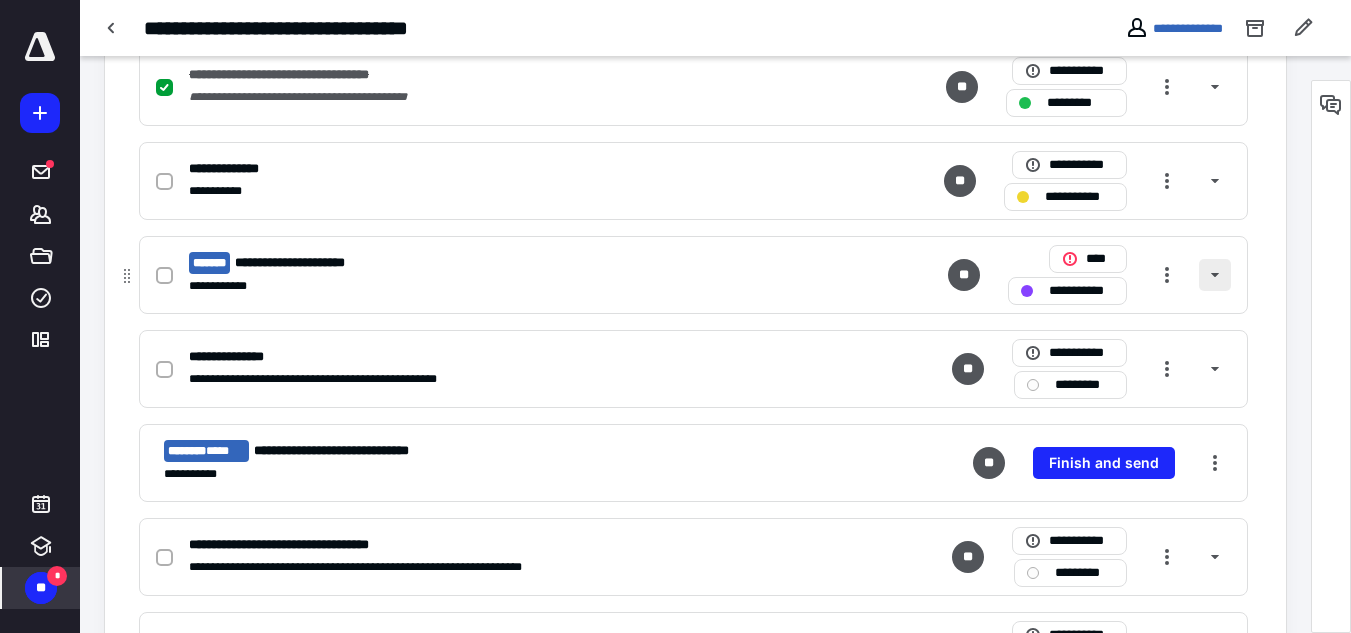 click at bounding box center (1215, 275) 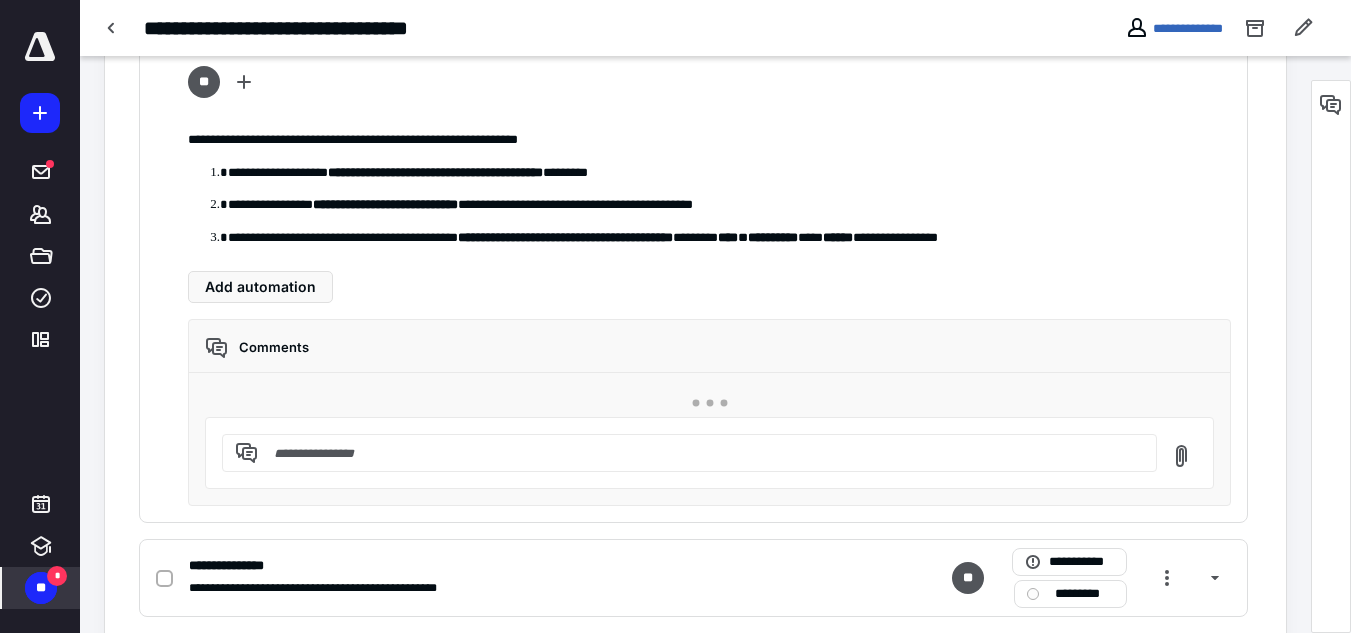 scroll, scrollTop: 1300, scrollLeft: 0, axis: vertical 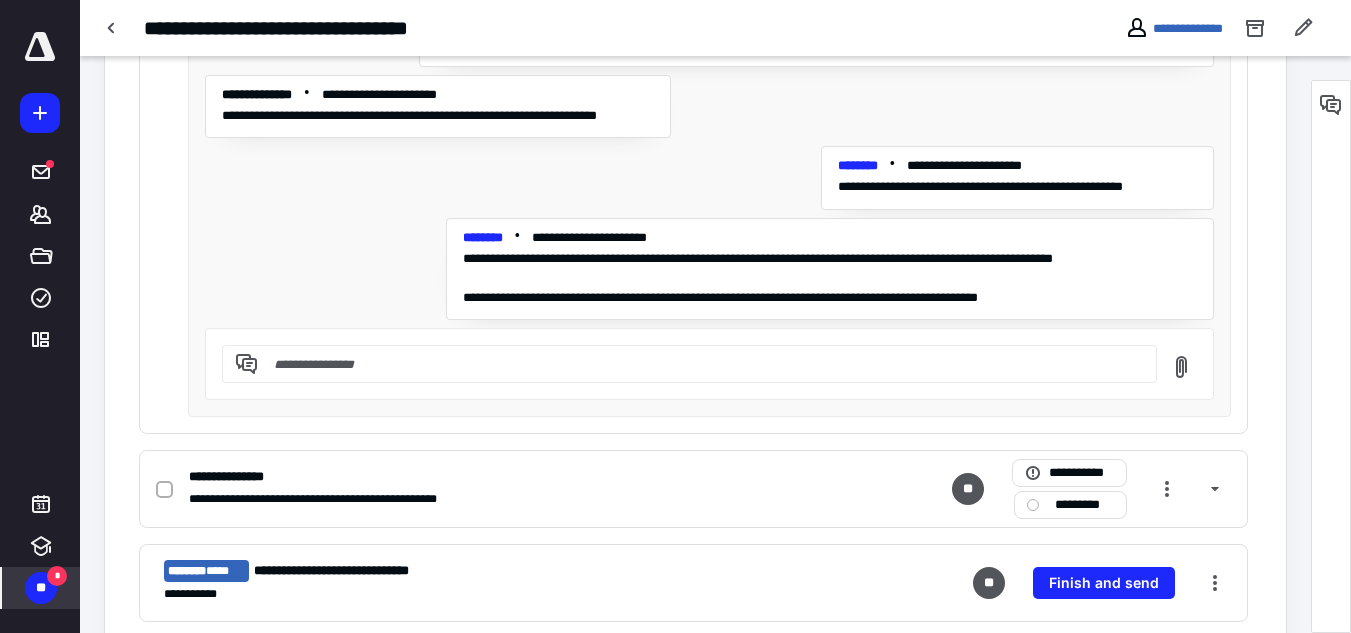 type 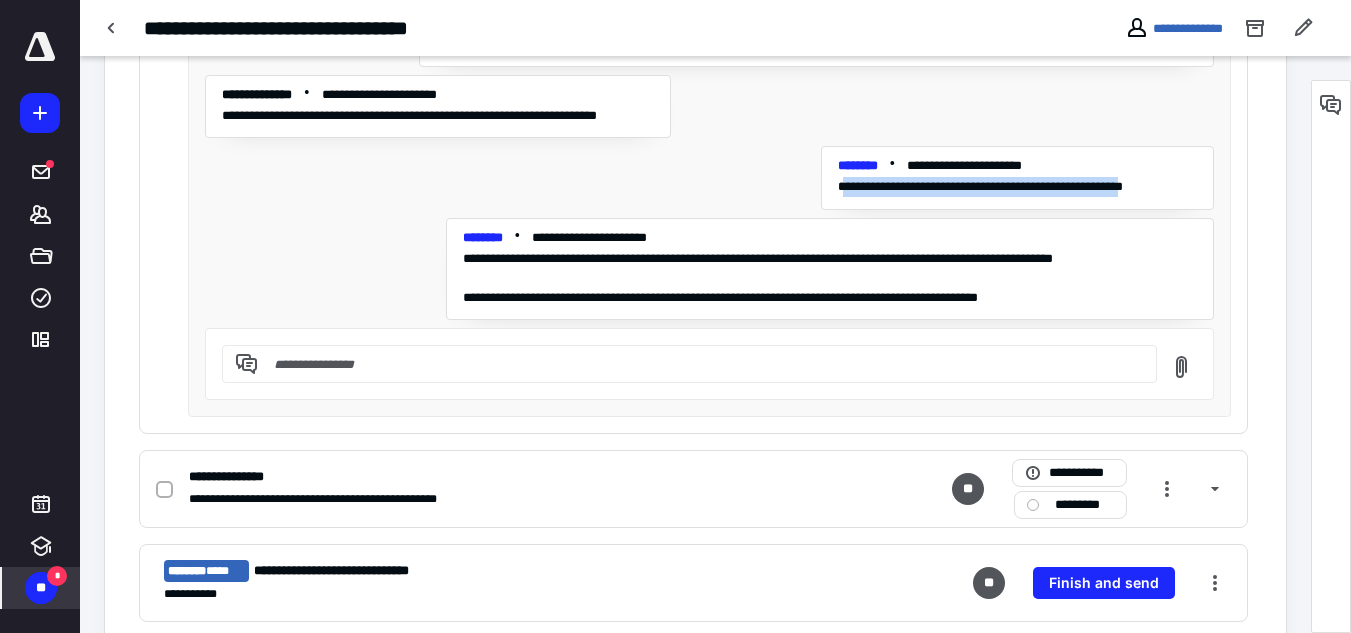 drag, startPoint x: 828, startPoint y: 189, endPoint x: 1176, endPoint y: 197, distance: 348.09195 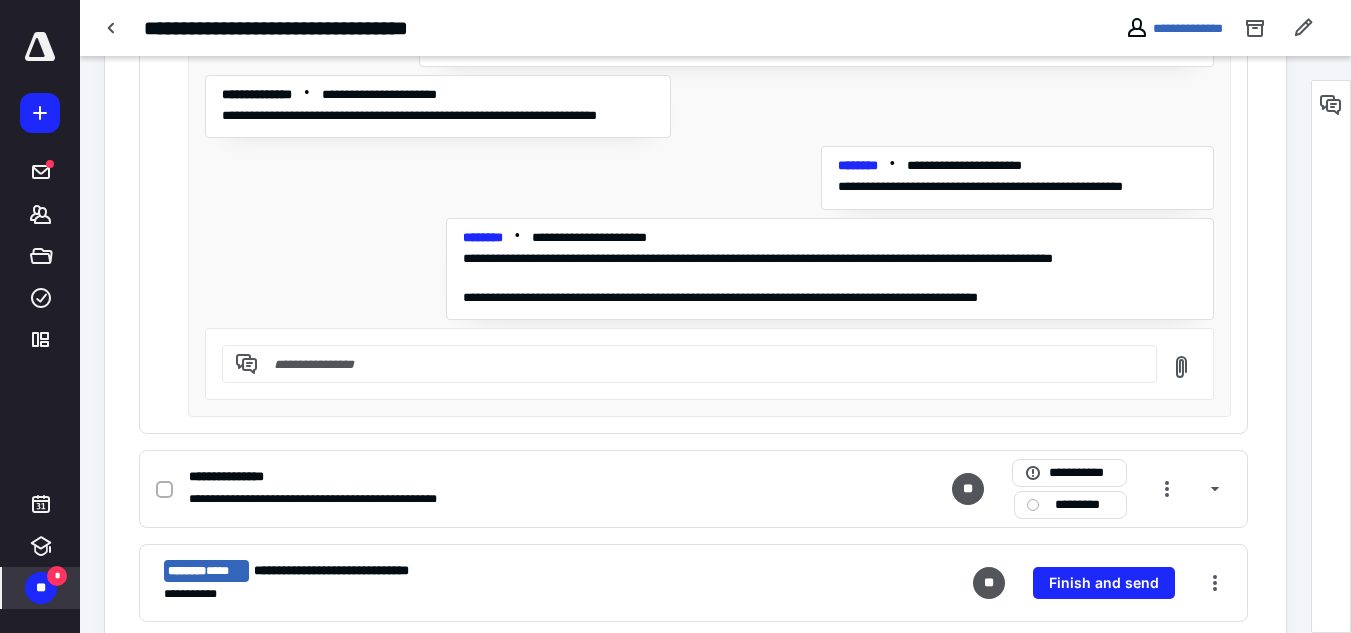 click on "**********" at bounding box center [709, 78] 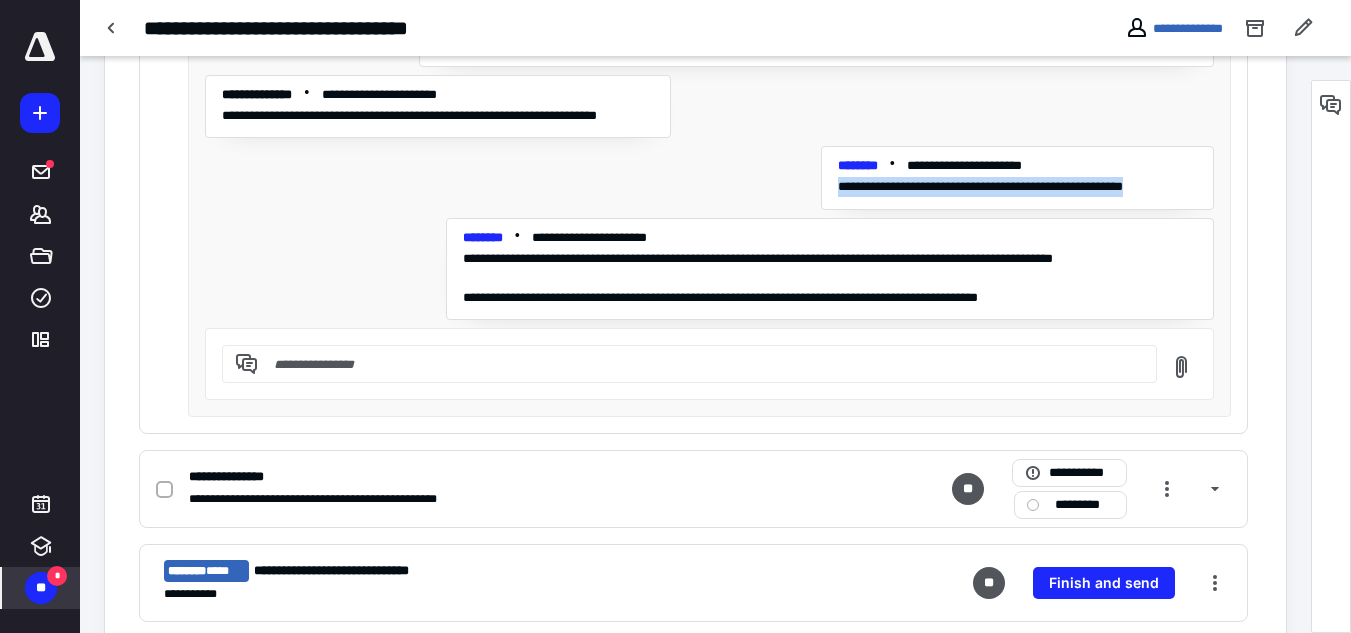drag, startPoint x: 816, startPoint y: 191, endPoint x: 1207, endPoint y: 204, distance: 391.21606 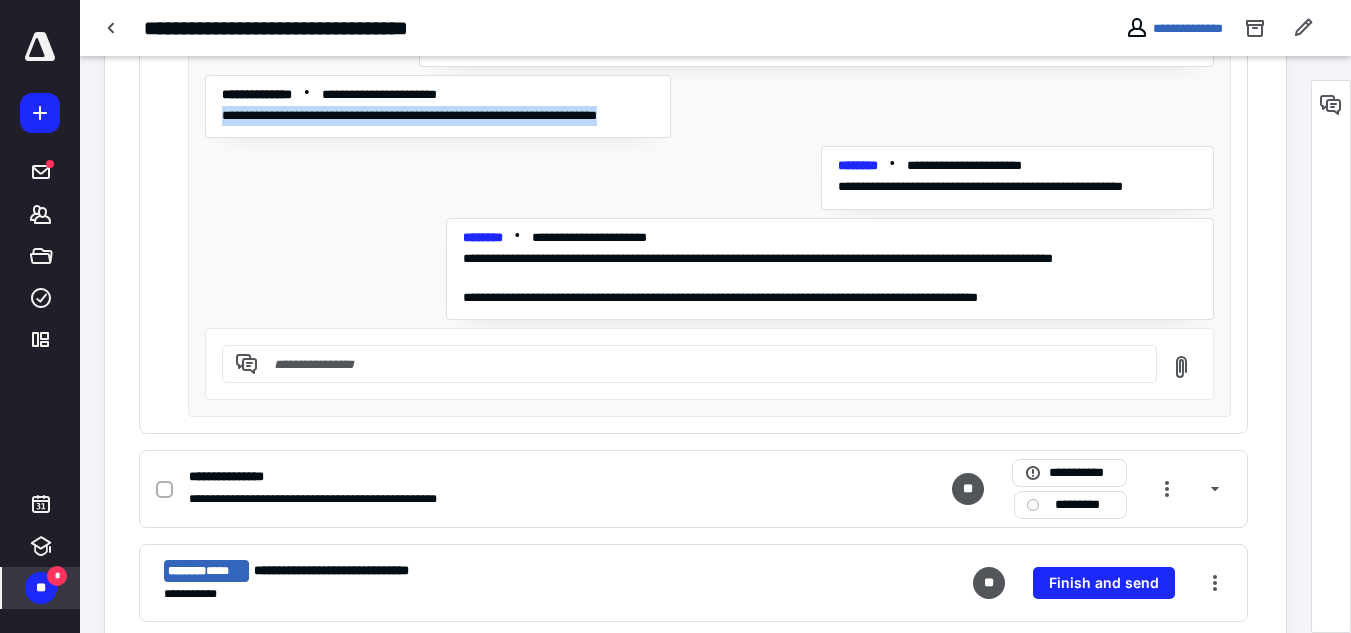 drag, startPoint x: 223, startPoint y: 110, endPoint x: 661, endPoint y: 123, distance: 438.19287 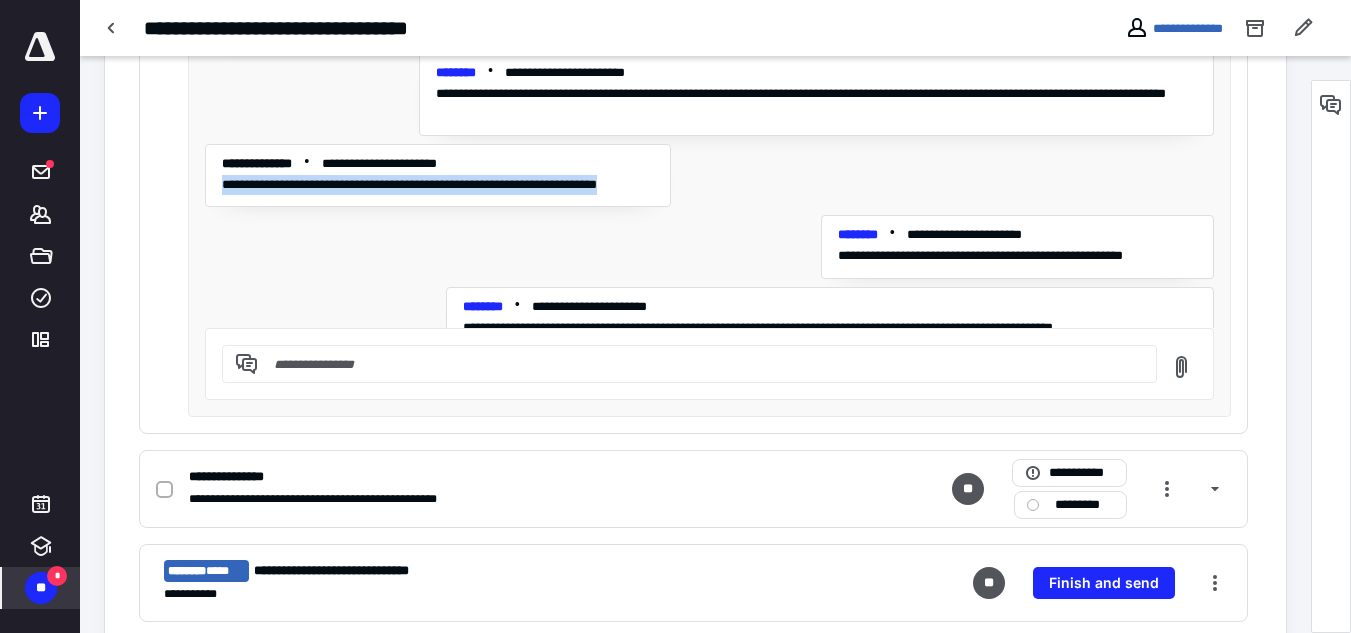 scroll, scrollTop: 0, scrollLeft: 0, axis: both 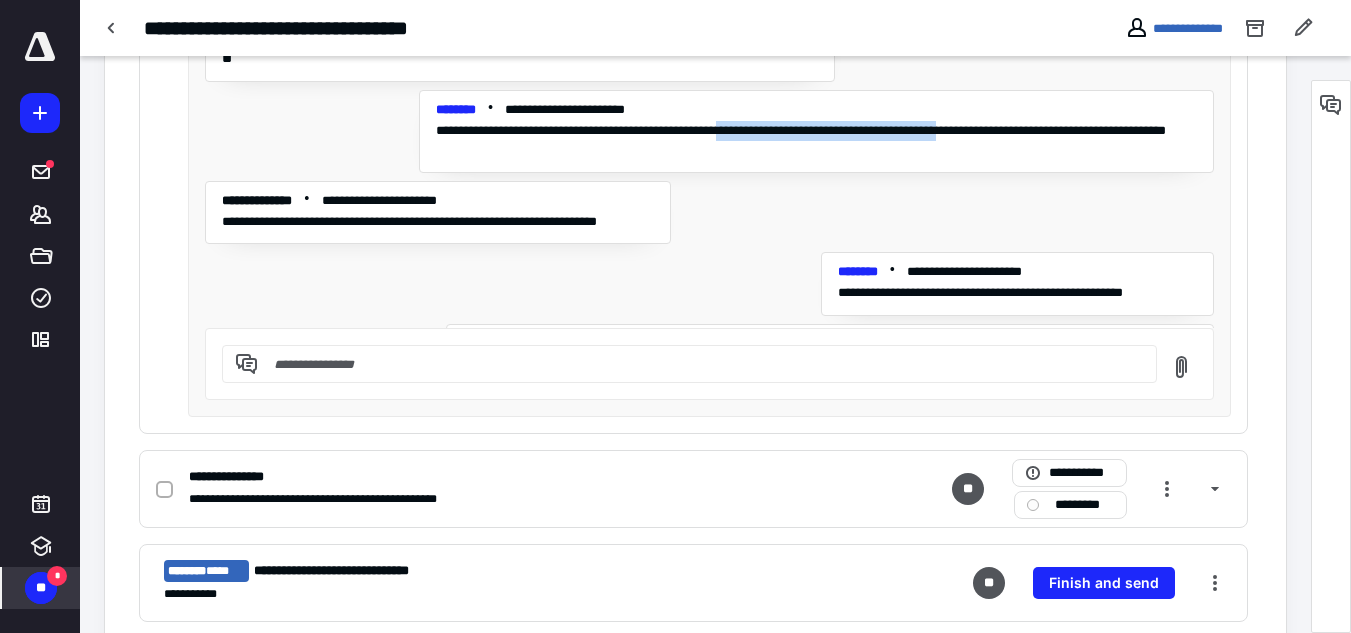 drag, startPoint x: 774, startPoint y: 125, endPoint x: 1045, endPoint y: 128, distance: 271.0166 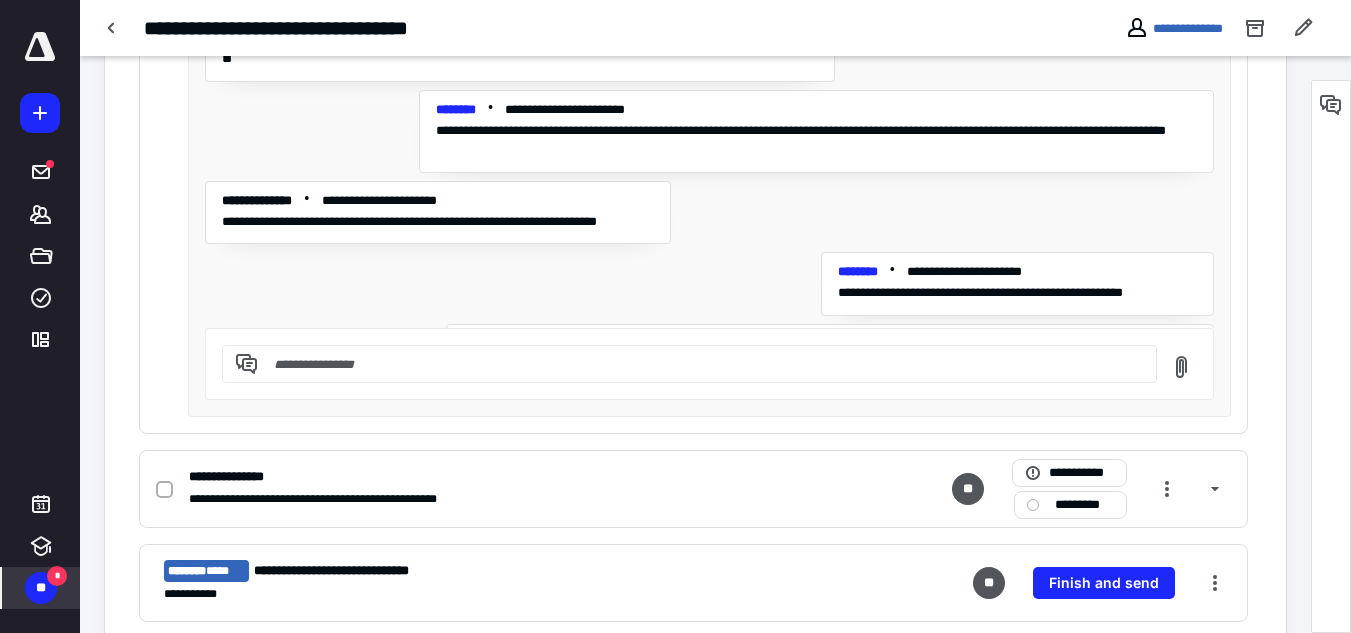 click at bounding box center [701, 364] 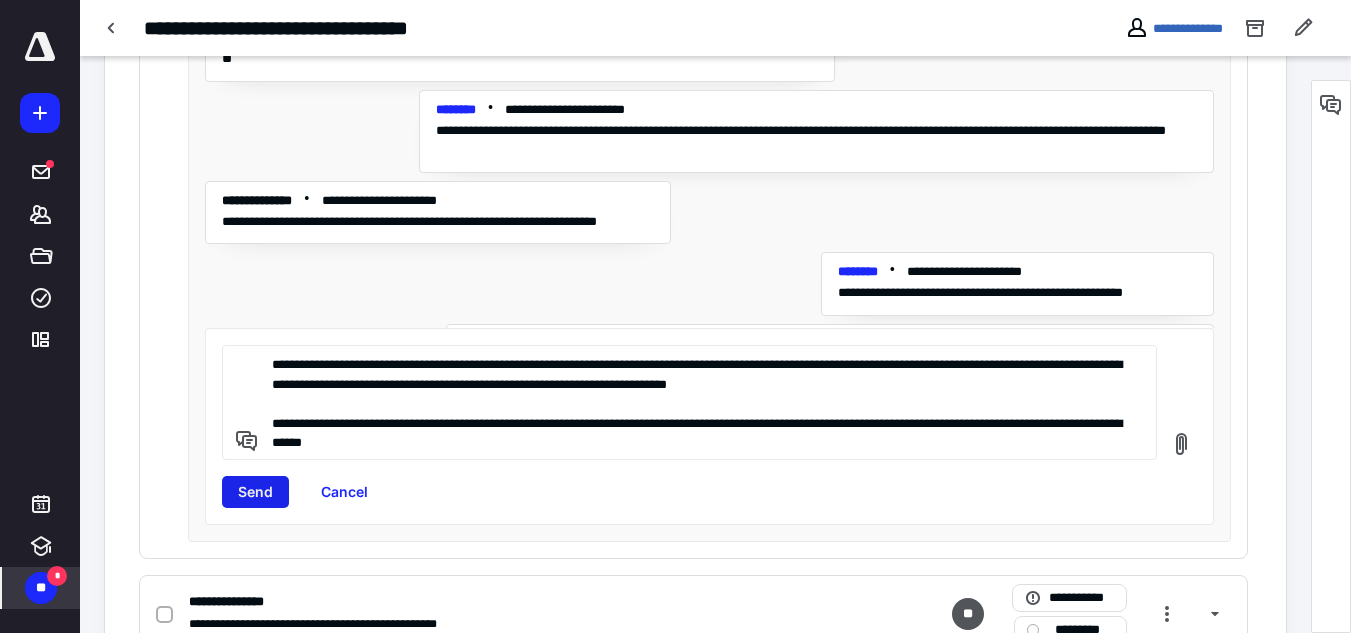 type on "**********" 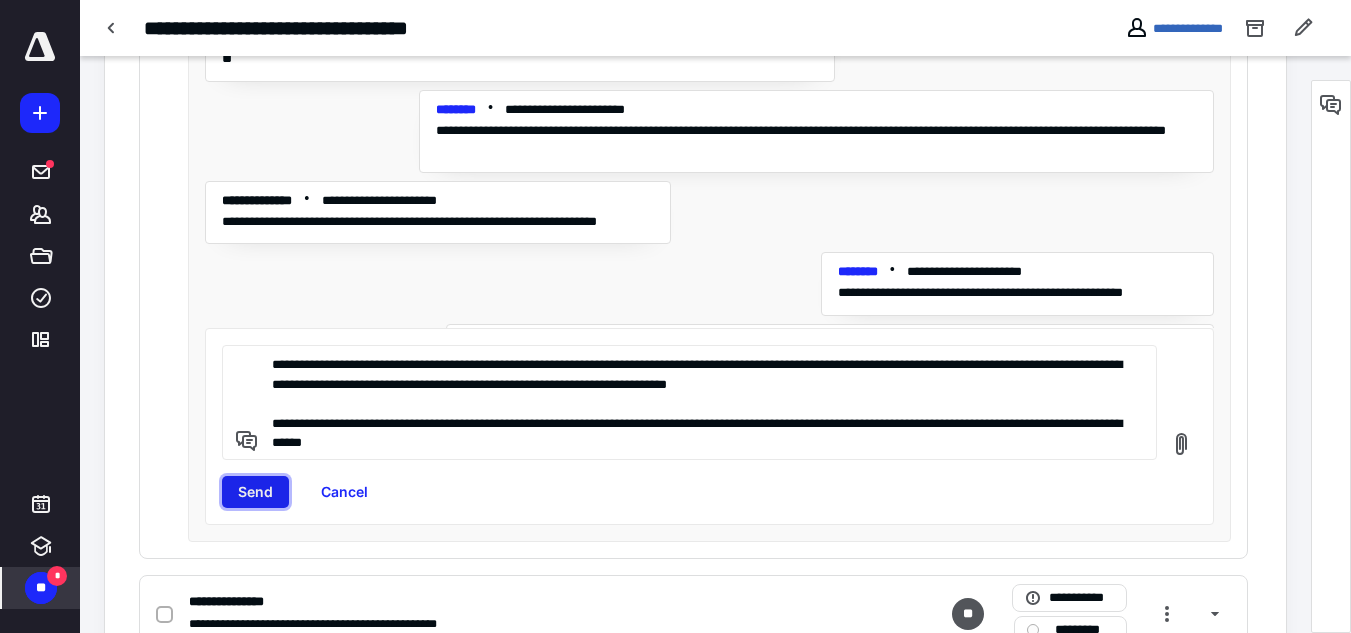 click on "Send" at bounding box center (255, 492) 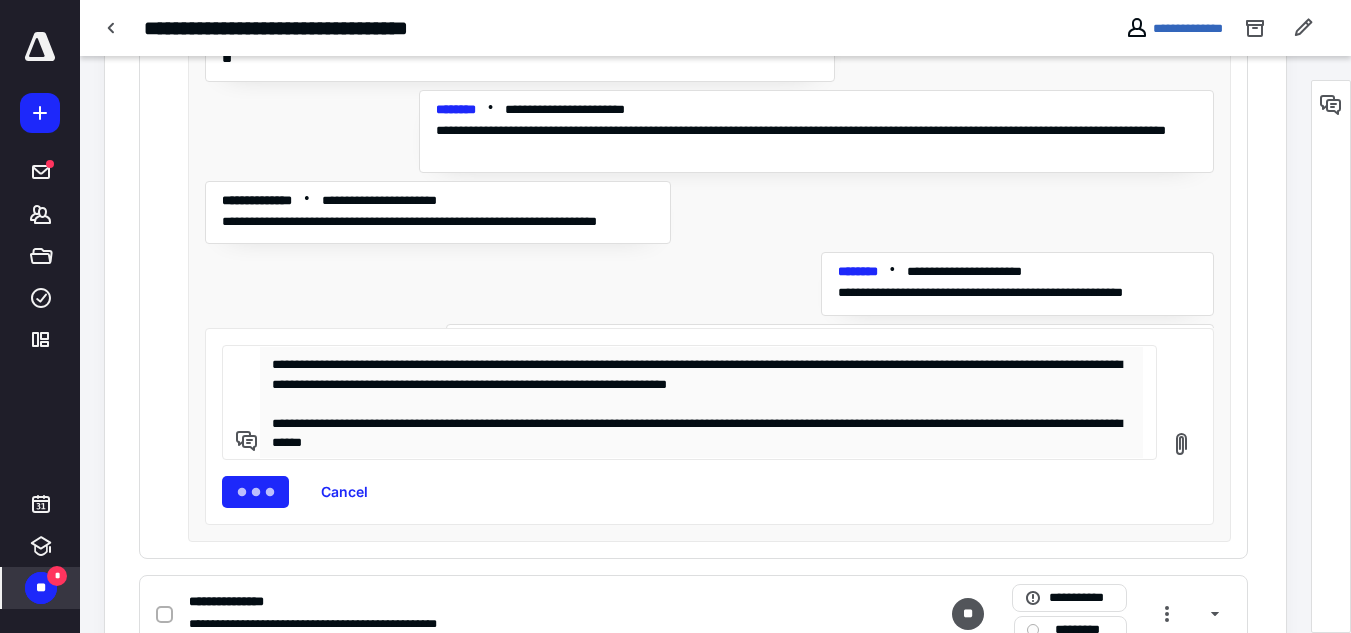 type 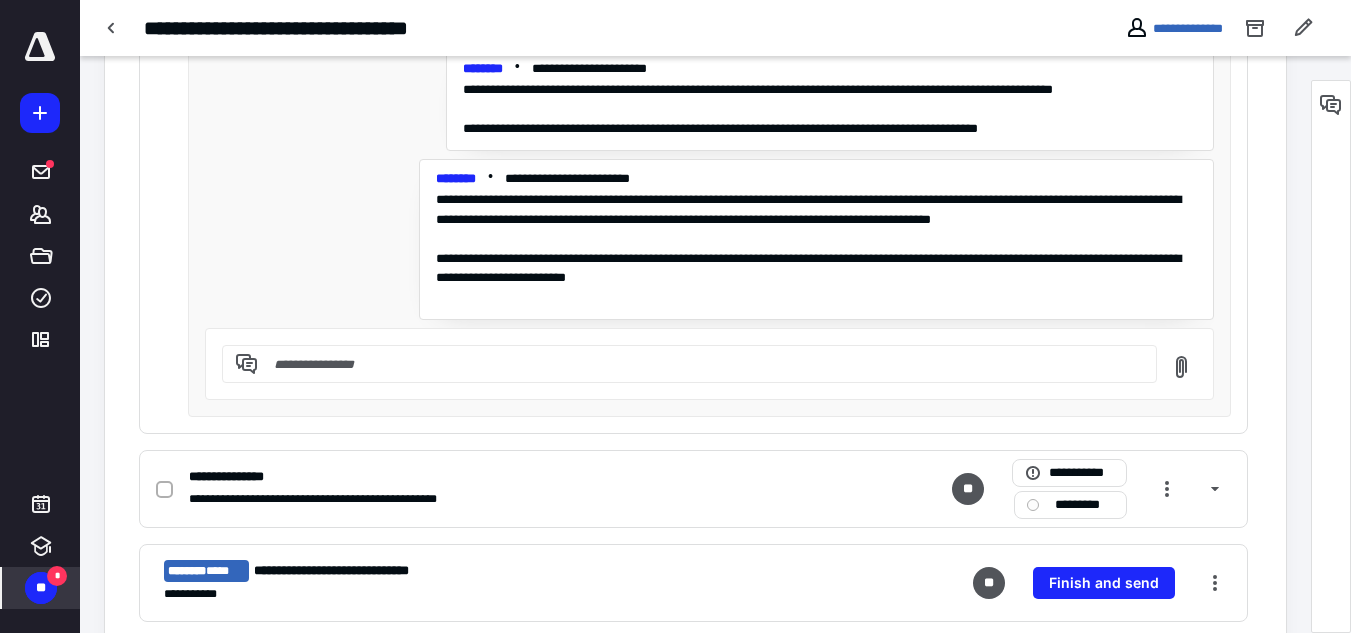 scroll, scrollTop: 0, scrollLeft: 0, axis: both 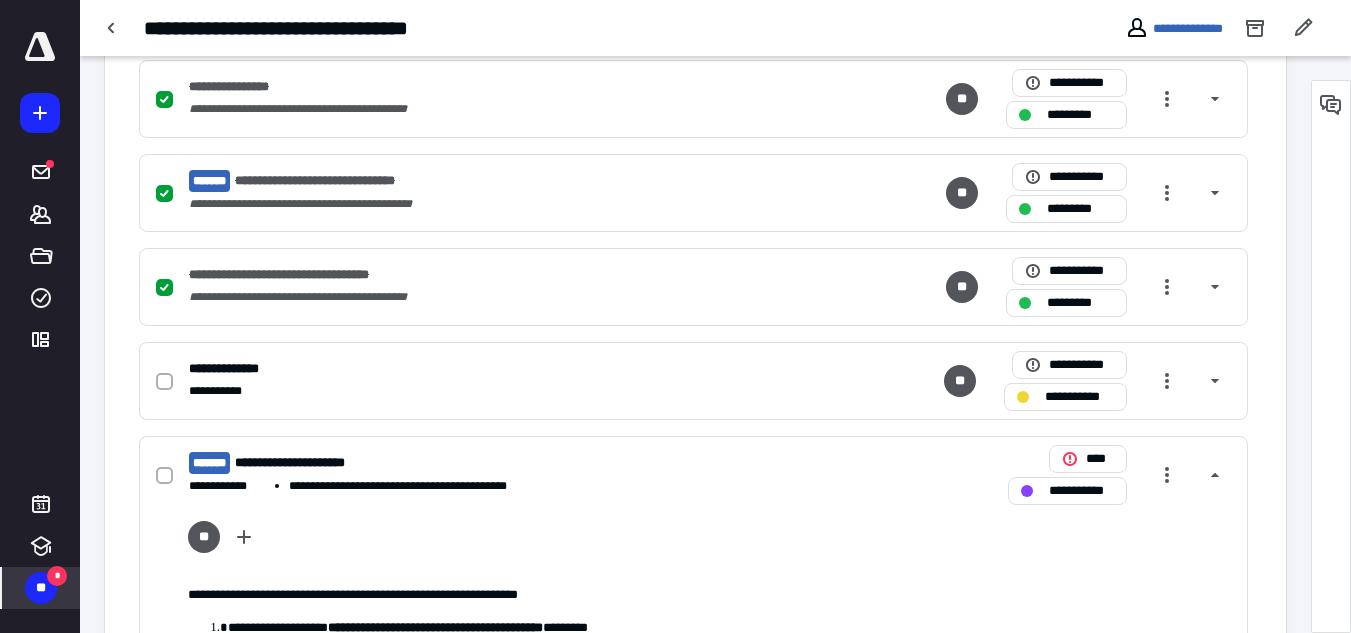 click on "** *" at bounding box center (41, 588) 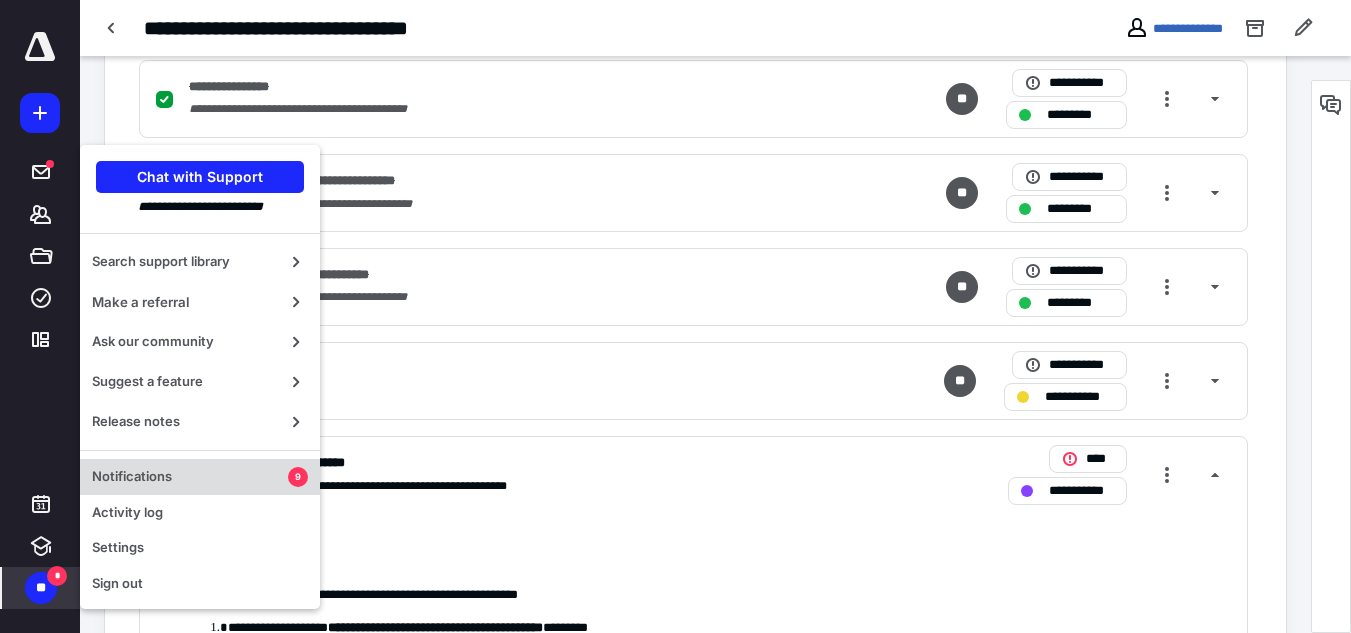 click on "Notifications" at bounding box center [190, 477] 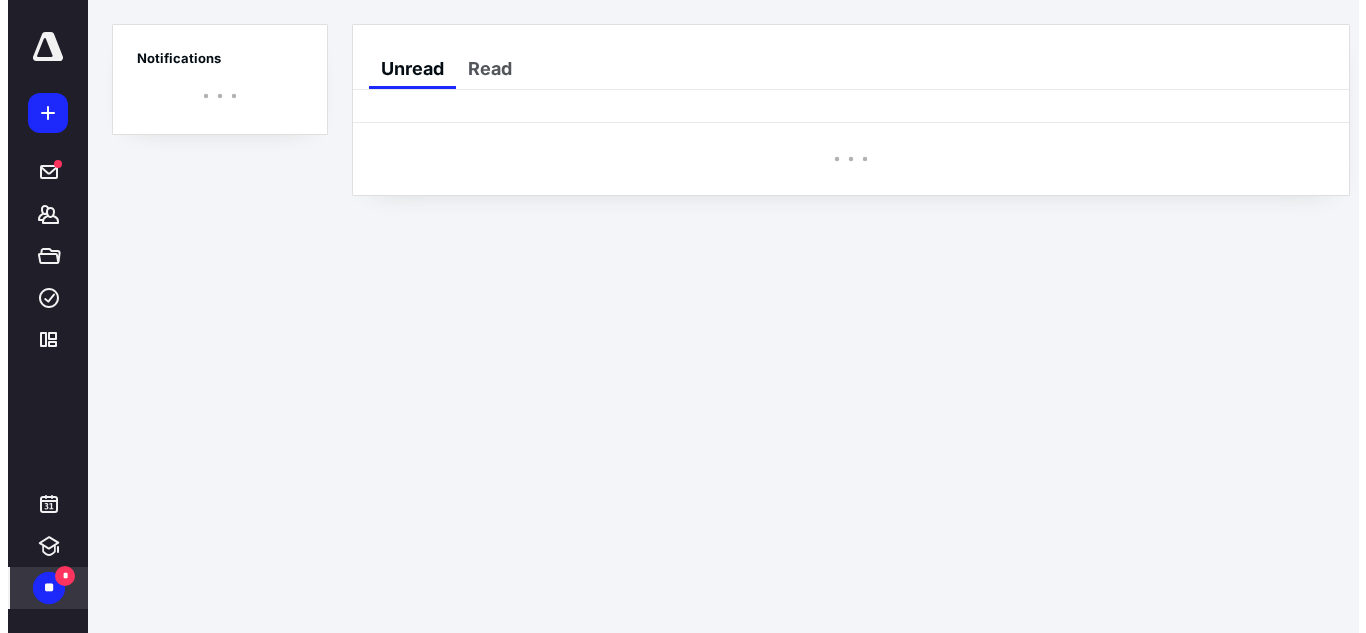 scroll, scrollTop: 0, scrollLeft: 0, axis: both 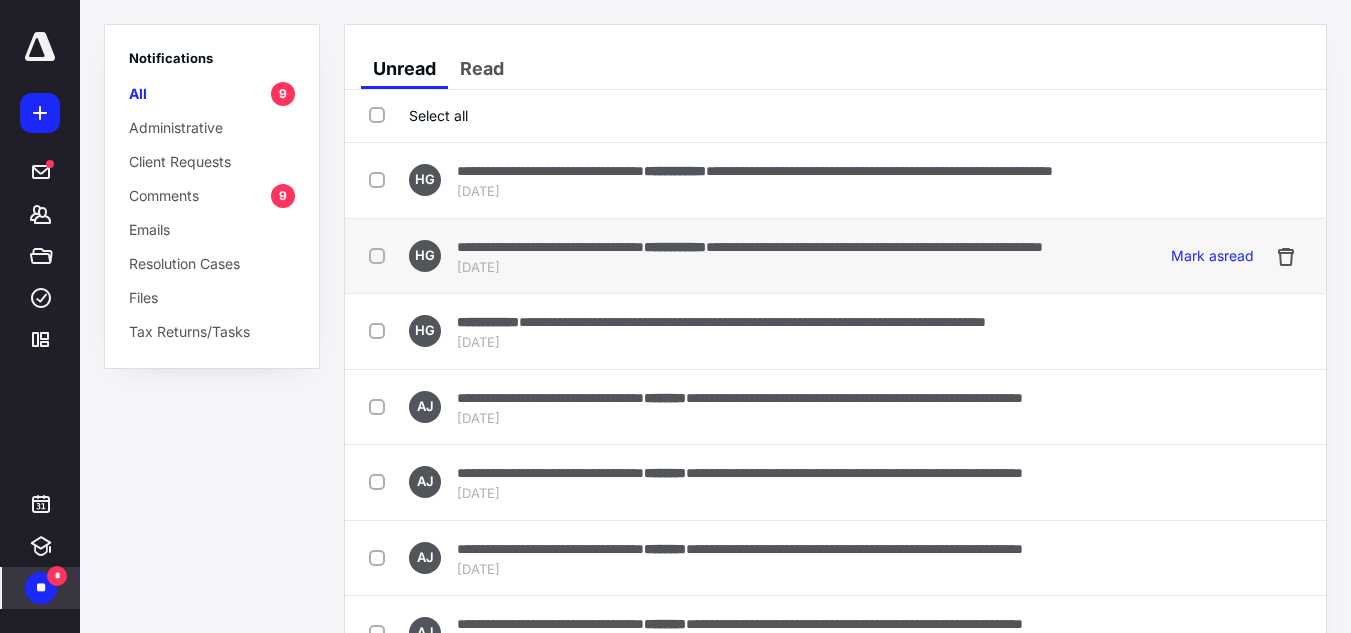 click on "**********" at bounding box center (550, 247) 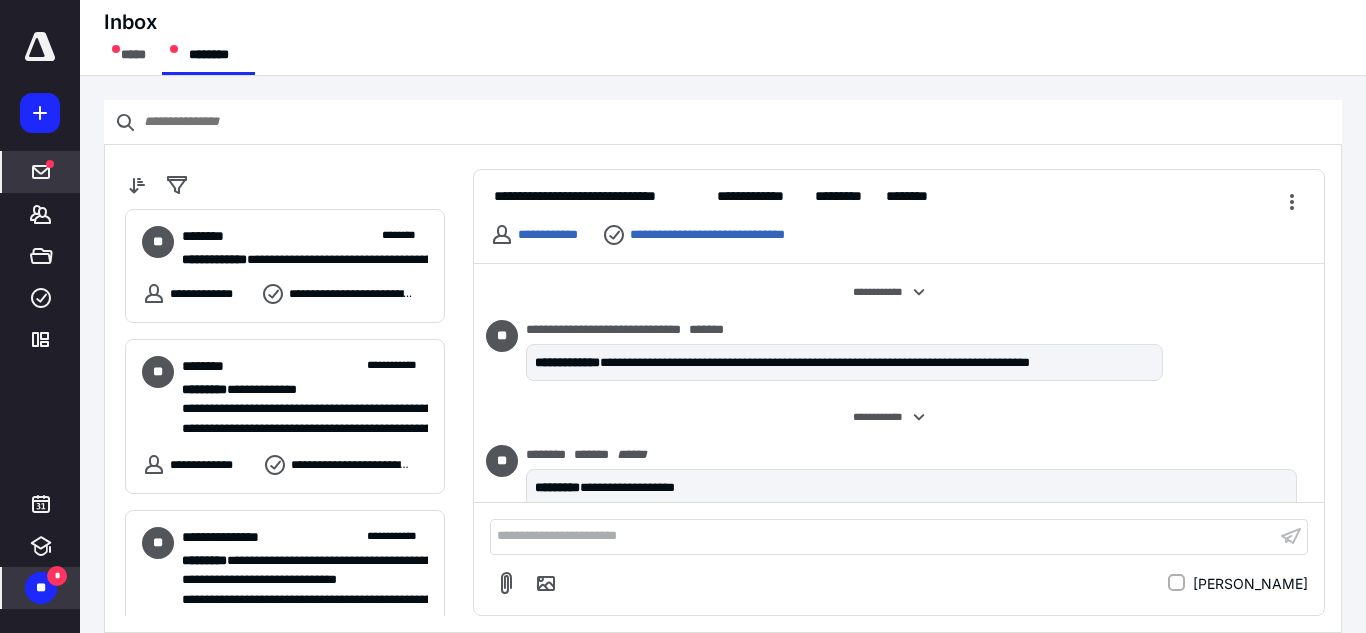 scroll, scrollTop: 713, scrollLeft: 0, axis: vertical 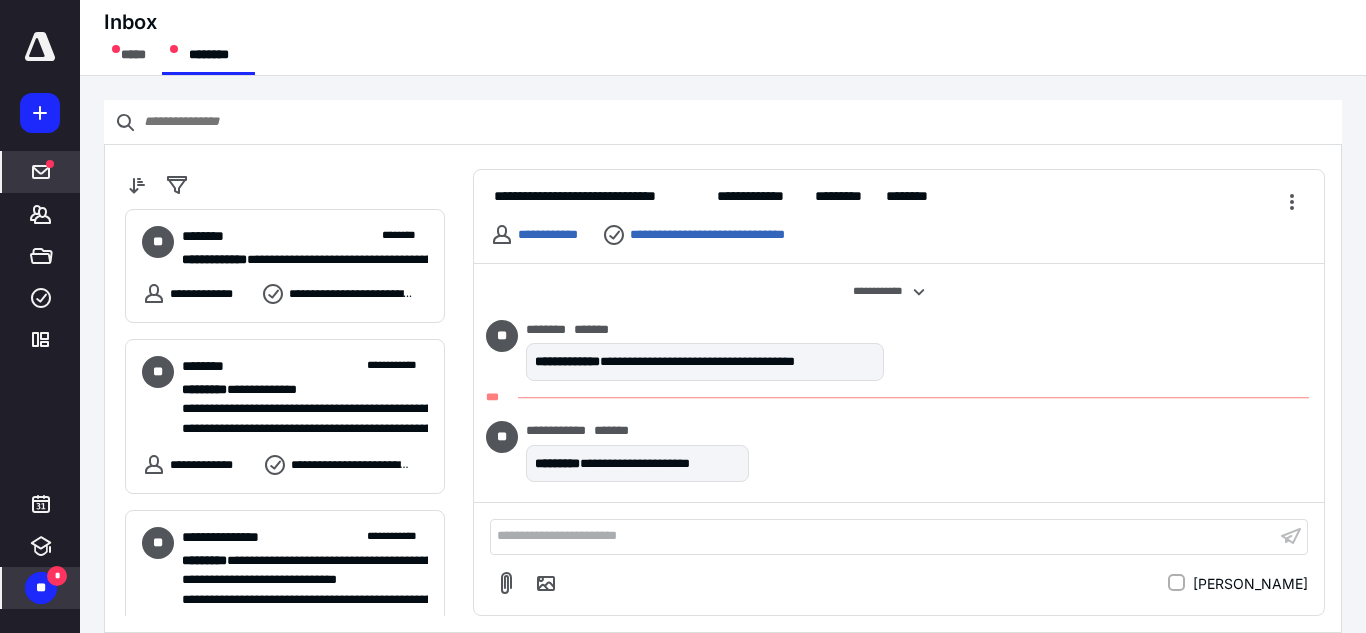 click on "**********" at bounding box center [883, 536] 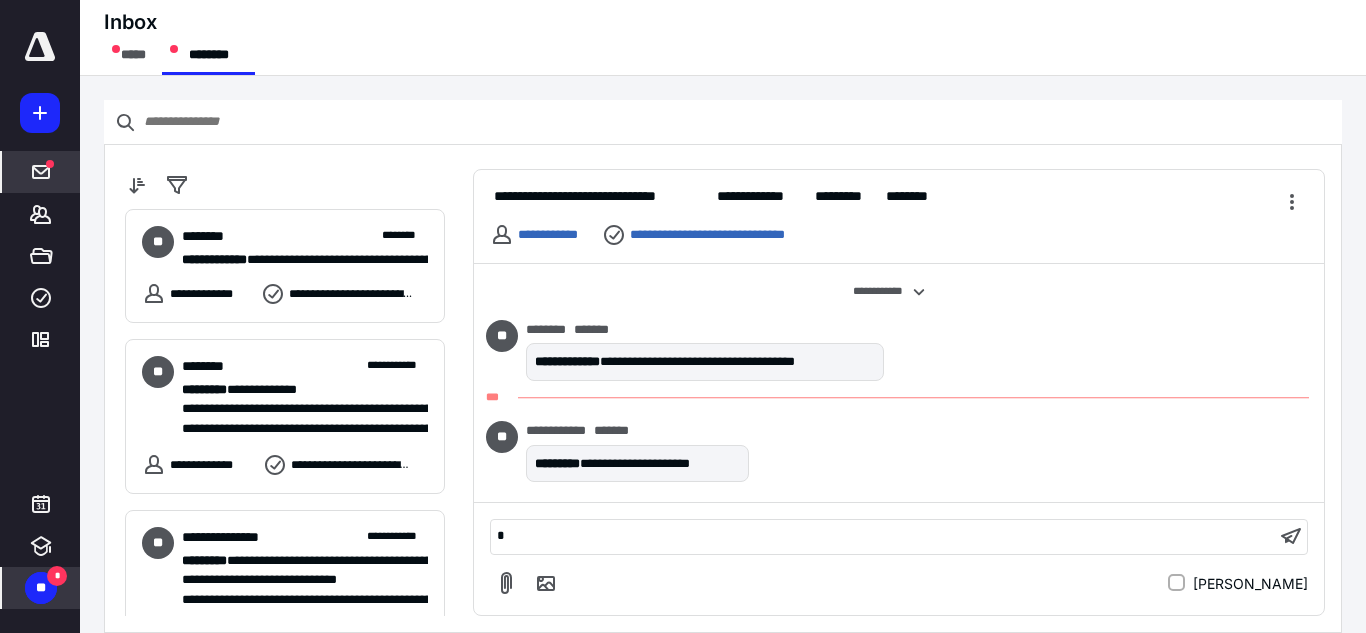 type 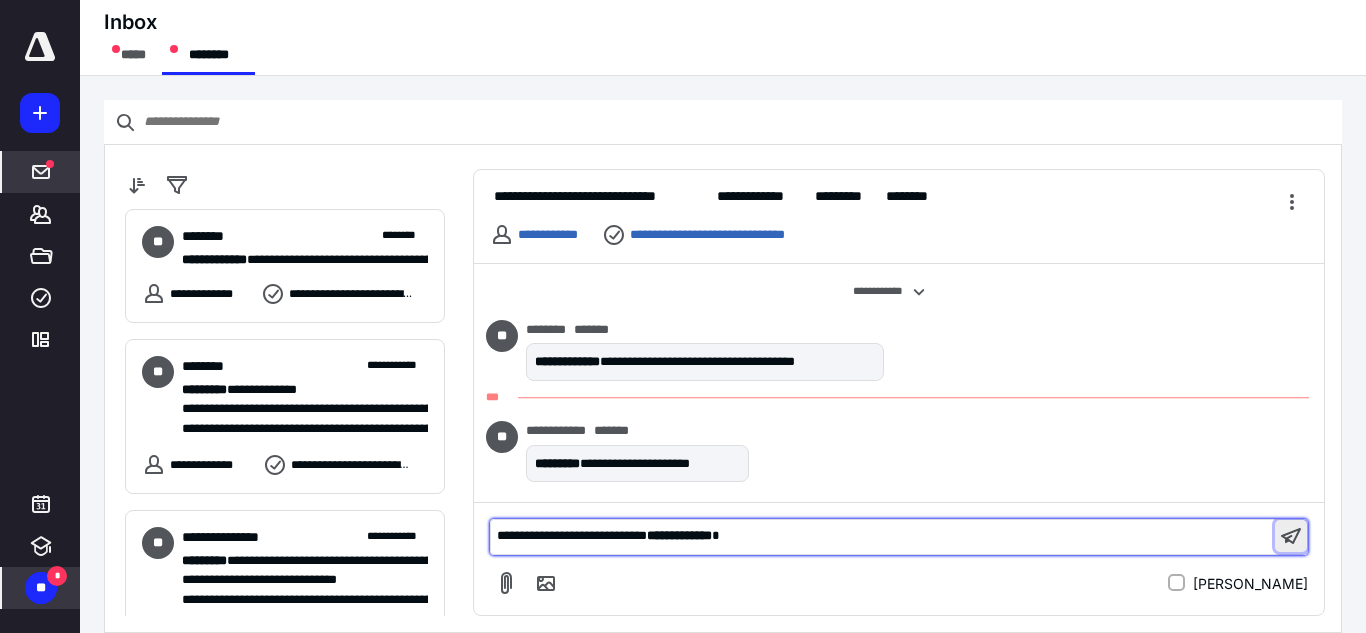 click at bounding box center (1291, 536) 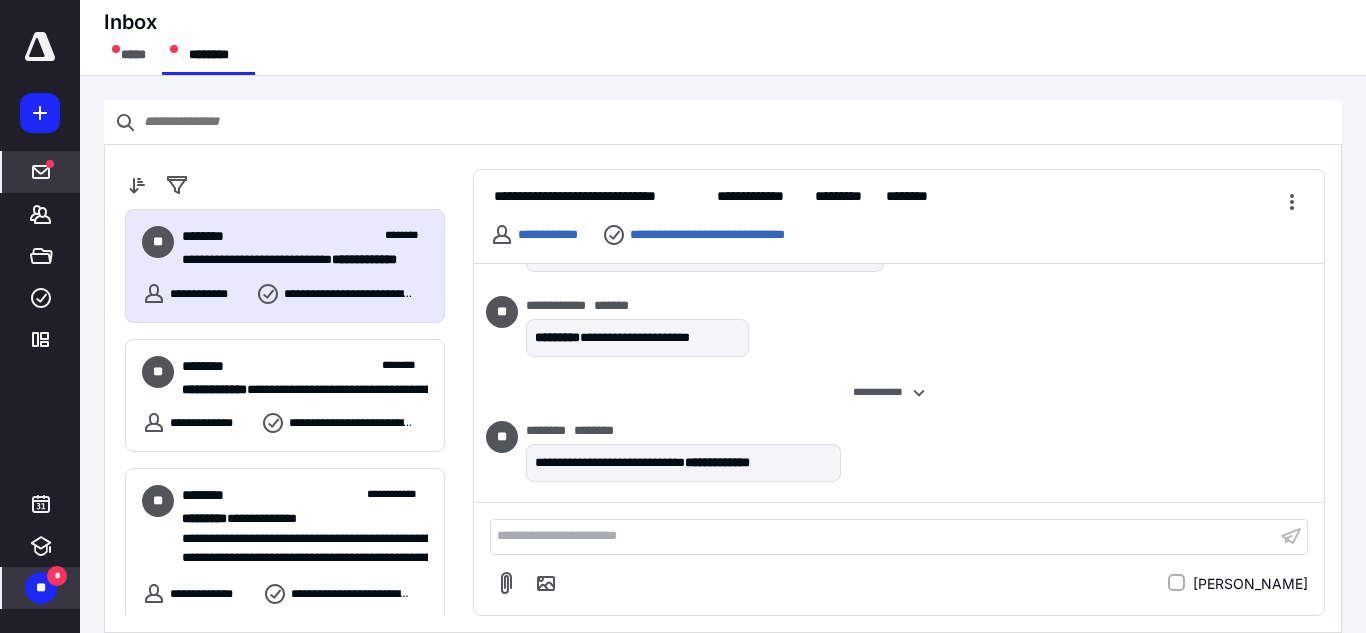 click on "**" at bounding box center (41, 588) 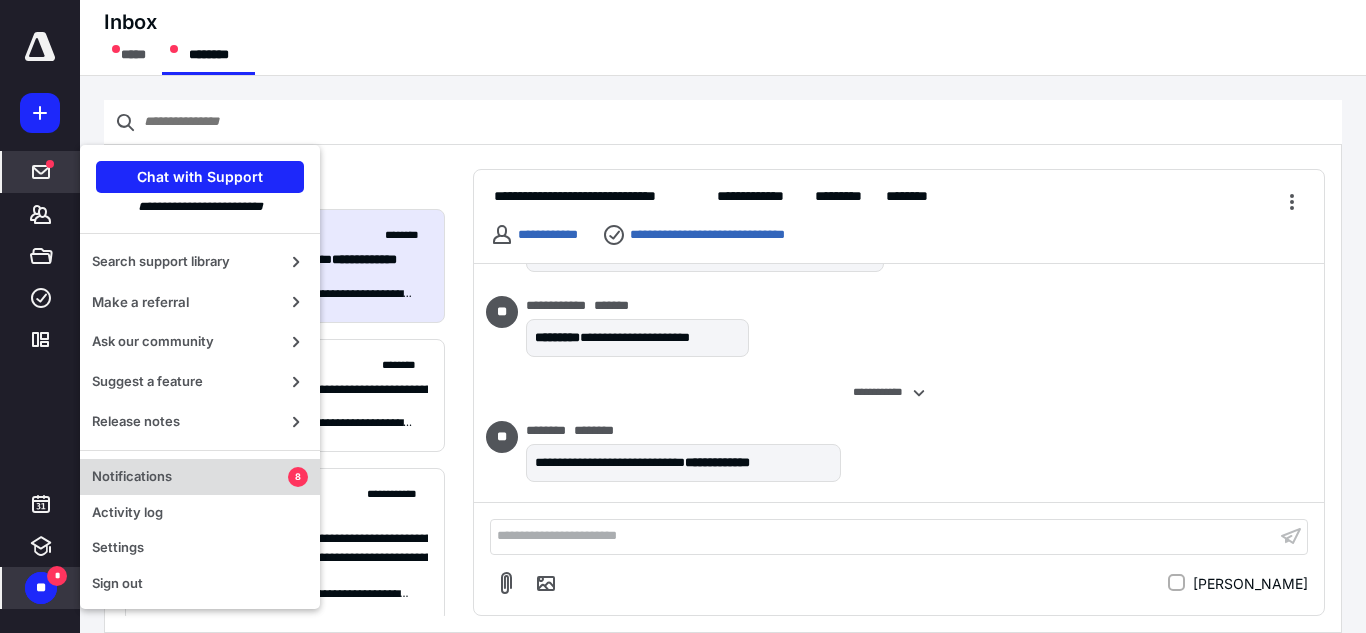 click on "Notifications" at bounding box center (190, 477) 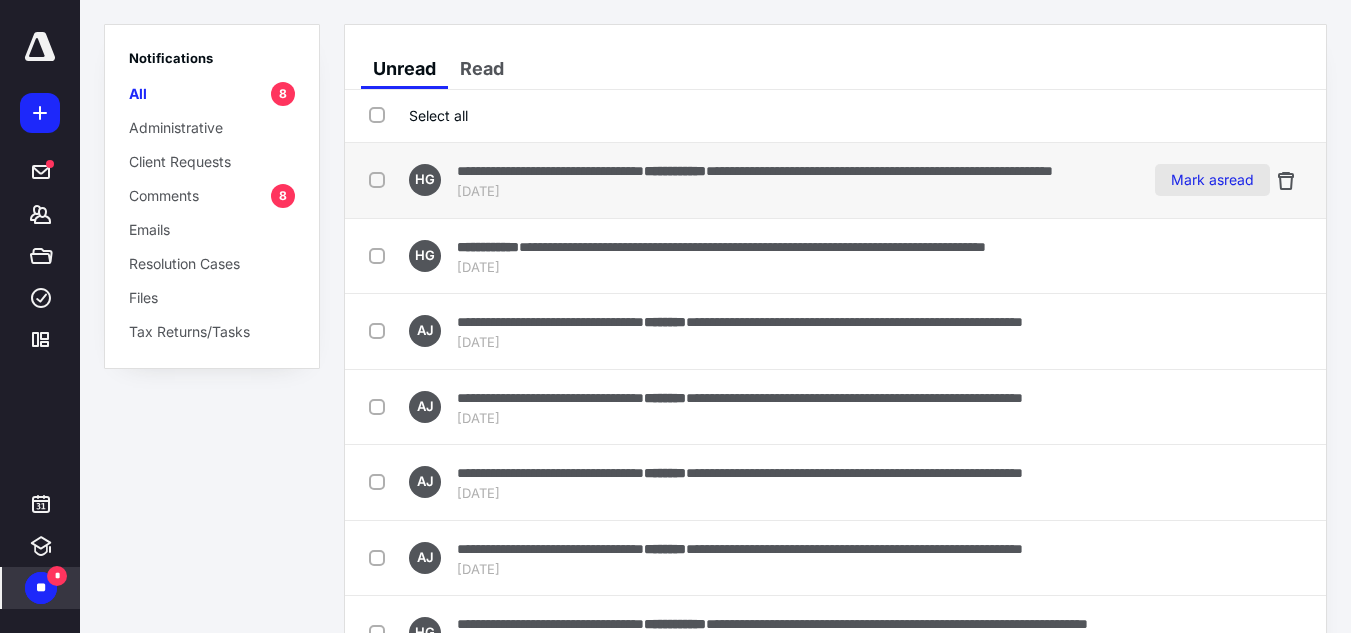 click on "Mark as  read" at bounding box center [1212, 180] 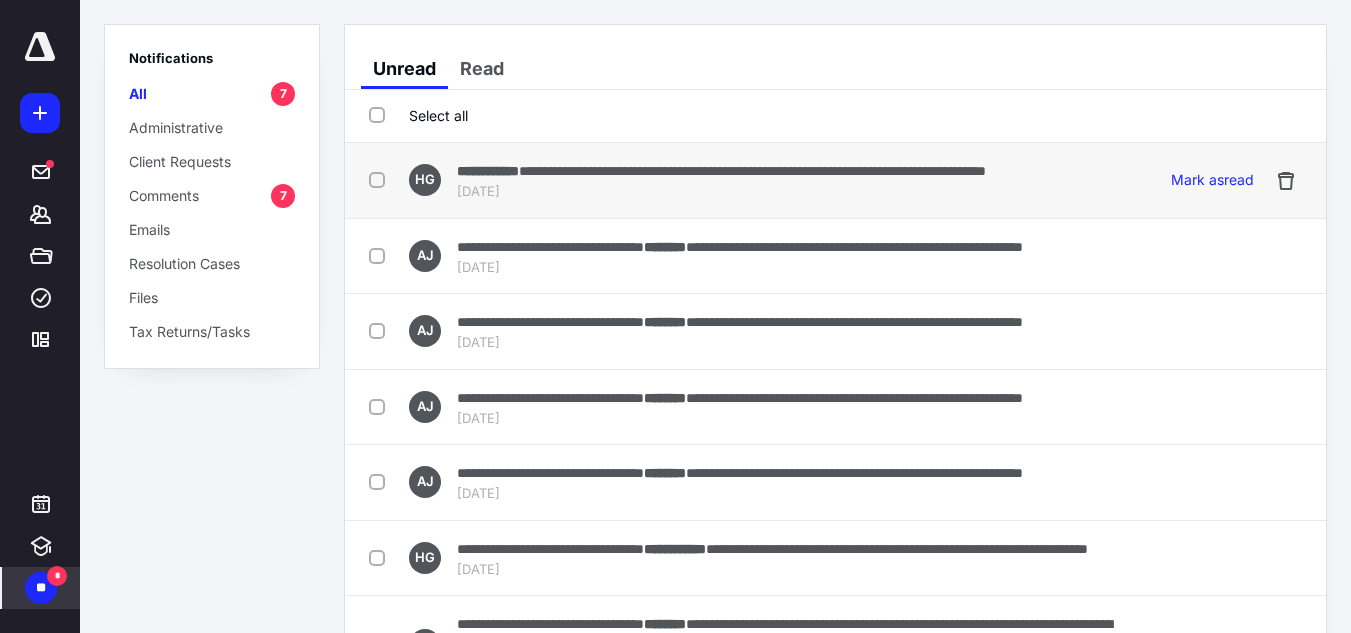 click on "**********" at bounding box center (752, 171) 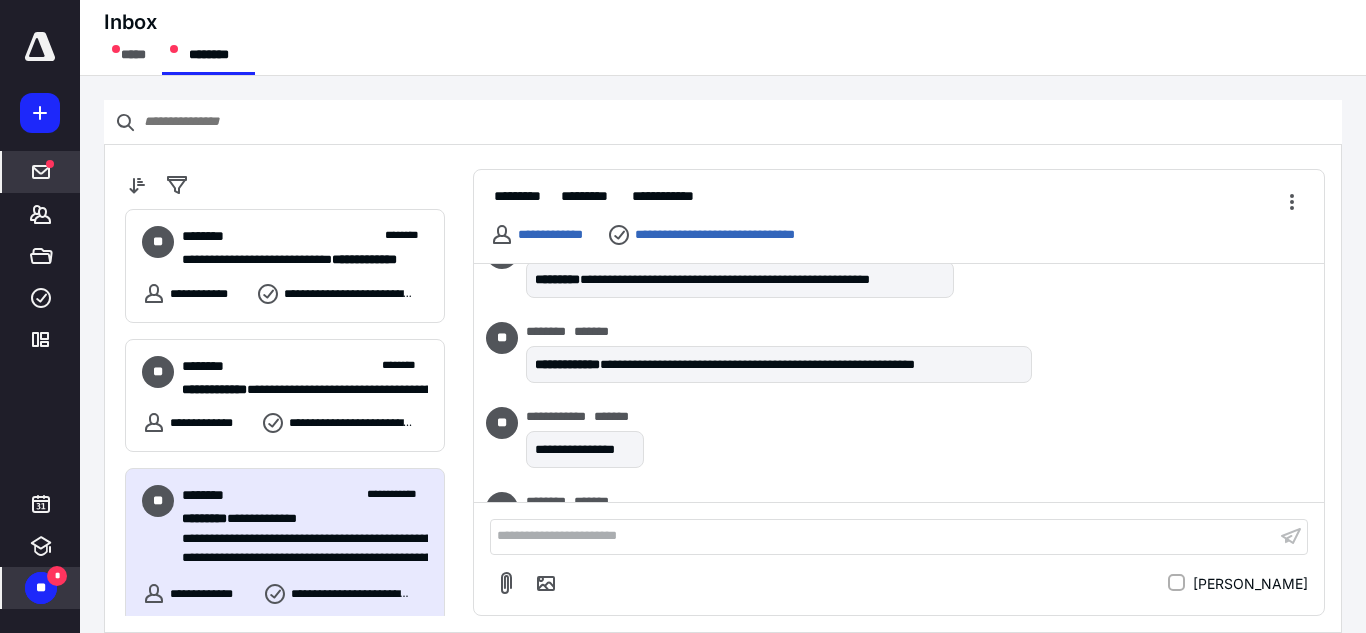 scroll, scrollTop: 69, scrollLeft: 0, axis: vertical 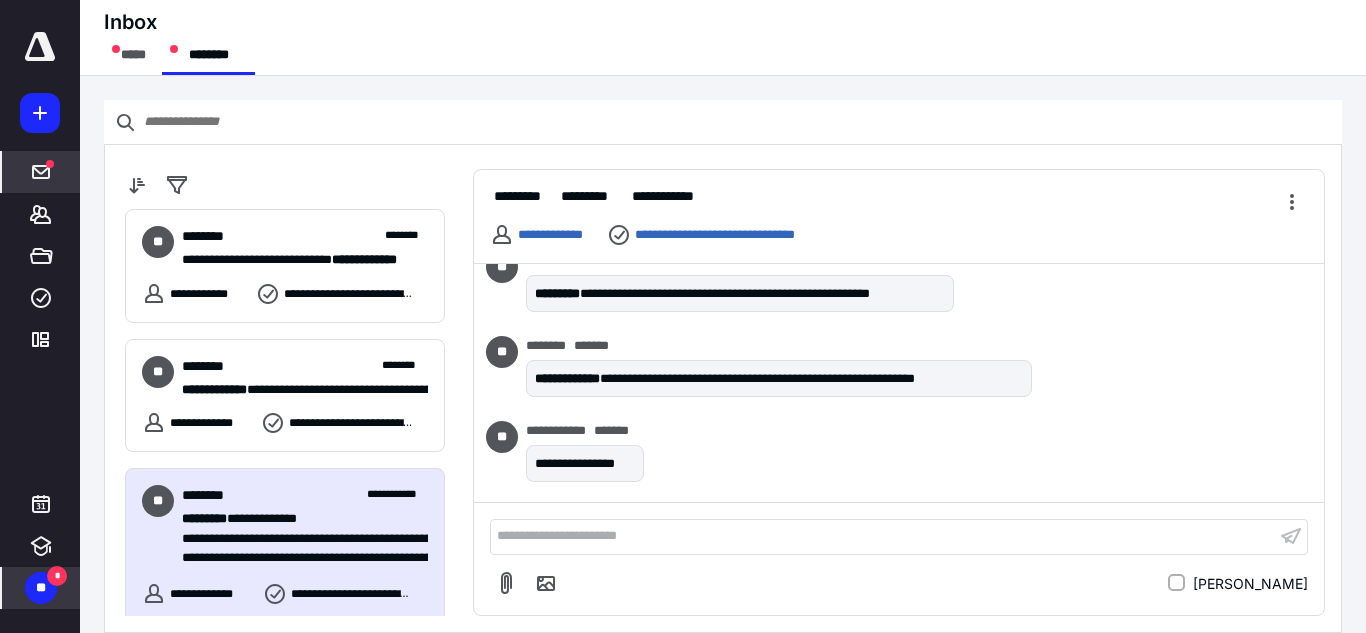 click on "**" at bounding box center [41, 588] 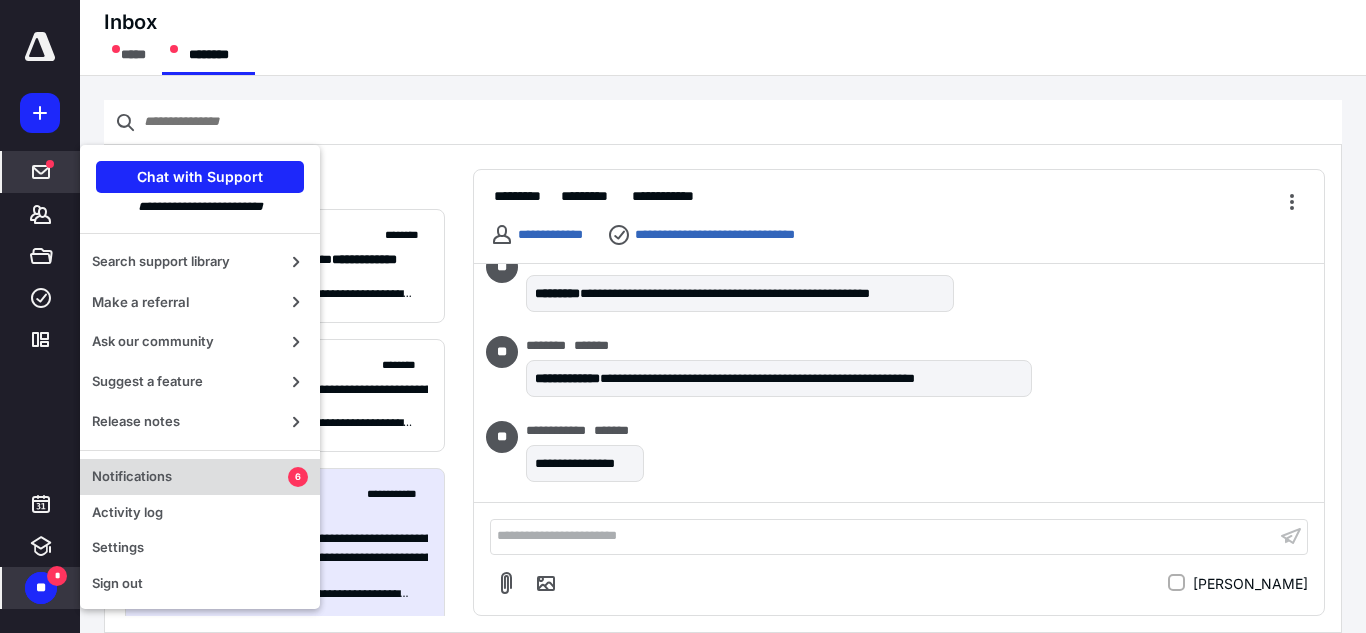 click on "Notifications" at bounding box center (190, 477) 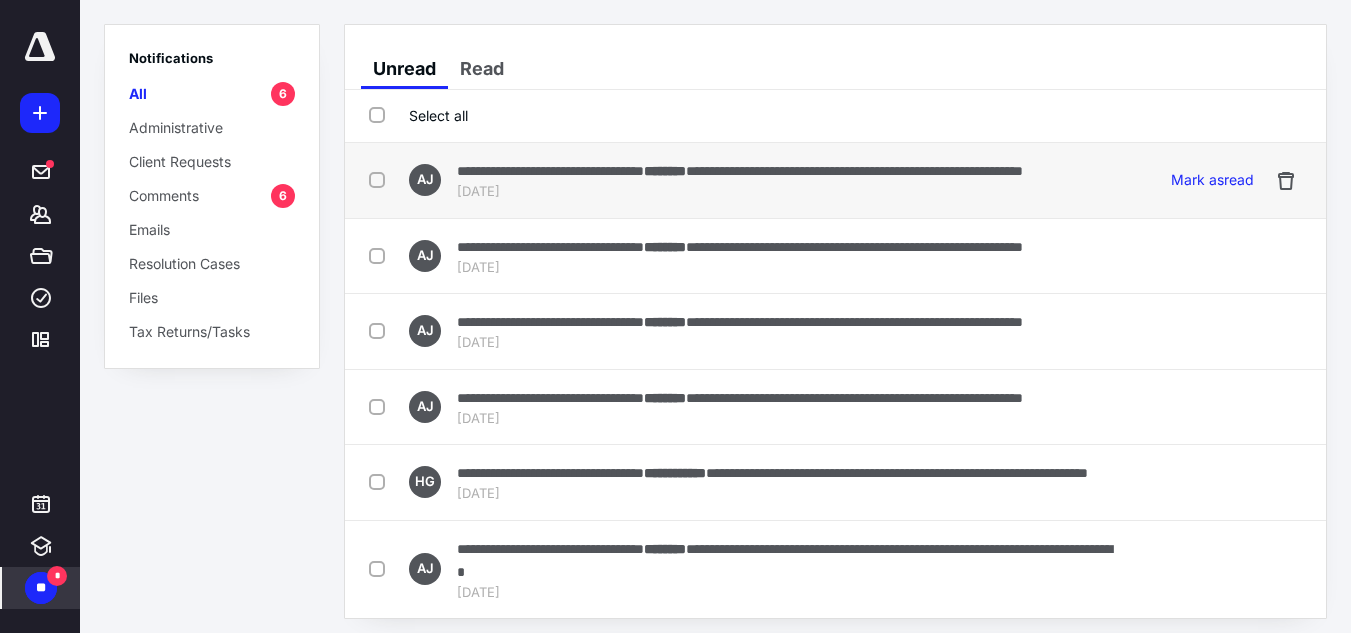 click on "**********" at bounding box center (854, 171) 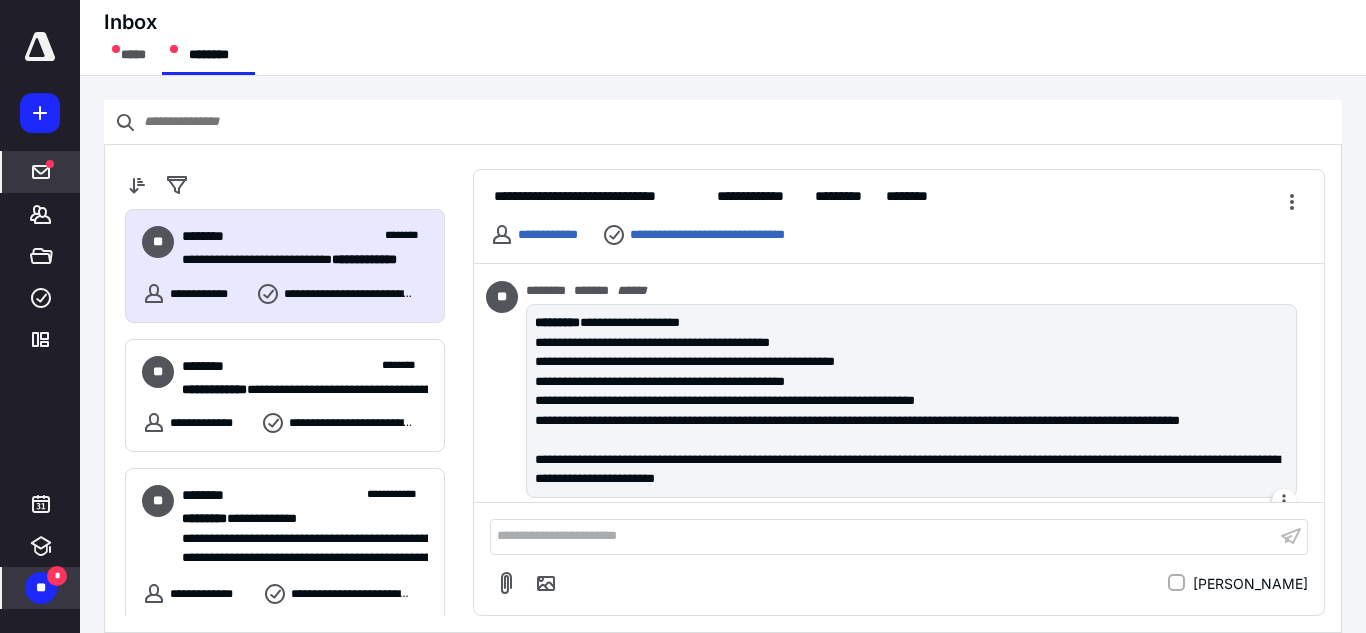 scroll, scrollTop: 422, scrollLeft: 0, axis: vertical 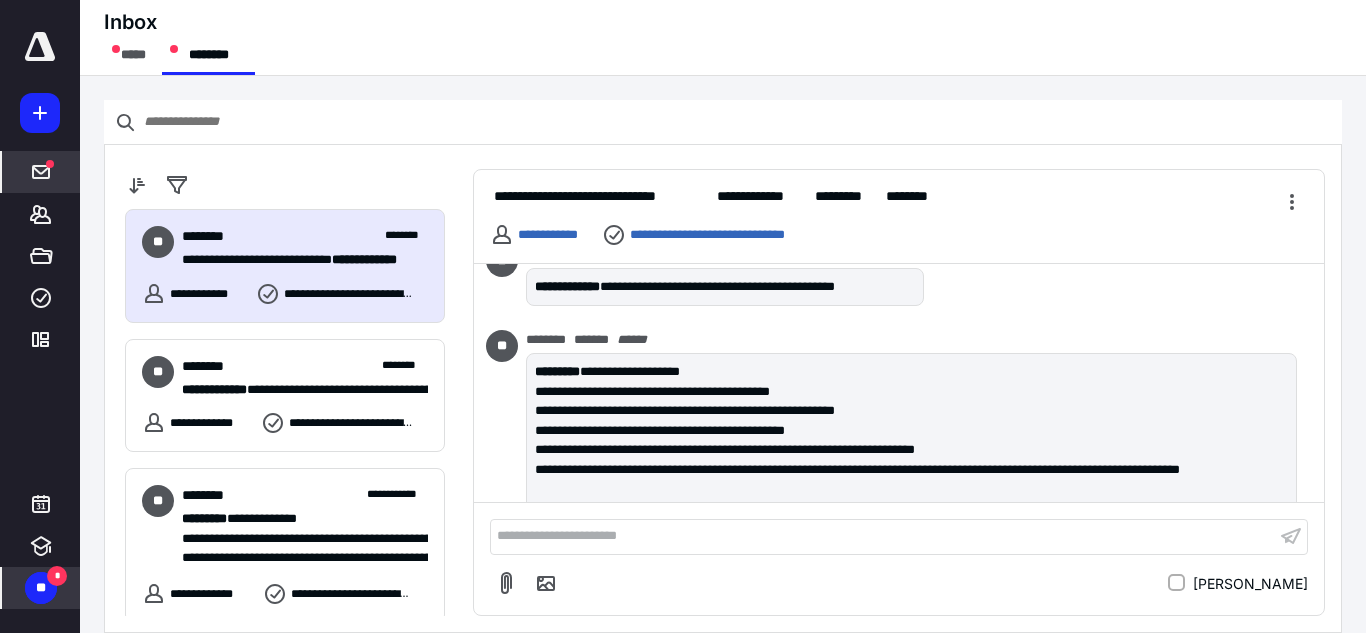 drag, startPoint x: 36, startPoint y: 587, endPoint x: 49, endPoint y: 570, distance: 21.400934 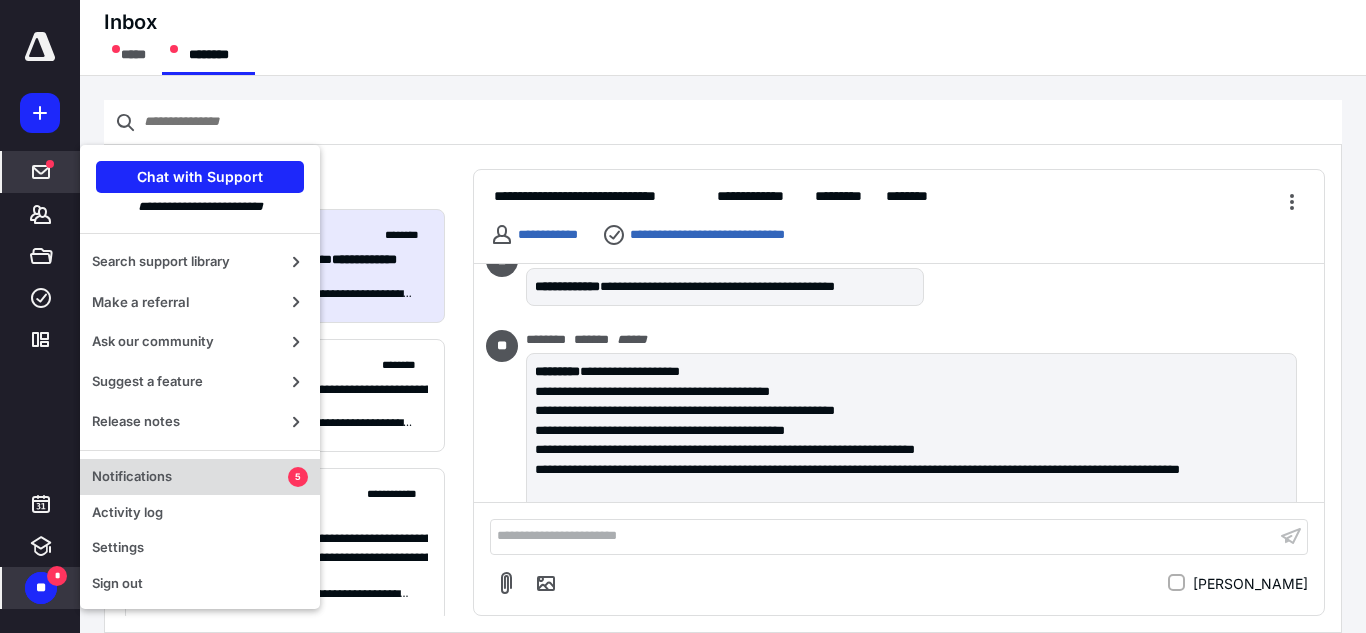drag, startPoint x: 172, startPoint y: 479, endPoint x: 192, endPoint y: 475, distance: 20.396078 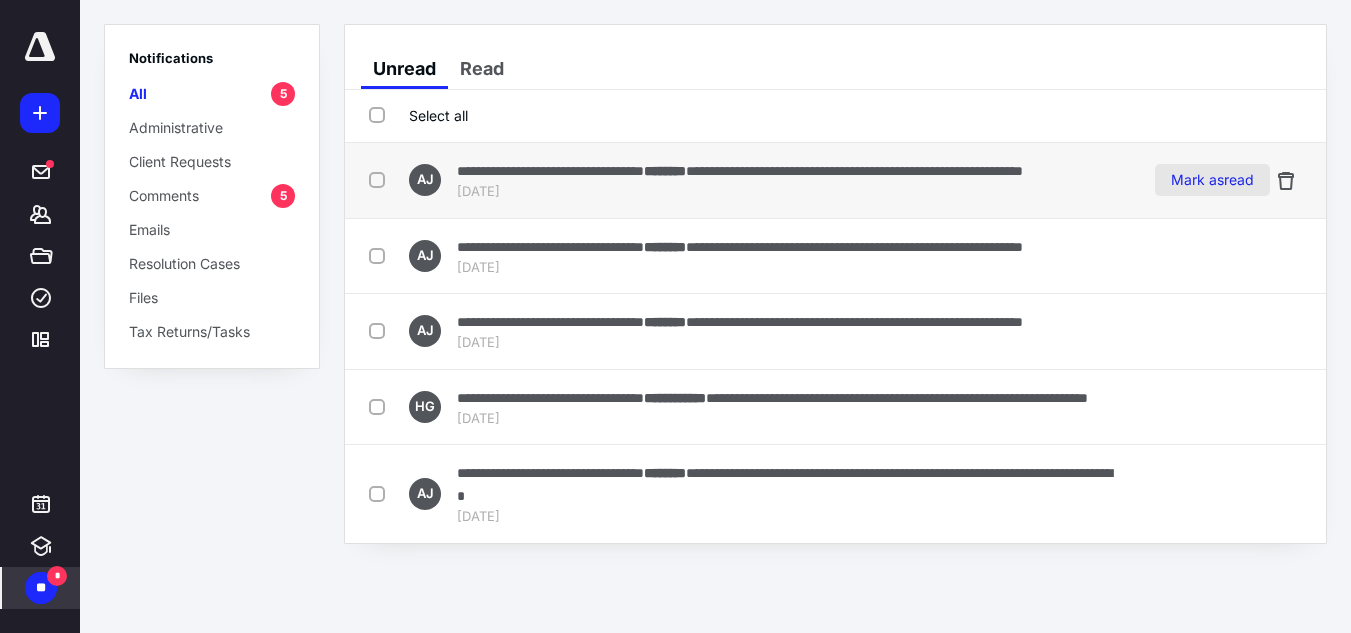 click on "Mark as  read" at bounding box center [1212, 180] 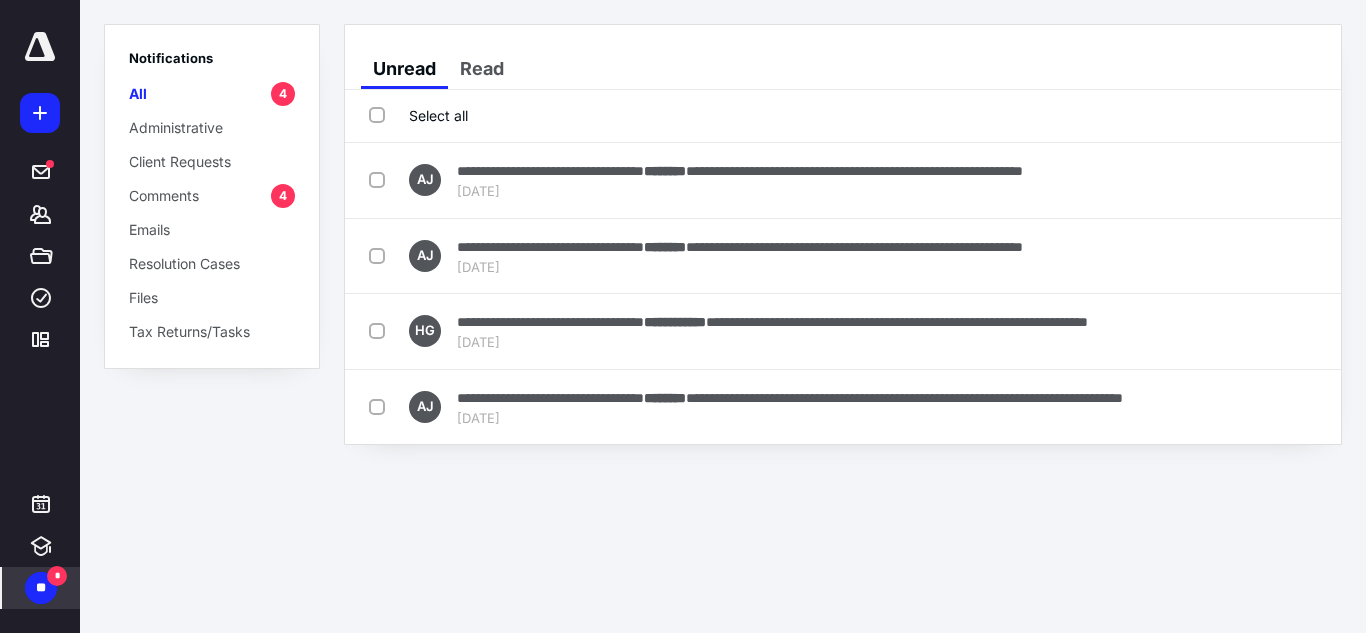 click on "Mark as  read" at bounding box center (1227, 180) 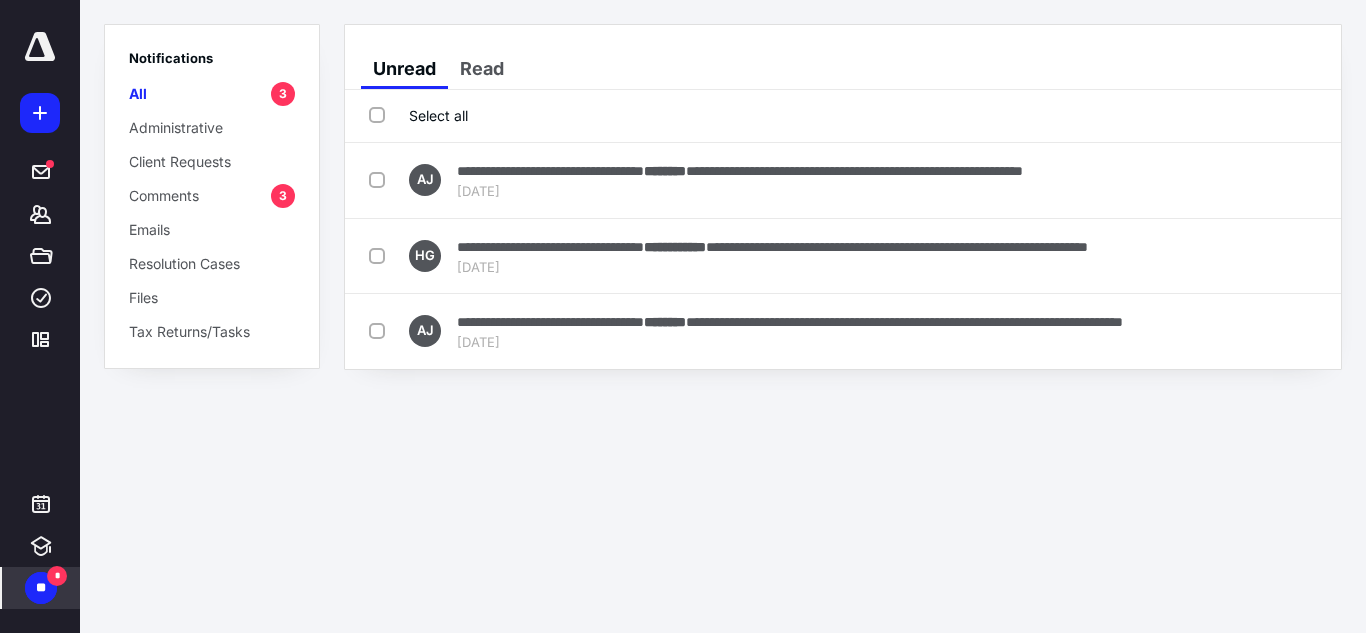 click on "Mark as  read" at bounding box center [1227, 180] 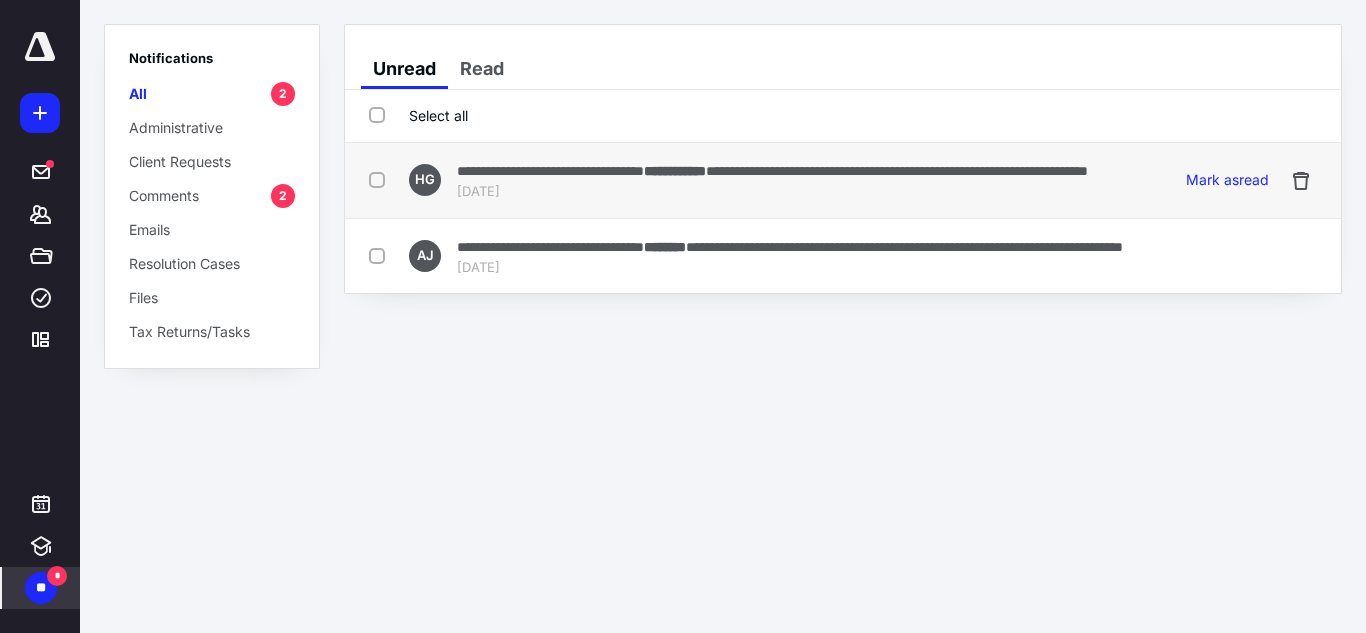 click on "**********" at bounding box center [772, 170] 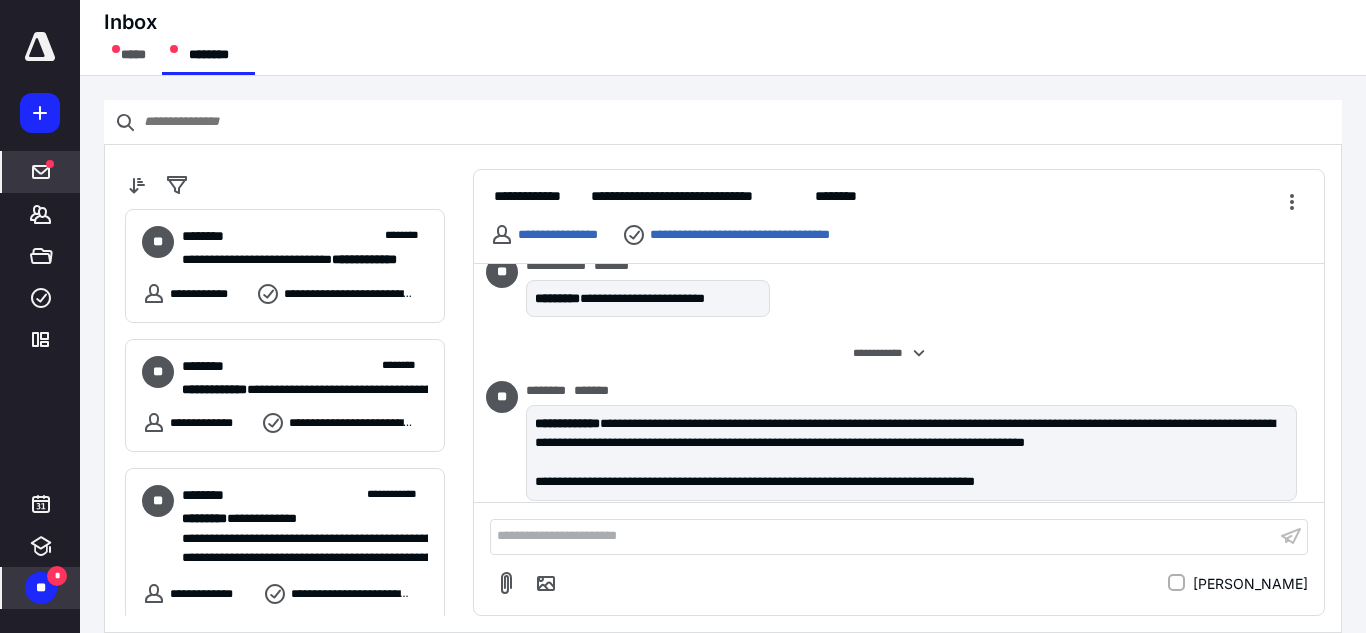 scroll, scrollTop: 457, scrollLeft: 0, axis: vertical 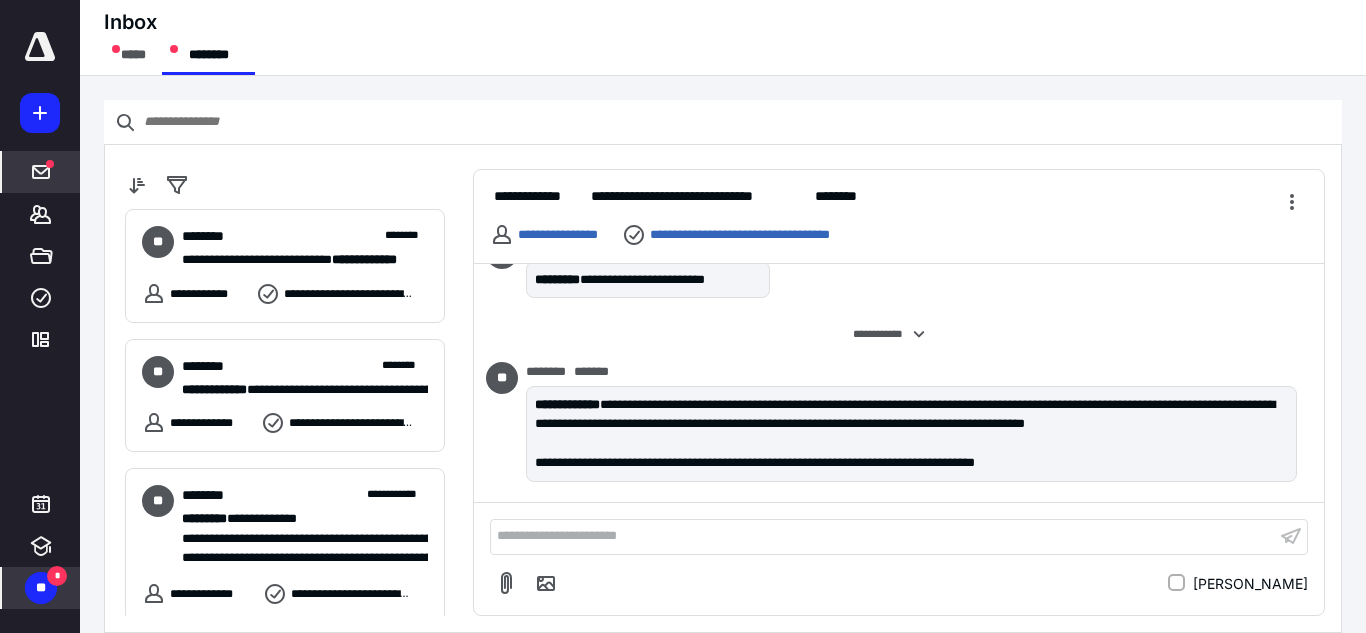 drag, startPoint x: 65, startPoint y: 583, endPoint x: 71, endPoint y: 573, distance: 11.661903 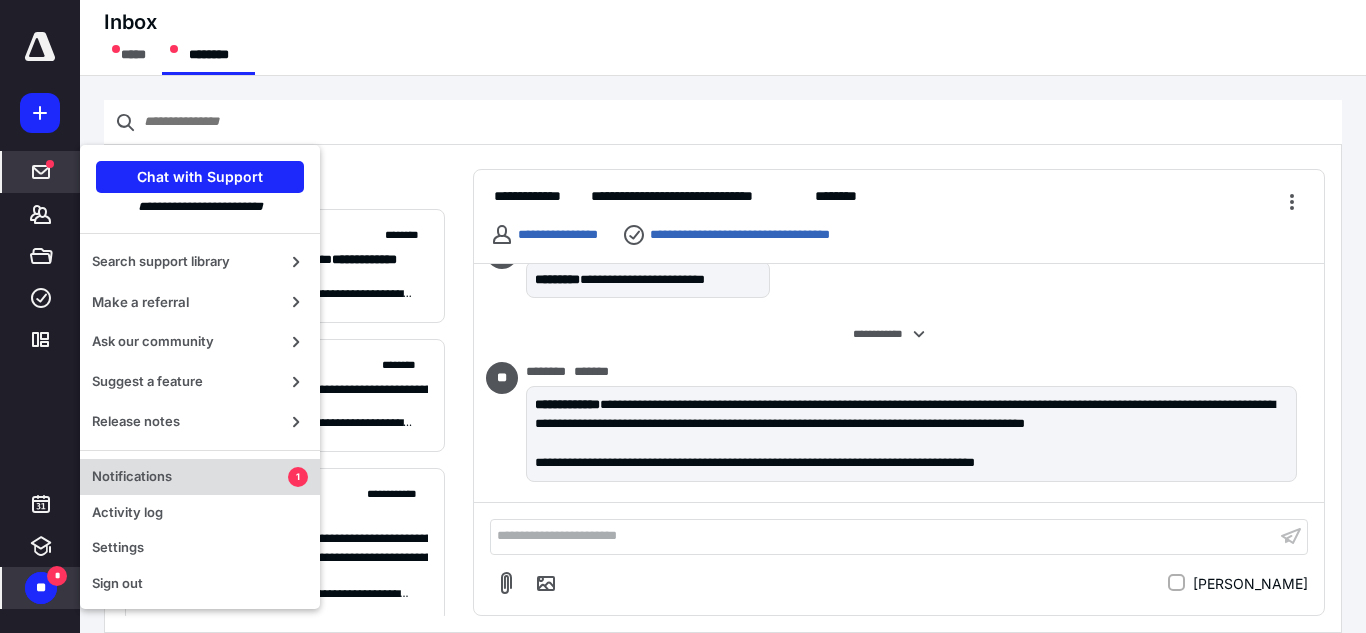 click on "Notifications" at bounding box center [190, 477] 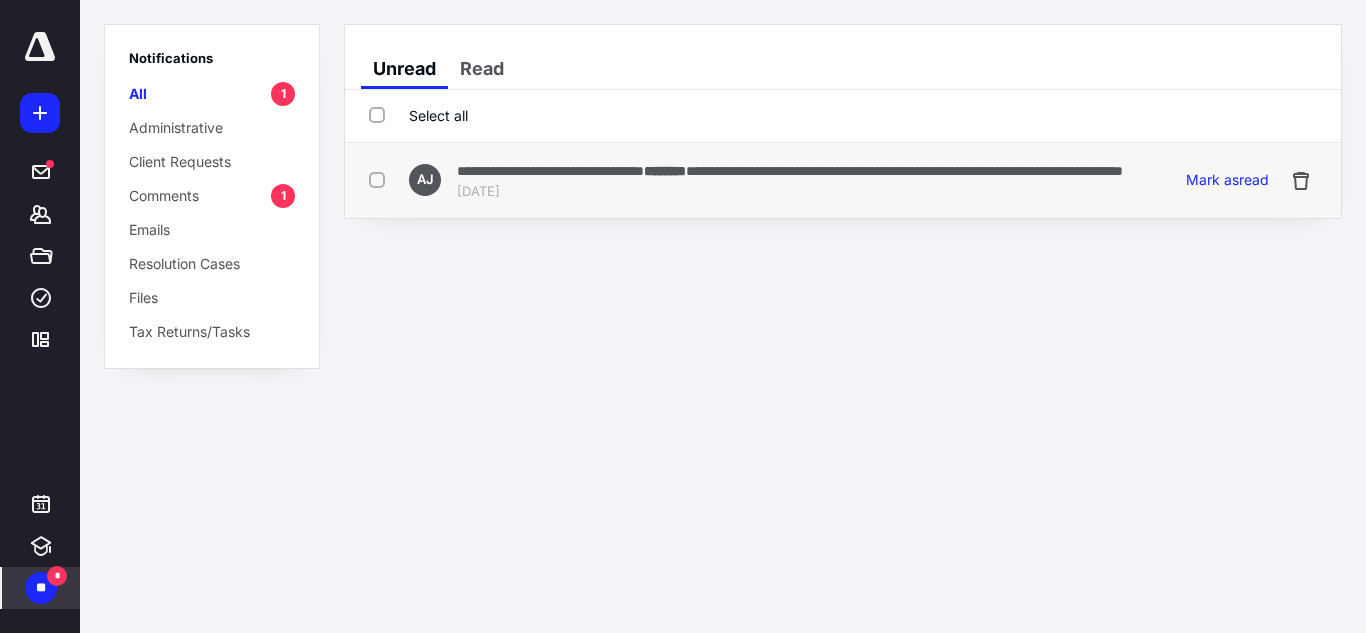 click on "[DATE]" at bounding box center [790, 192] 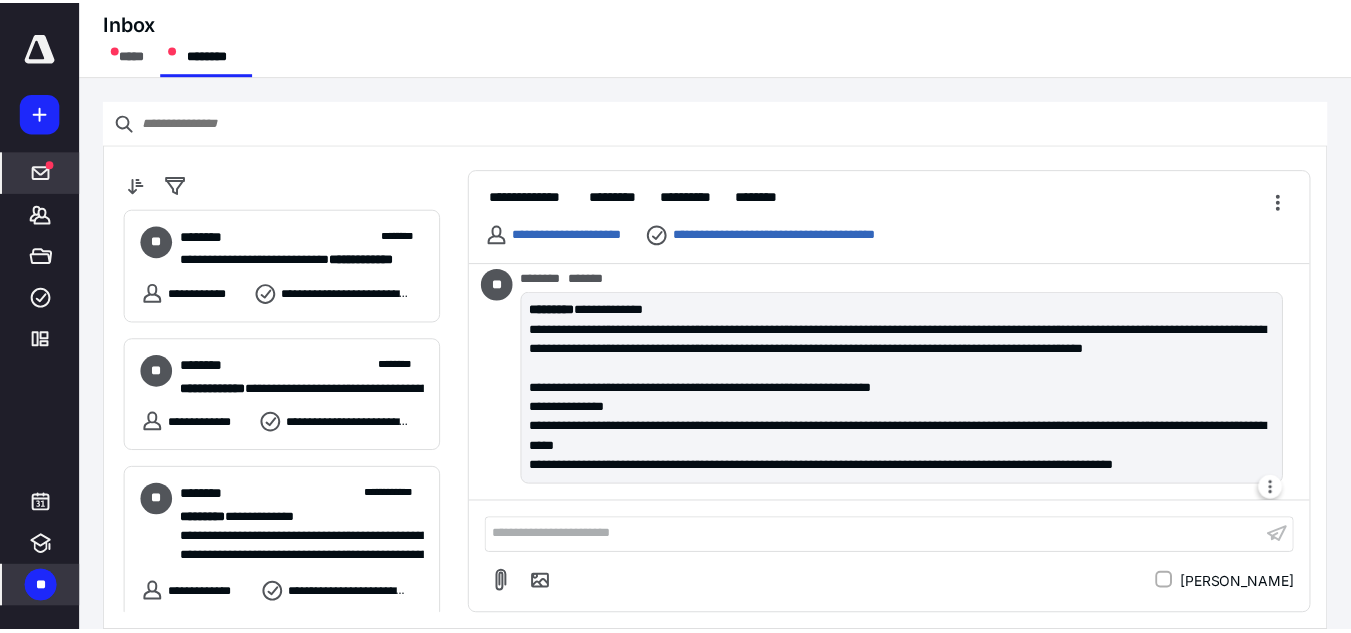 scroll, scrollTop: 1094, scrollLeft: 0, axis: vertical 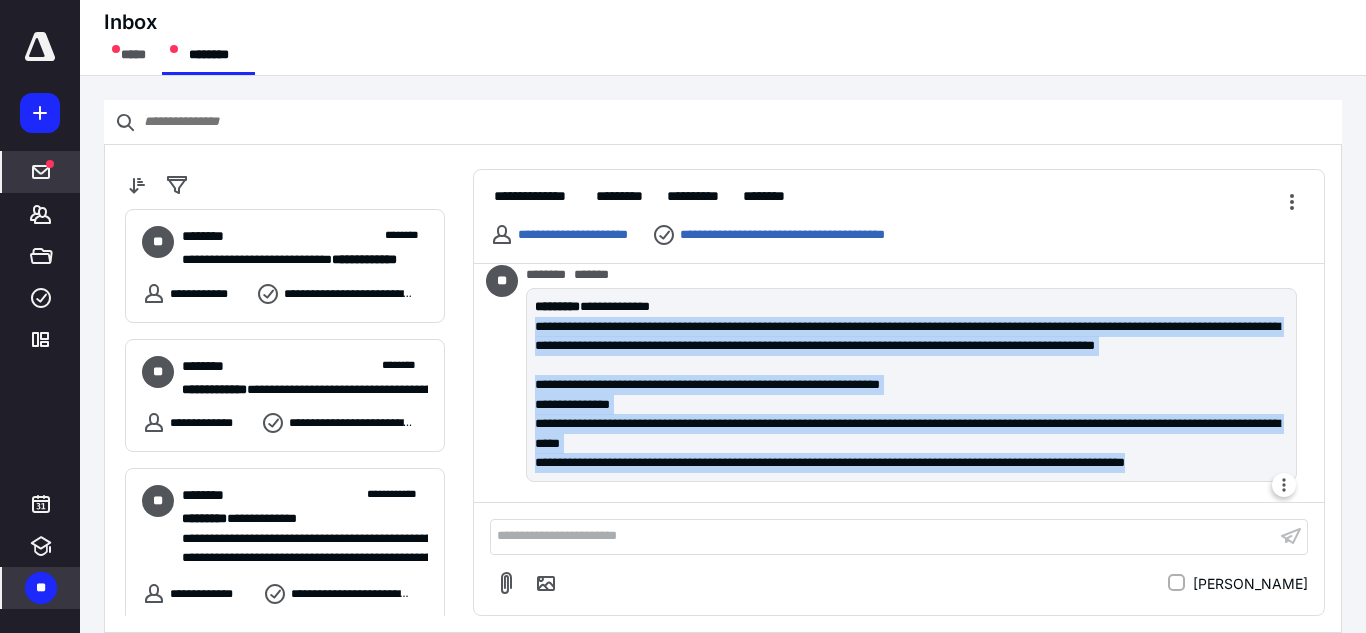 drag, startPoint x: 532, startPoint y: 325, endPoint x: 1281, endPoint y: 466, distance: 762.1561 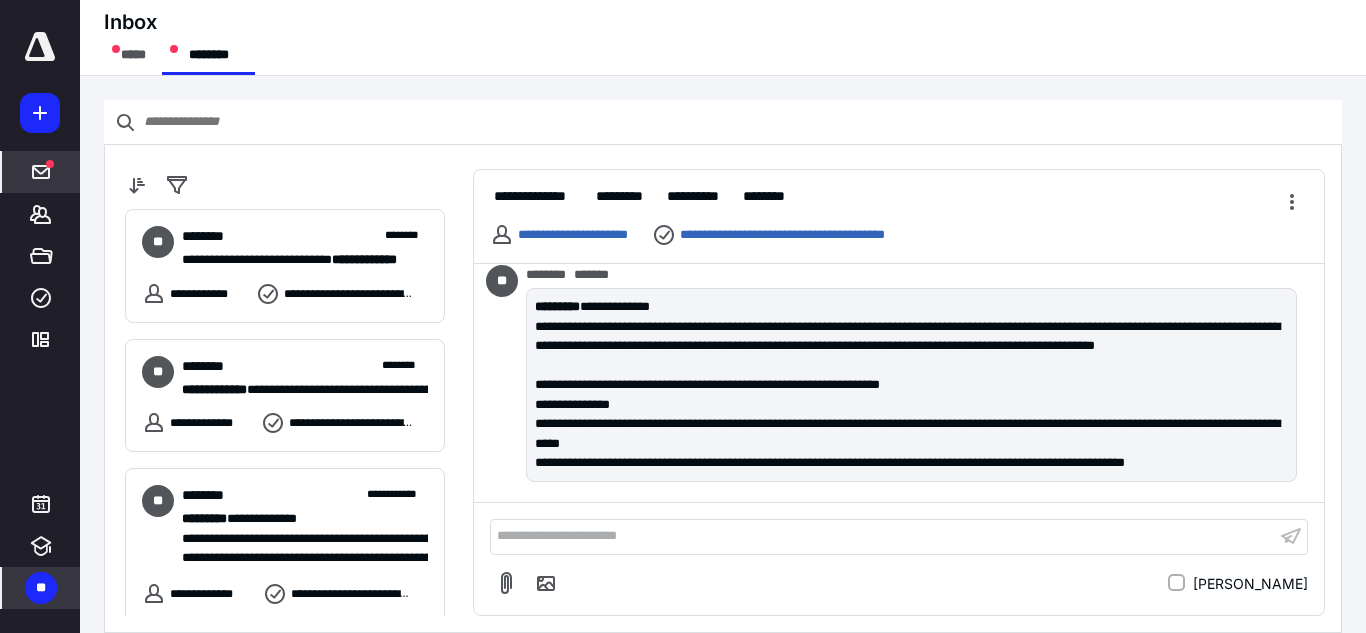 click on "Inbox ***** ********" at bounding box center (723, 38) 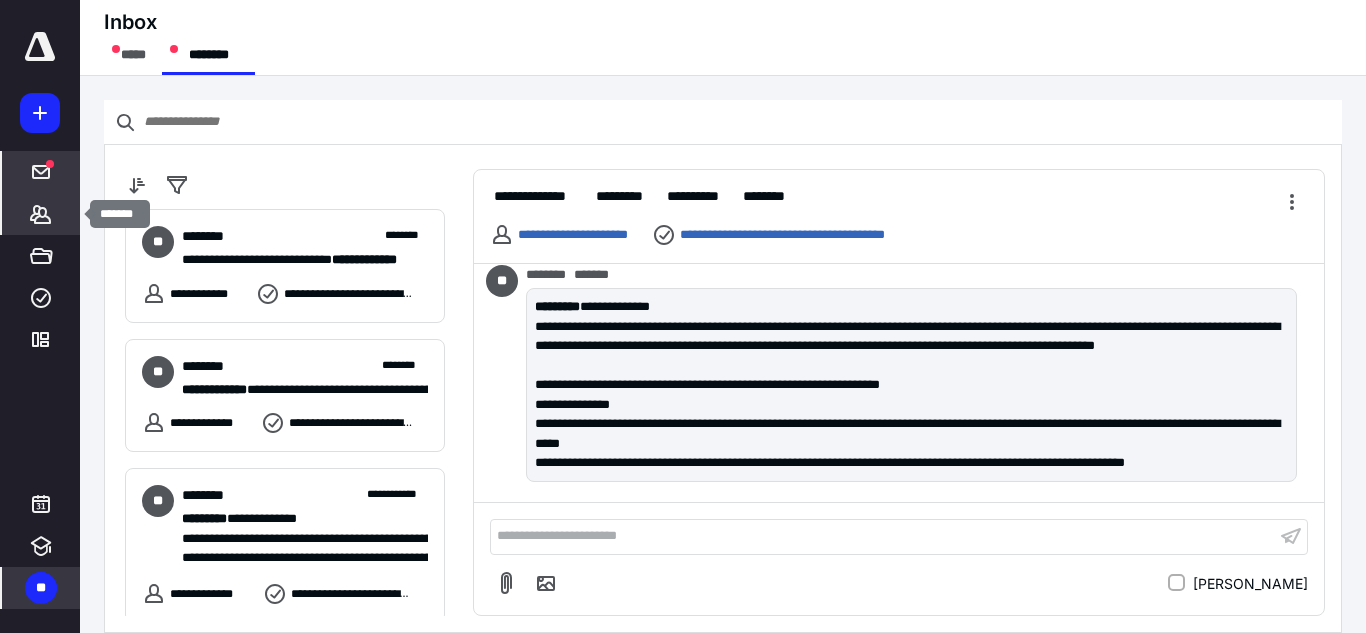 drag, startPoint x: 16, startPoint y: 231, endPoint x: 61, endPoint y: 208, distance: 50.537113 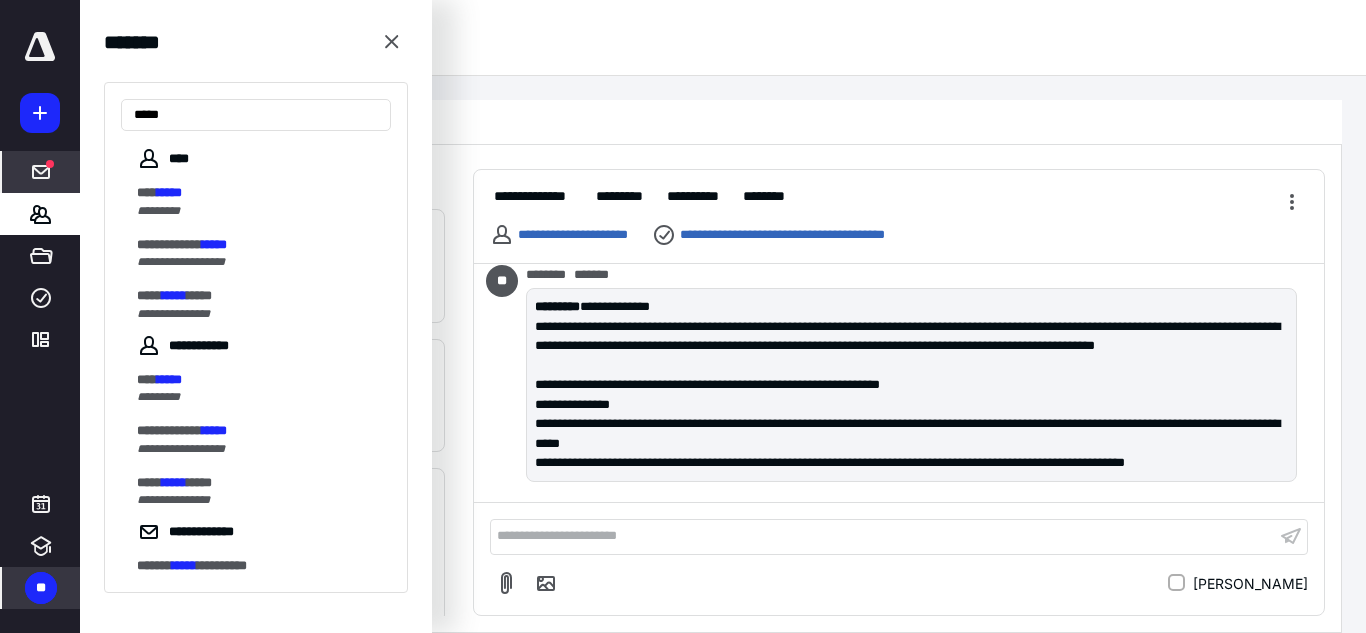 type on "*****" 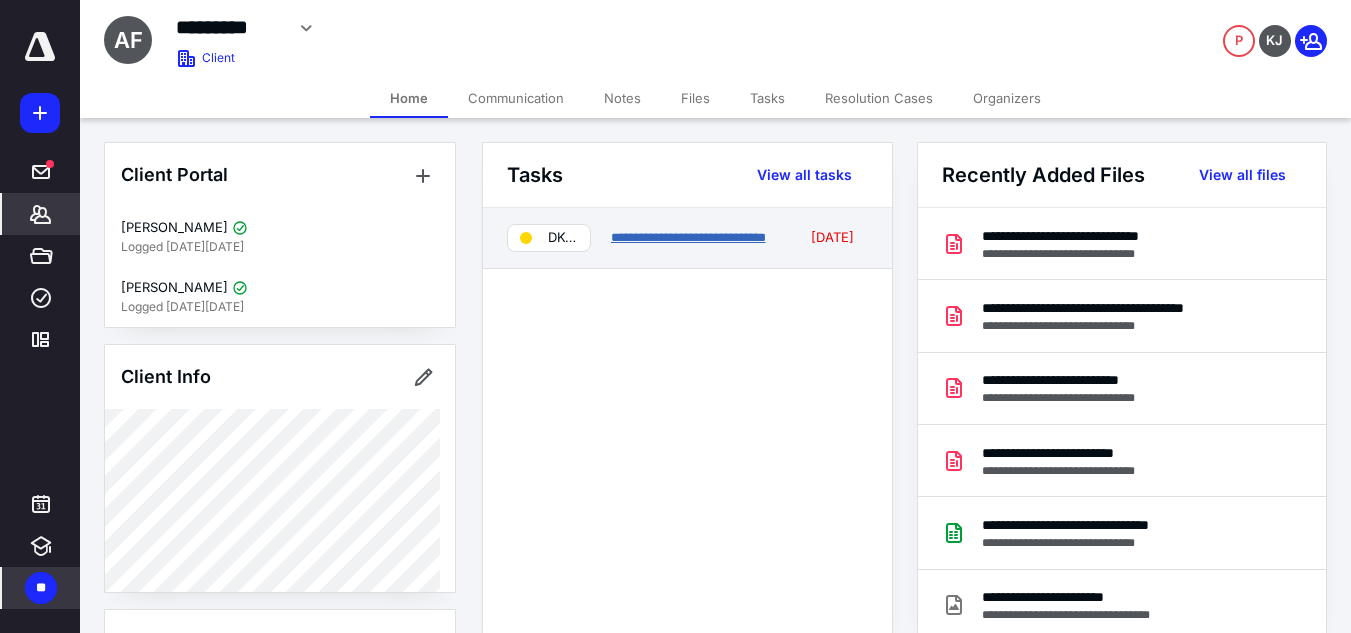 click on "**********" at bounding box center (688, 237) 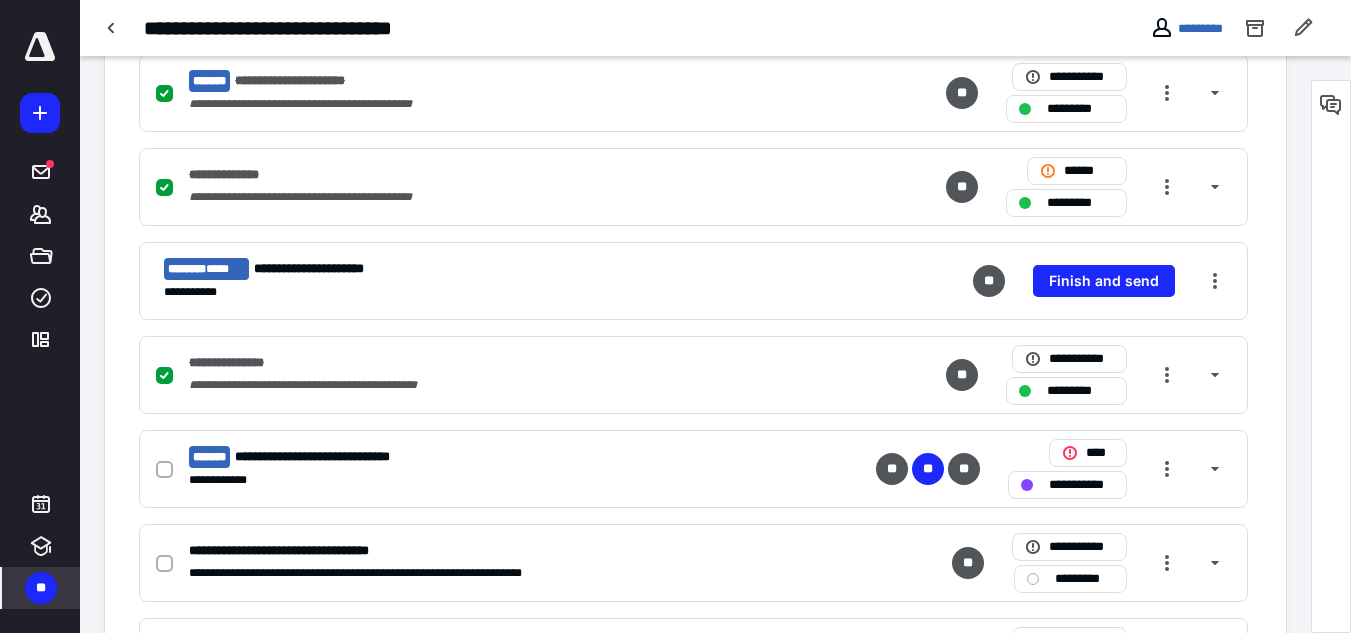 scroll, scrollTop: 1000, scrollLeft: 0, axis: vertical 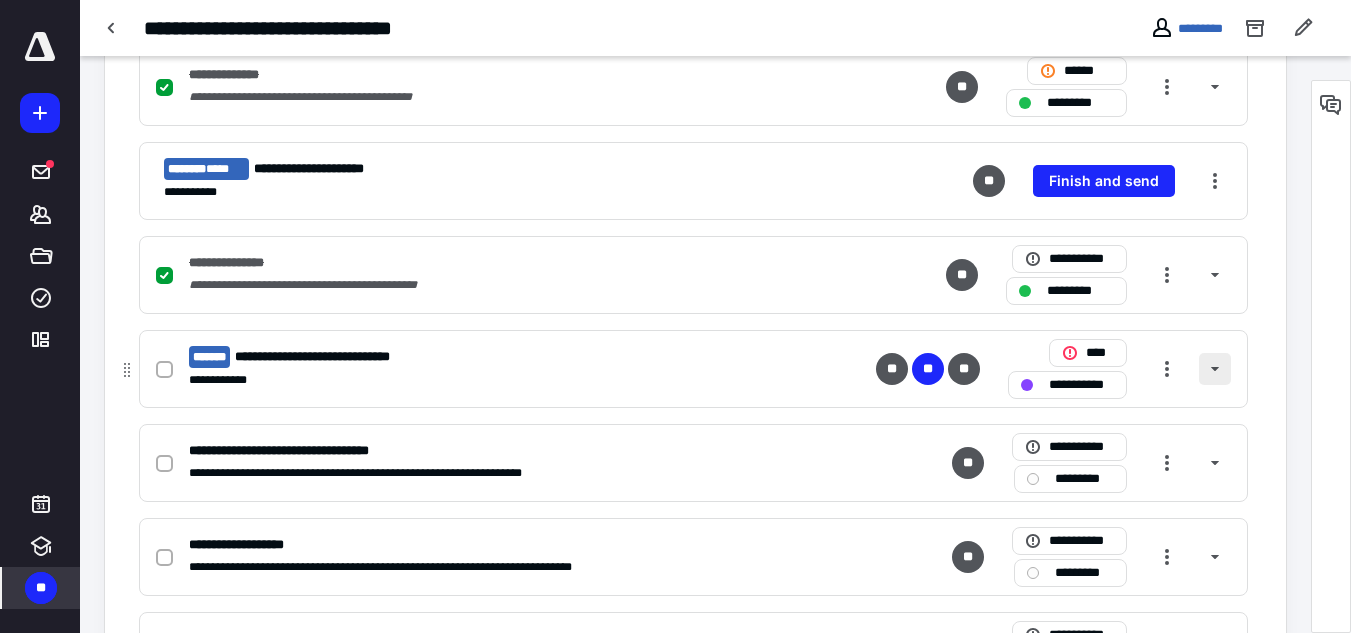 click at bounding box center [1215, 369] 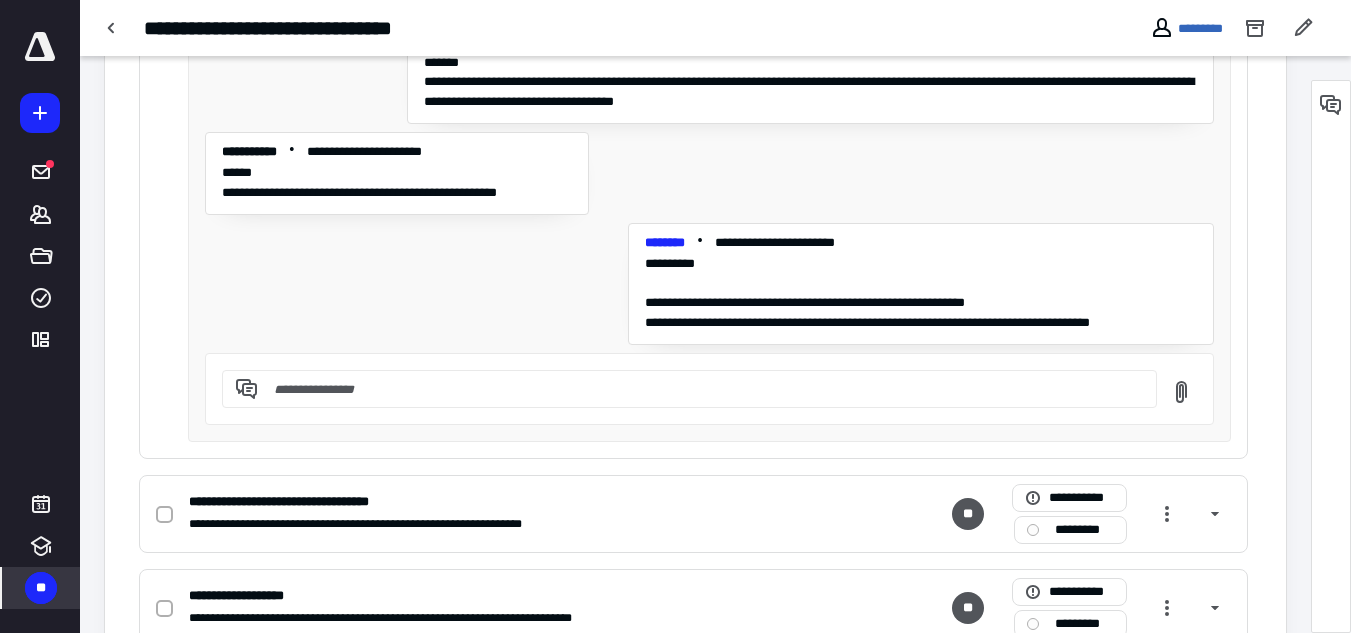 scroll, scrollTop: 2300, scrollLeft: 0, axis: vertical 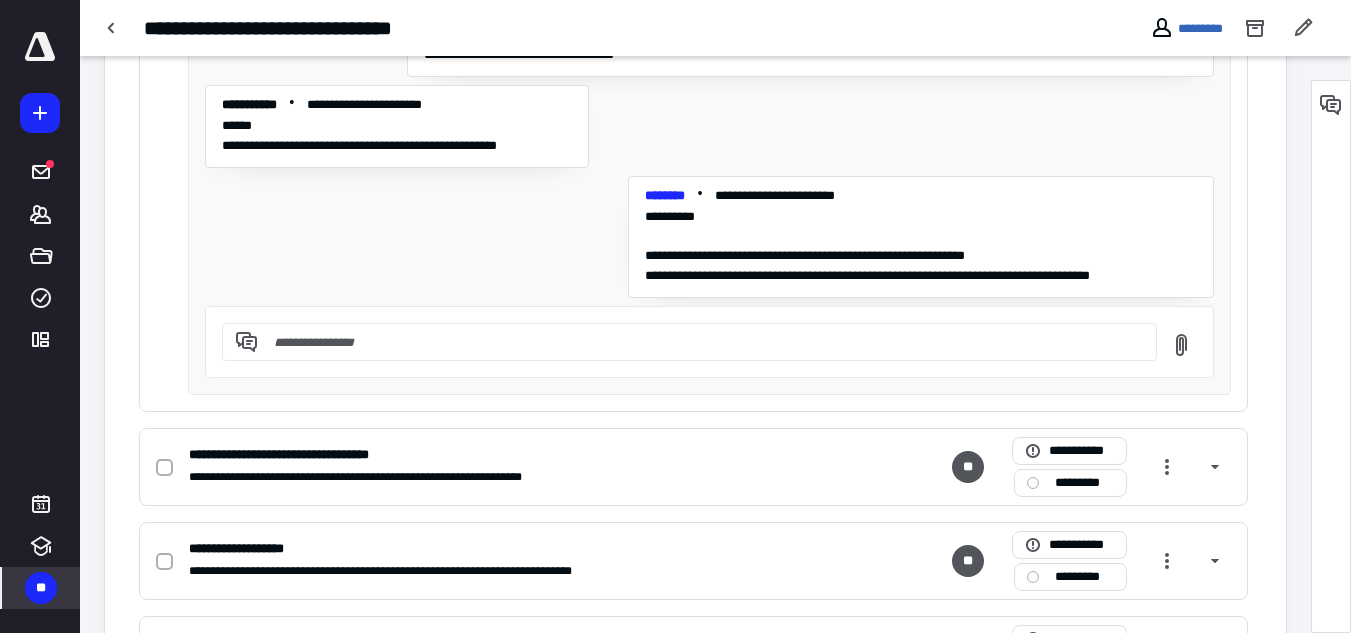 type 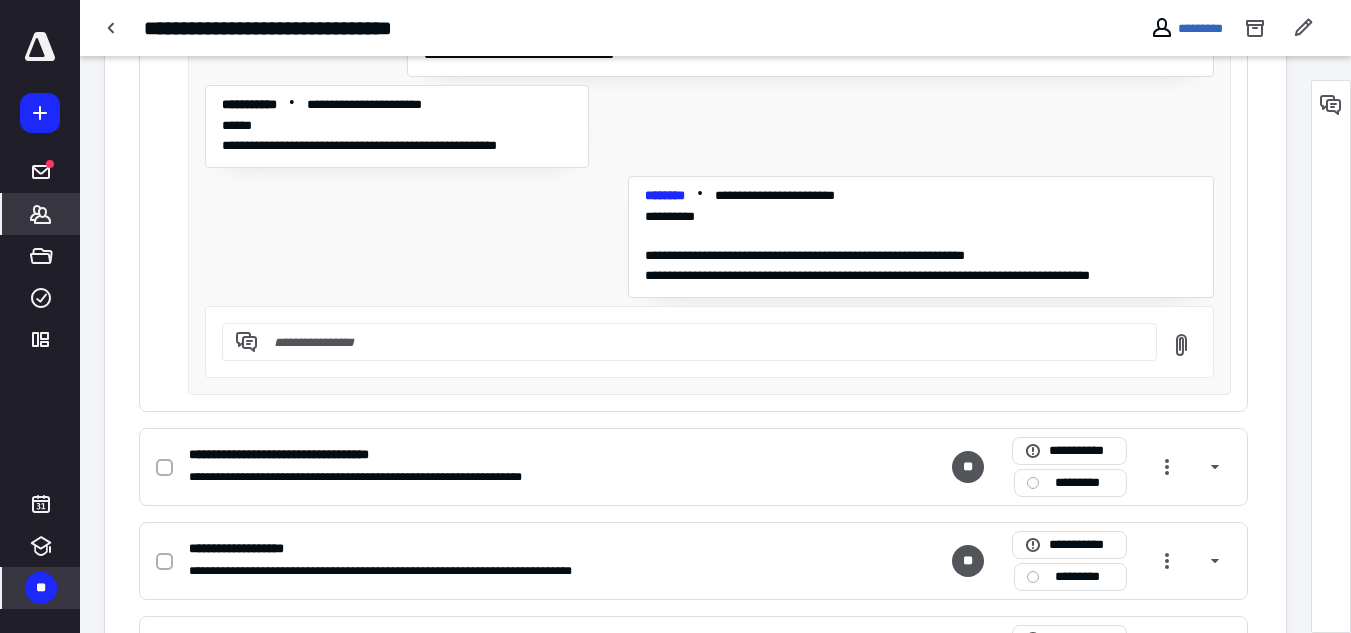click on "*******" at bounding box center [41, 214] 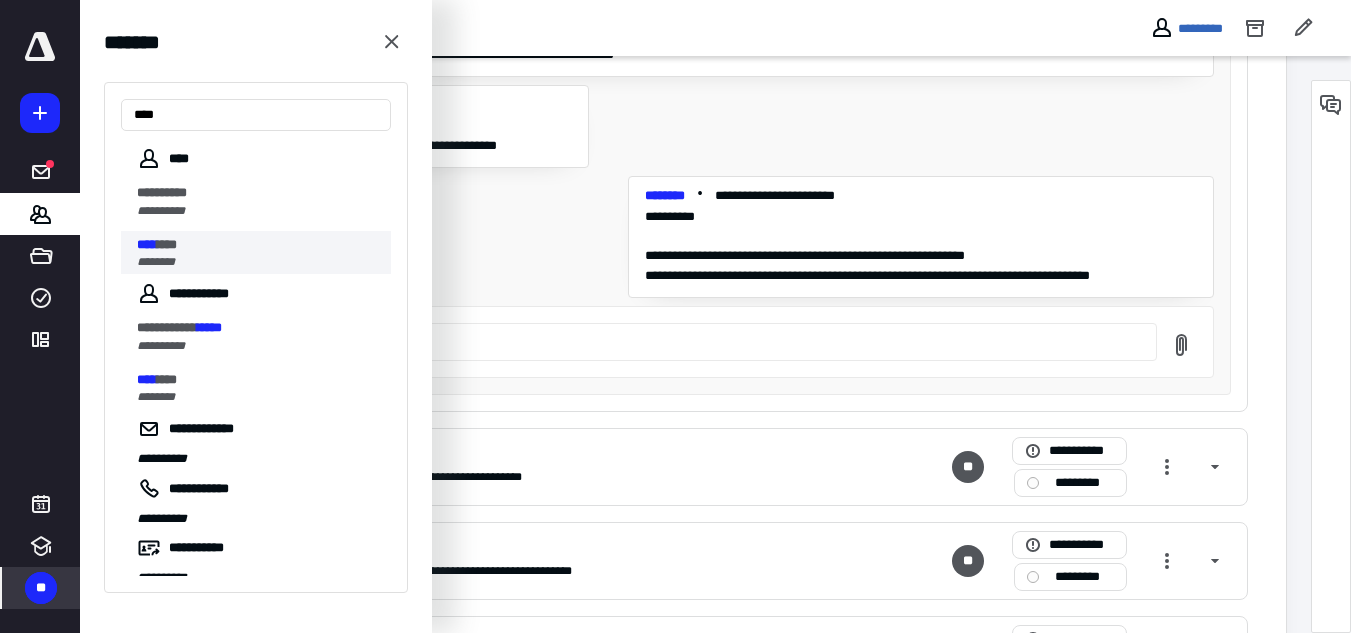 type on "****" 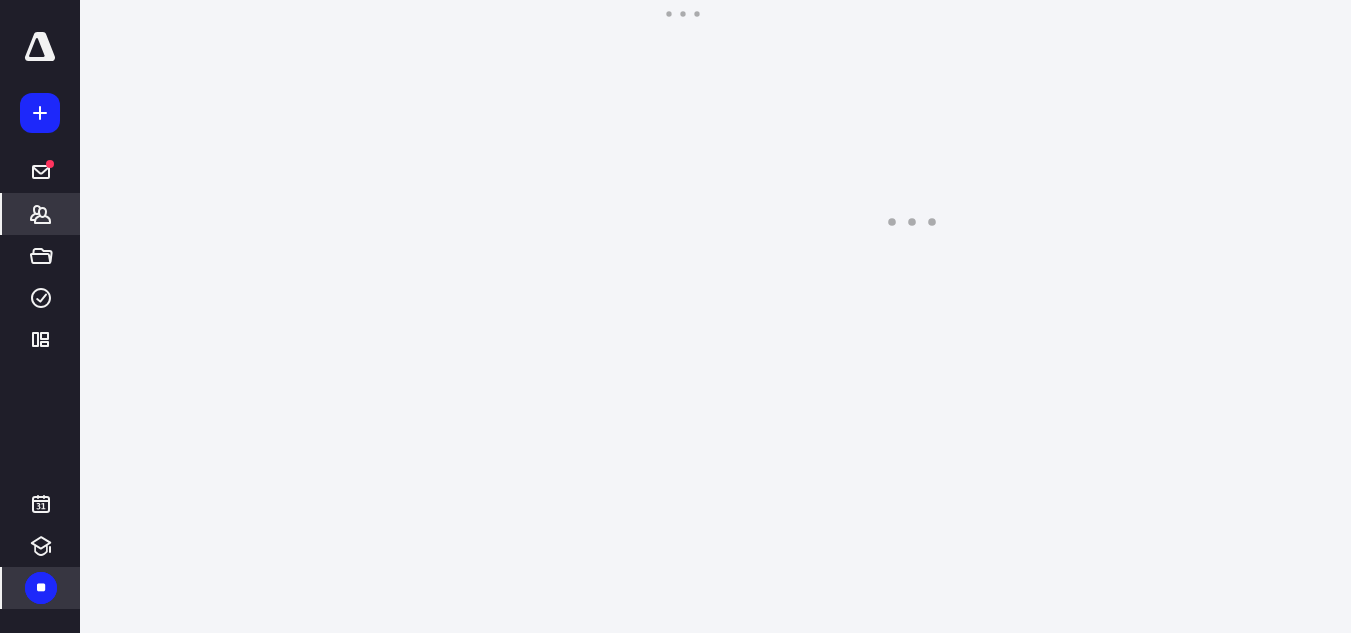 scroll, scrollTop: 0, scrollLeft: 0, axis: both 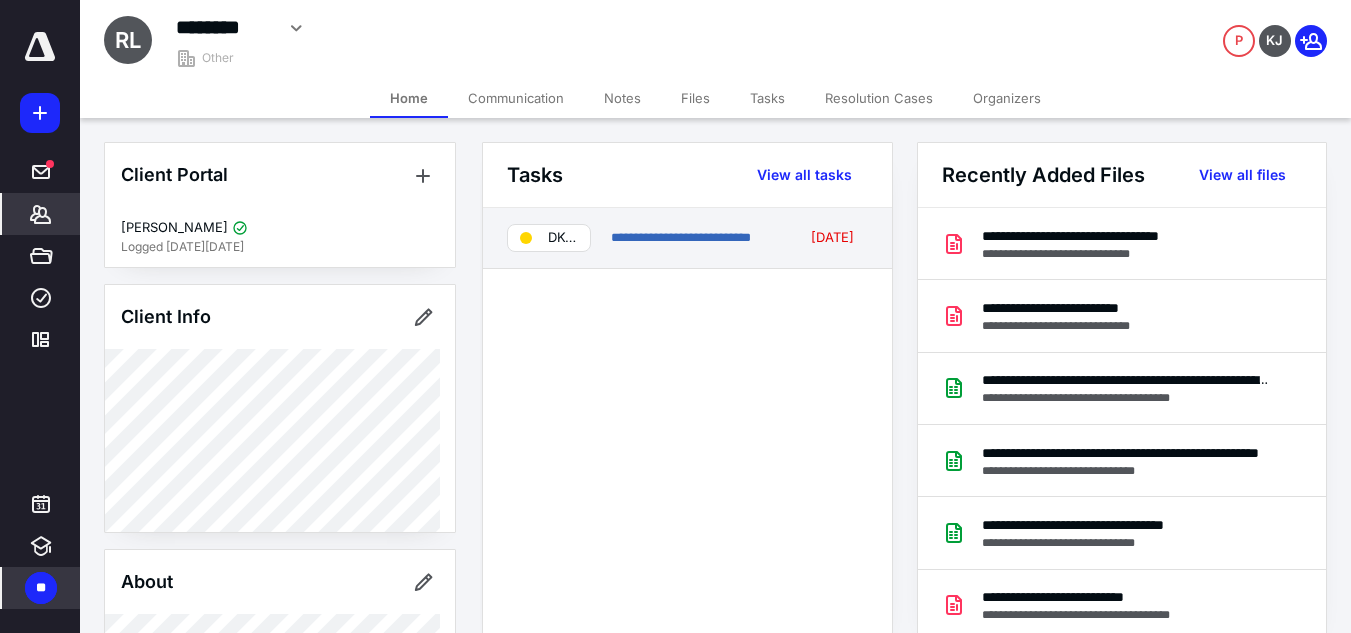 click on "**********" at bounding box center [687, 238] 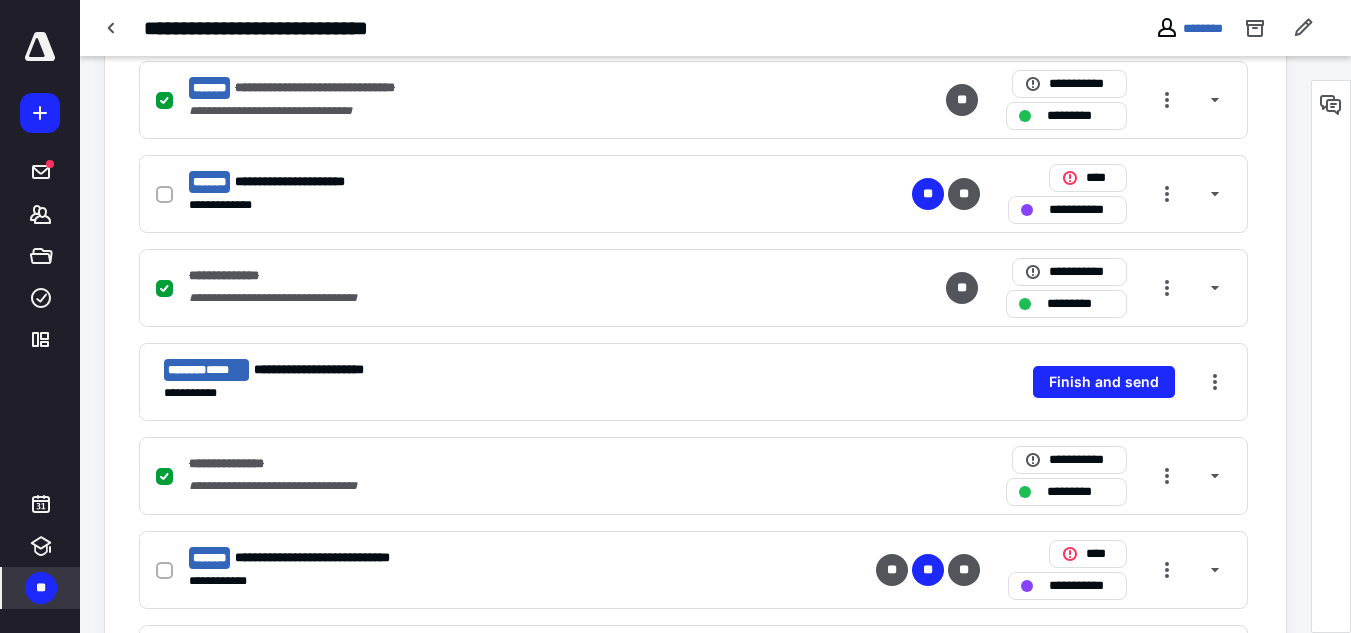 scroll, scrollTop: 800, scrollLeft: 0, axis: vertical 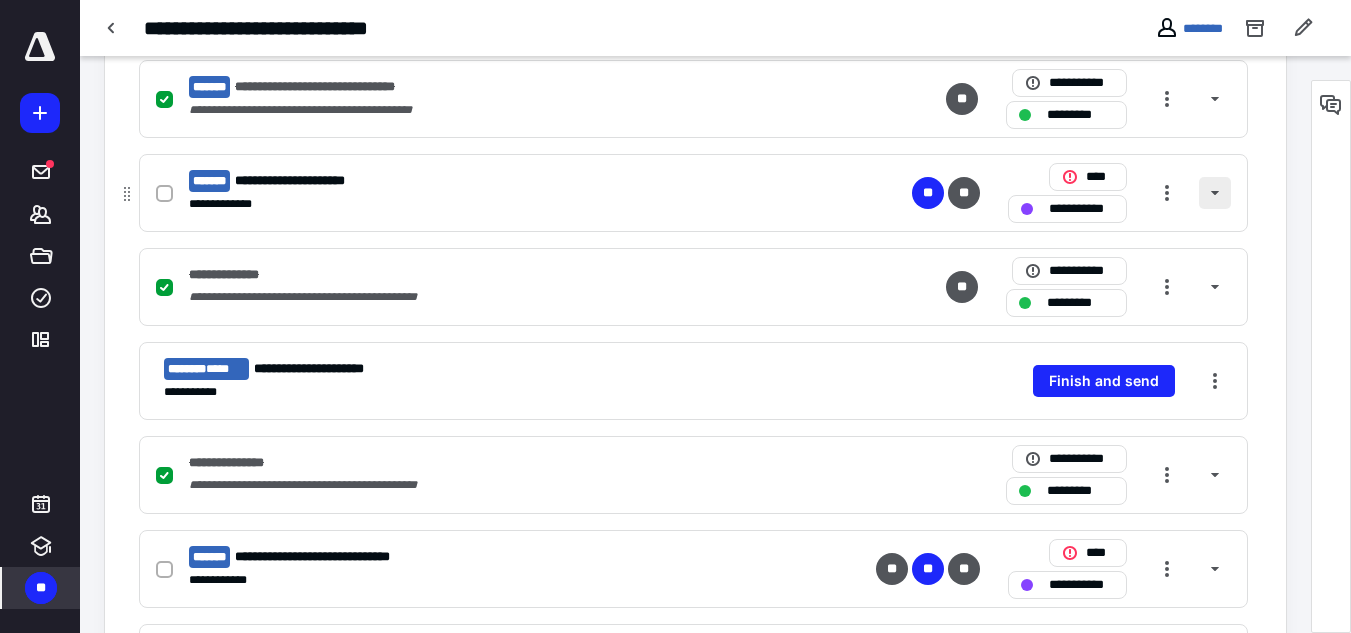 click at bounding box center (1215, 193) 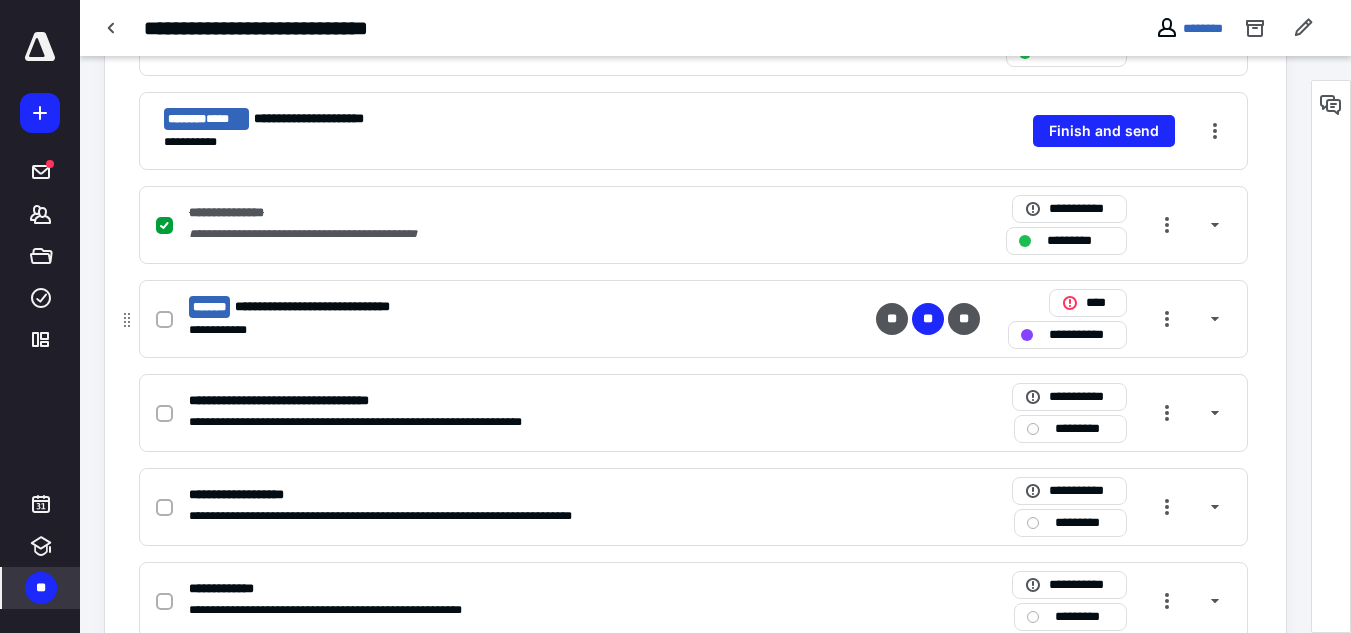 scroll, scrollTop: 1600, scrollLeft: 0, axis: vertical 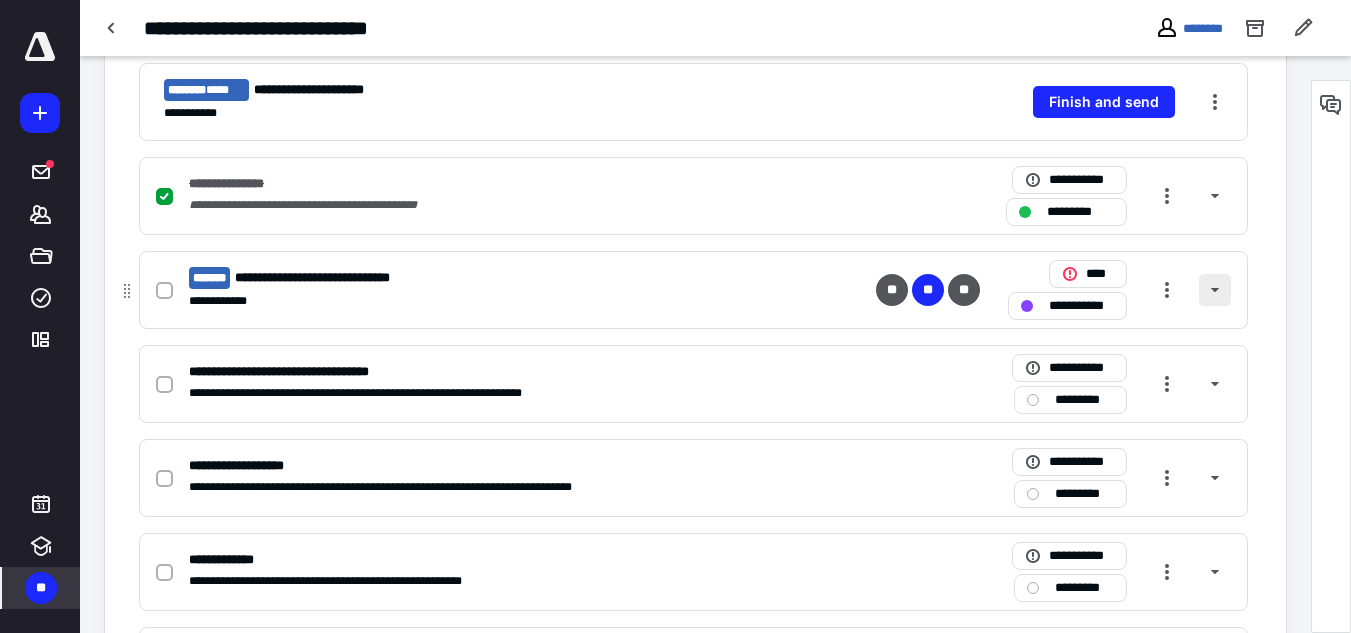 click at bounding box center (1215, 290) 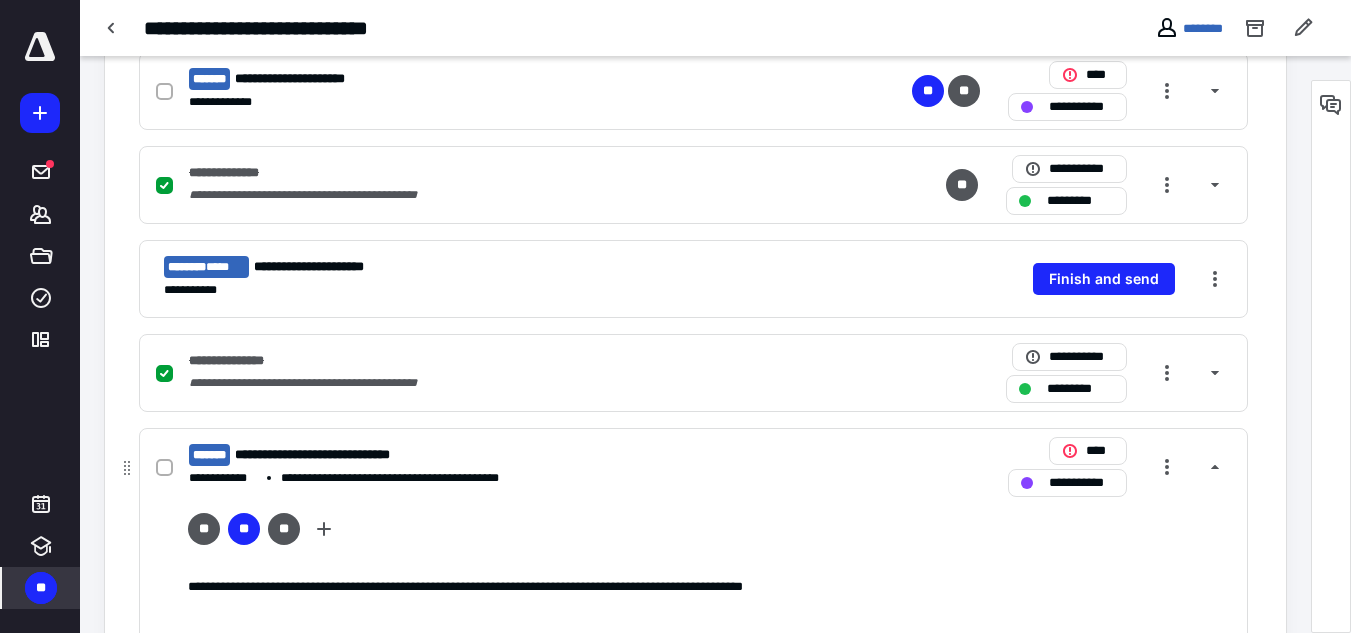 scroll, scrollTop: 900, scrollLeft: 0, axis: vertical 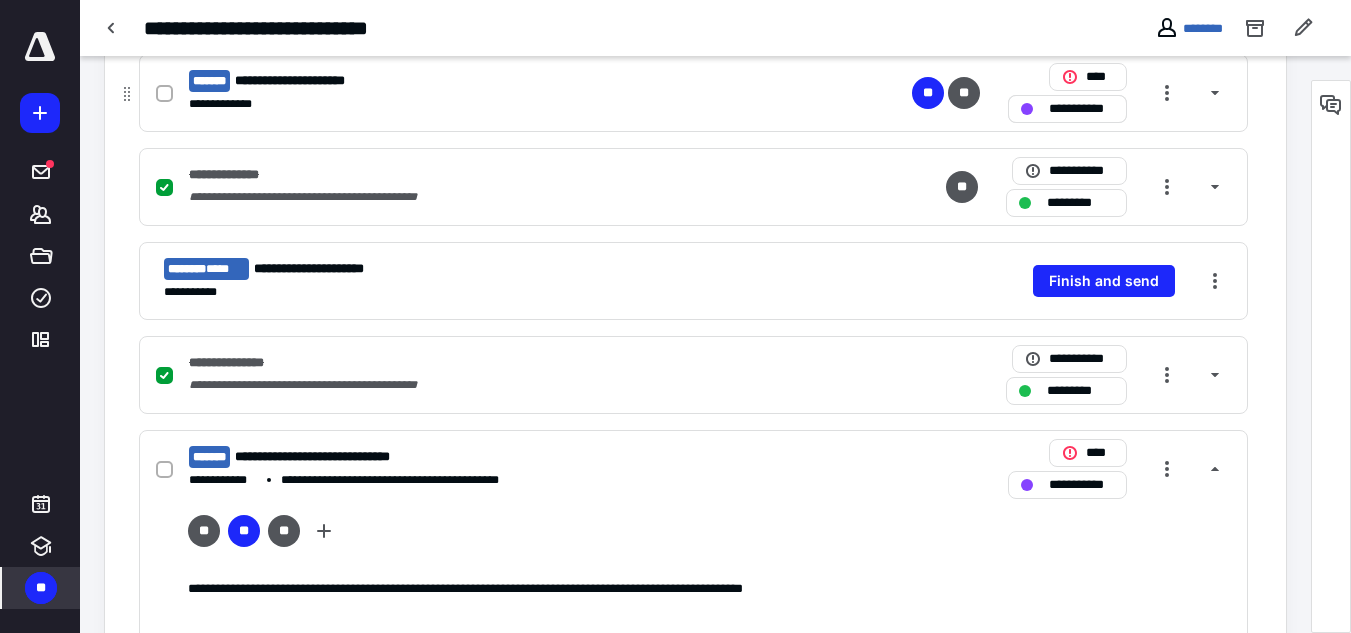click on "**********" at bounding box center [1081, 109] 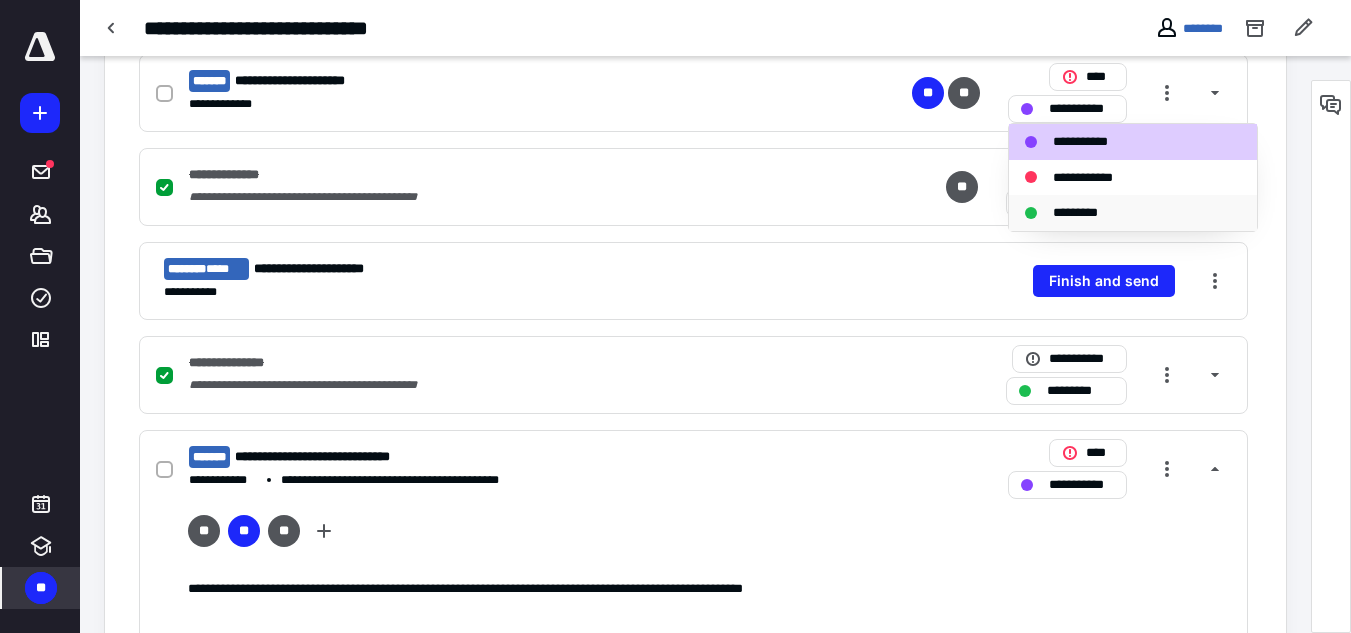 click on "*********" at bounding box center (1086, 213) 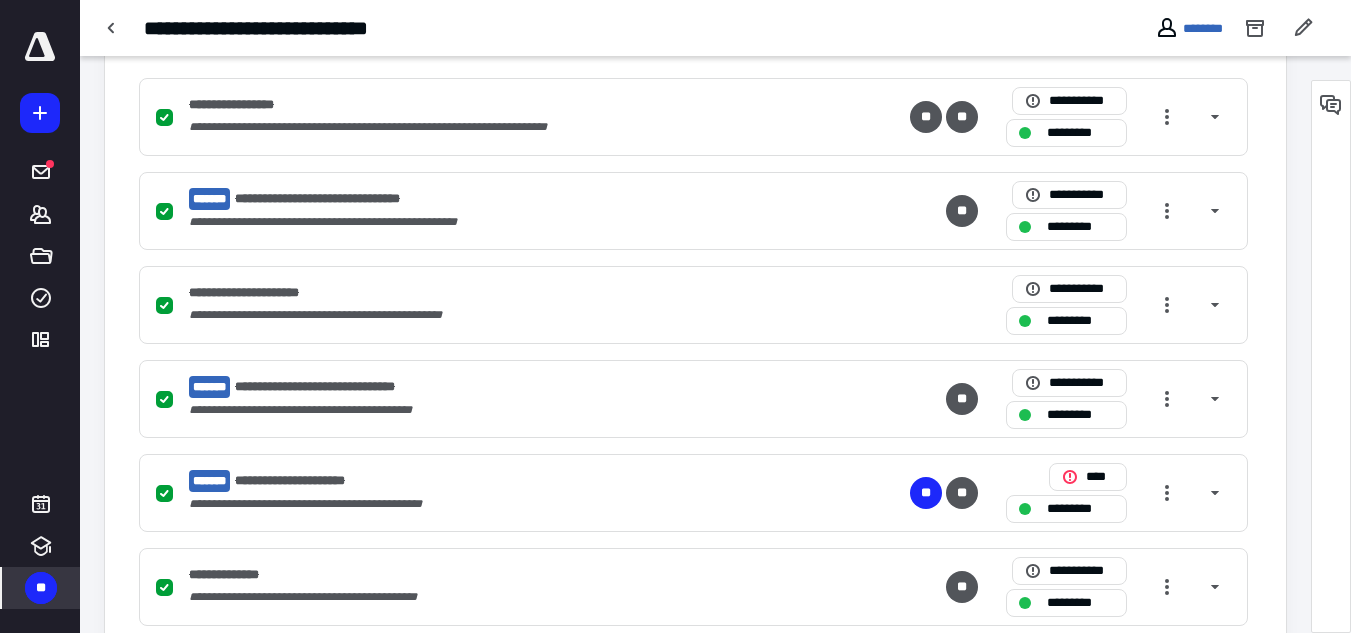 scroll, scrollTop: 0, scrollLeft: 0, axis: both 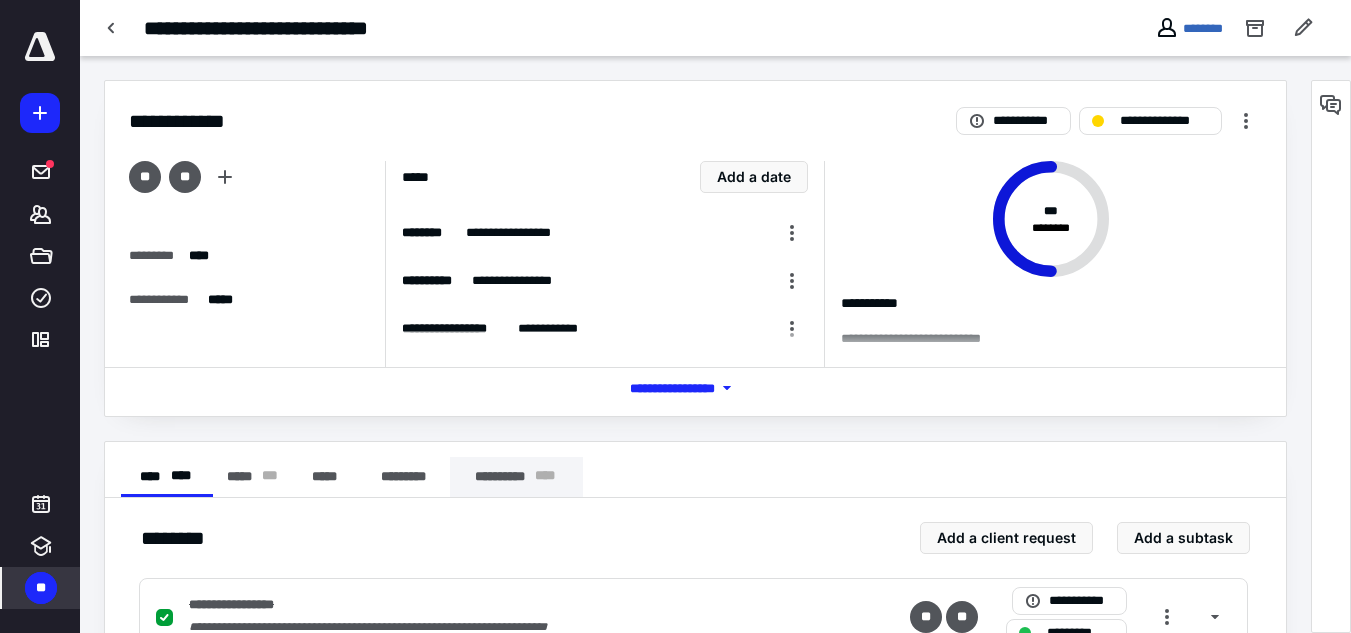 click on "**********" at bounding box center (516, 477) 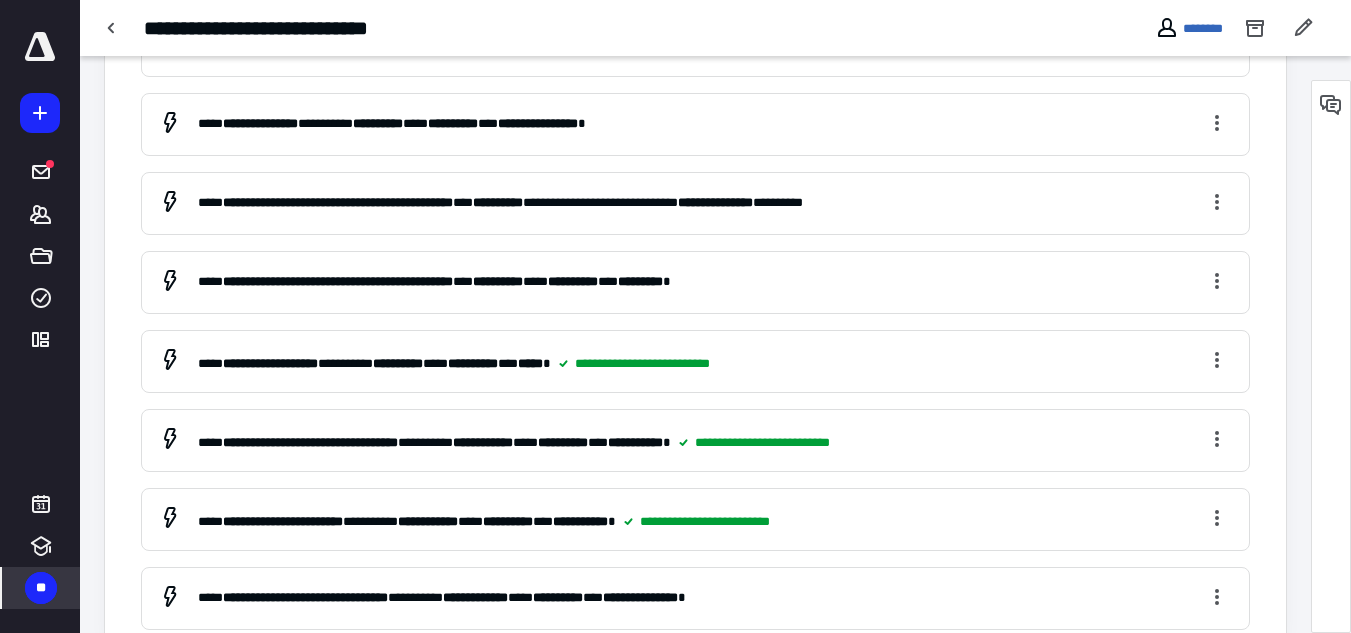 scroll, scrollTop: 1405, scrollLeft: 0, axis: vertical 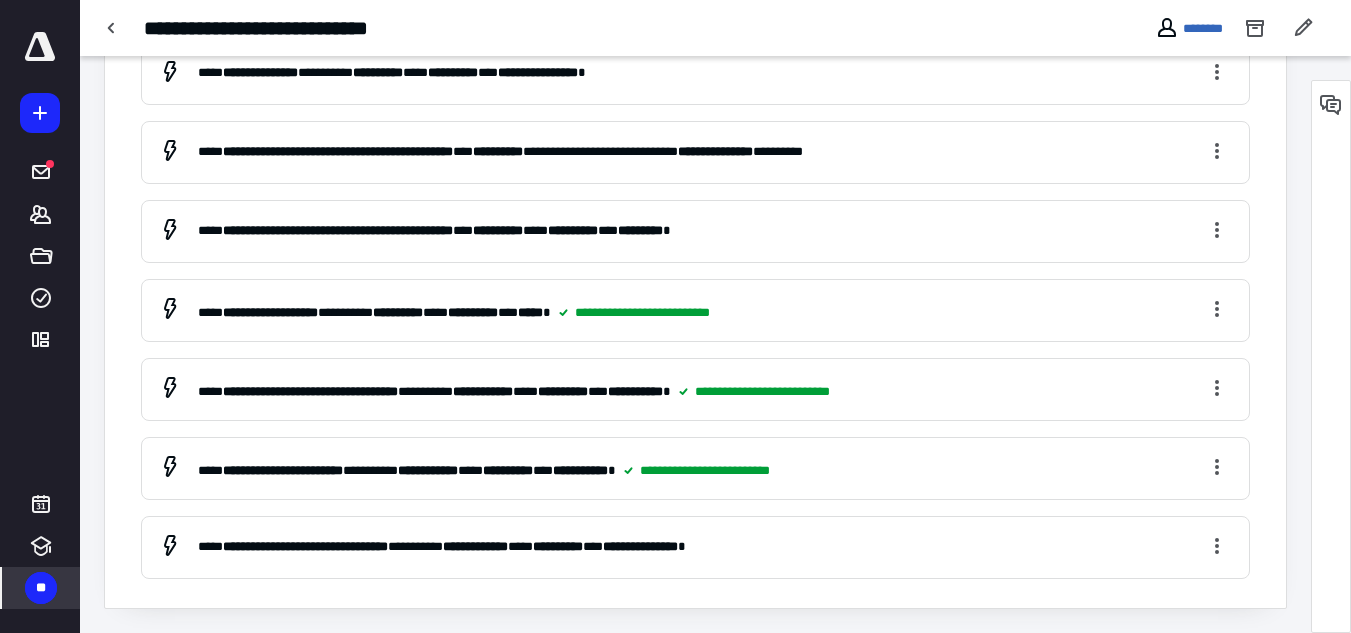 type 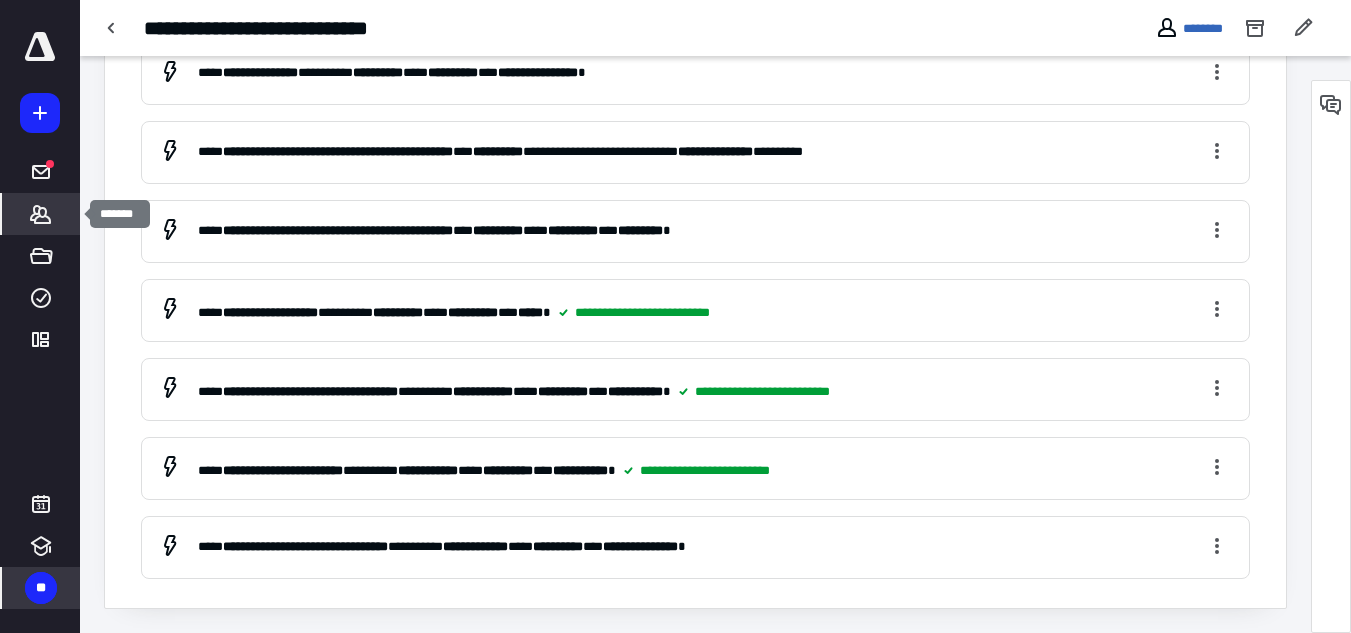 click on "*******" at bounding box center (41, 214) 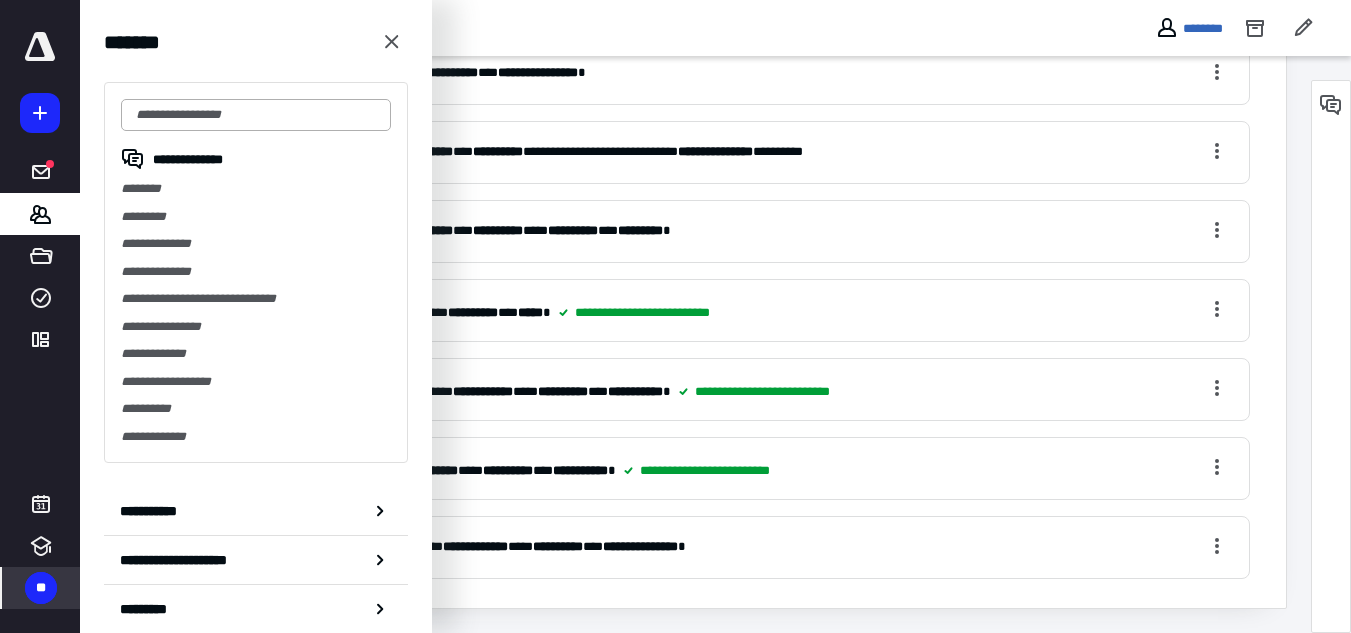click at bounding box center [256, 115] 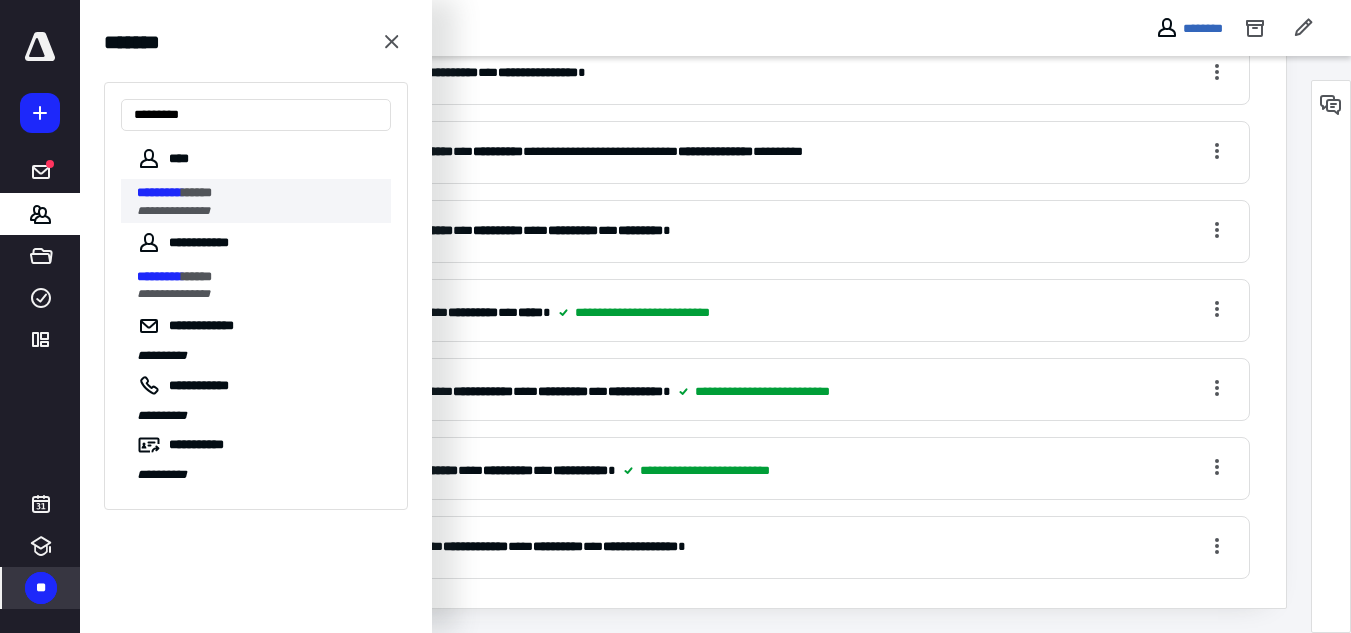 type on "*********" 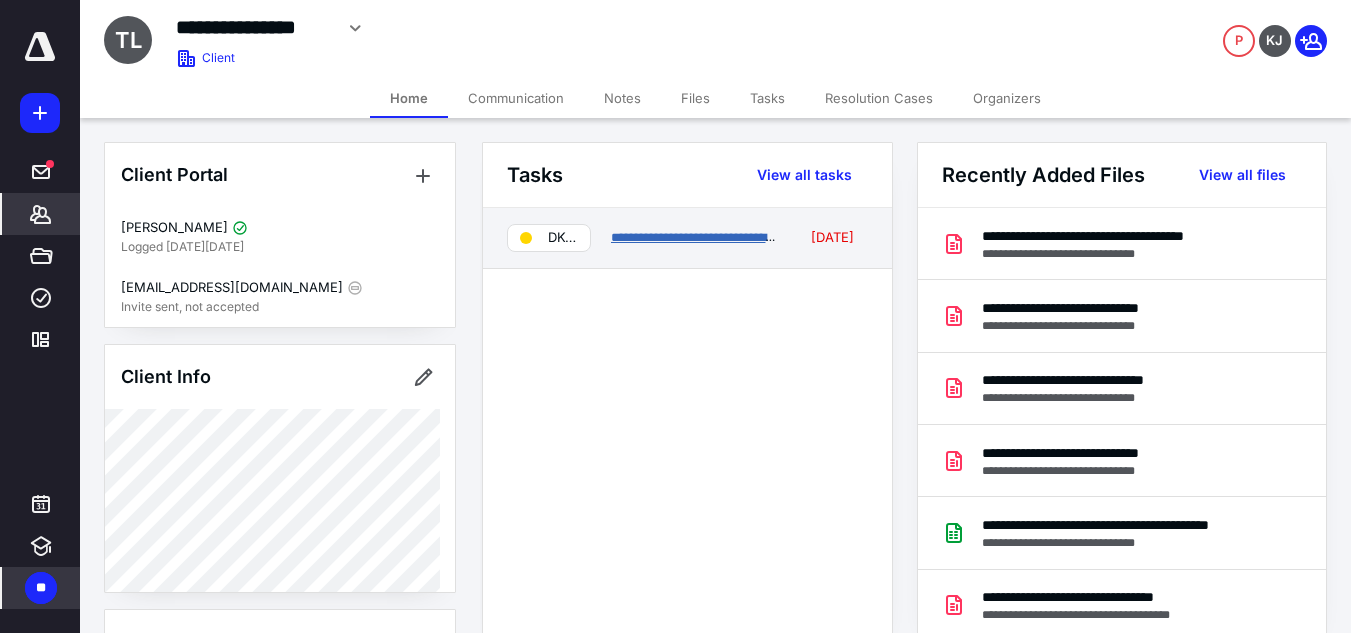 click on "**********" at bounding box center [708, 237] 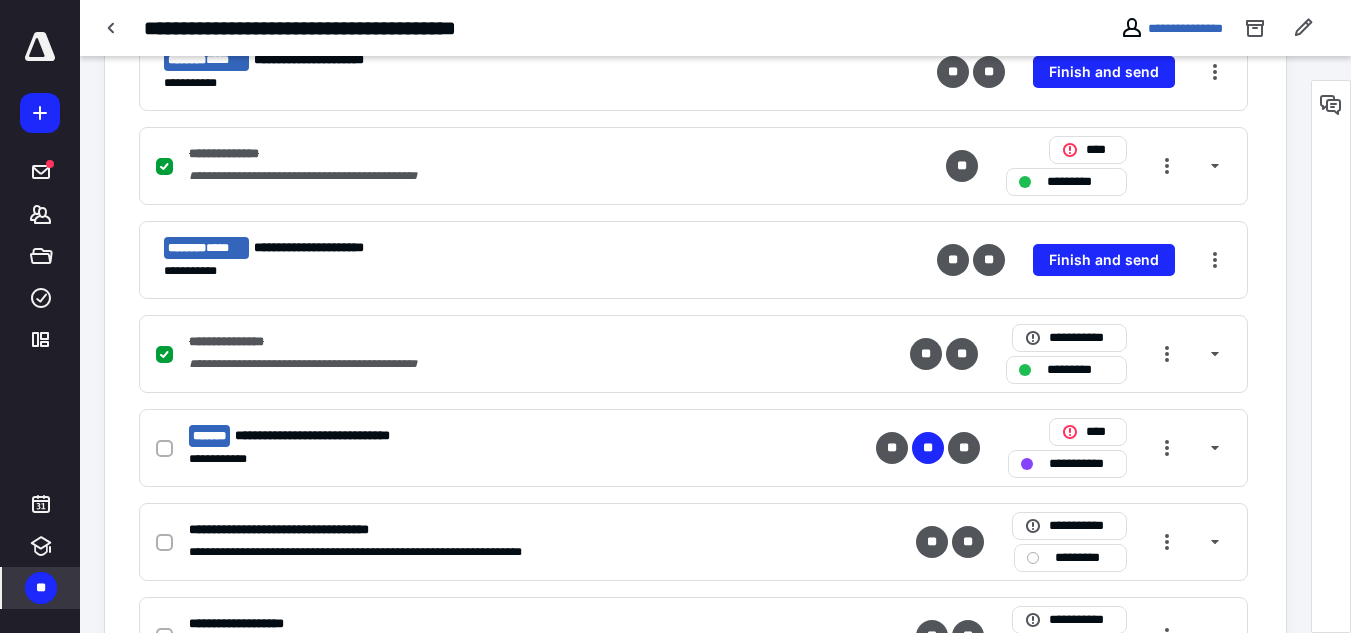 scroll, scrollTop: 1000, scrollLeft: 0, axis: vertical 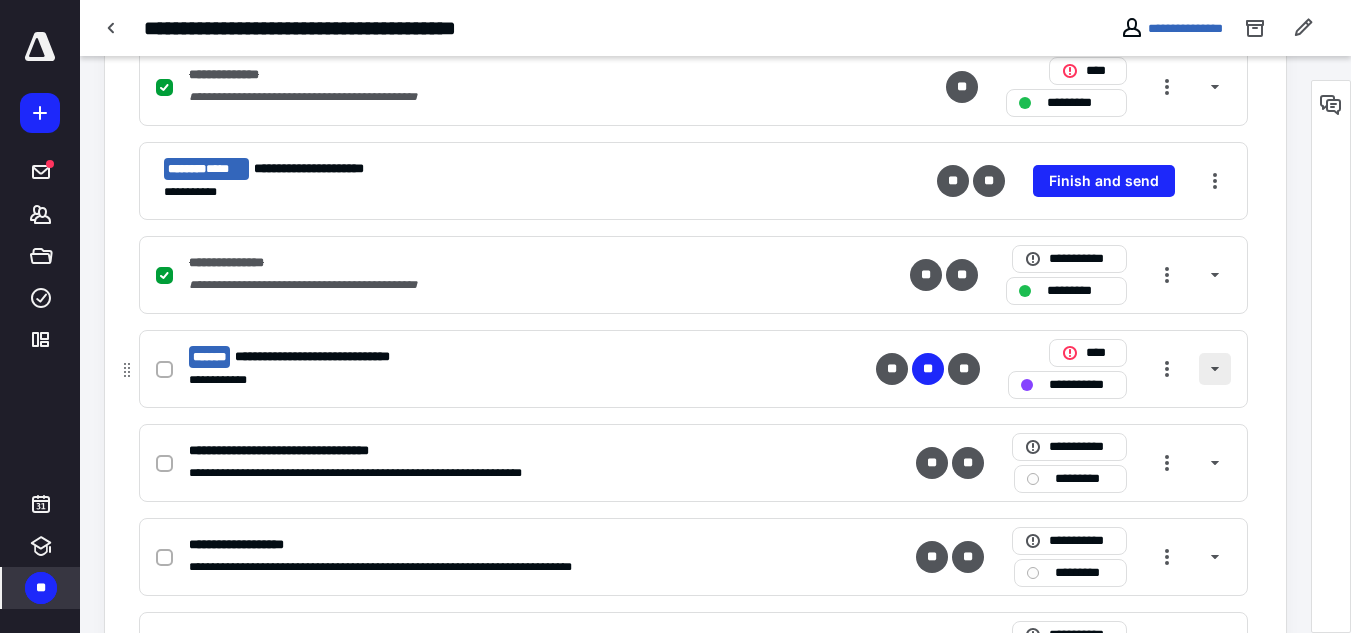 click at bounding box center (1215, 369) 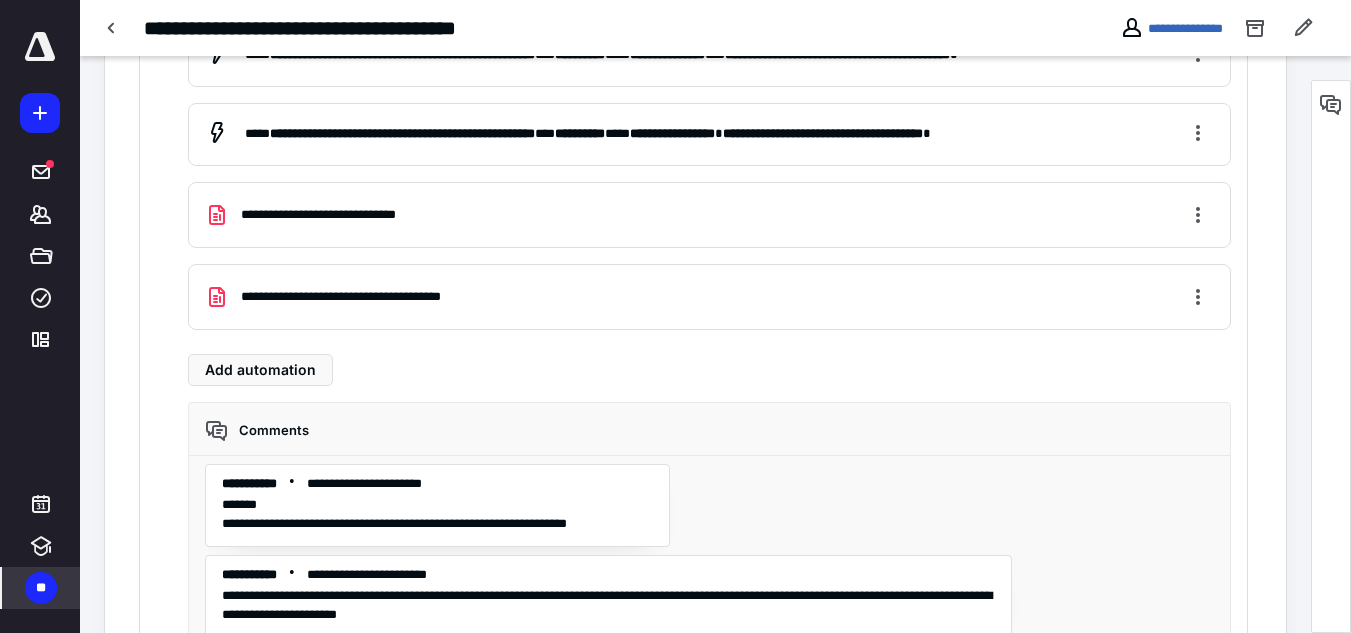 scroll, scrollTop: 1800, scrollLeft: 0, axis: vertical 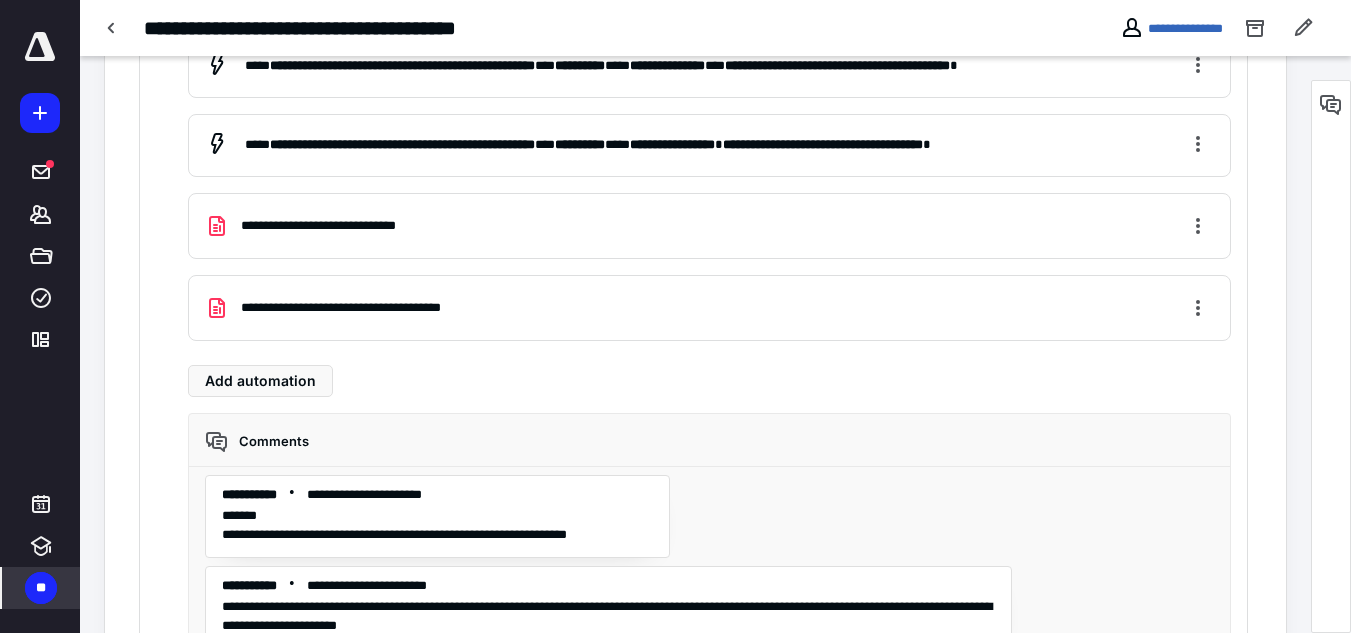 type 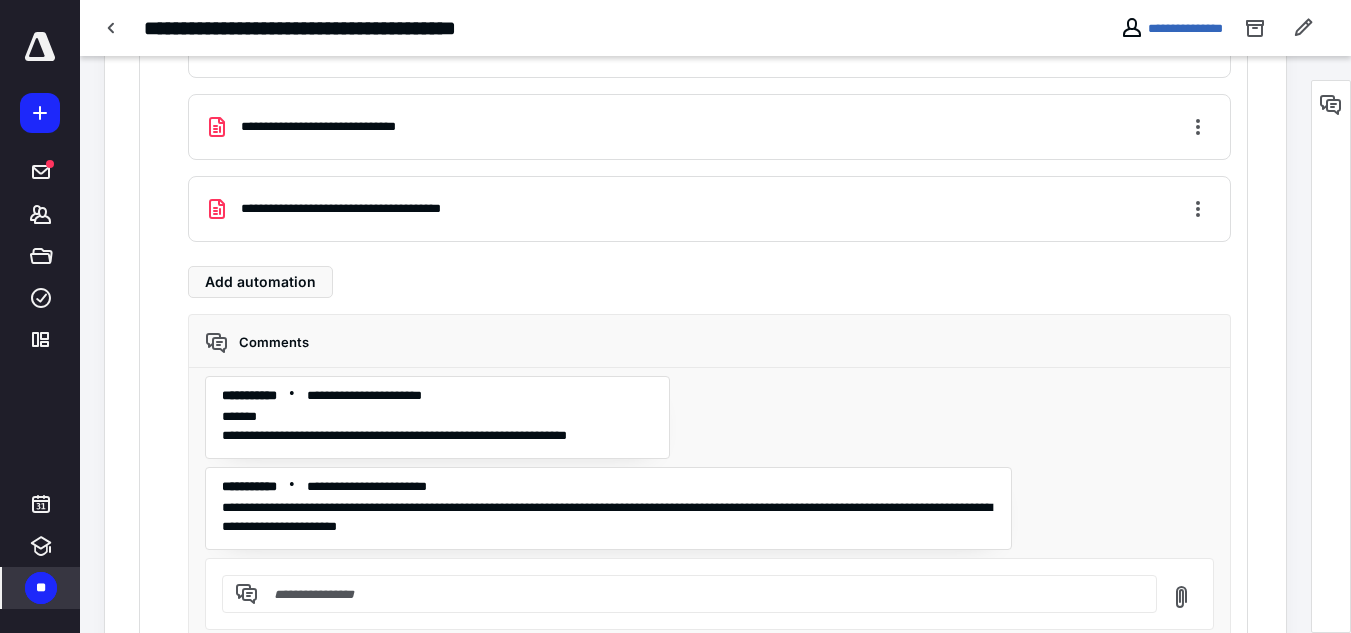 scroll, scrollTop: 1900, scrollLeft: 0, axis: vertical 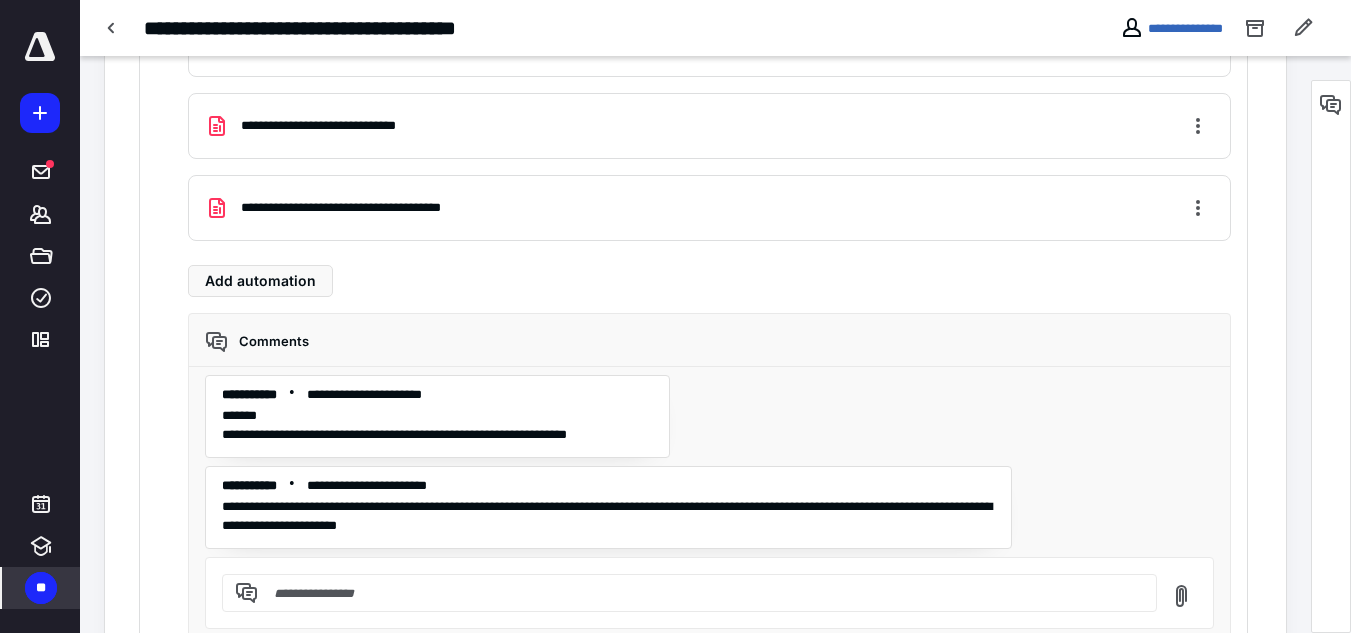 click on "**" at bounding box center [41, 588] 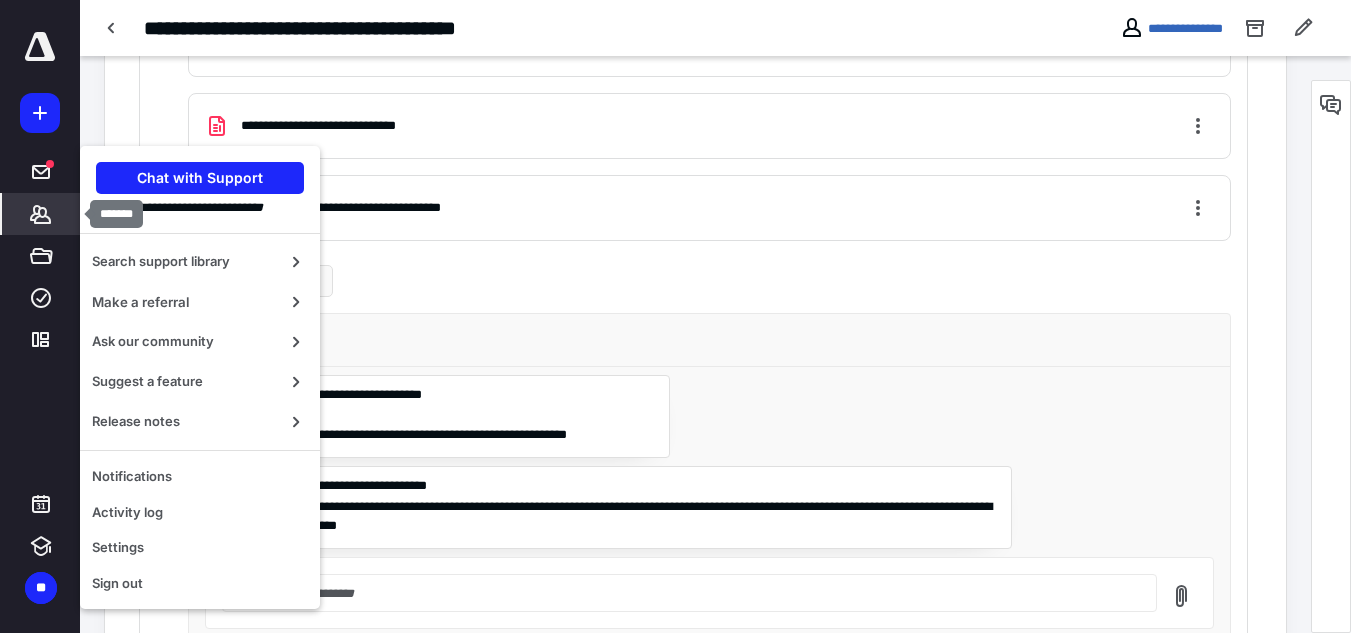 click on "*******" at bounding box center (41, 214) 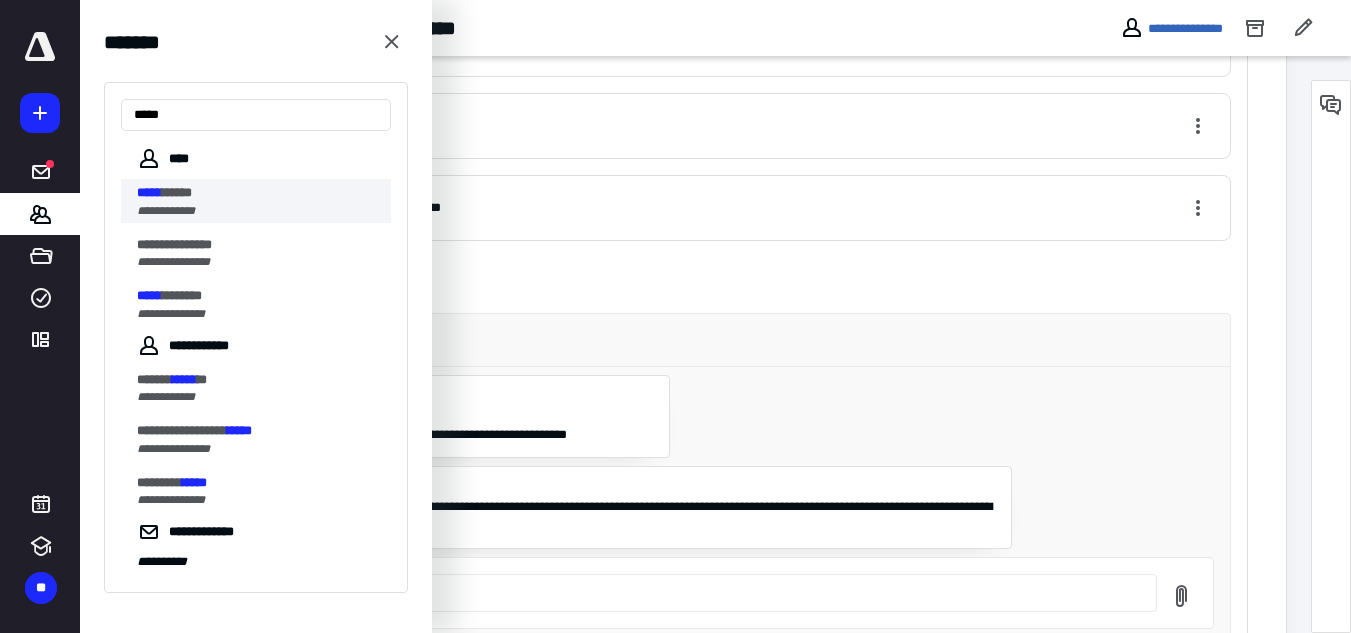 type on "*****" 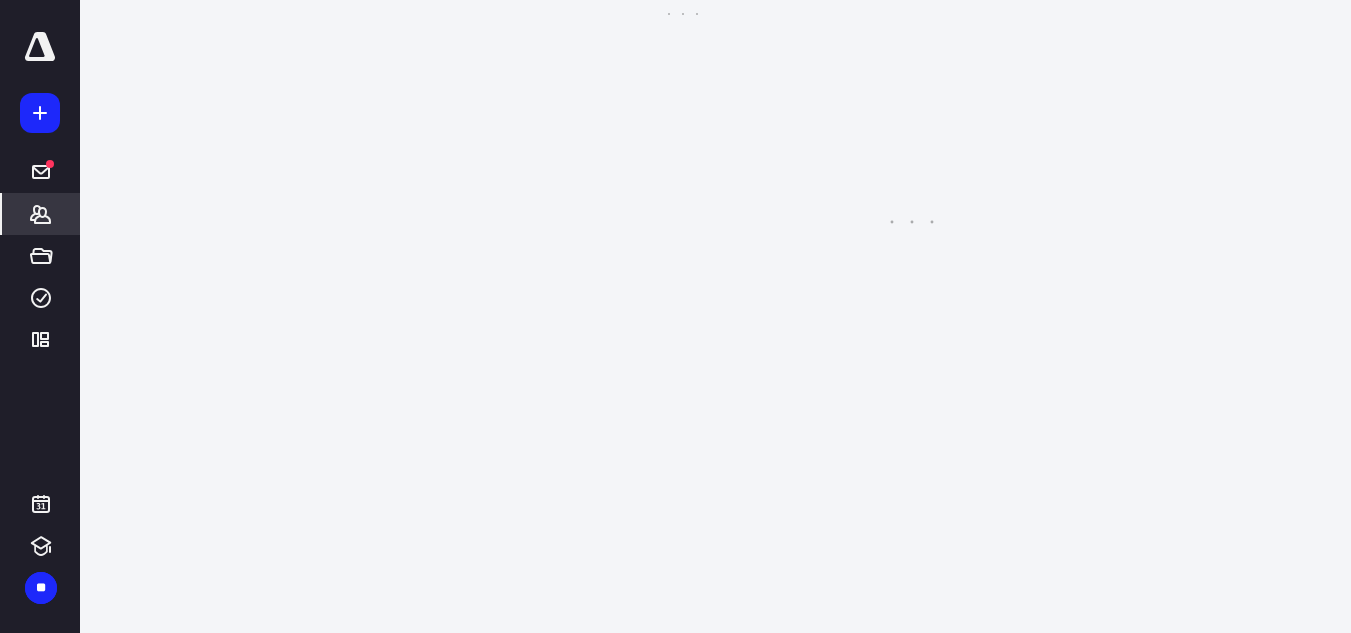 scroll, scrollTop: 0, scrollLeft: 0, axis: both 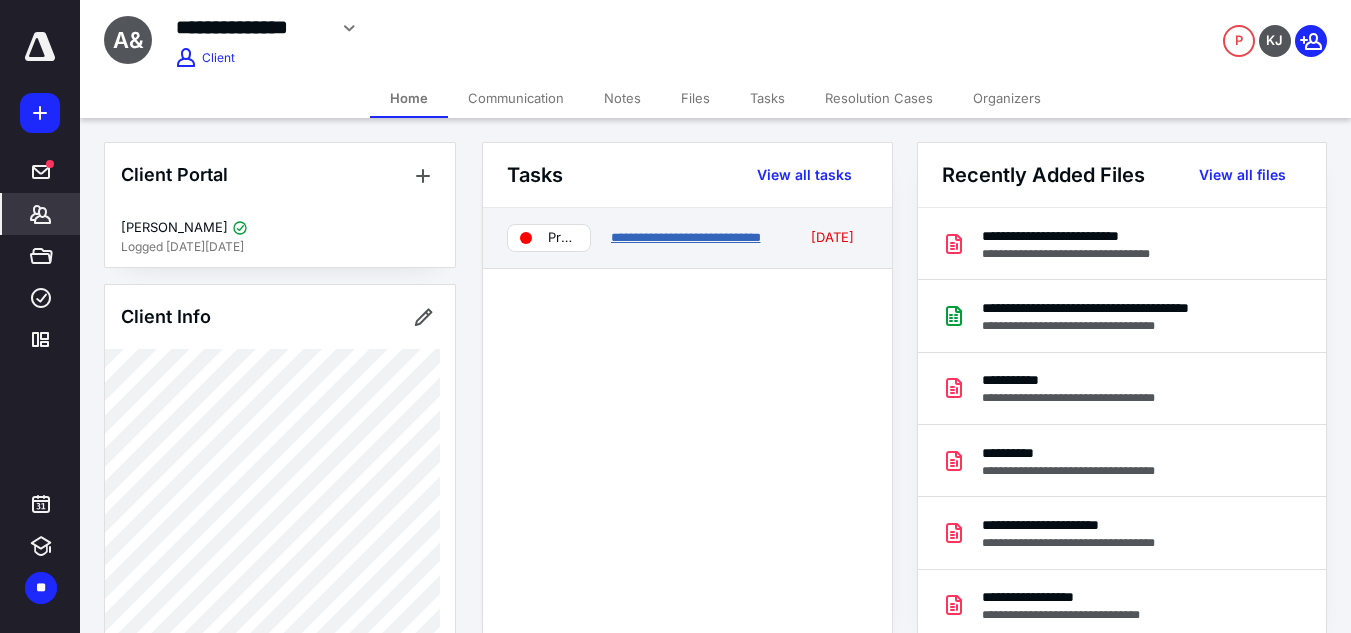 click on "**********" at bounding box center [686, 237] 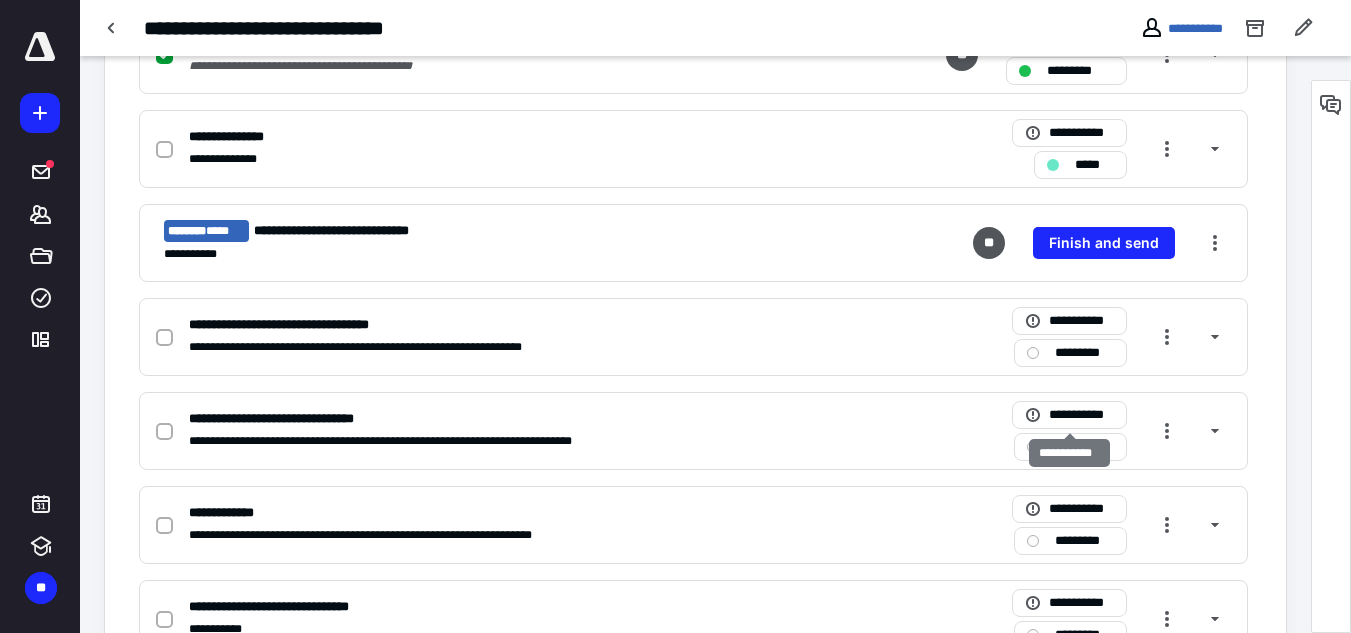 scroll, scrollTop: 1000, scrollLeft: 0, axis: vertical 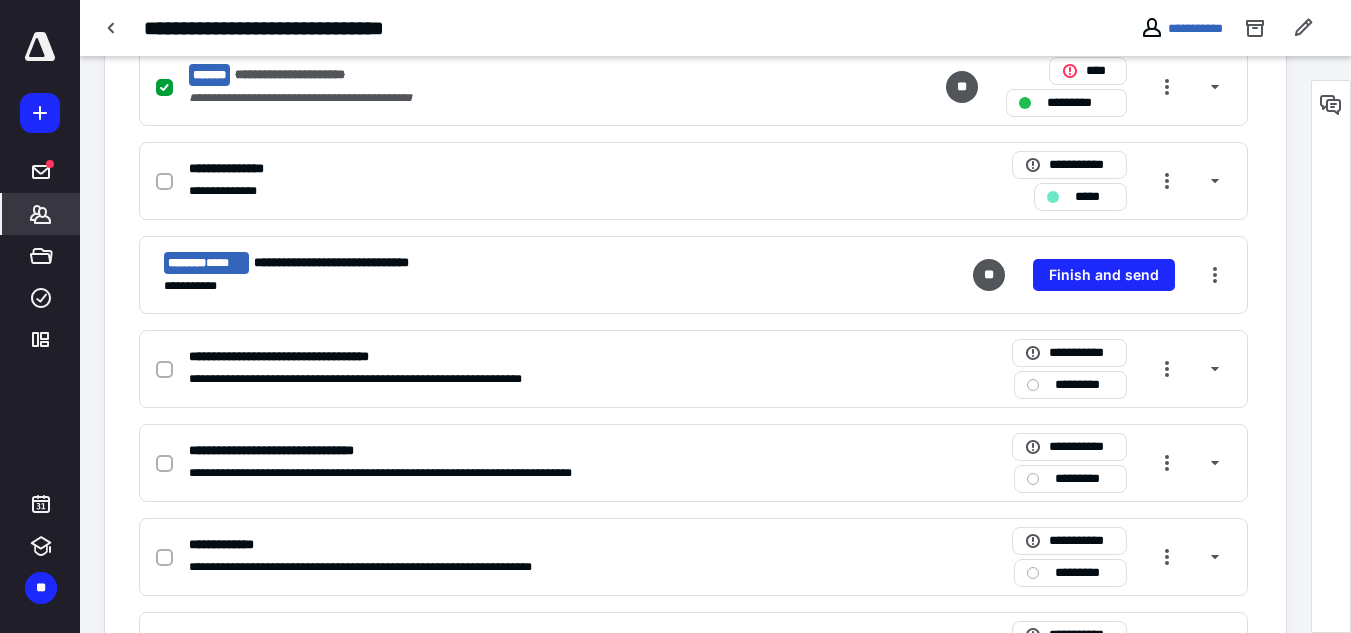 click 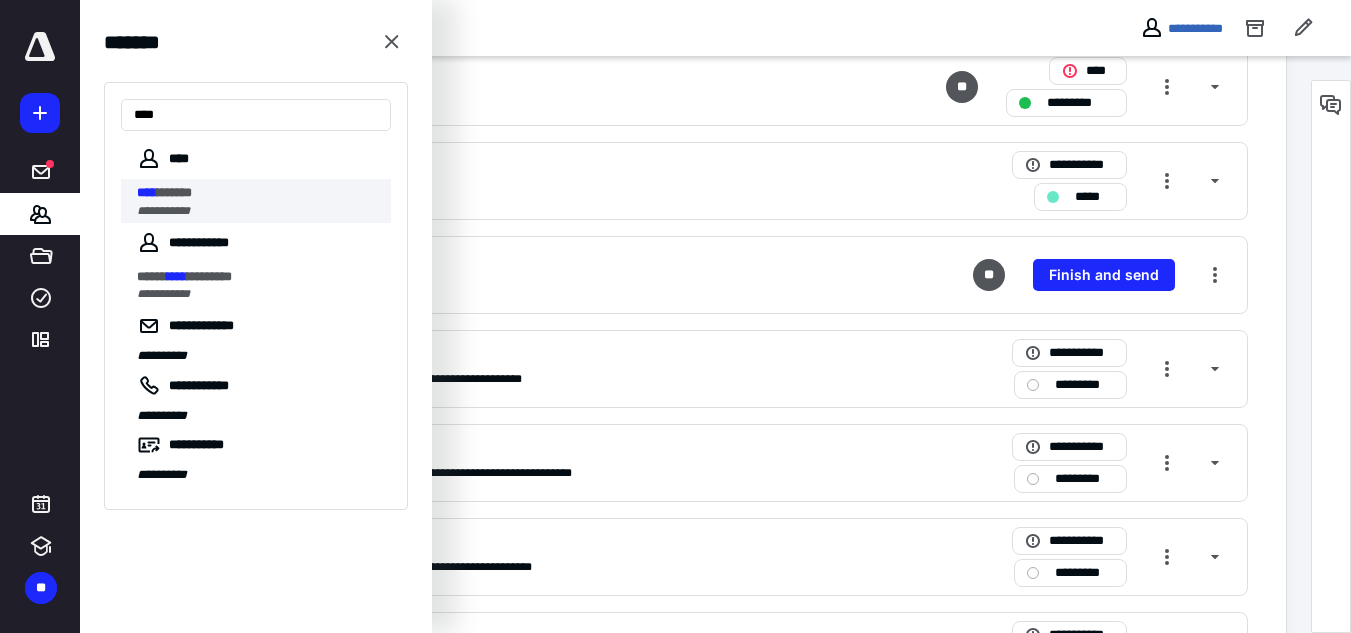 type on "****" 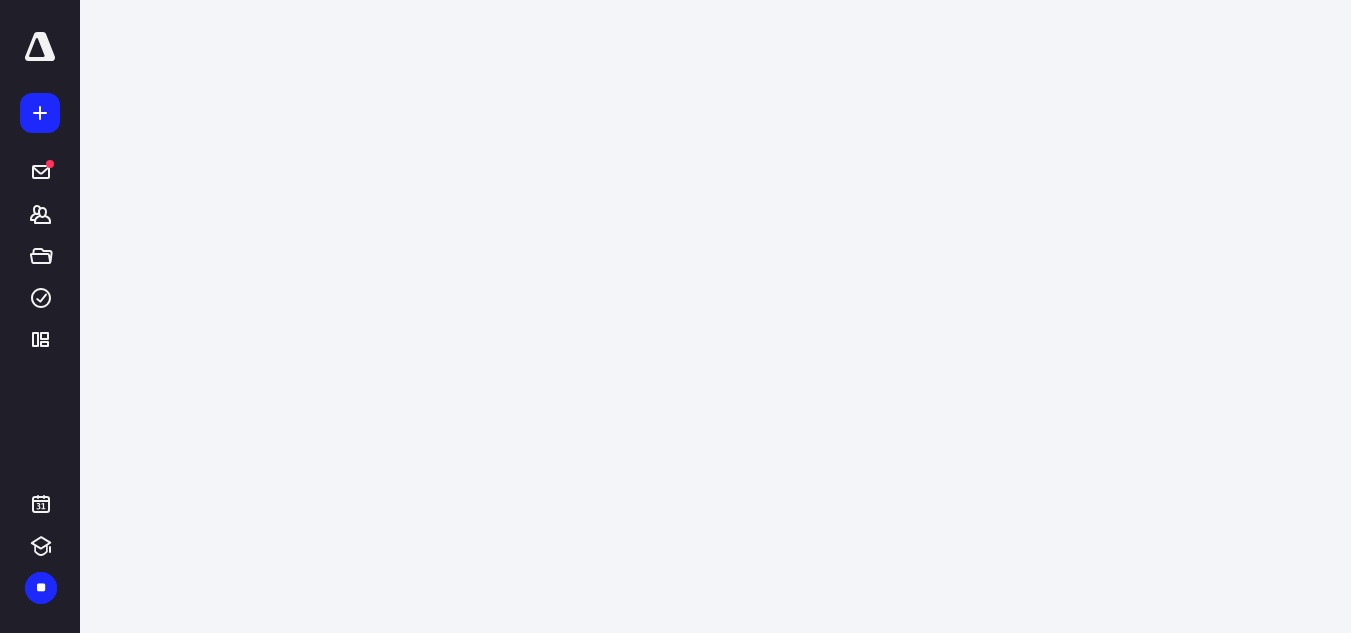 scroll, scrollTop: 0, scrollLeft: 0, axis: both 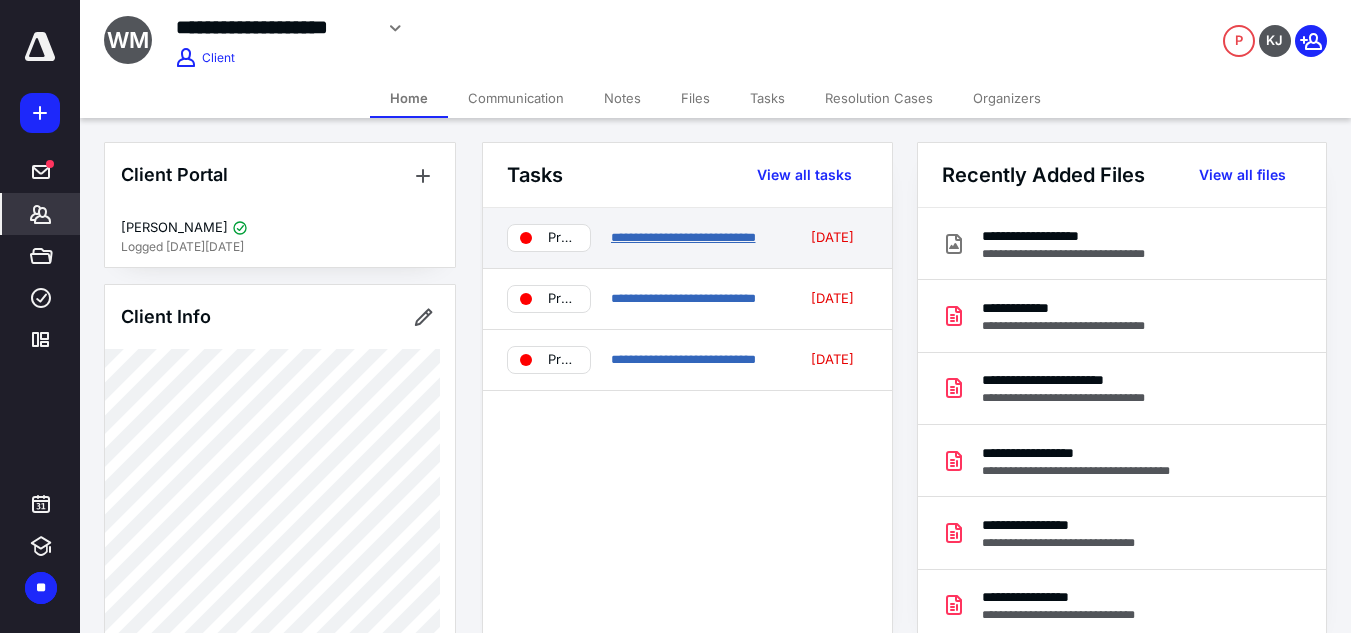 click on "**********" at bounding box center [683, 237] 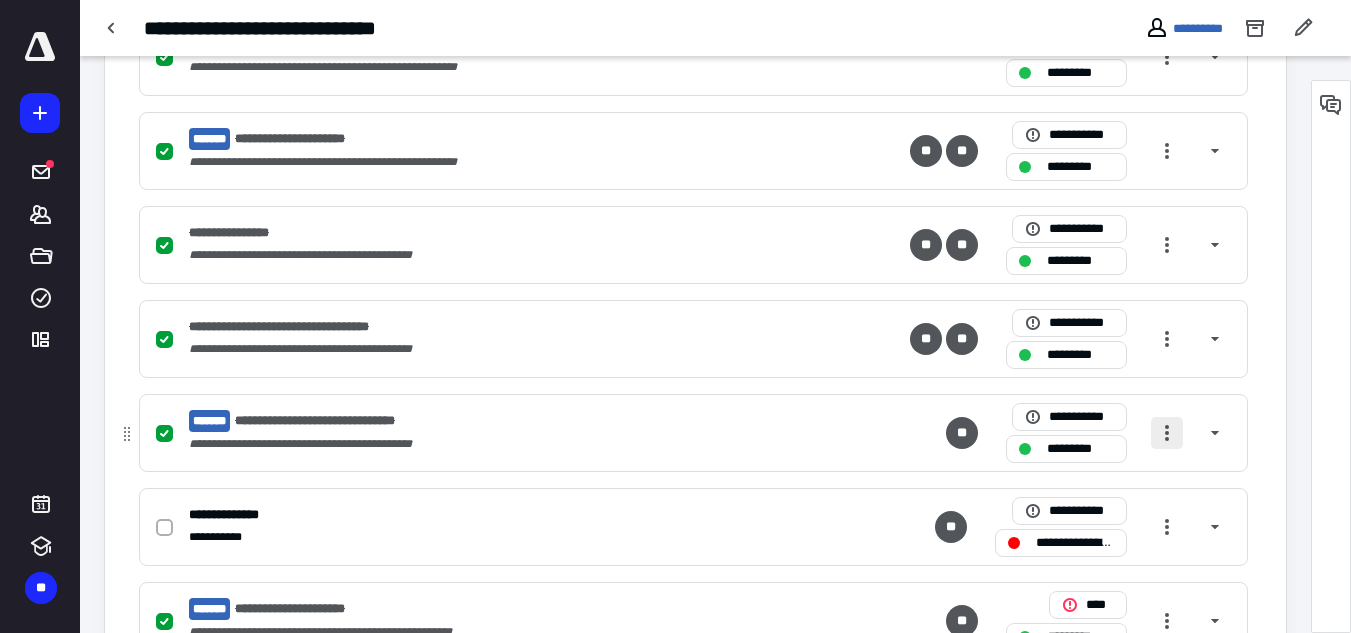 scroll, scrollTop: 800, scrollLeft: 0, axis: vertical 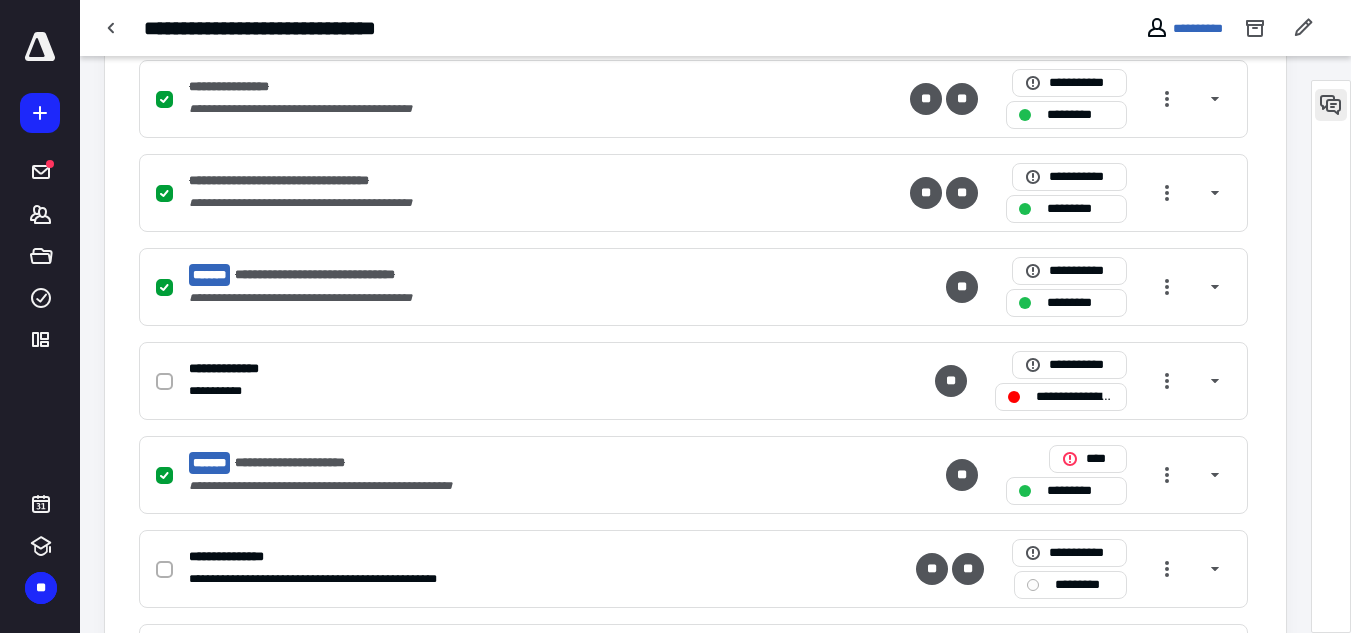 click at bounding box center (1331, 105) 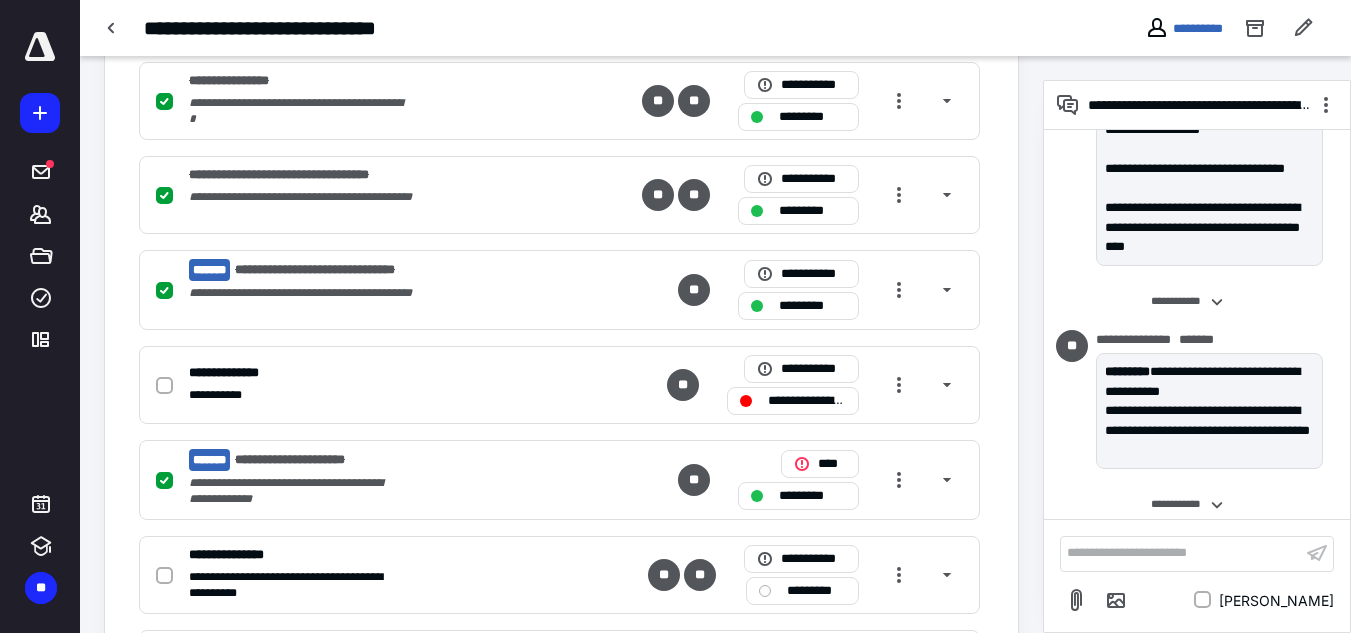 scroll, scrollTop: 822, scrollLeft: 0, axis: vertical 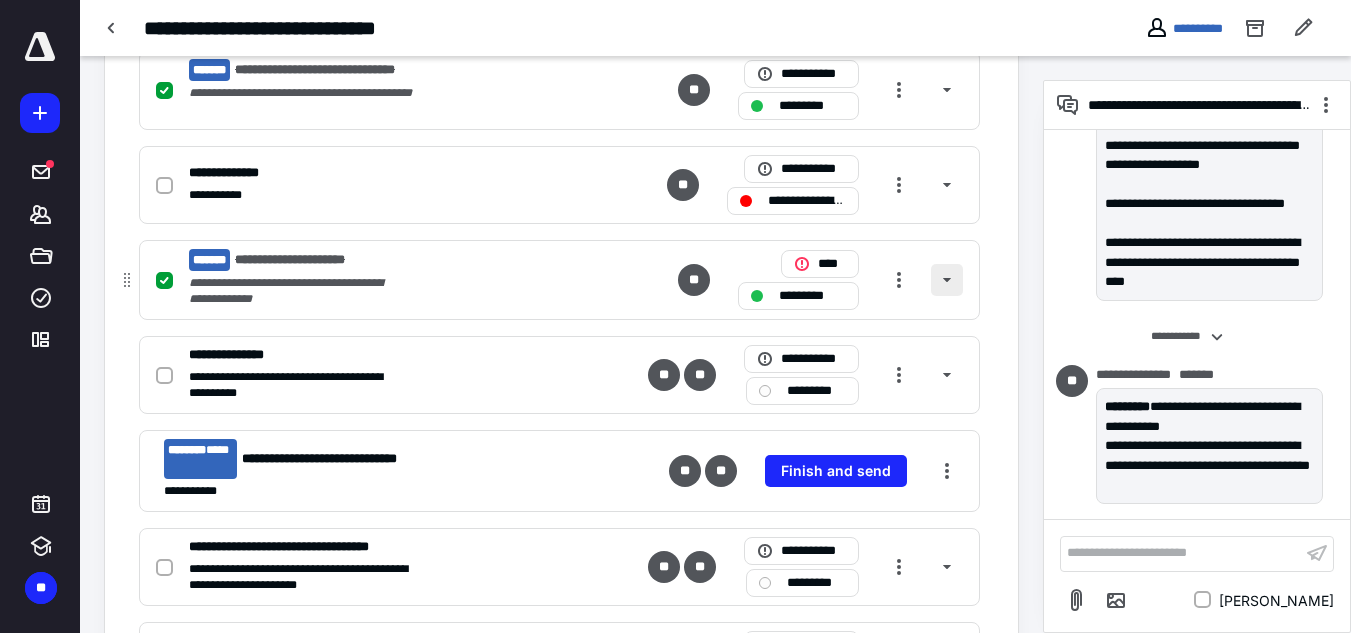 click at bounding box center [947, 280] 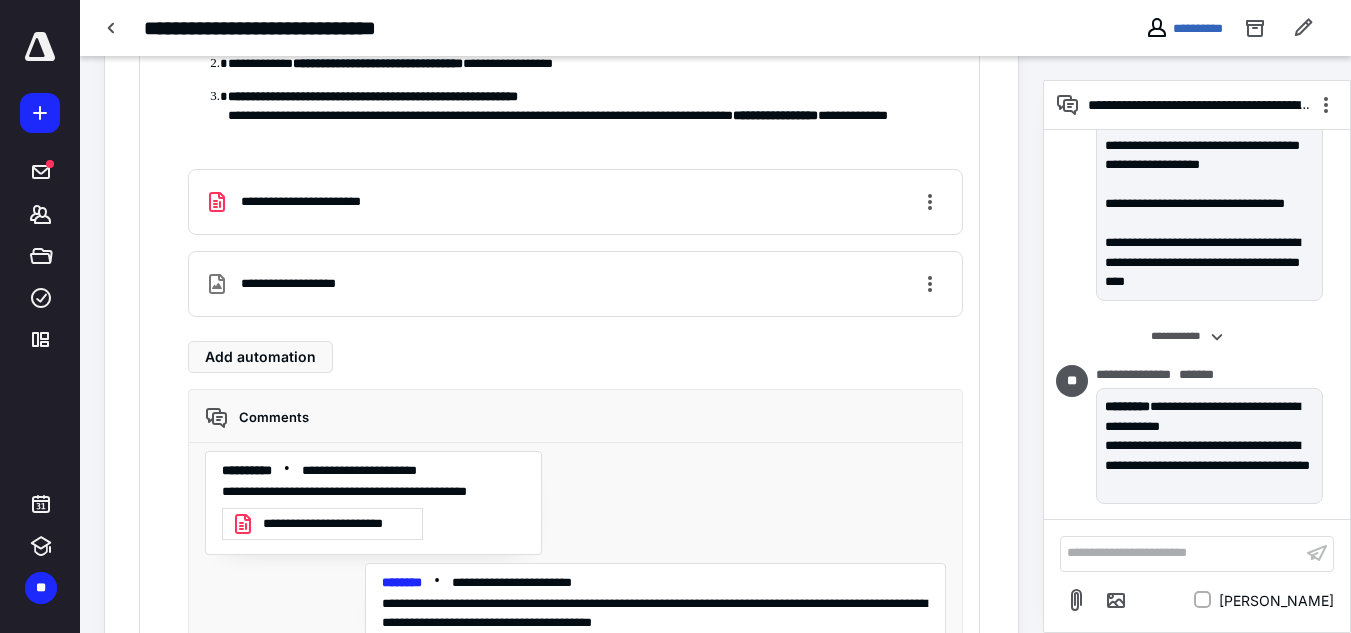 scroll, scrollTop: 1300, scrollLeft: 0, axis: vertical 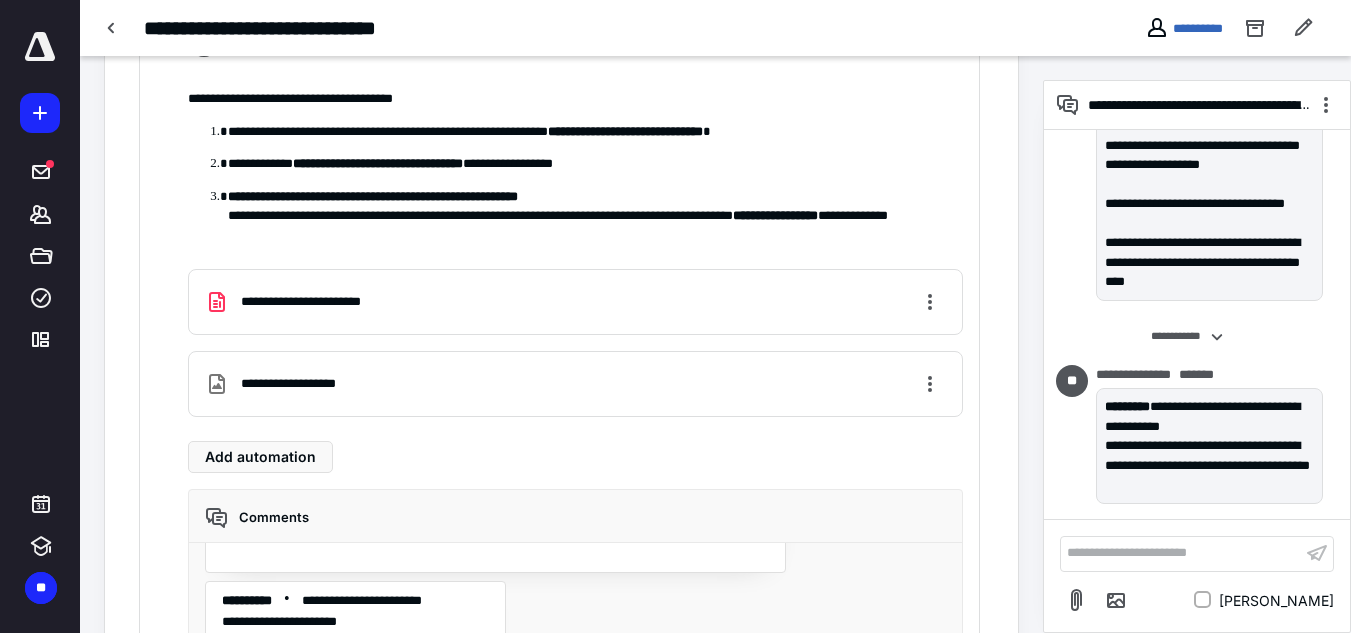 type 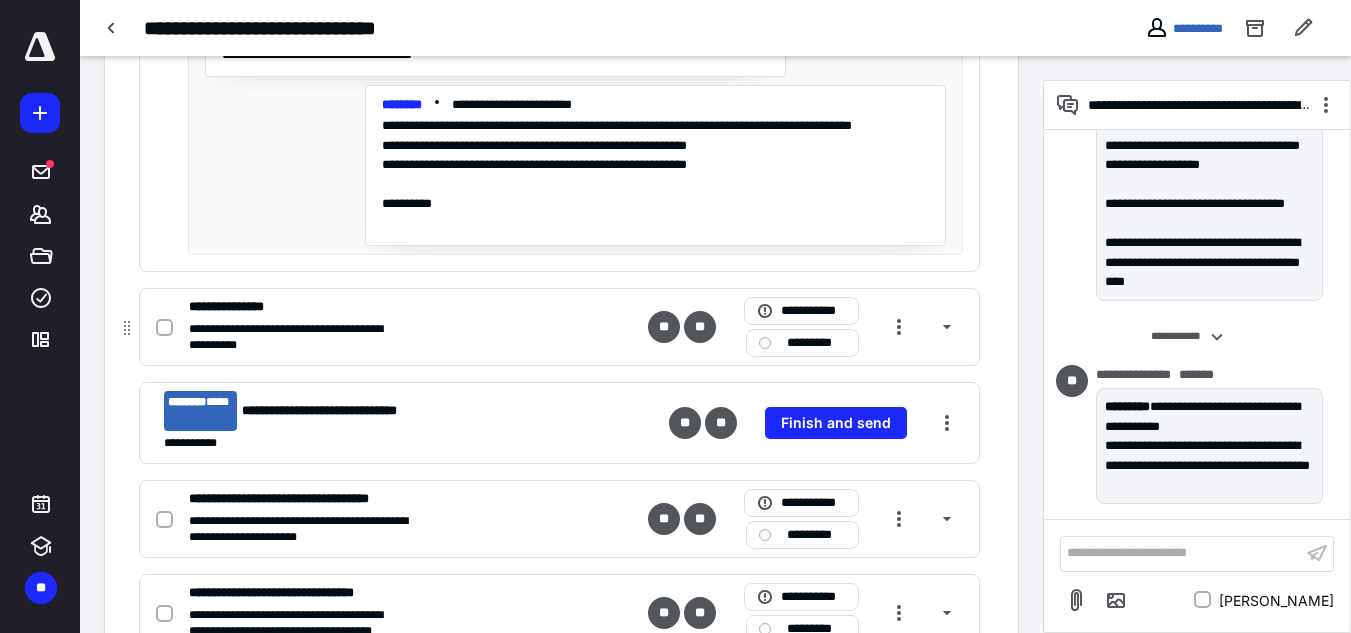 scroll, scrollTop: 2100, scrollLeft: 0, axis: vertical 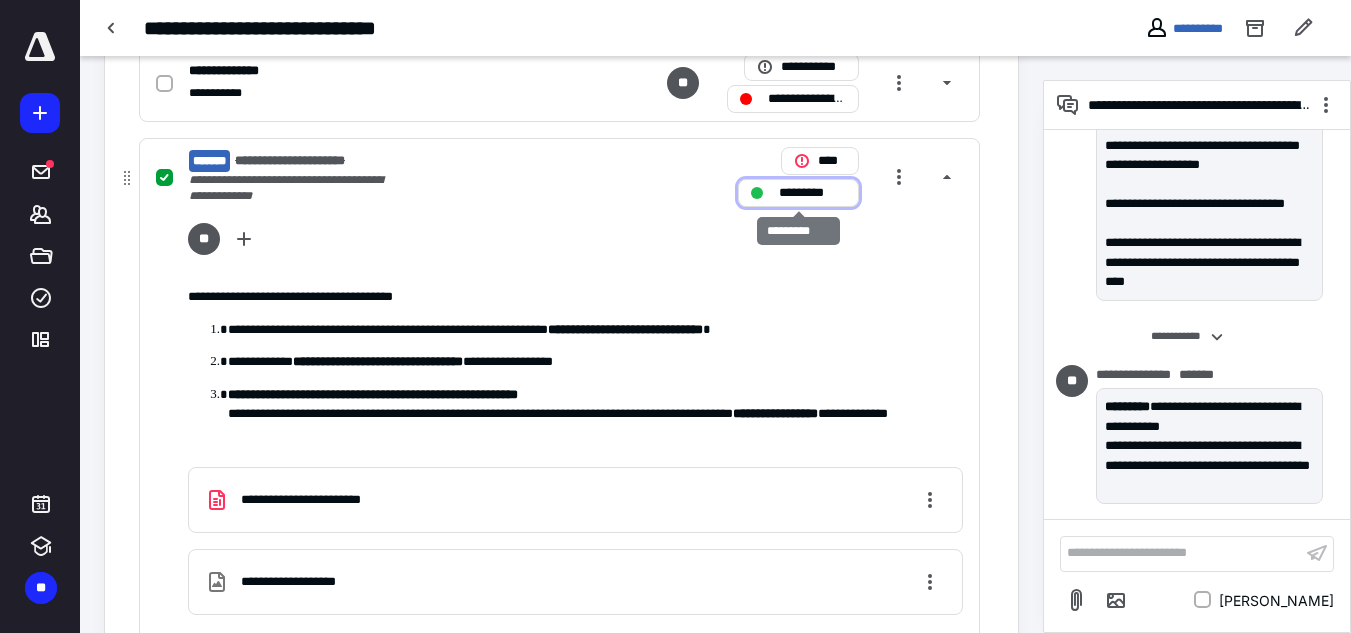 click on "*********" at bounding box center [812, 193] 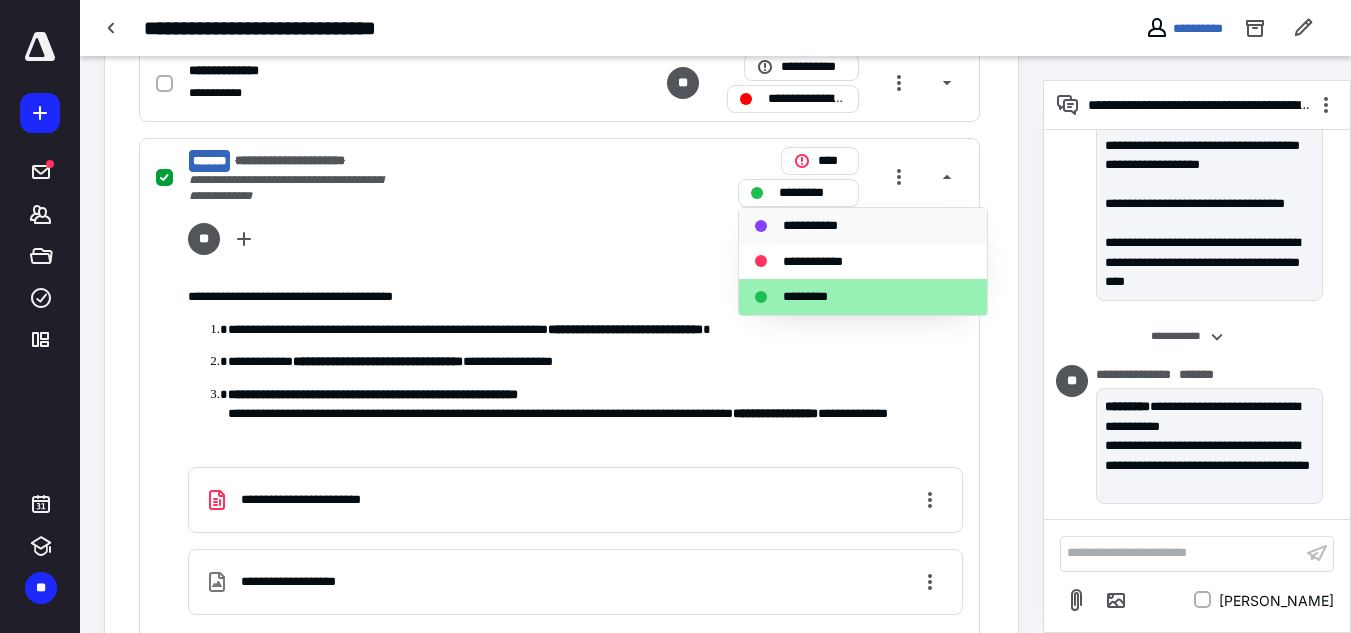 click on "**********" at bounding box center [815, 226] 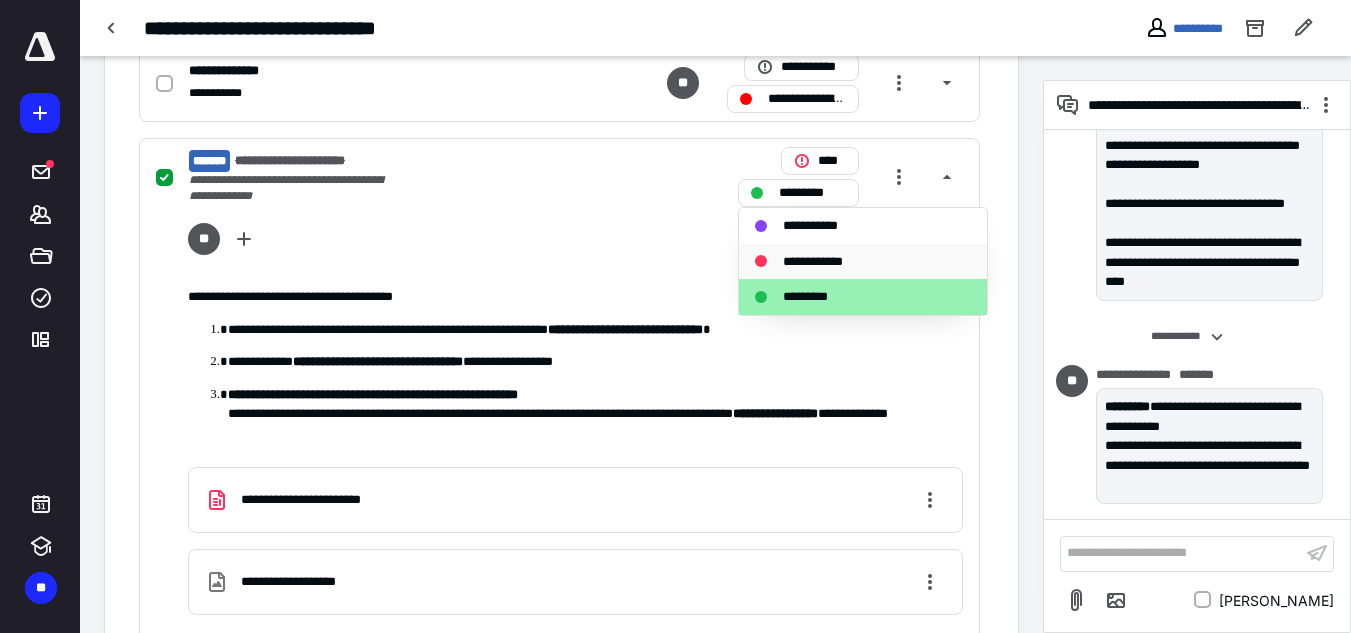 scroll, scrollTop: 550, scrollLeft: 0, axis: vertical 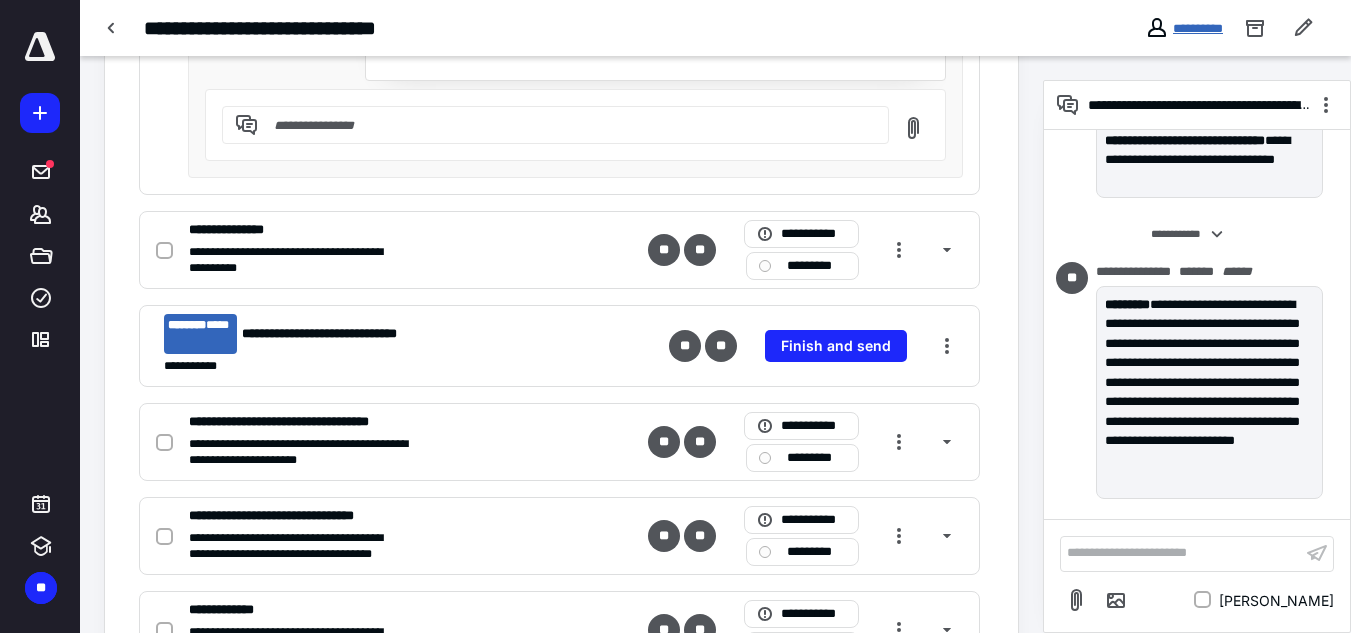 click on "**********" at bounding box center [1198, 28] 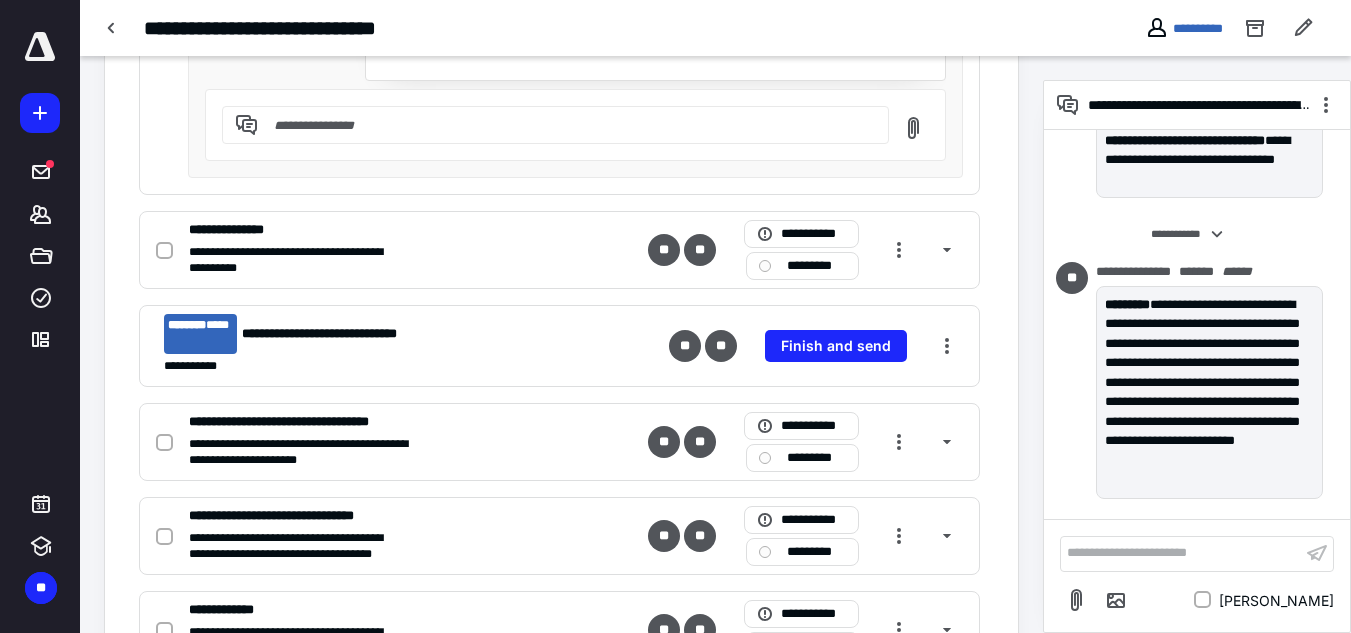 scroll, scrollTop: 0, scrollLeft: 0, axis: both 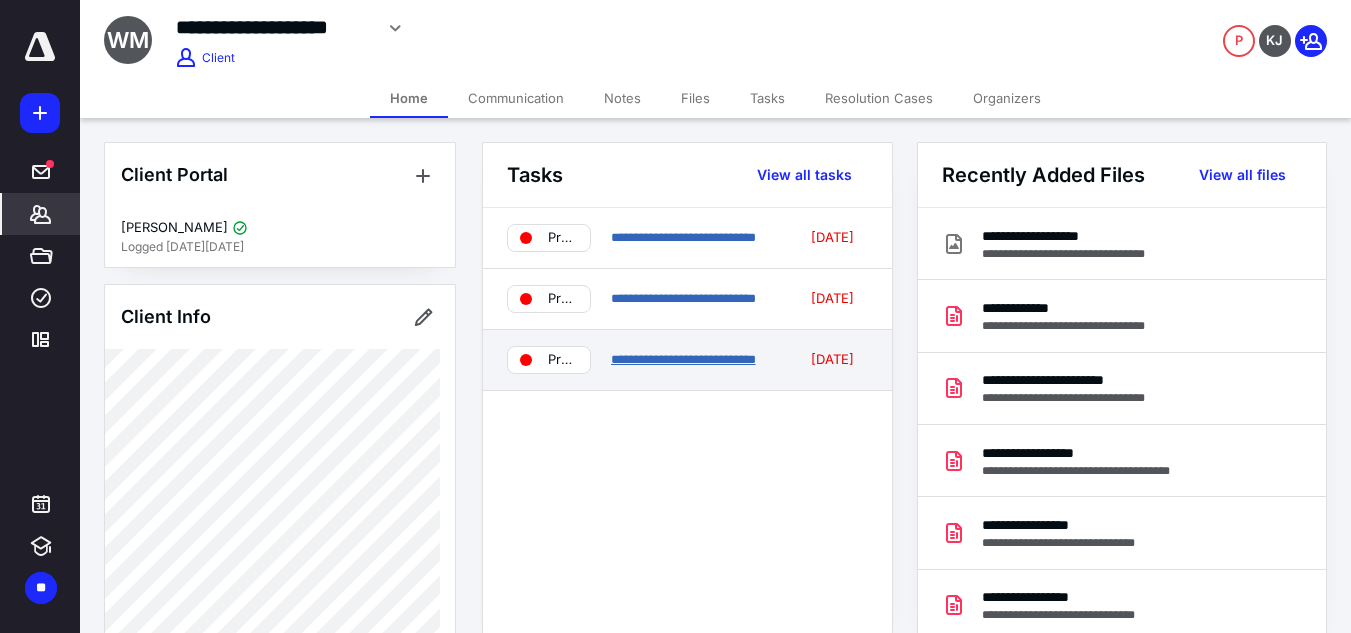 click on "**********" at bounding box center (683, 359) 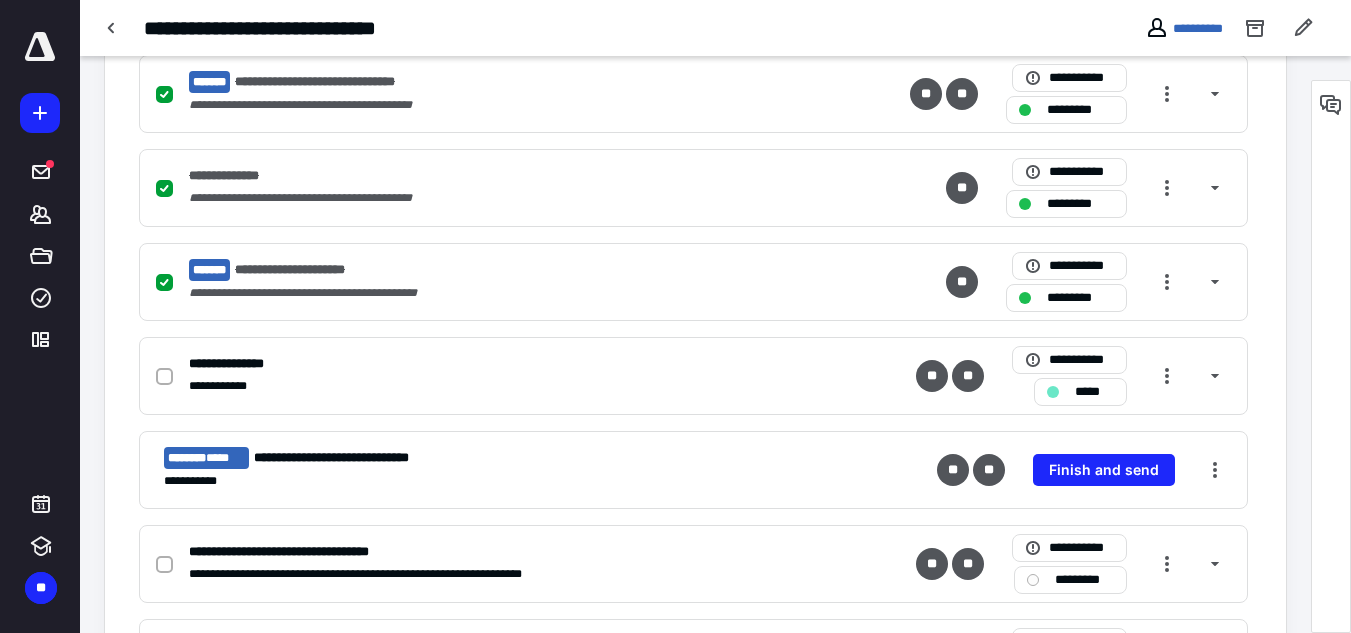scroll, scrollTop: 900, scrollLeft: 0, axis: vertical 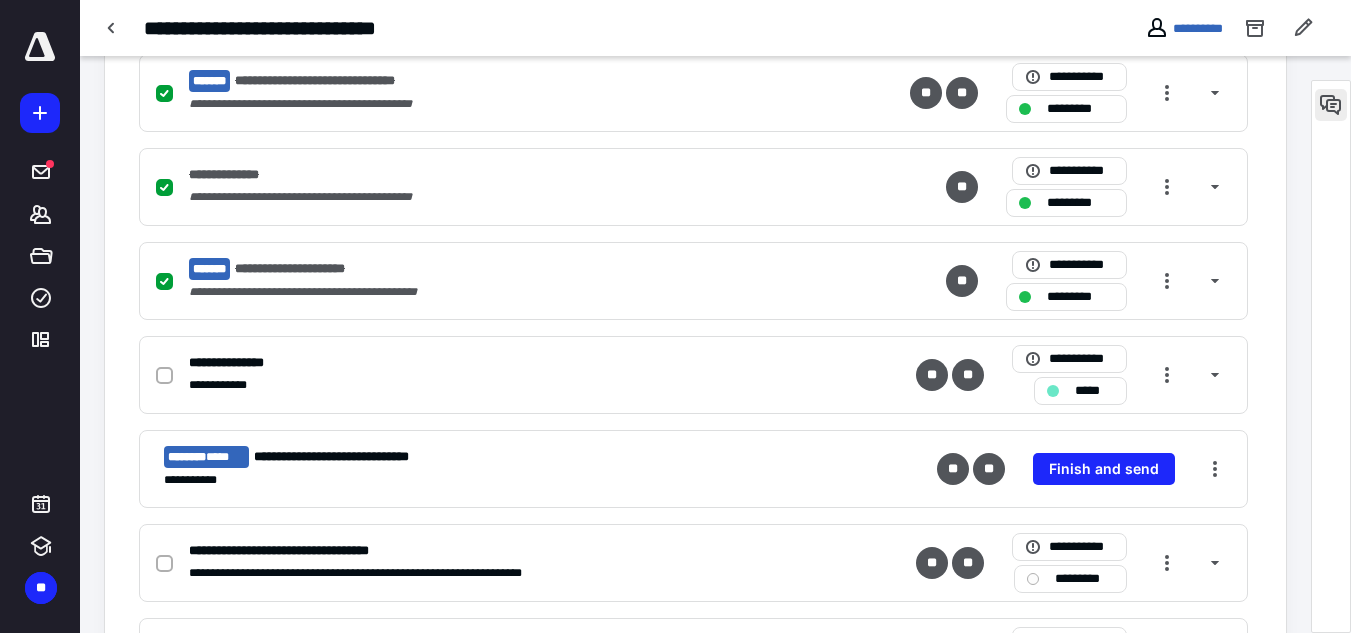 click at bounding box center [1331, 105] 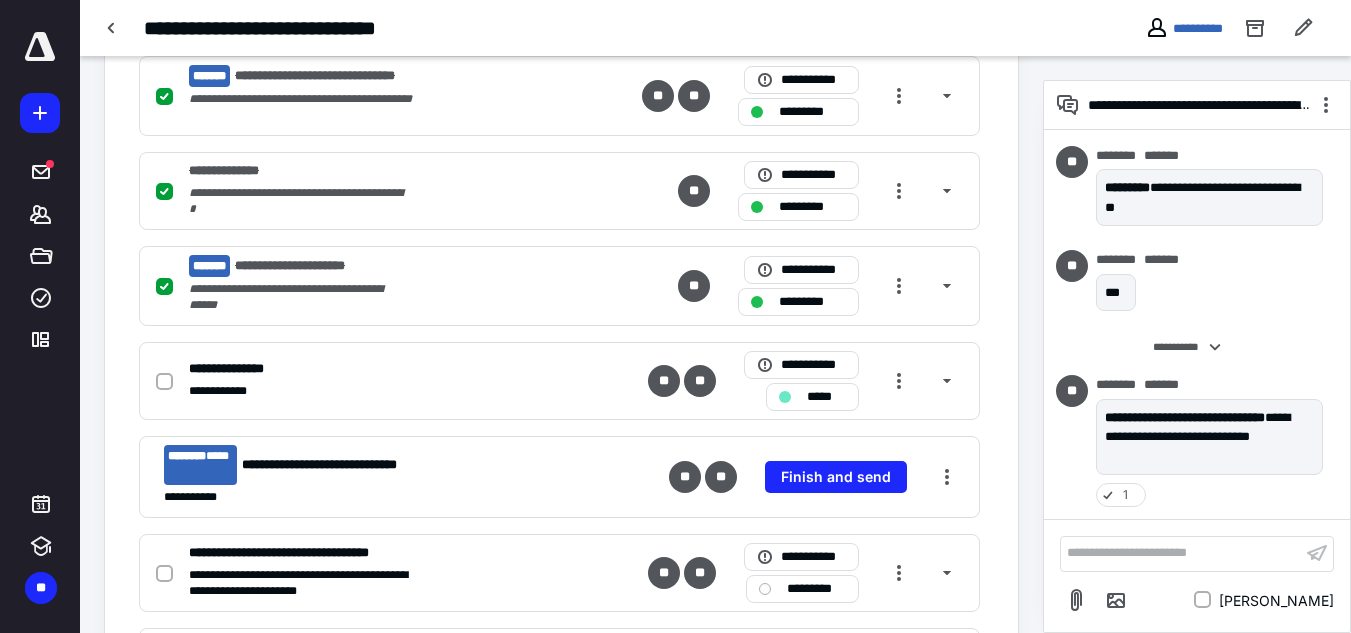 scroll, scrollTop: 241, scrollLeft: 0, axis: vertical 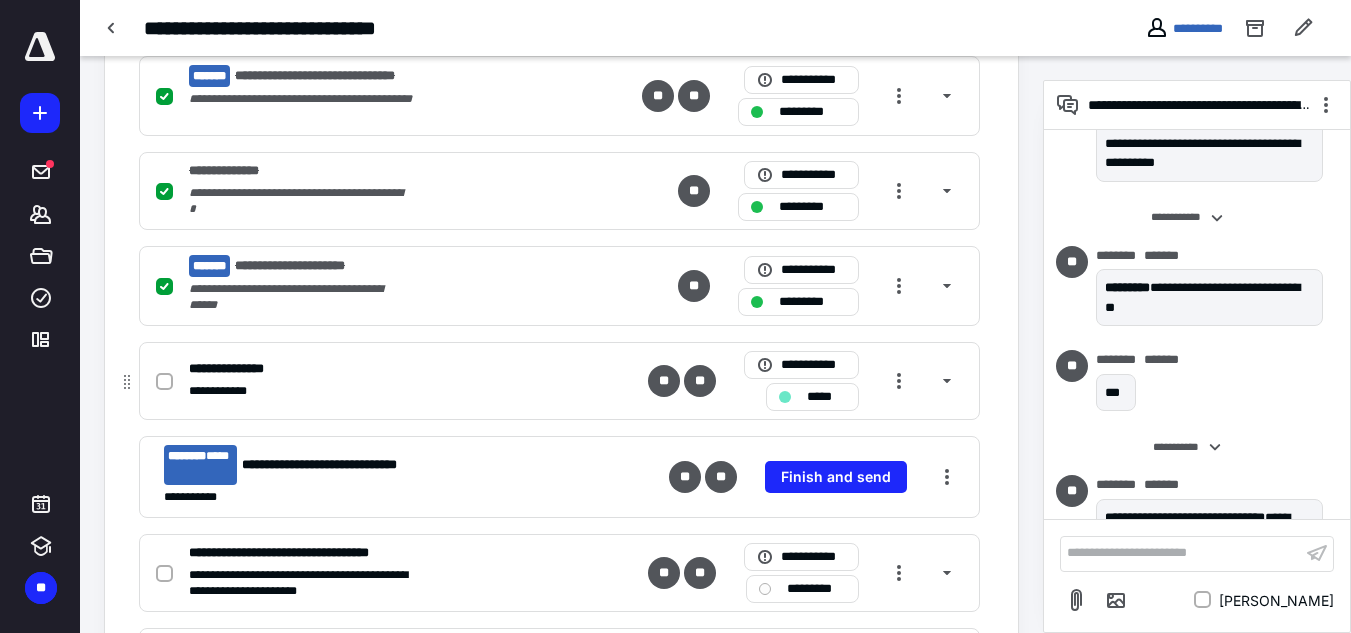 click on "*****" at bounding box center (826, 397) 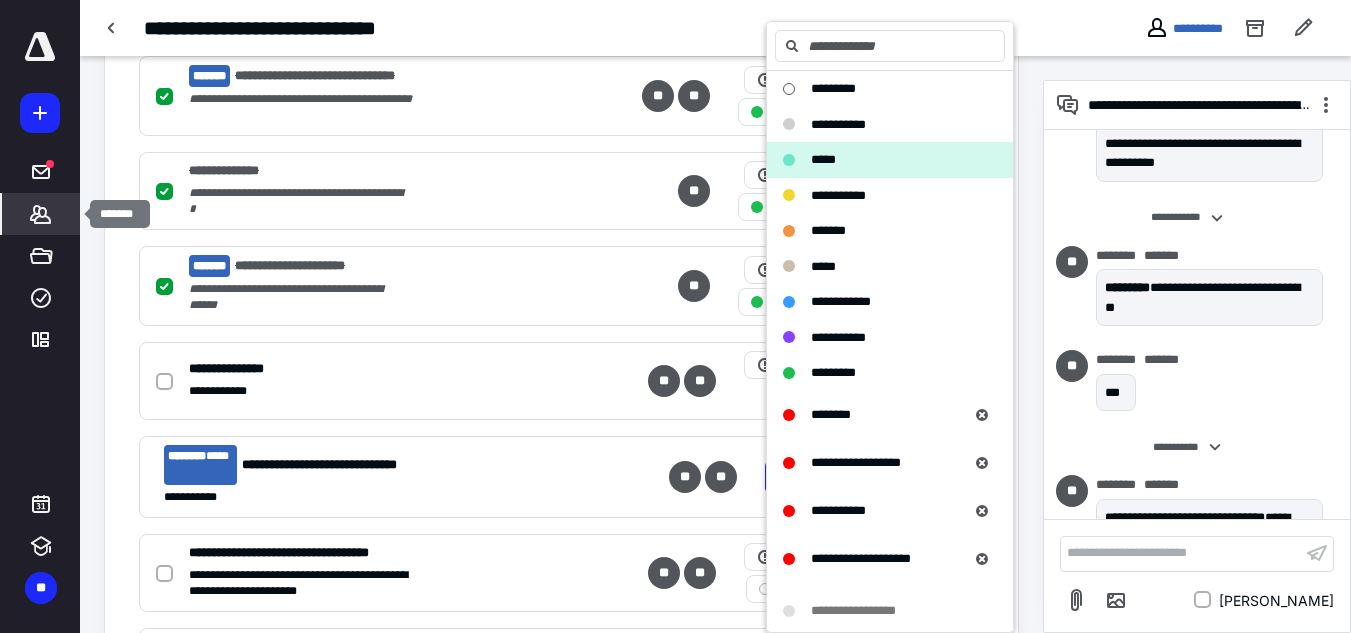 click 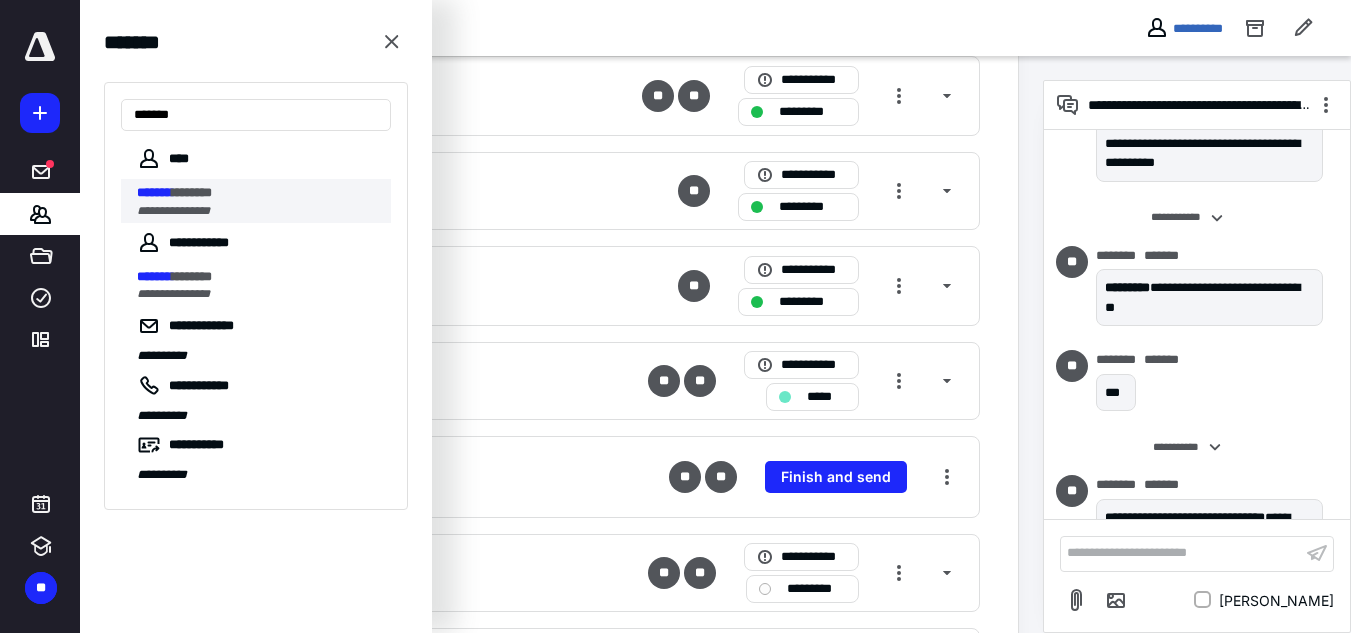 type on "*******" 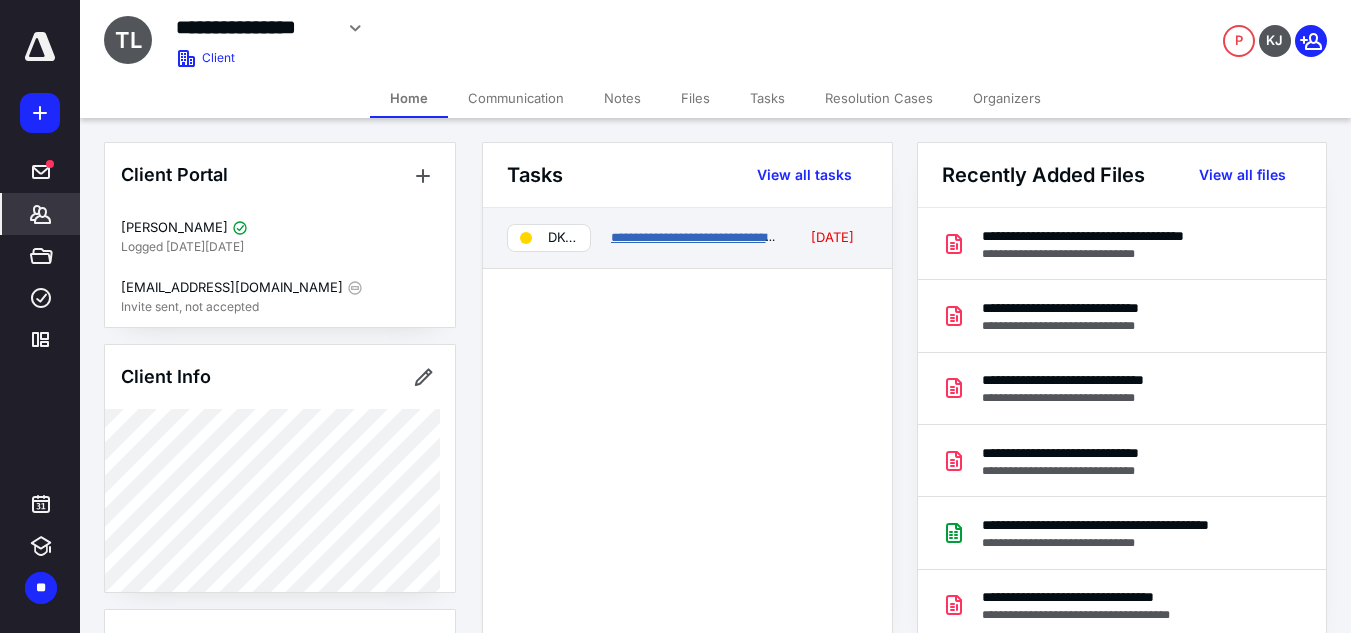 click on "**********" at bounding box center (708, 237) 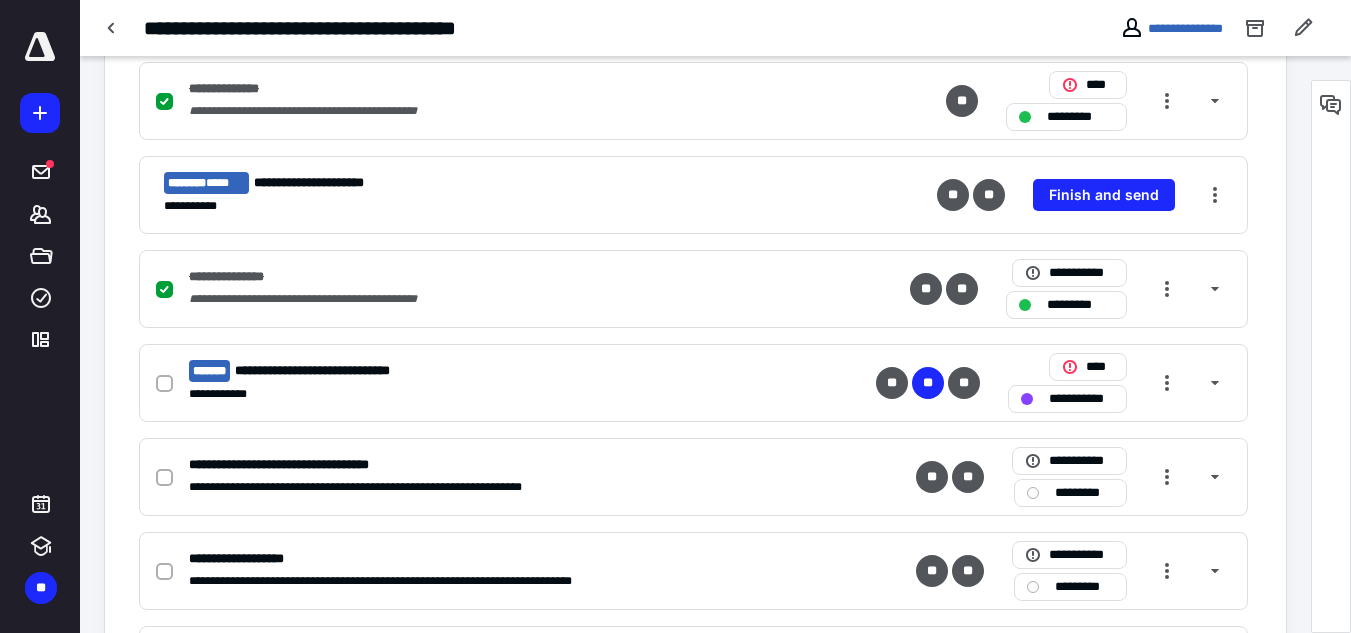 scroll, scrollTop: 1000, scrollLeft: 0, axis: vertical 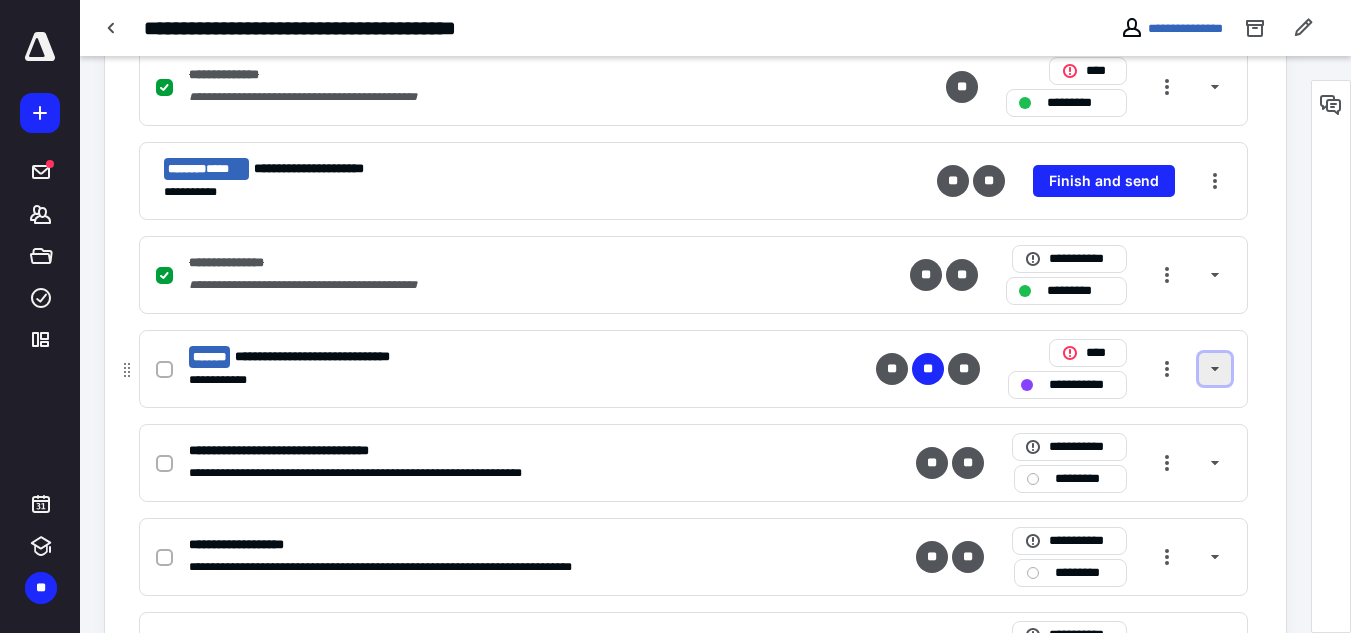 click at bounding box center (1215, 369) 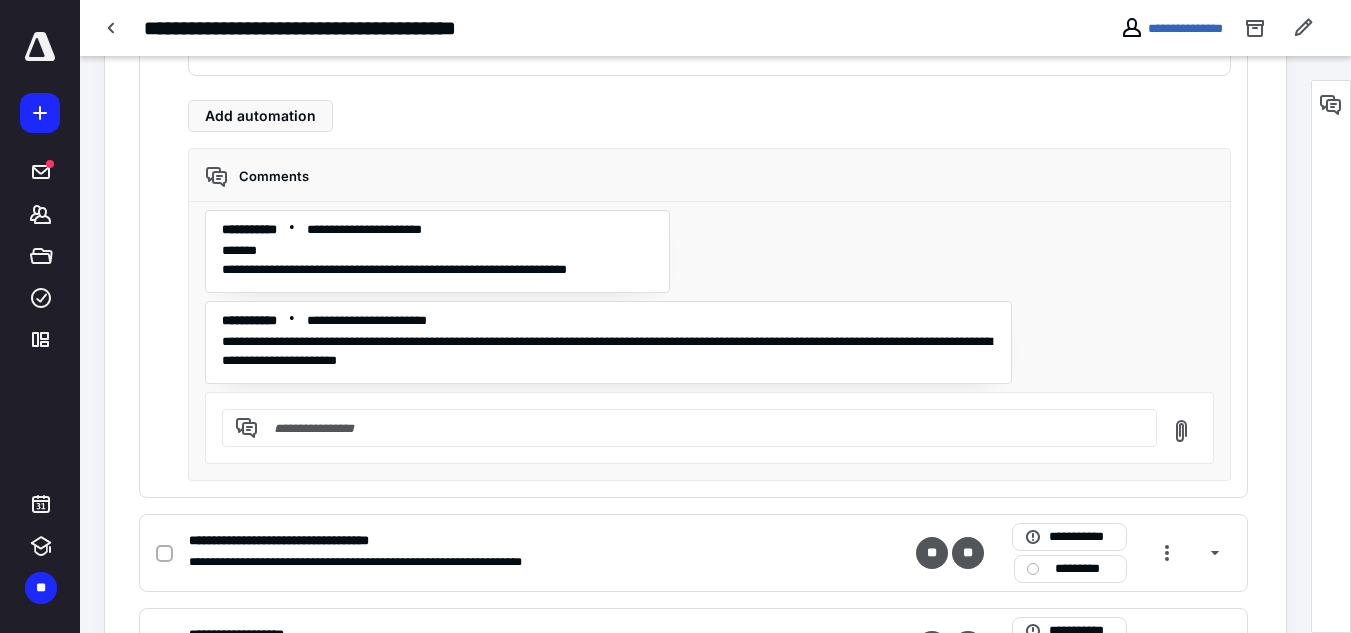 scroll, scrollTop: 2100, scrollLeft: 0, axis: vertical 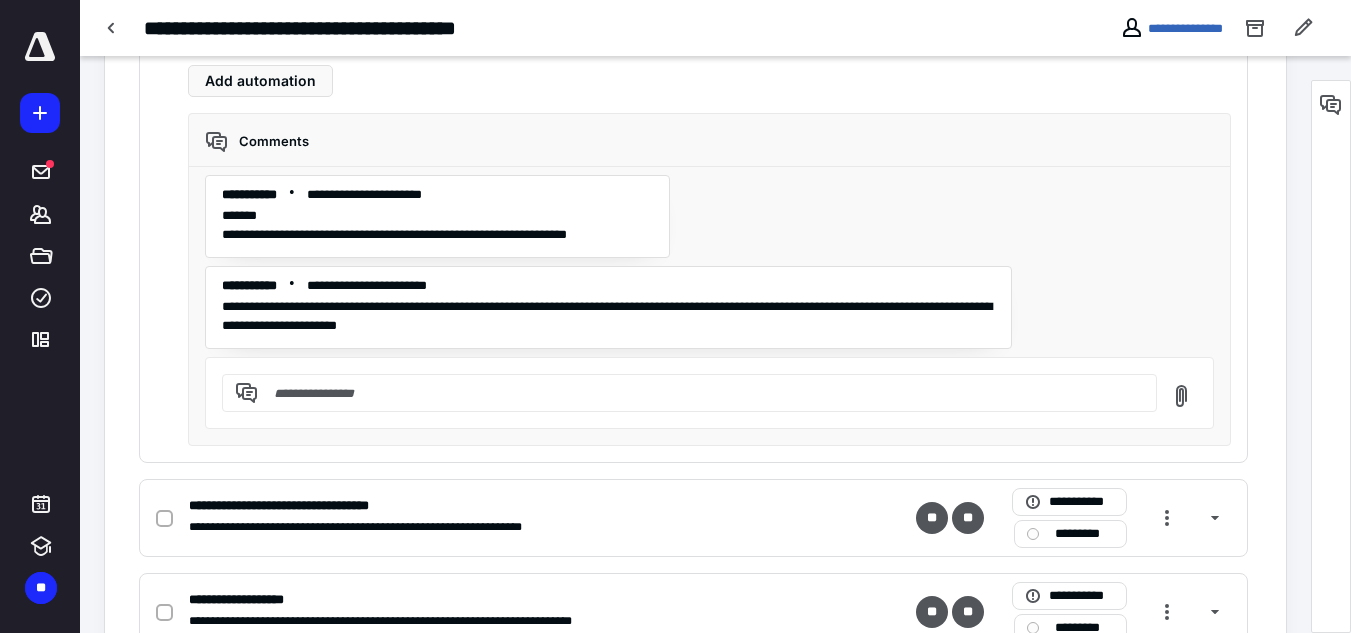 click at bounding box center (701, 393) 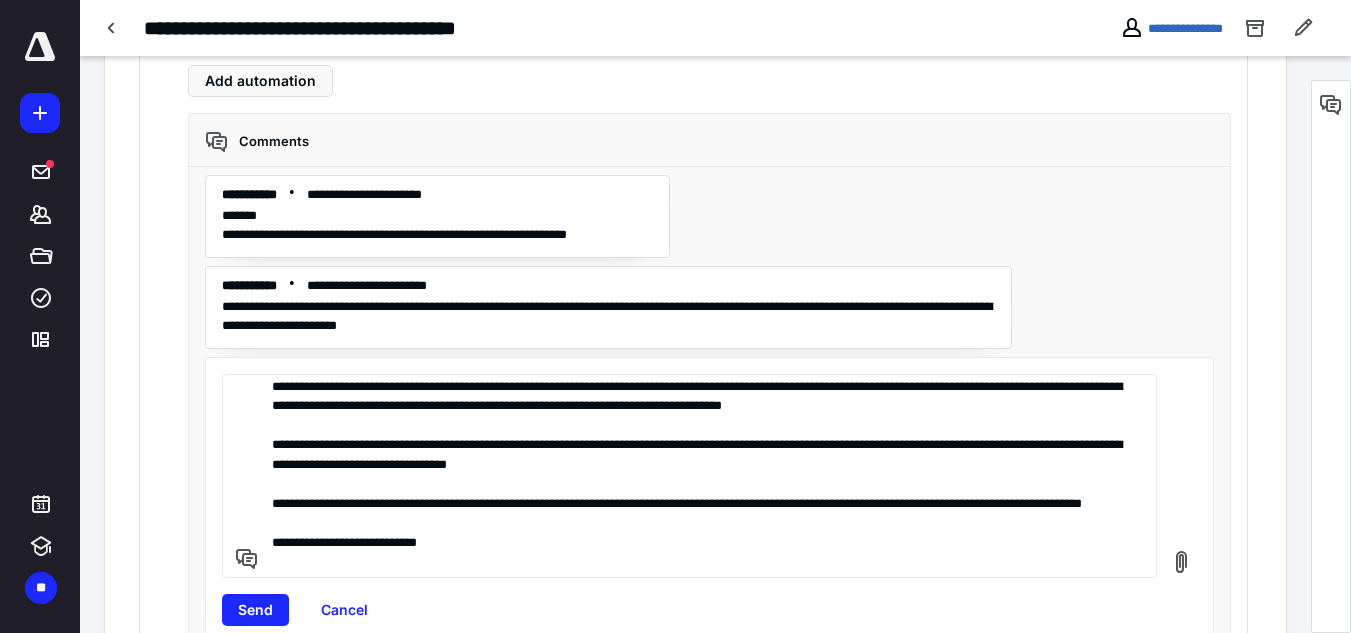 scroll, scrollTop: 0, scrollLeft: 0, axis: both 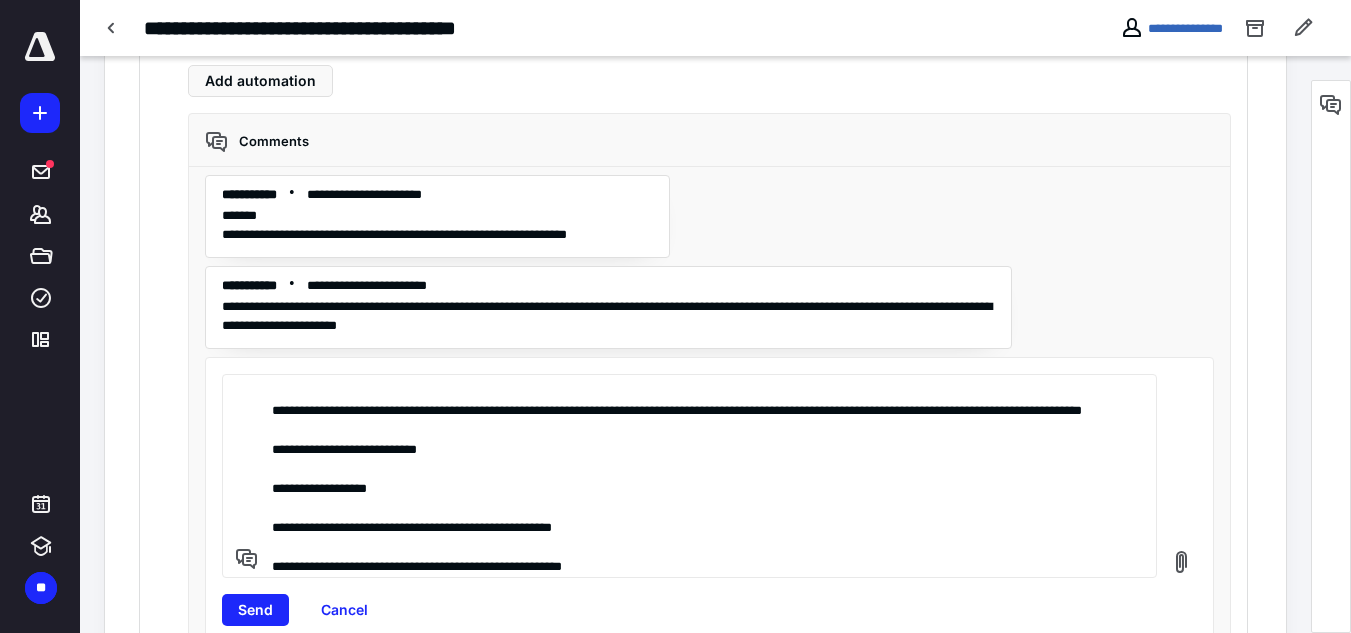 click on "**********" at bounding box center (701, 476) 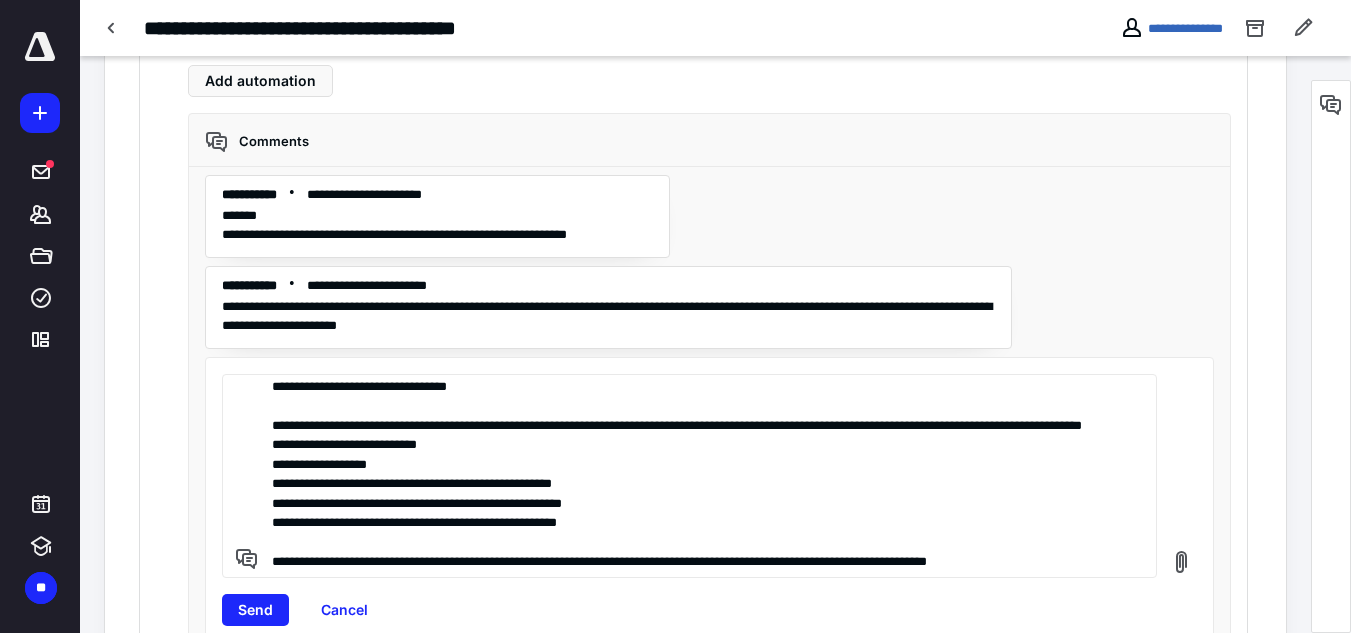 click on "**********" at bounding box center [701, 476] 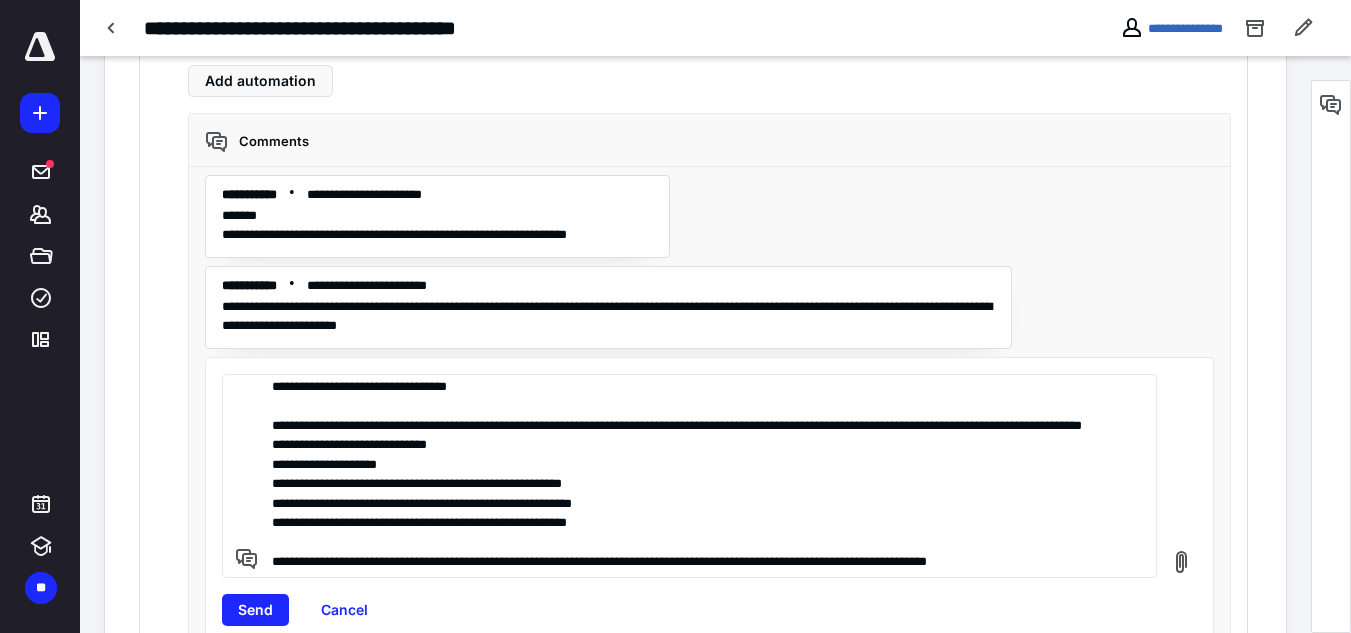 scroll, scrollTop: 104, scrollLeft: 0, axis: vertical 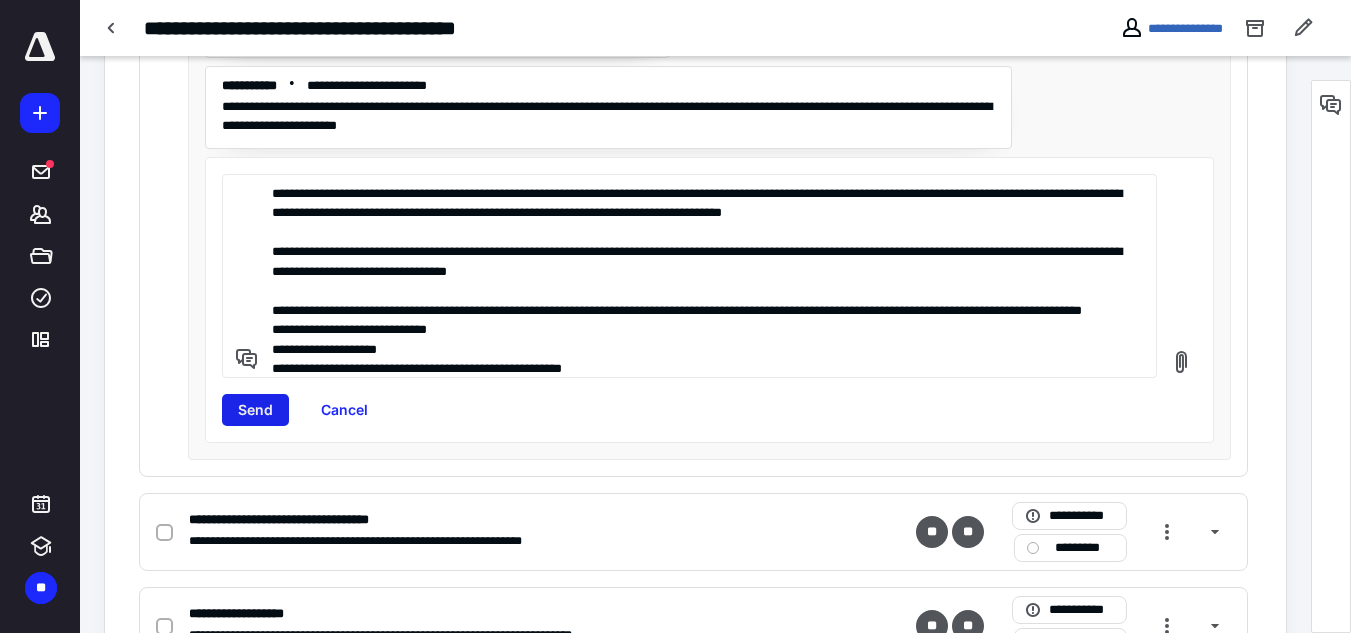 type on "**********" 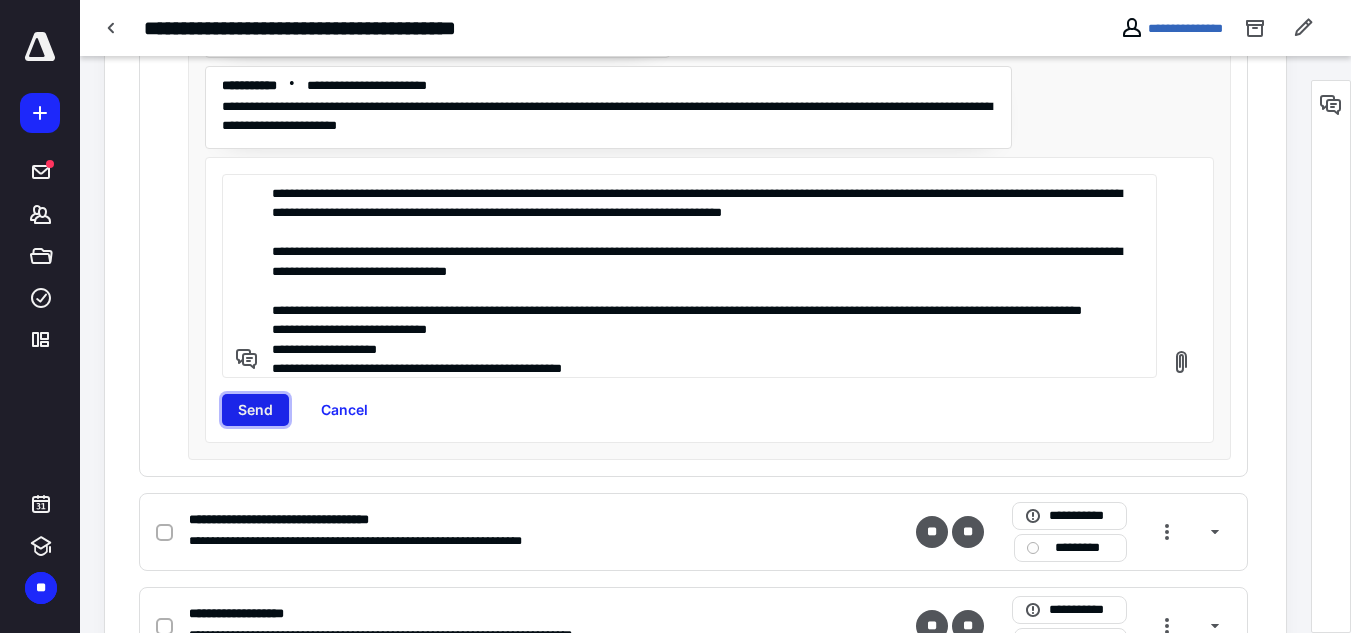 click on "Send" at bounding box center [255, 410] 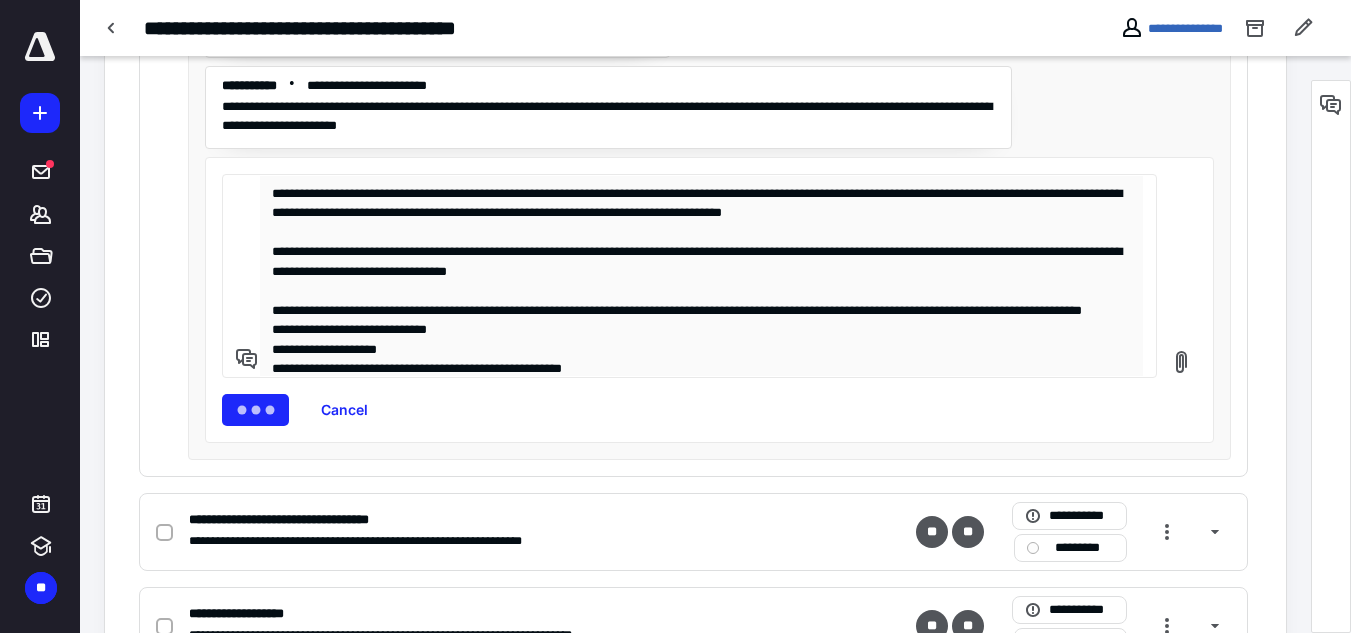 type 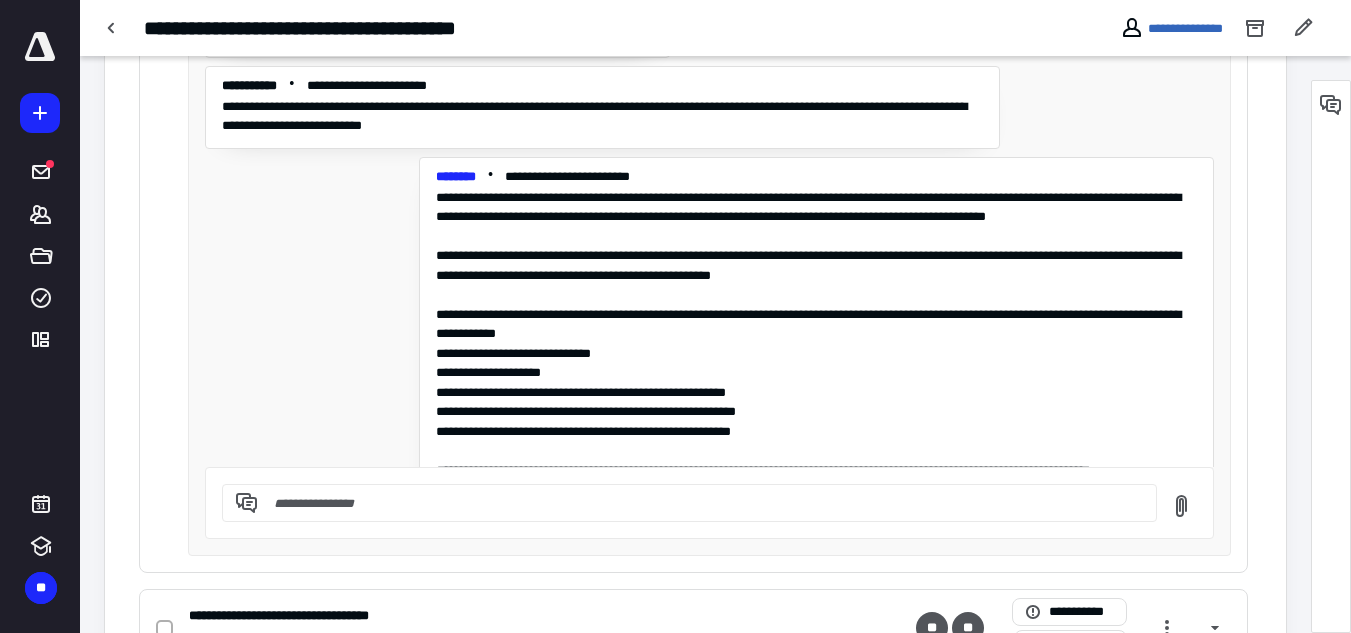 scroll, scrollTop: 74, scrollLeft: 0, axis: vertical 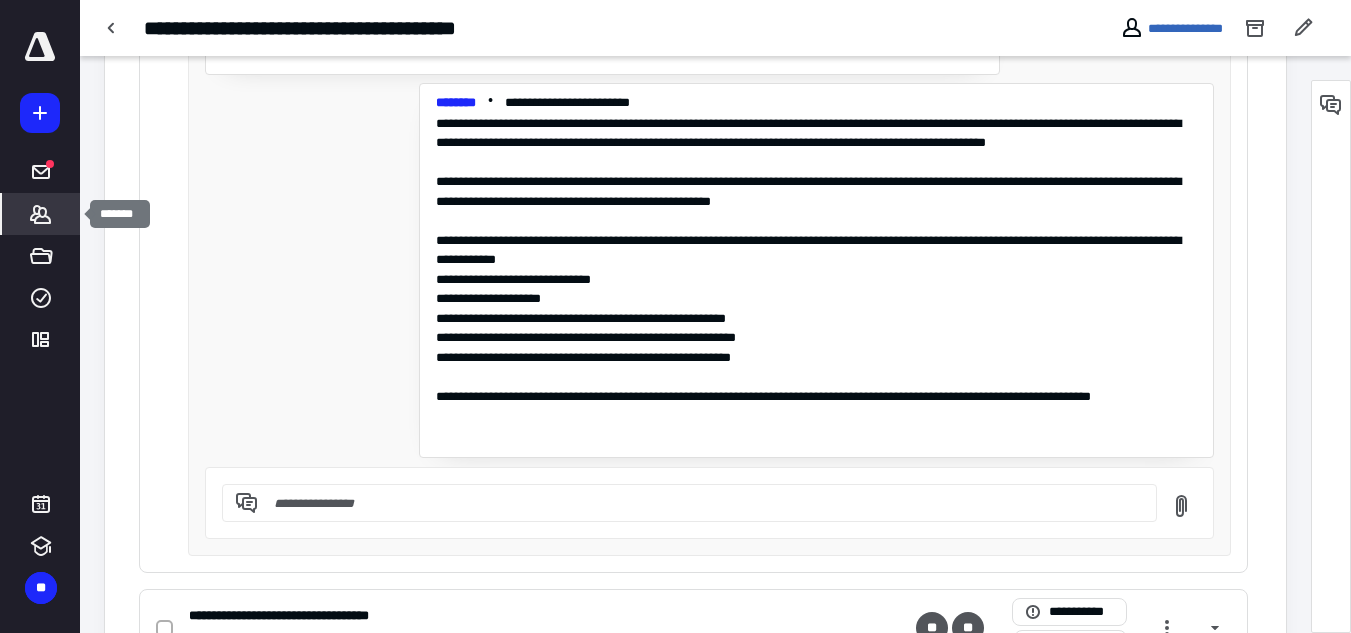 click on "*******" at bounding box center (41, 214) 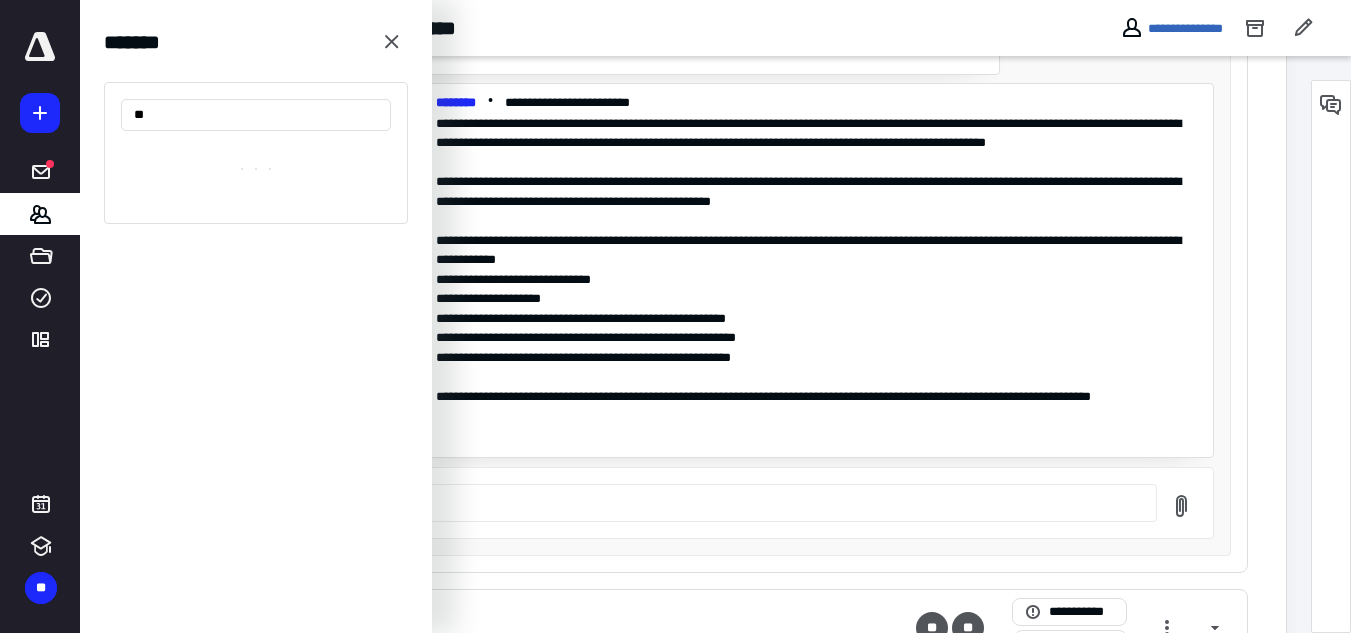type on "*" 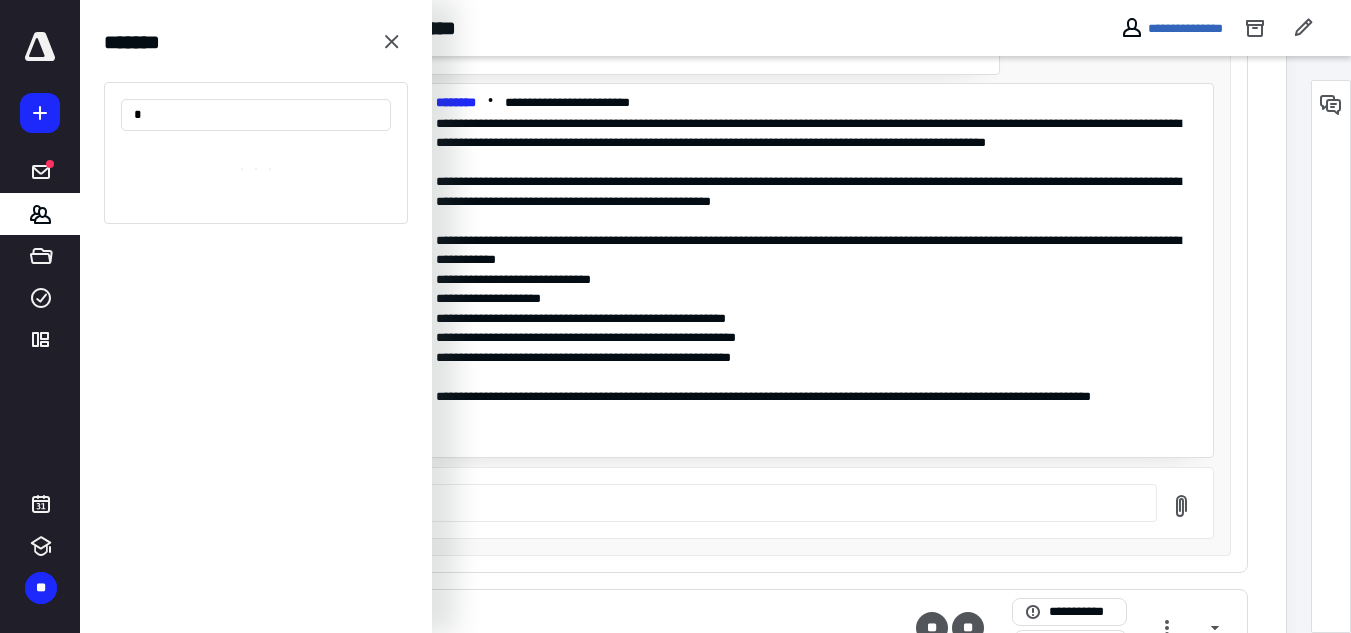 type 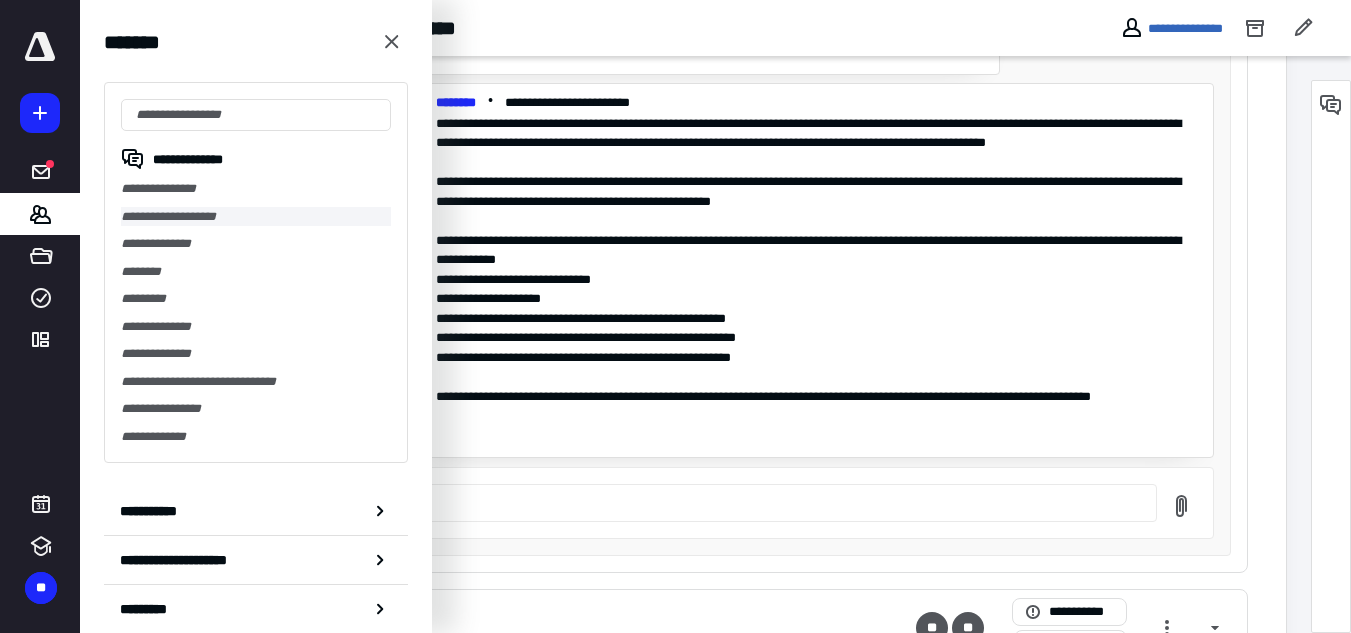 click on "**********" at bounding box center (256, 217) 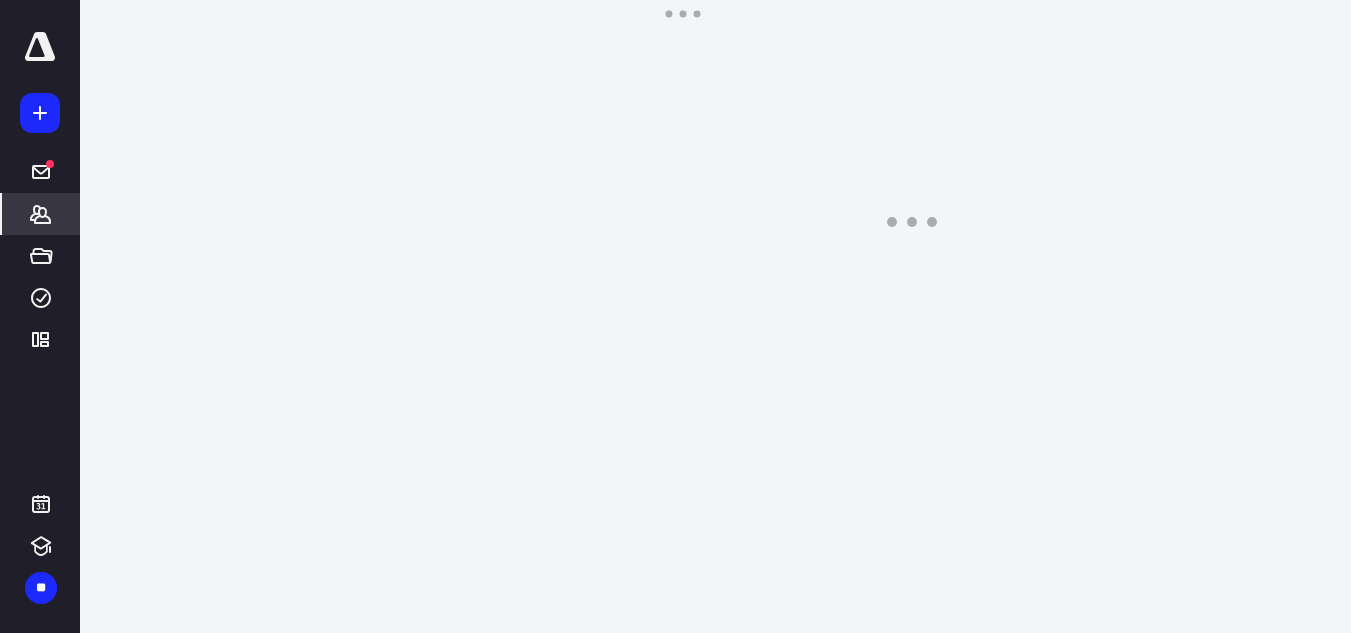 scroll, scrollTop: 0, scrollLeft: 0, axis: both 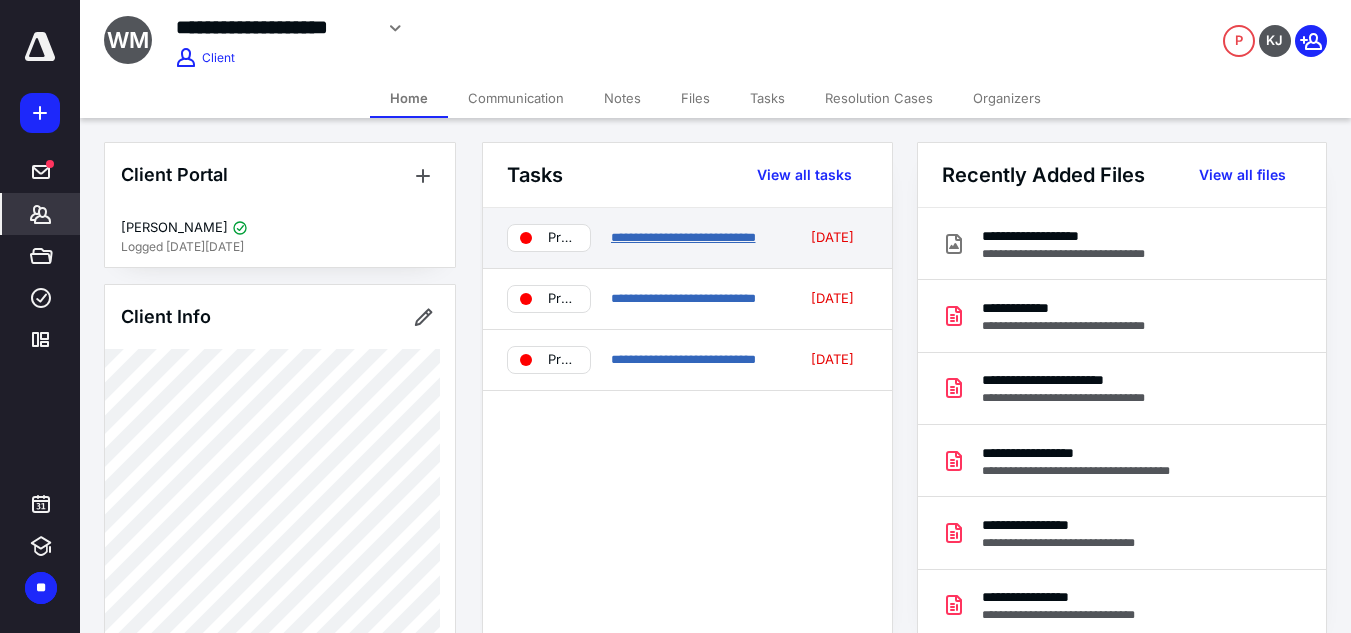 click on "**********" at bounding box center (683, 237) 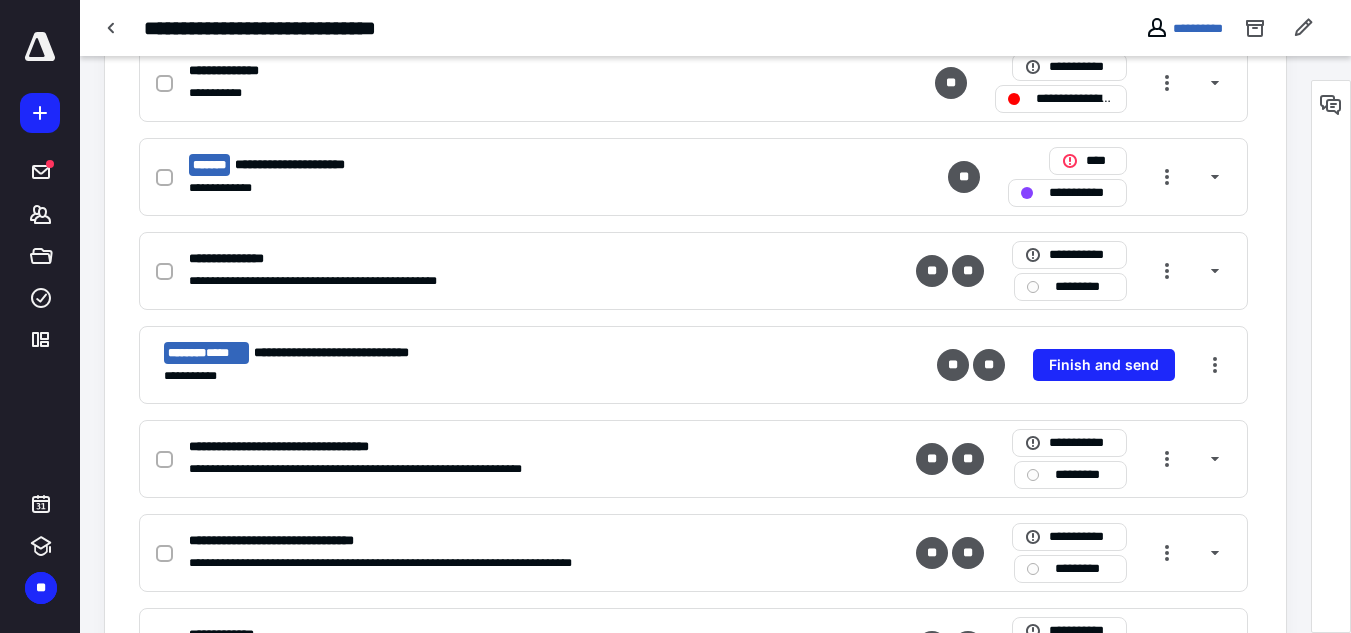 scroll, scrollTop: 1100, scrollLeft: 0, axis: vertical 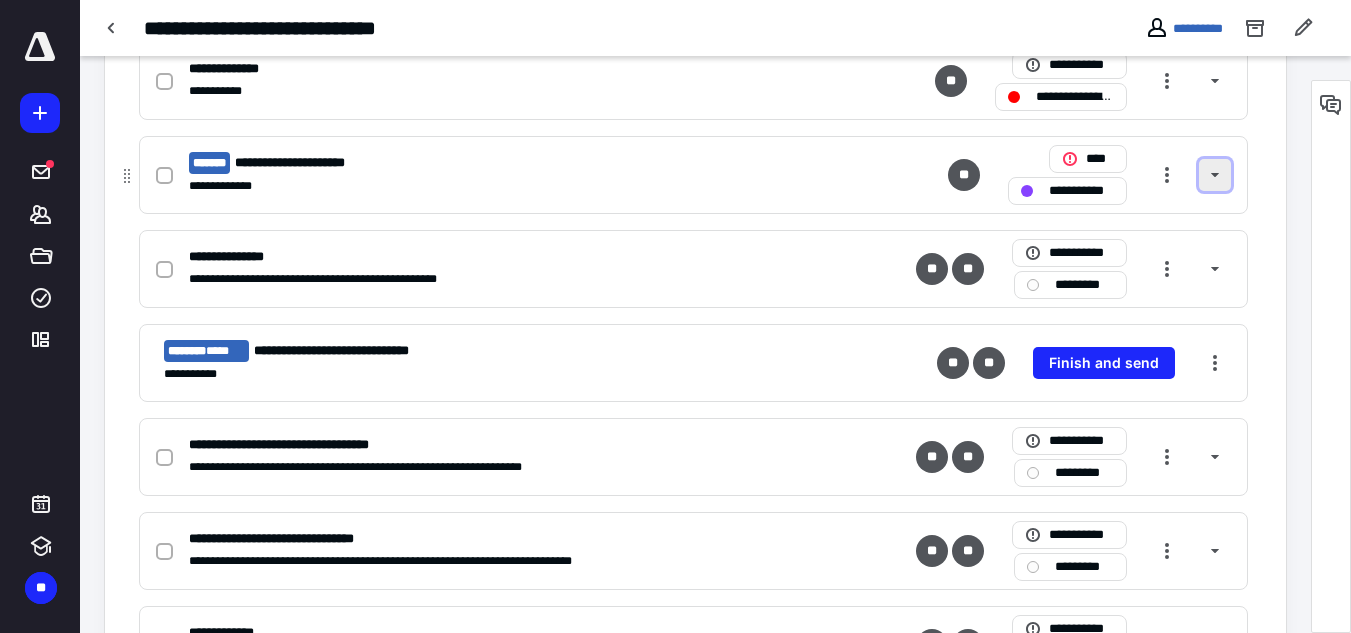 click at bounding box center [1215, 175] 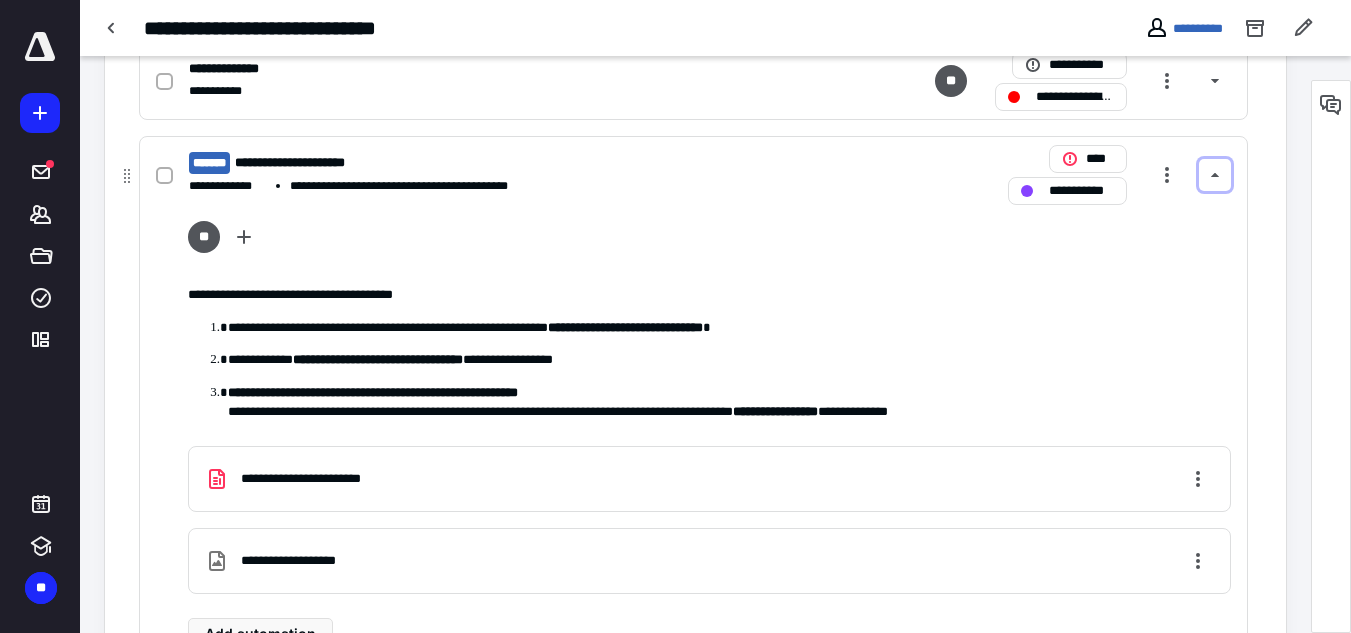 scroll, scrollTop: 453, scrollLeft: 0, axis: vertical 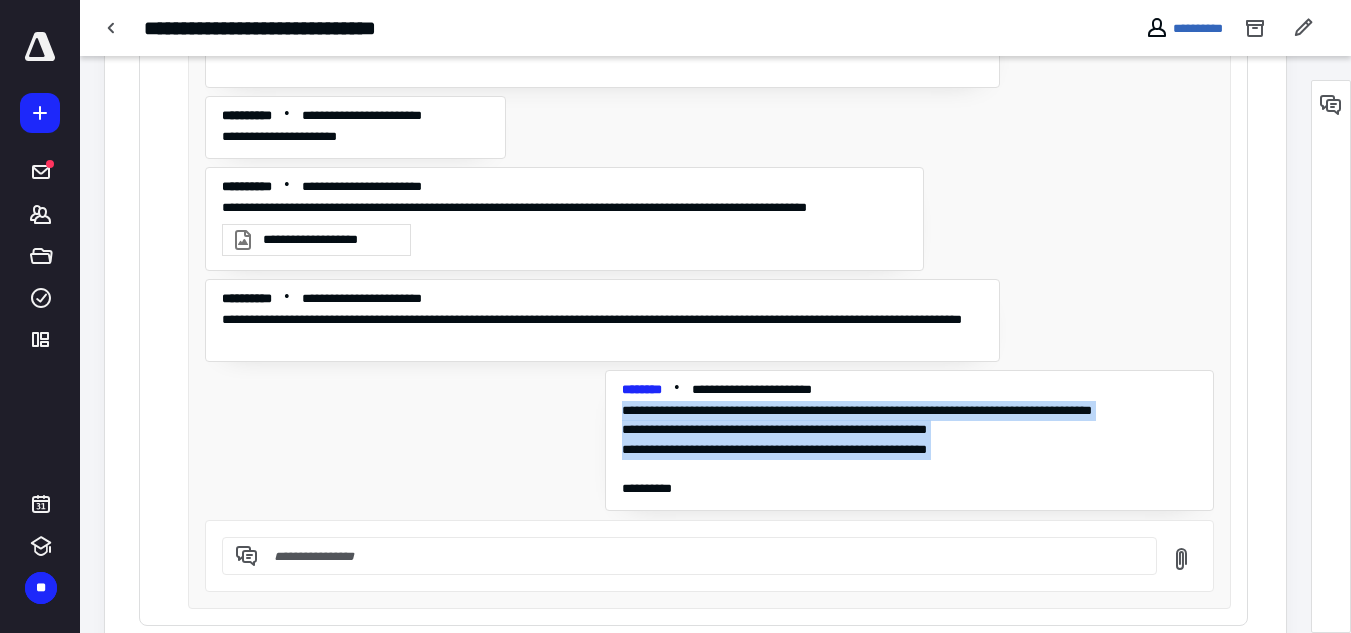 drag, startPoint x: 605, startPoint y: 410, endPoint x: 952, endPoint y: 464, distance: 351.1766 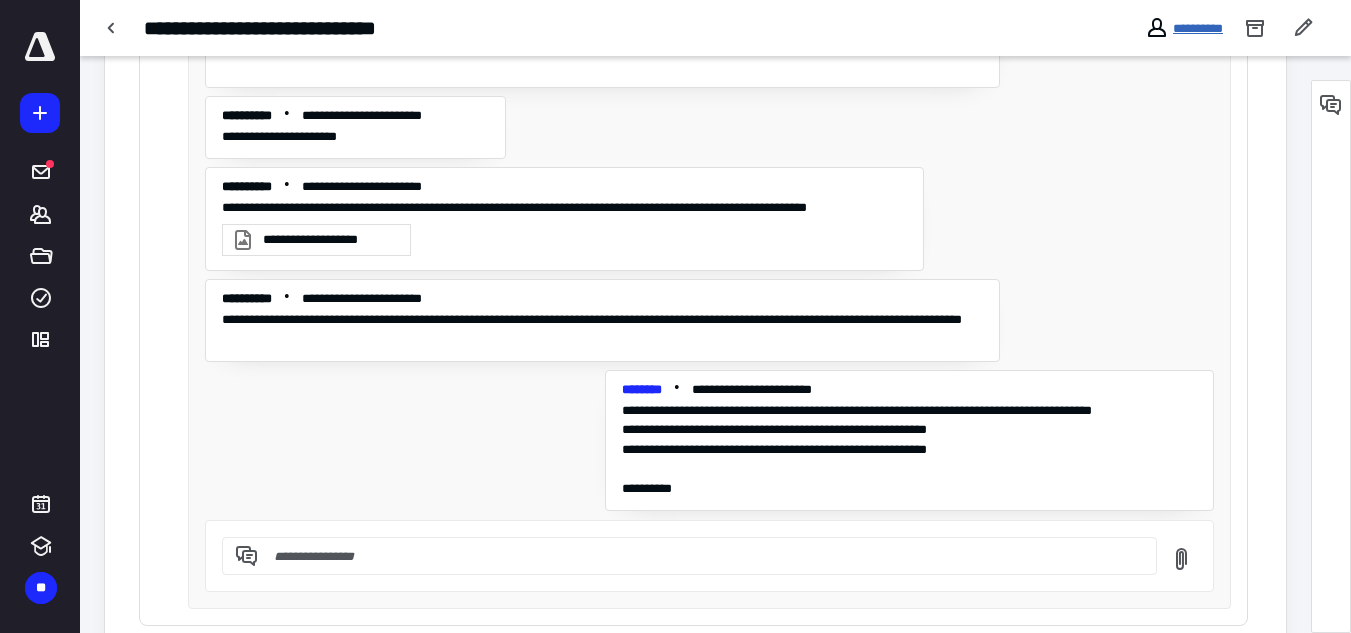 click on "**********" at bounding box center [1184, 28] 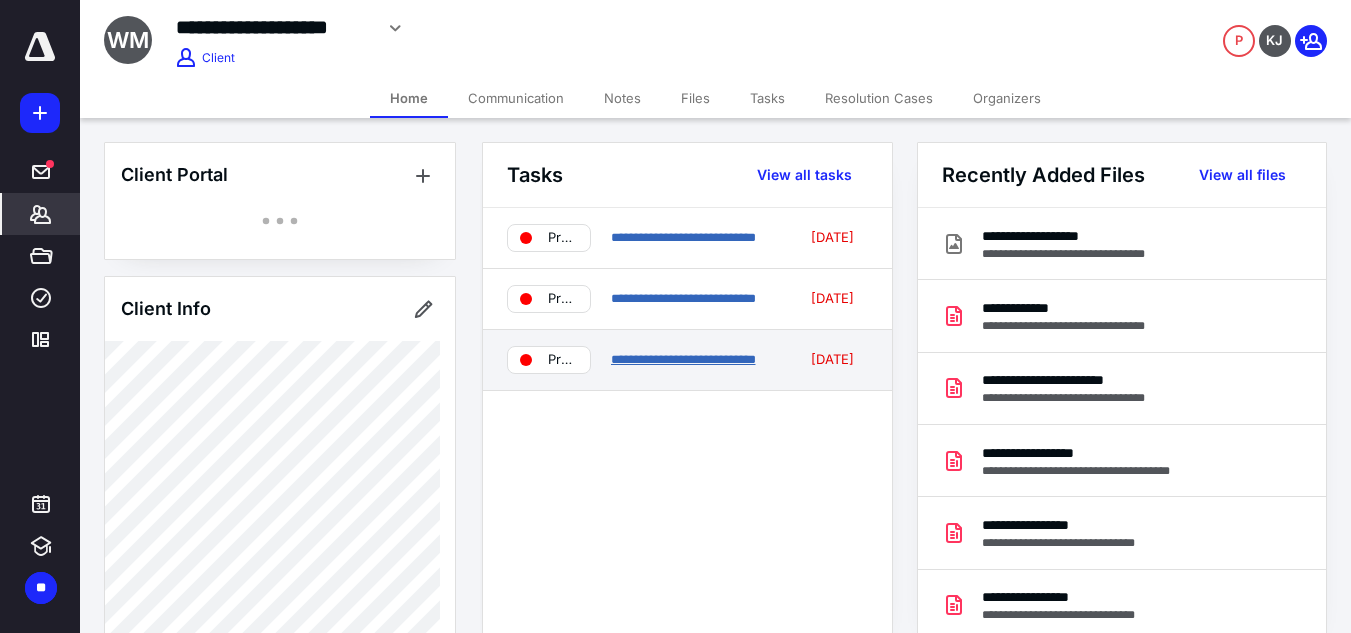click on "**********" at bounding box center (683, 359) 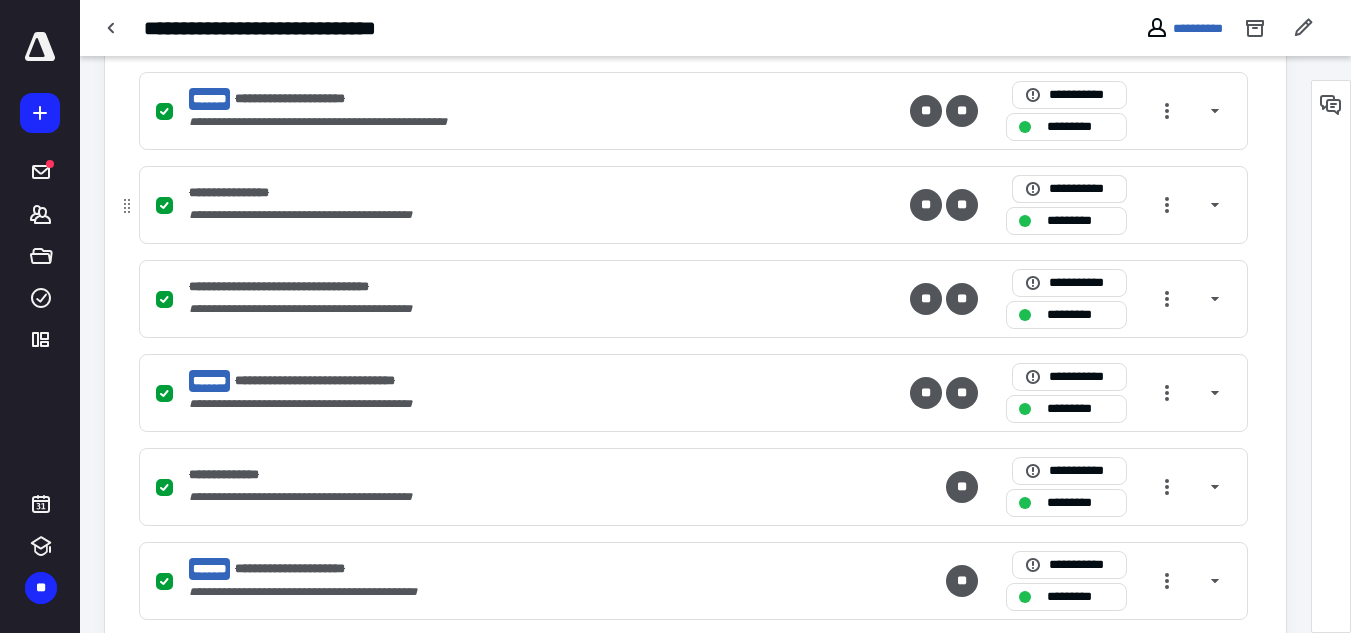 scroll, scrollTop: 1000, scrollLeft: 0, axis: vertical 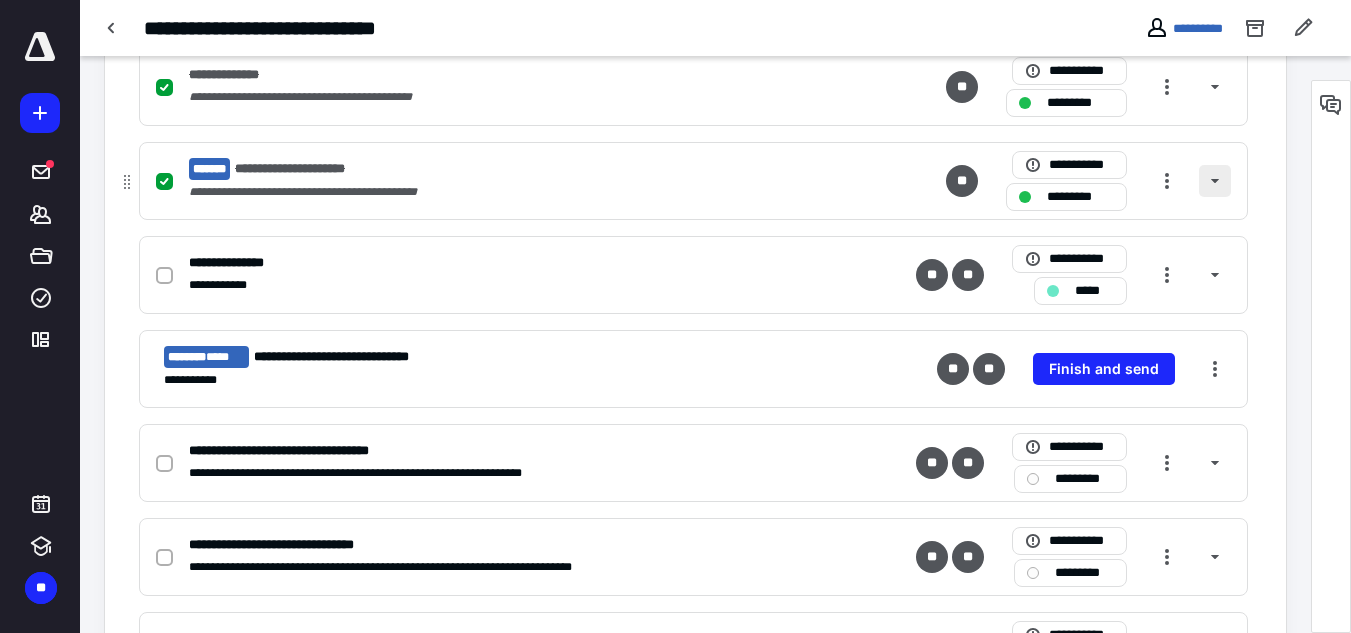 click at bounding box center (1215, 181) 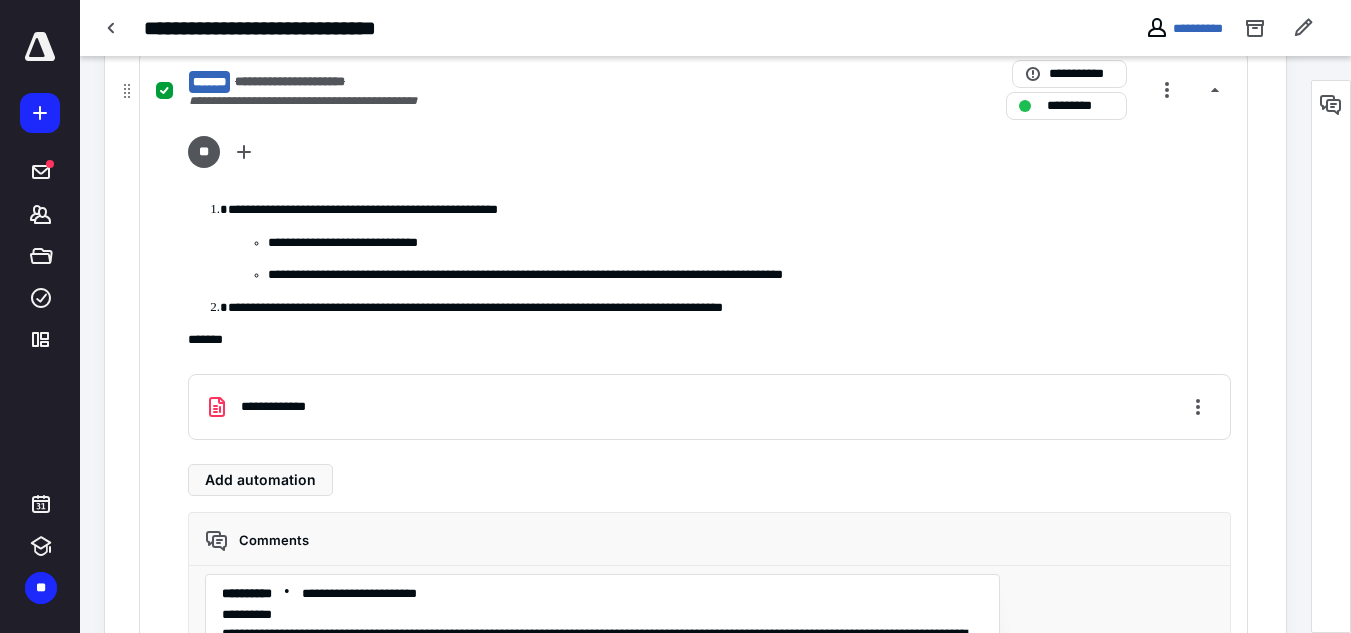 scroll, scrollTop: 1283, scrollLeft: 0, axis: vertical 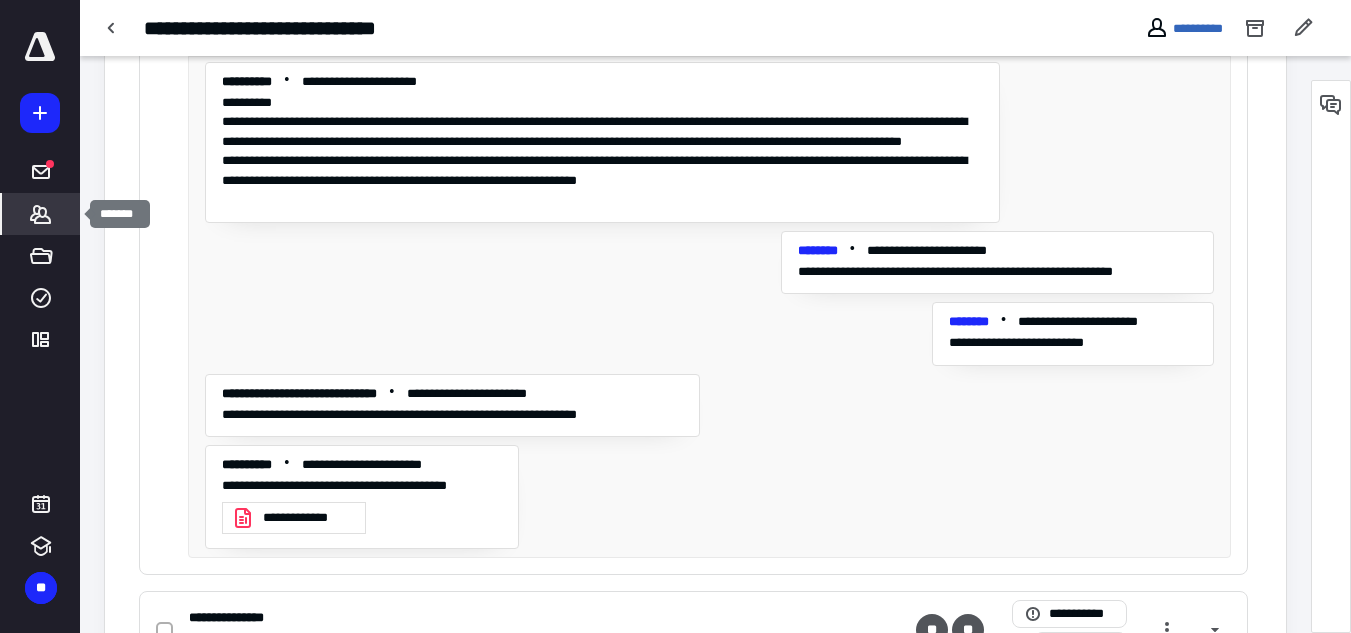 click 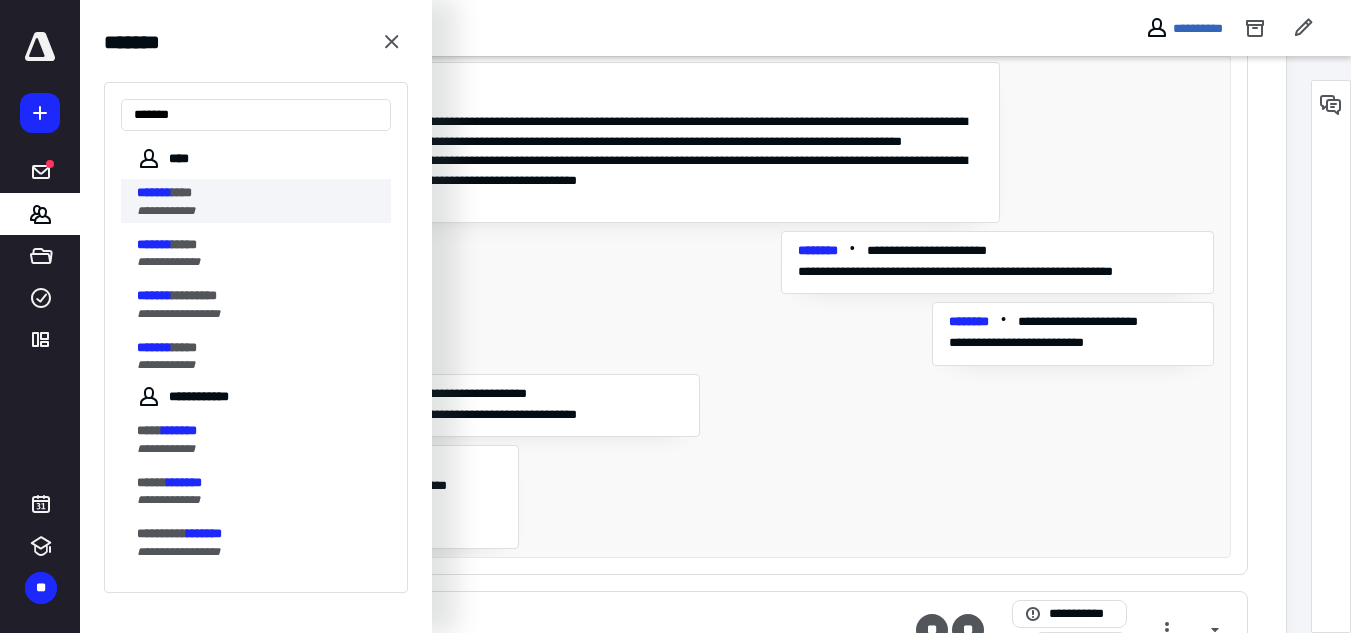 type on "*******" 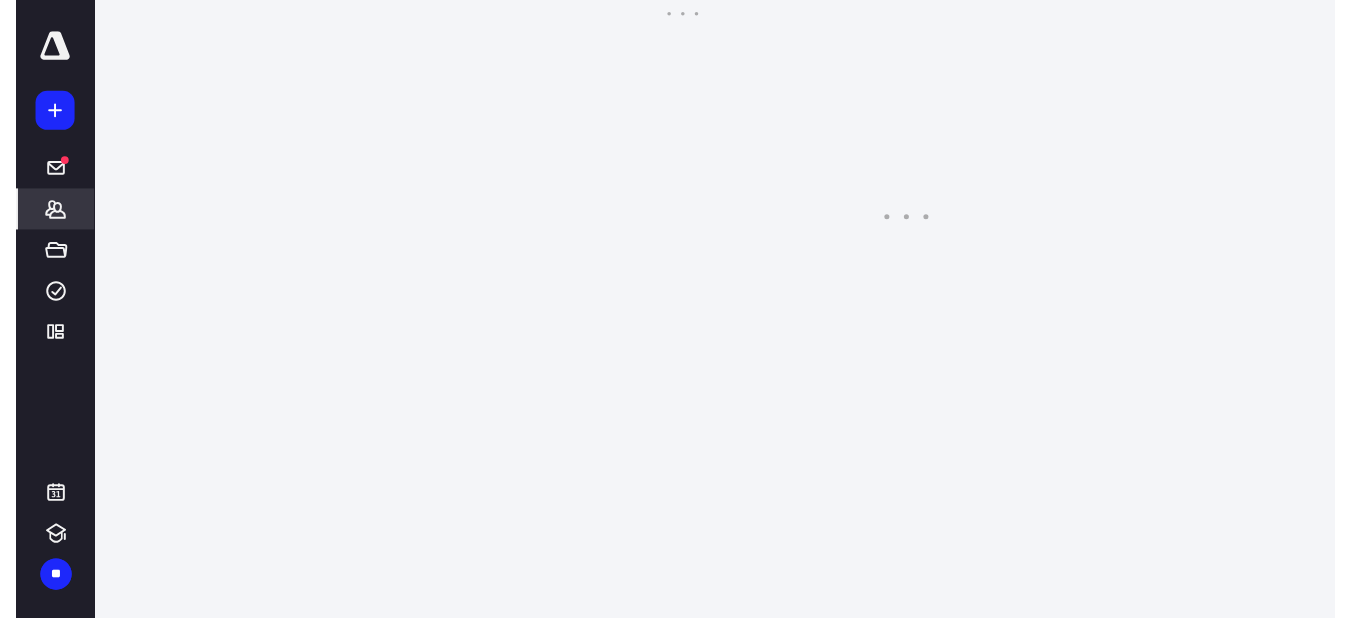 scroll, scrollTop: 0, scrollLeft: 0, axis: both 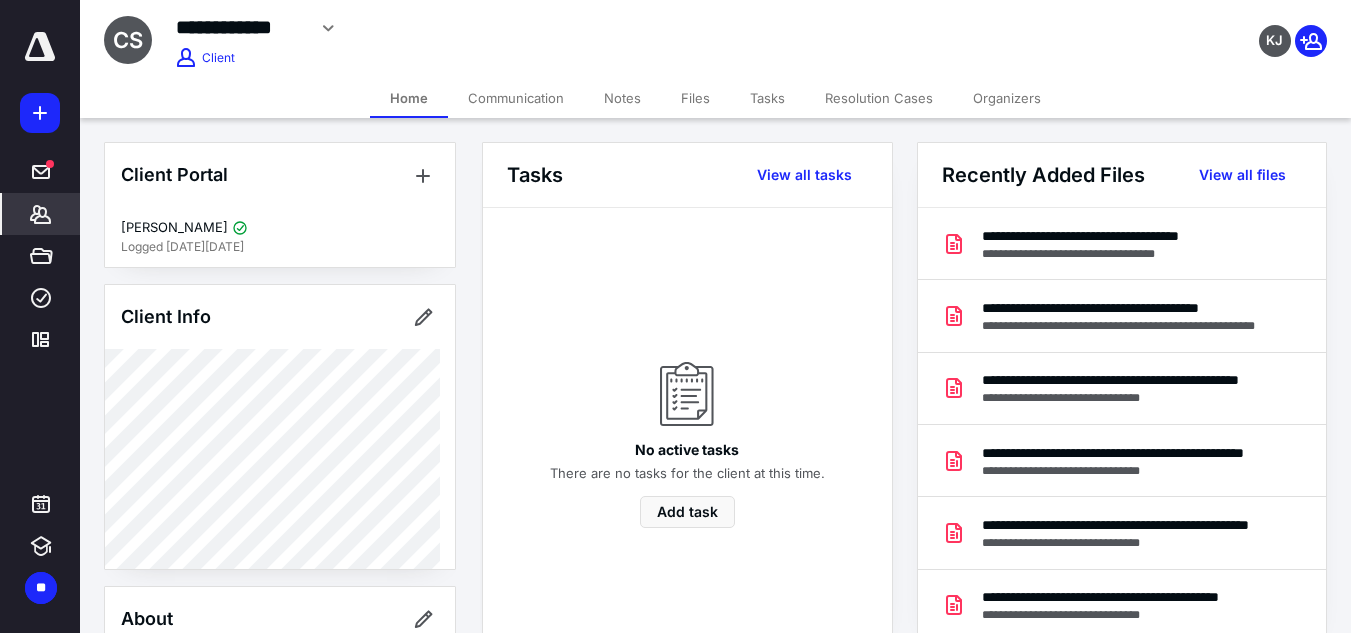 click on "Tasks" at bounding box center [767, 98] 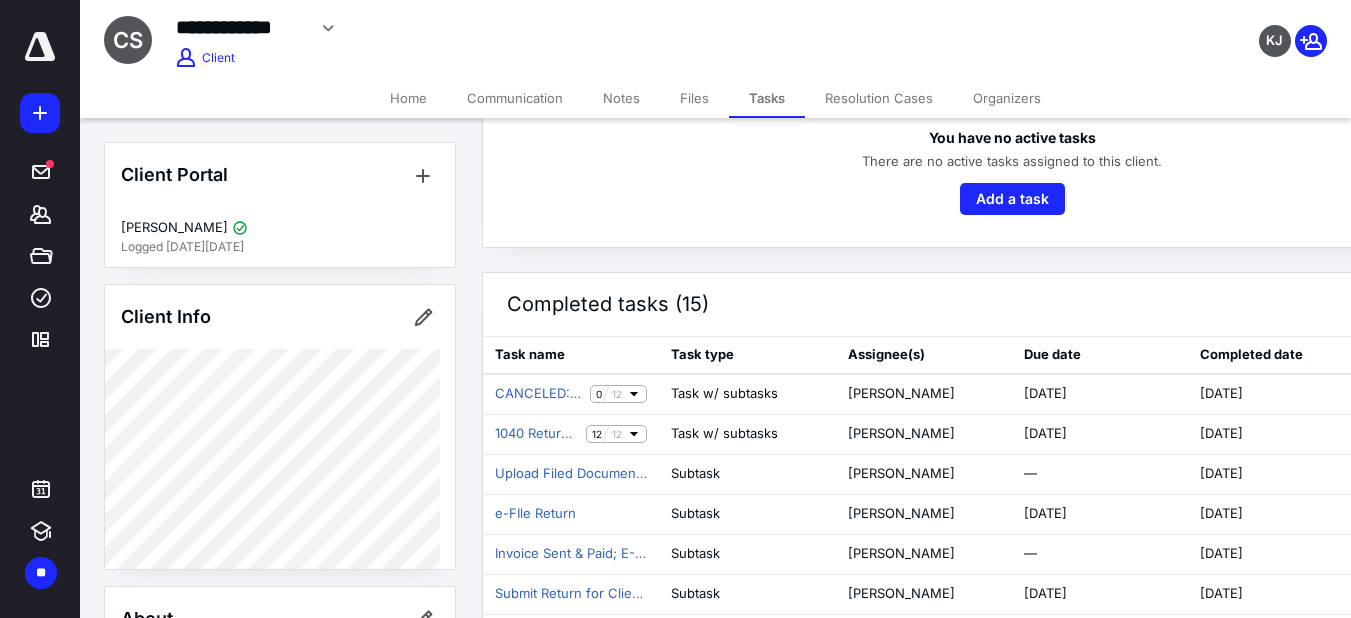 scroll, scrollTop: 200, scrollLeft: 0, axis: vertical 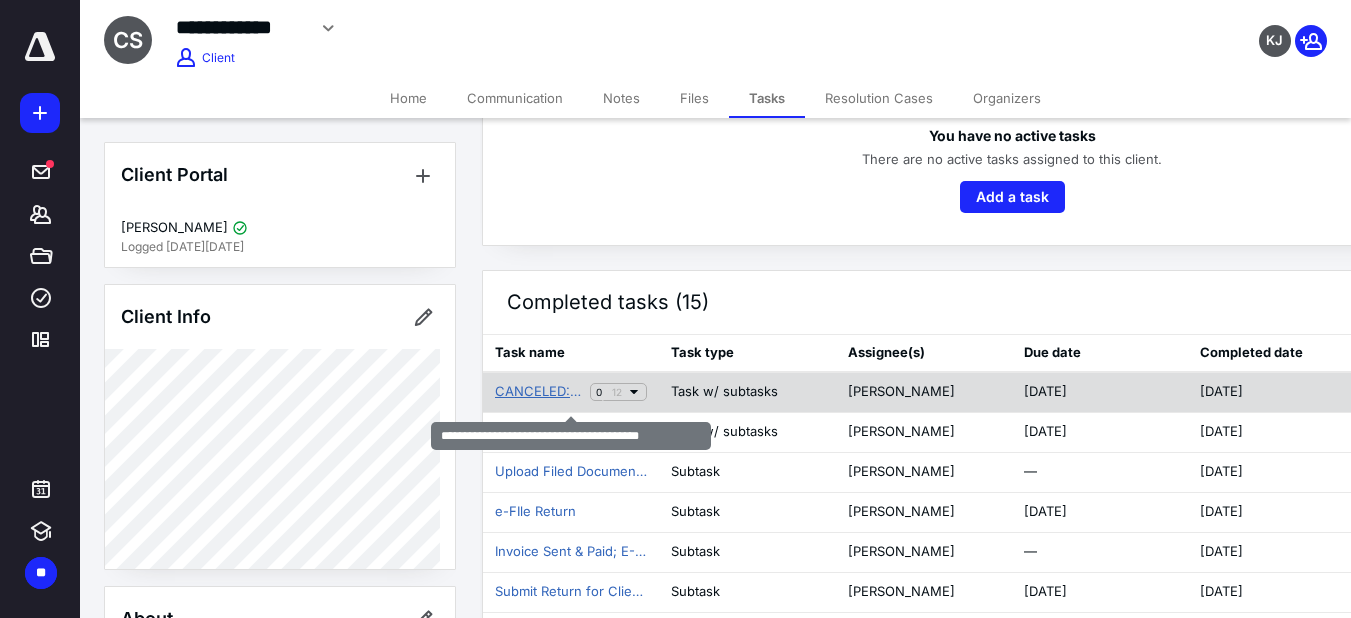 click on "CANCELED: 1040 Return (2023) [PERSON_NAME]" at bounding box center [538, 392] 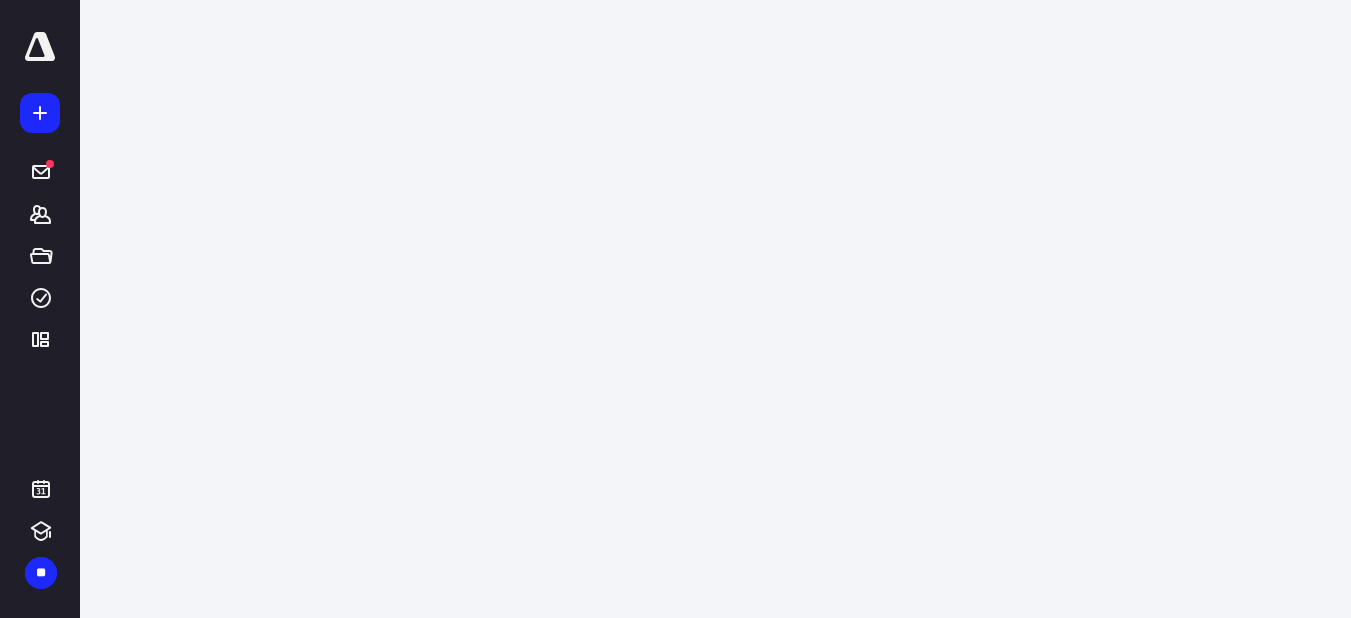scroll, scrollTop: 0, scrollLeft: 0, axis: both 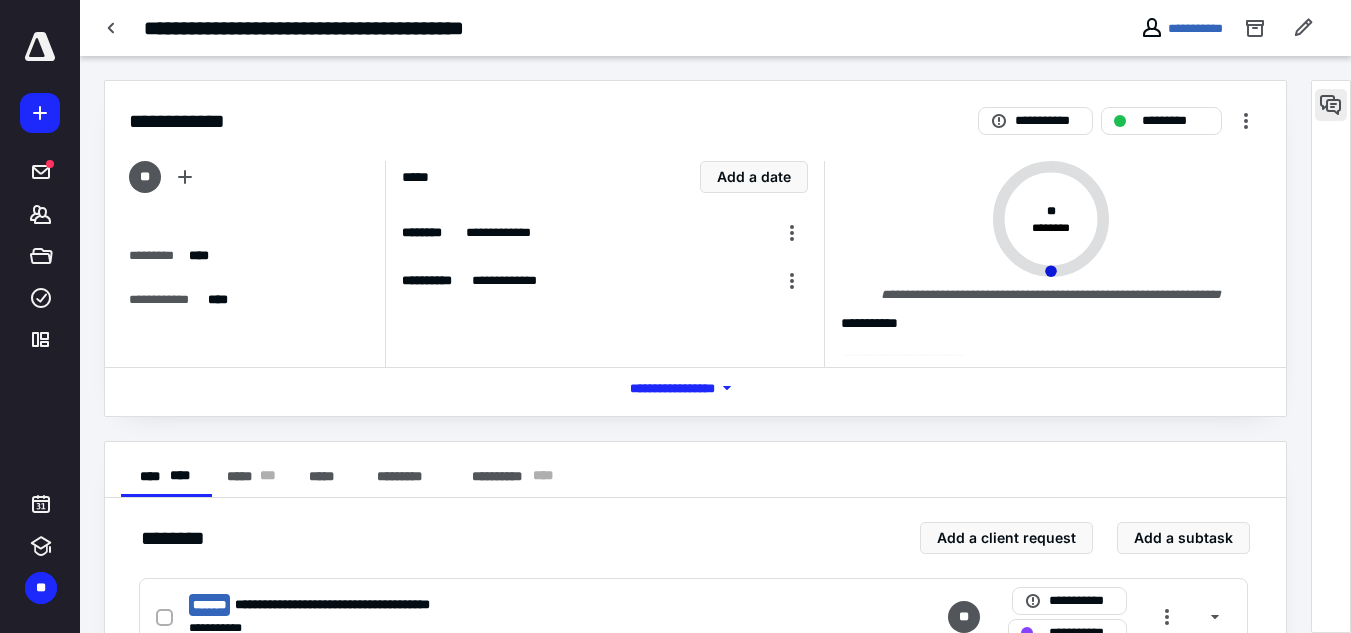 click at bounding box center [1331, 105] 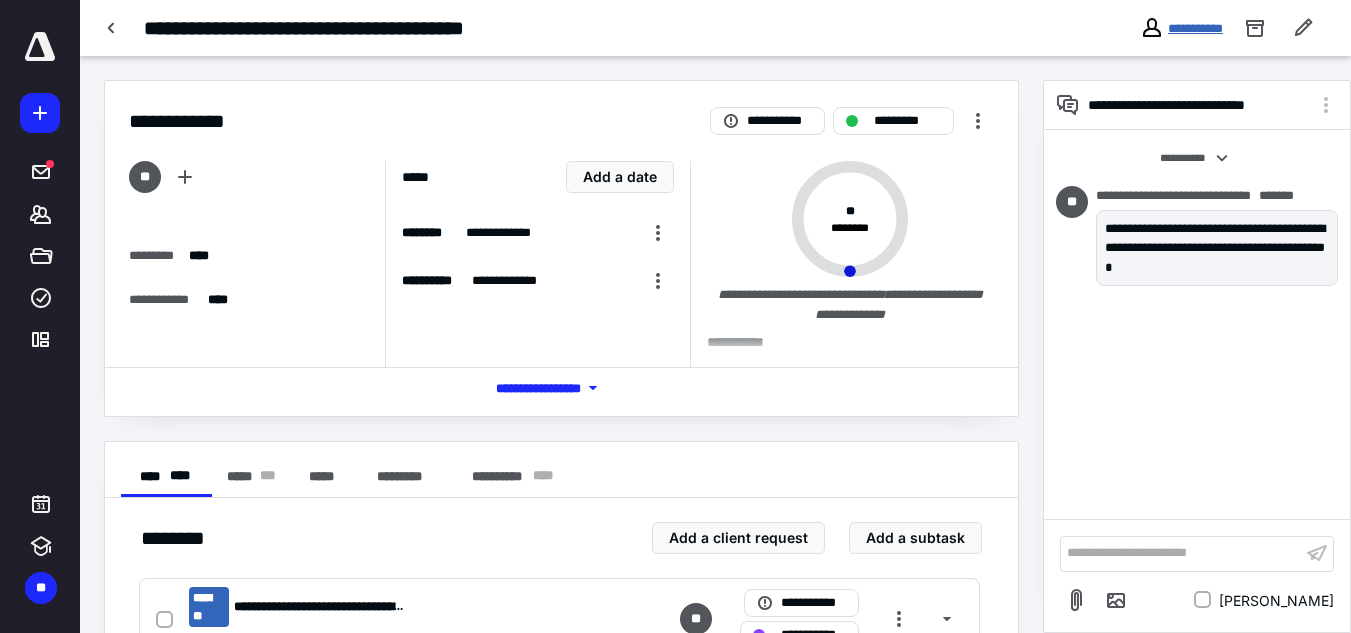 click on "**********" at bounding box center (1195, 28) 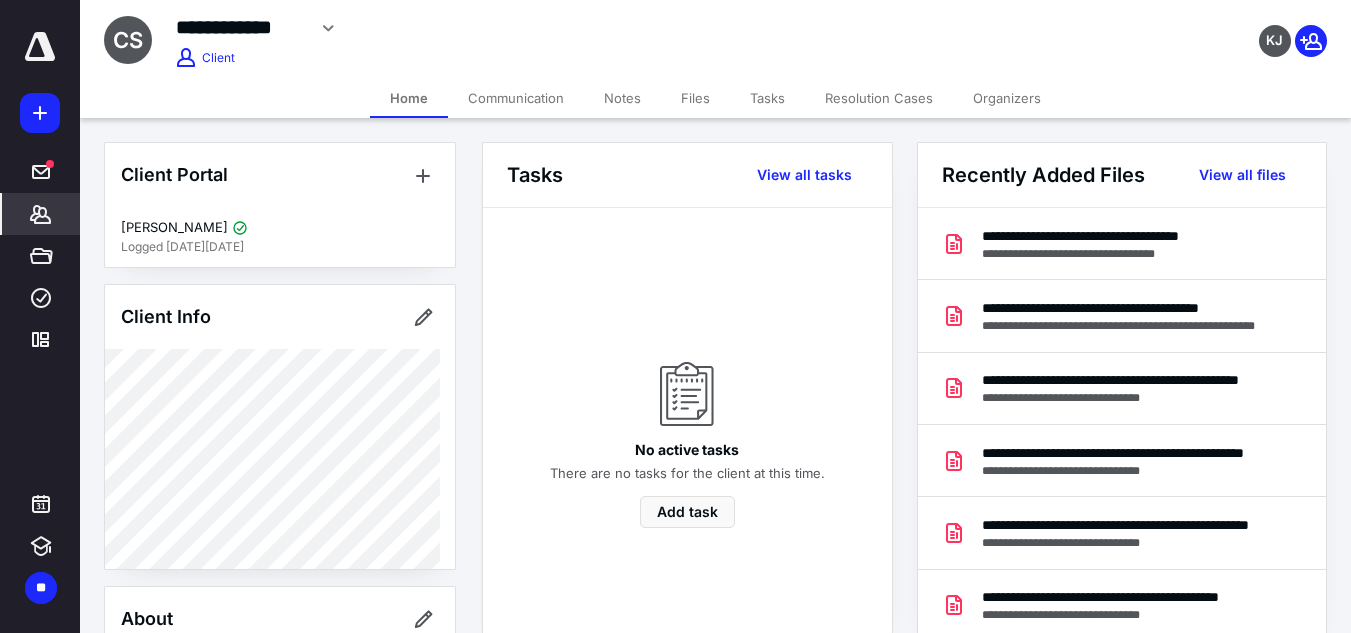 click on "Tasks" at bounding box center [767, 98] 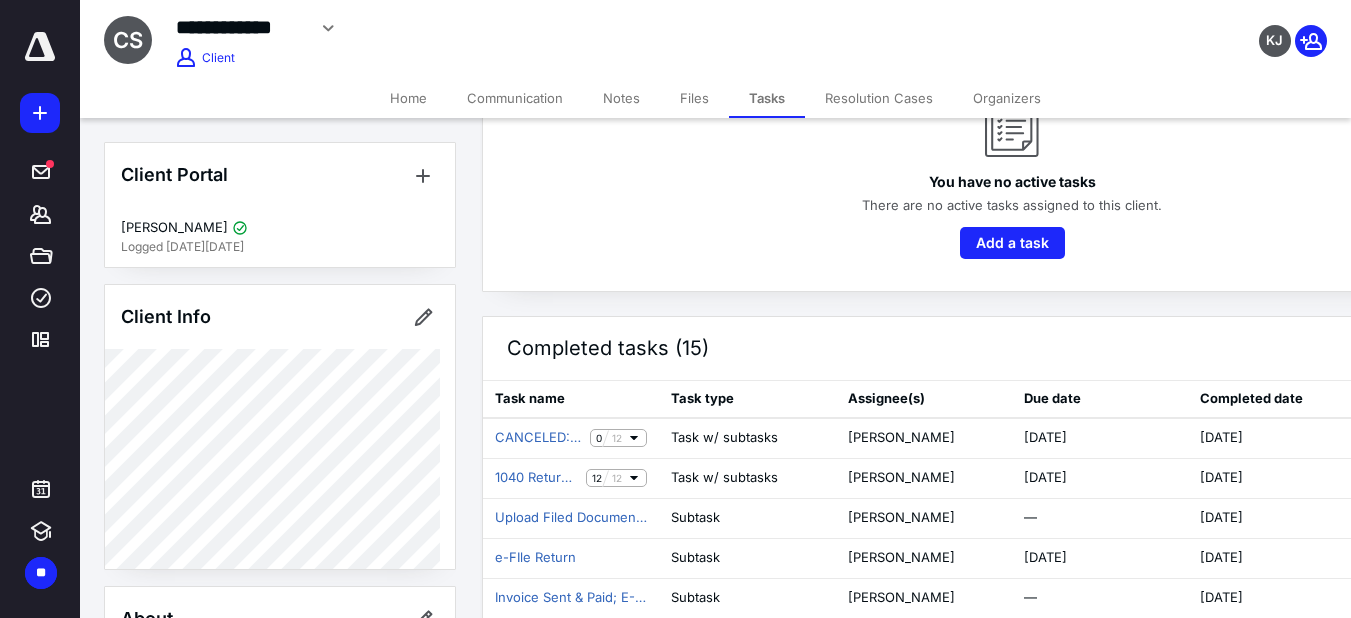 scroll, scrollTop: 200, scrollLeft: 0, axis: vertical 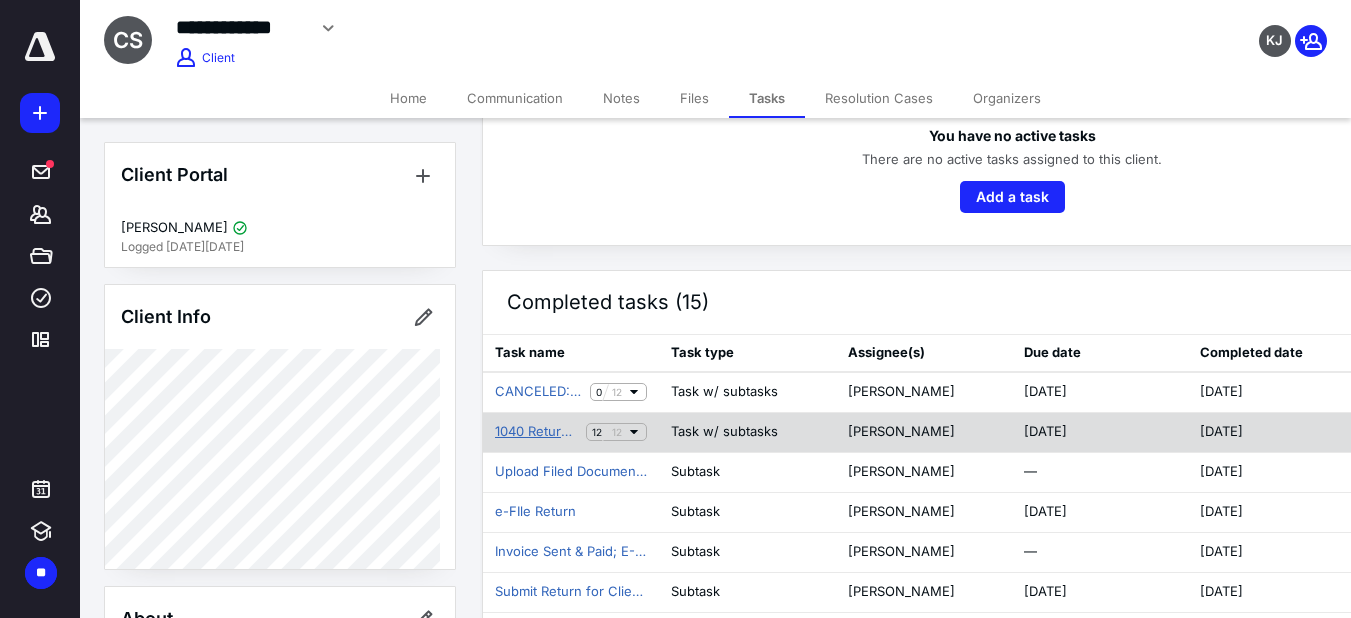 click on "1040 Return (2024) [PERSON_NAME]" at bounding box center (536, 432) 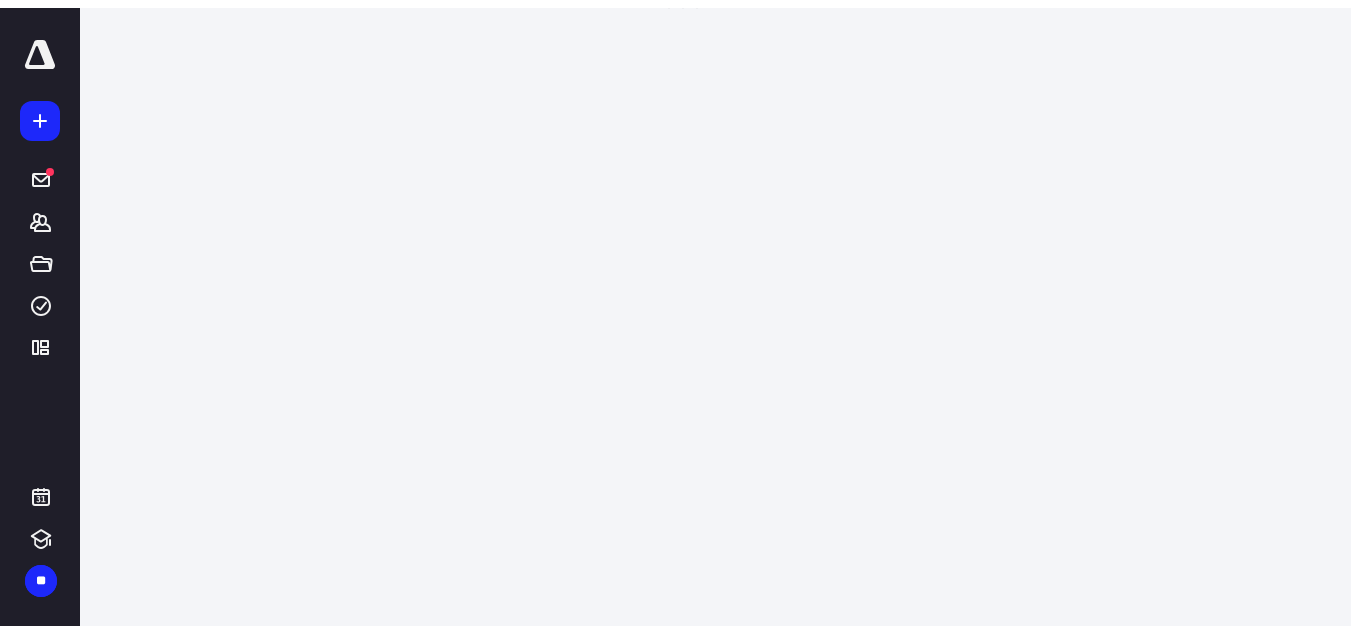 scroll, scrollTop: 0, scrollLeft: 0, axis: both 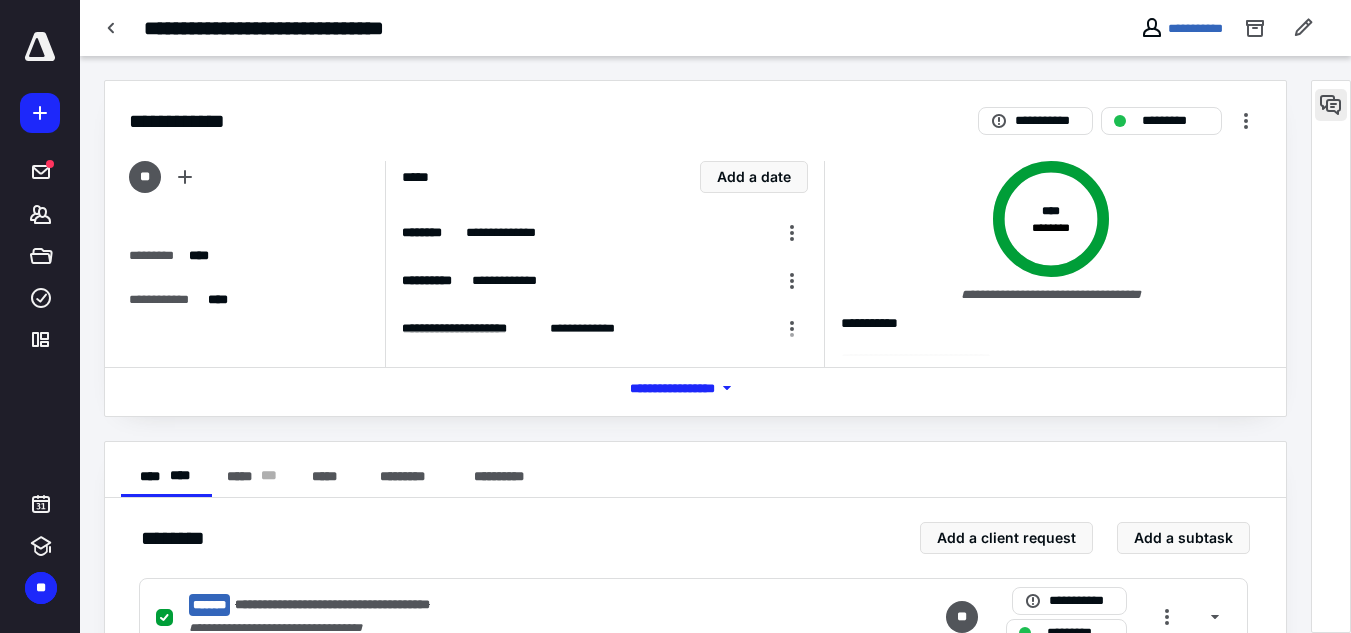 click at bounding box center [1331, 105] 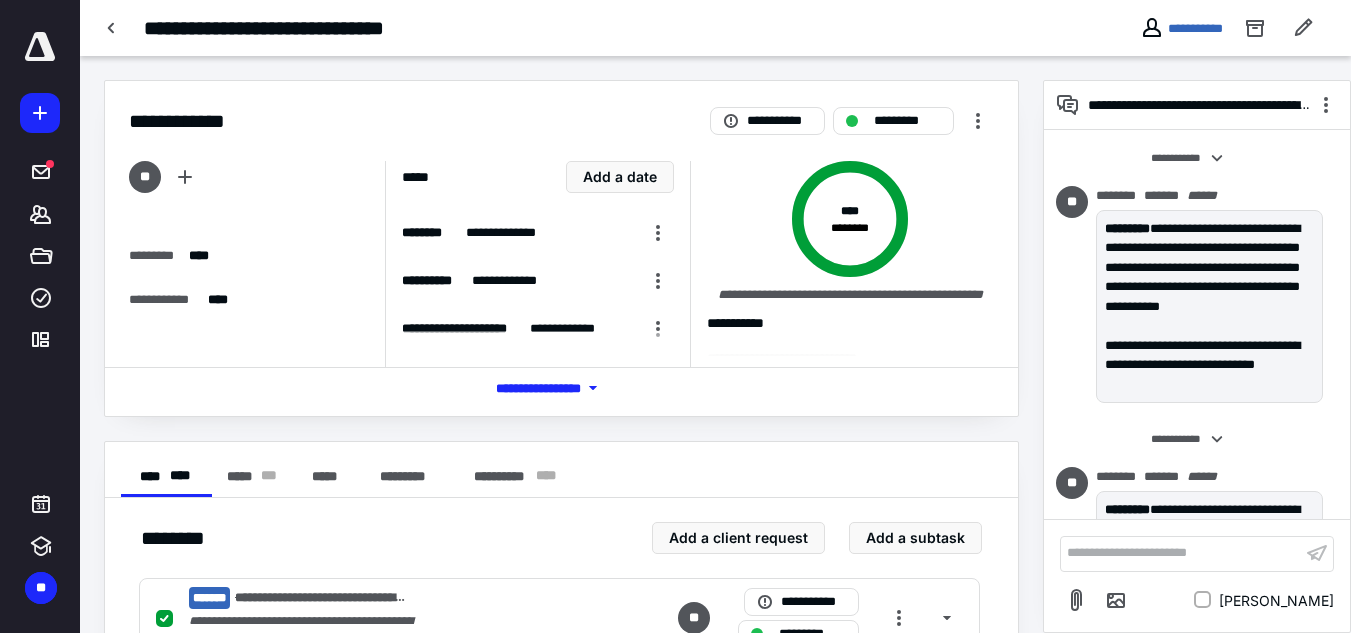 scroll, scrollTop: 609, scrollLeft: 0, axis: vertical 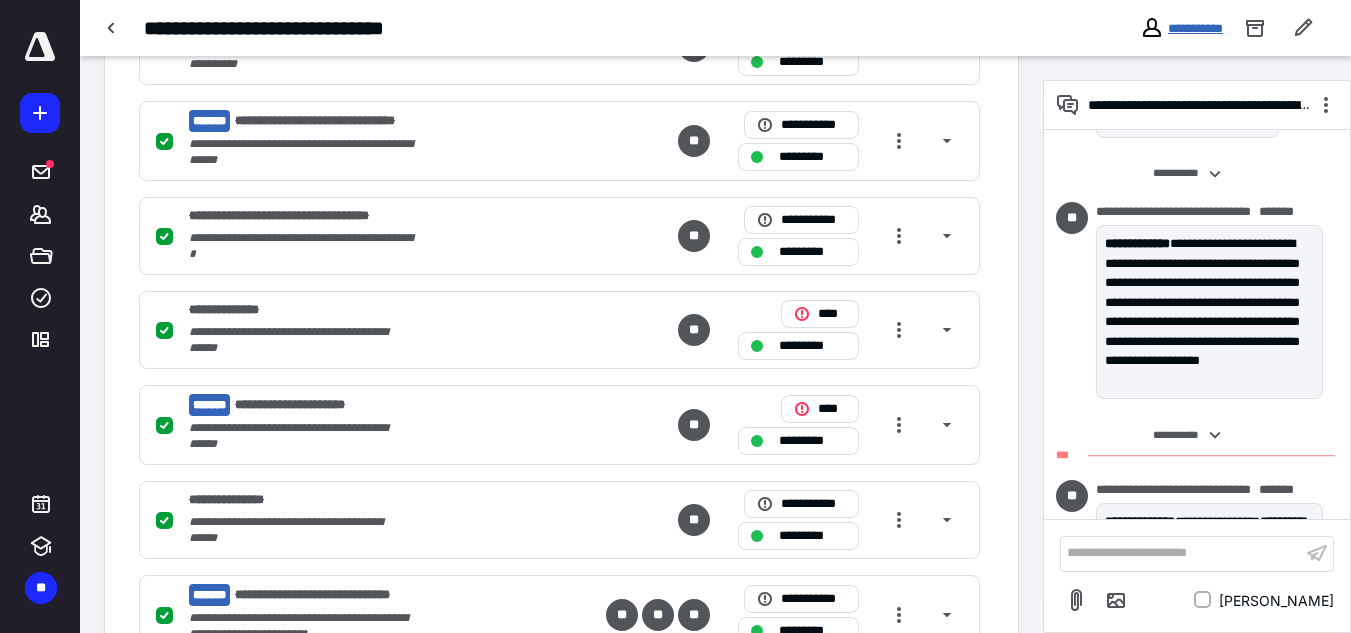 click on "**********" at bounding box center (1195, 28) 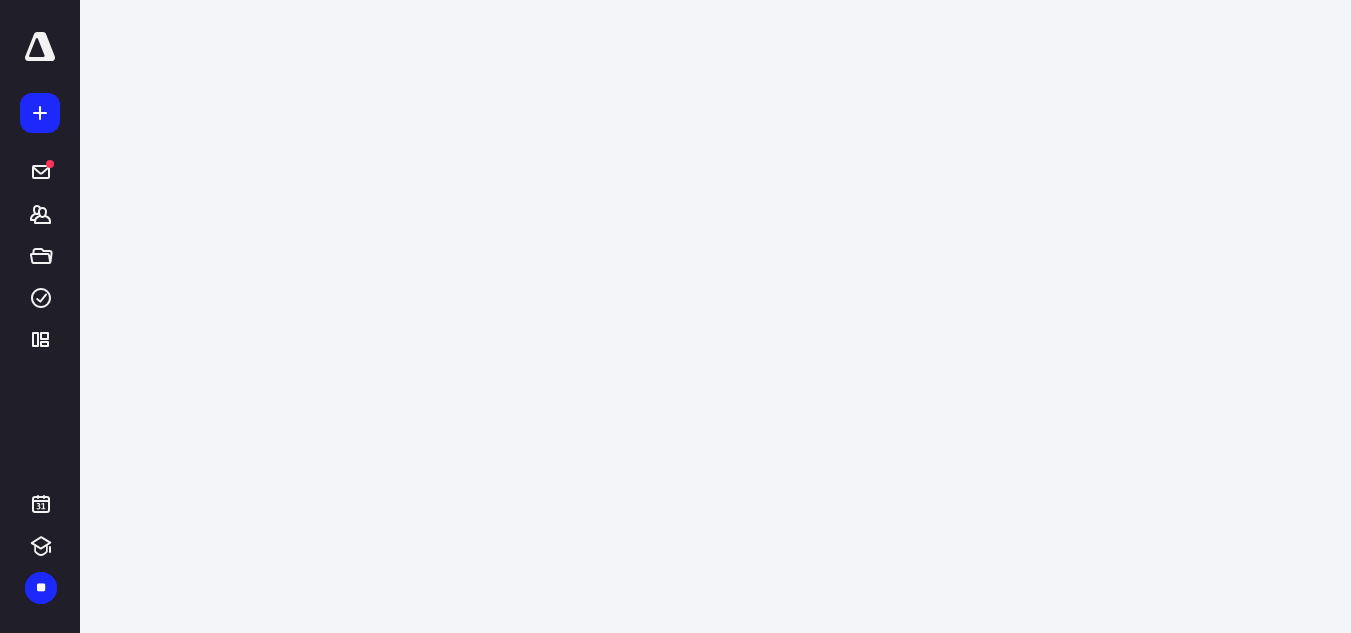 scroll, scrollTop: 0, scrollLeft: 0, axis: both 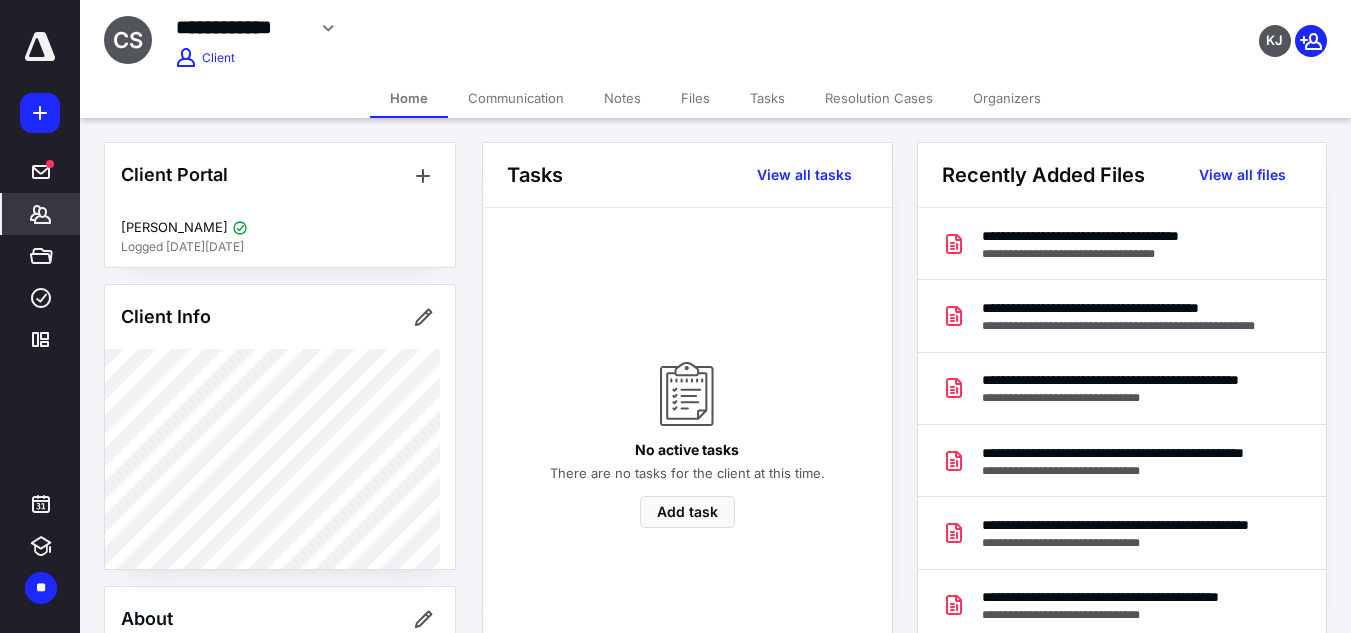 click on "Tasks" at bounding box center (767, 98) 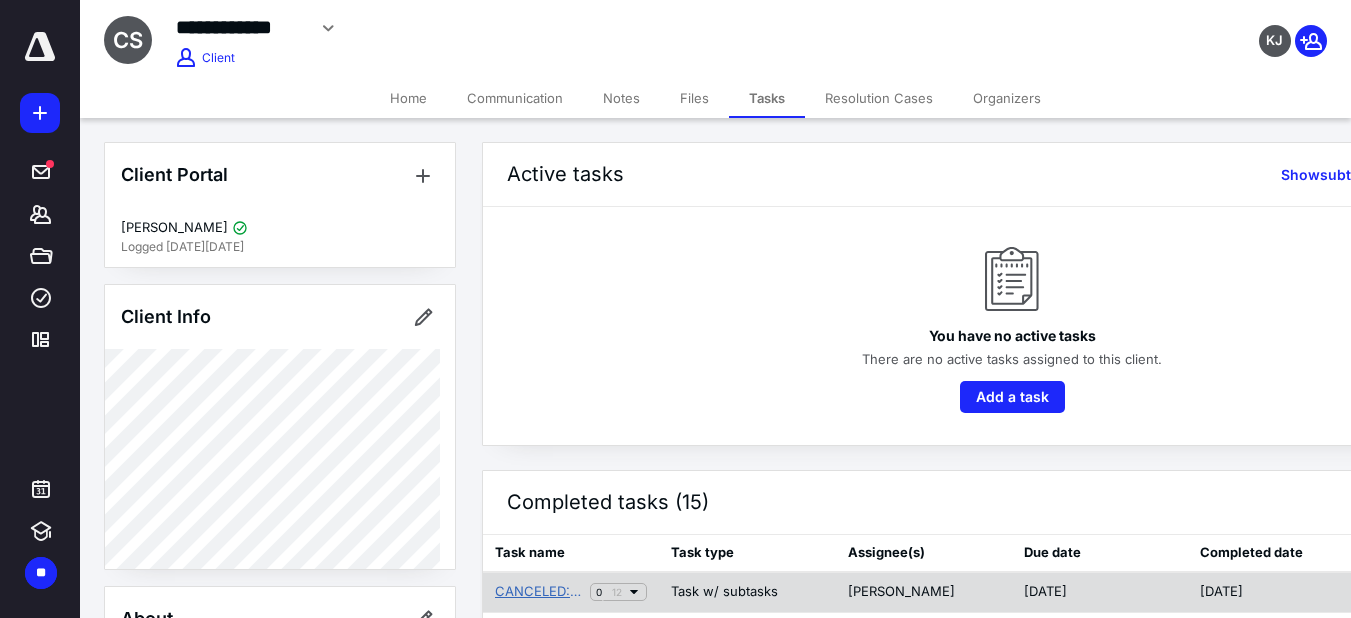 click on "CANCELED: 1040 Return (2023) [PERSON_NAME]" at bounding box center [538, 592] 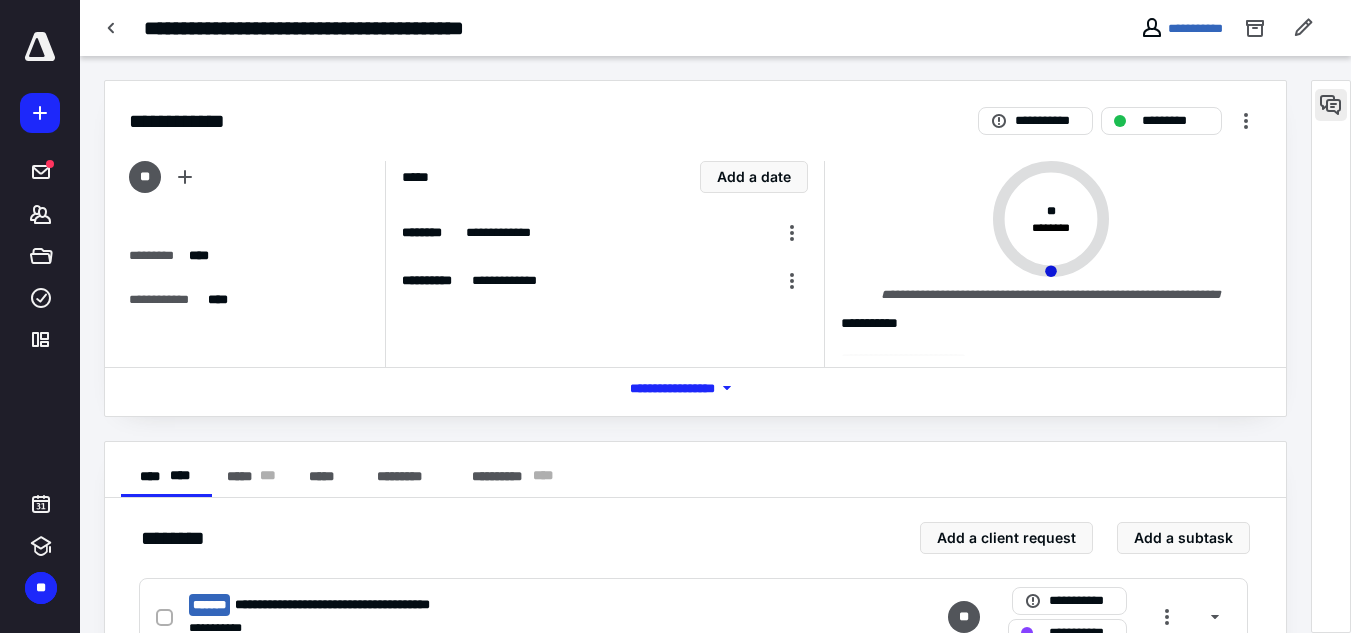 click at bounding box center (1331, 105) 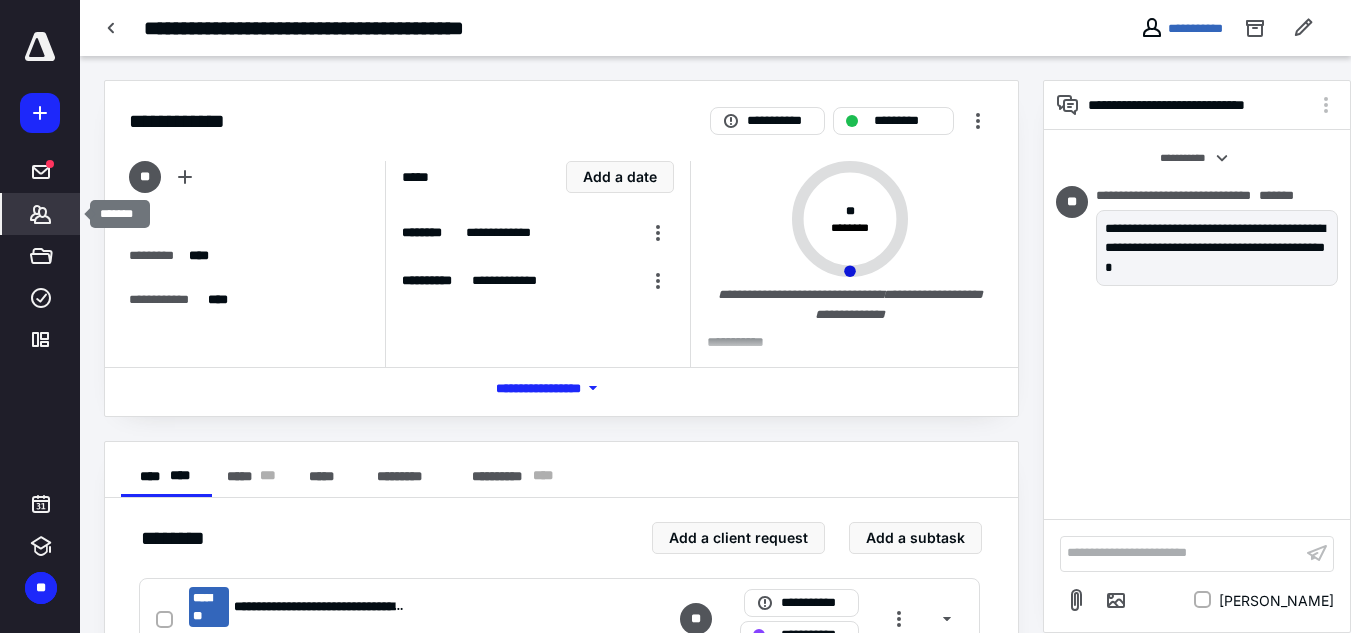 click 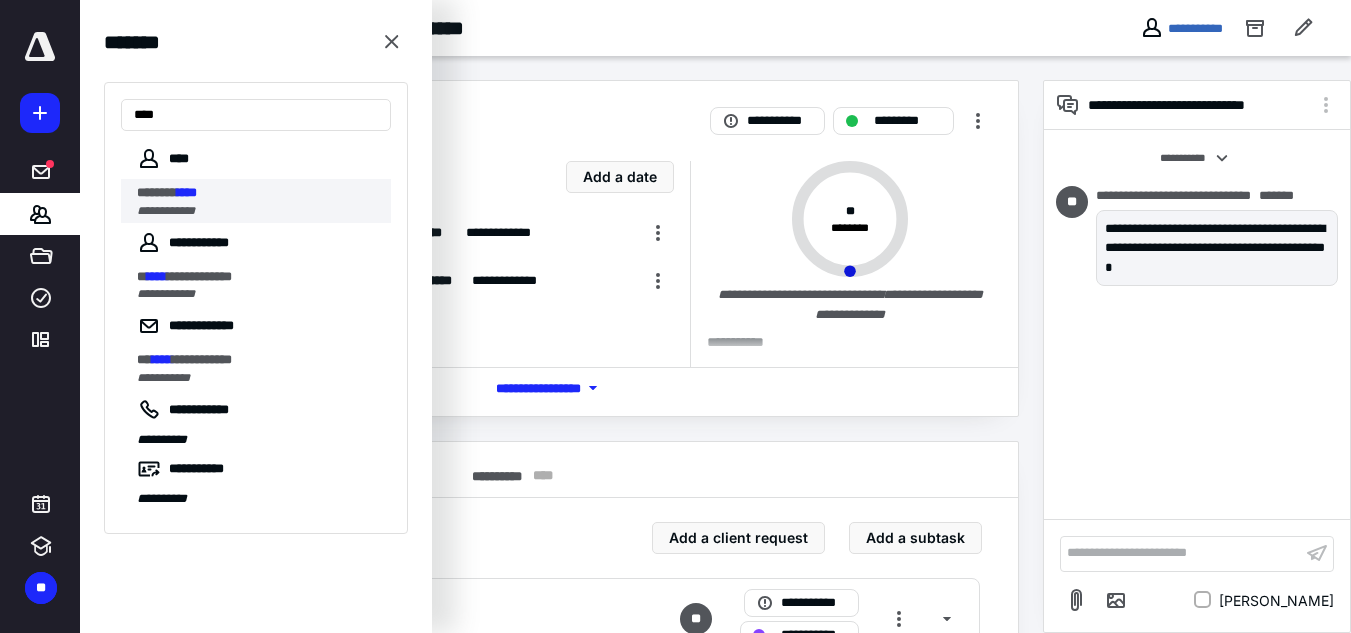 type on "****" 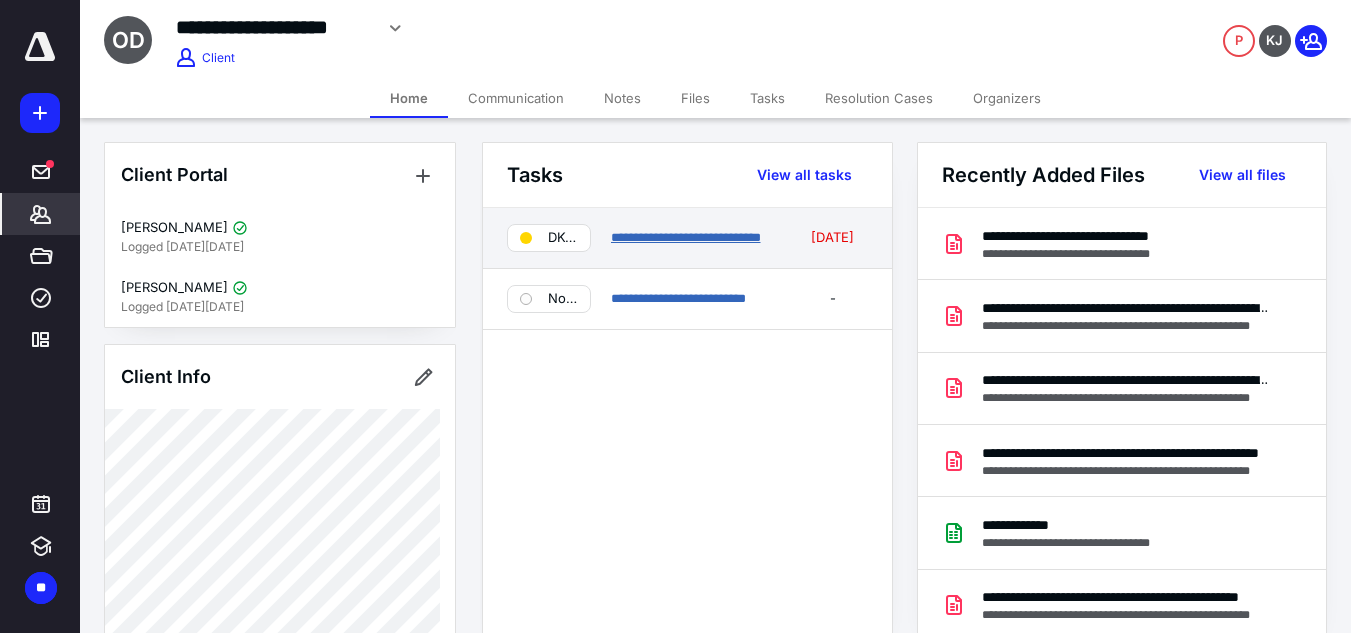 click on "**********" at bounding box center (686, 237) 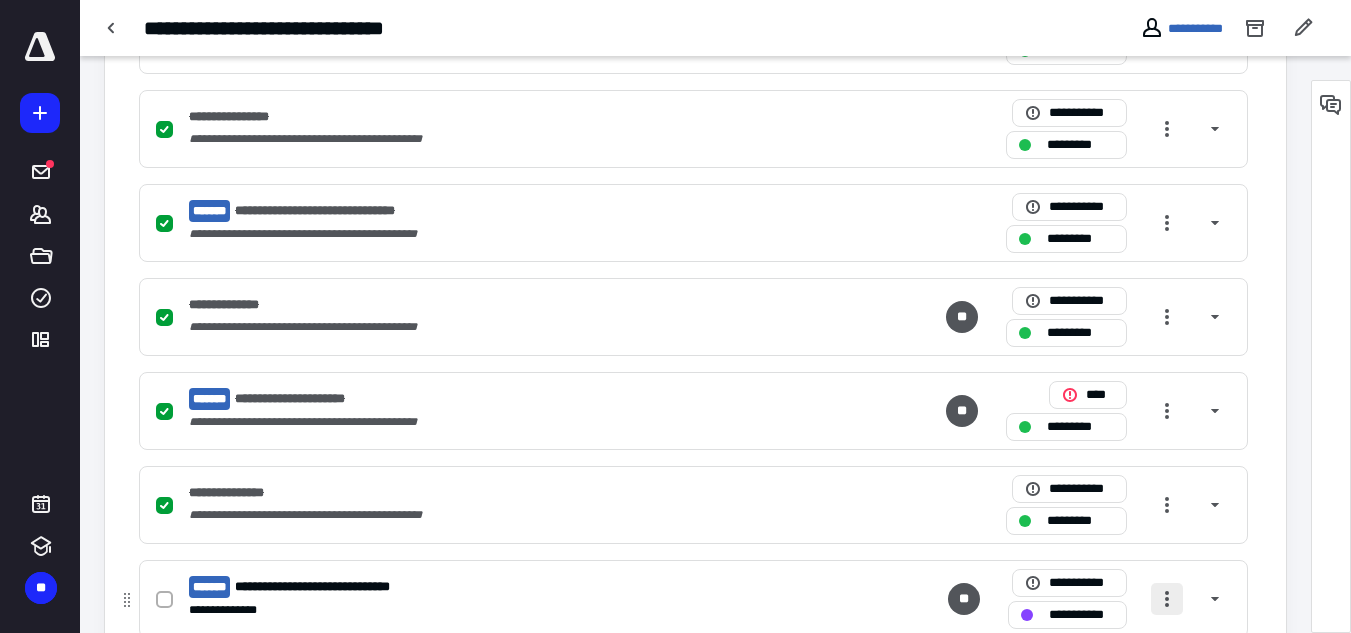 scroll, scrollTop: 1000, scrollLeft: 0, axis: vertical 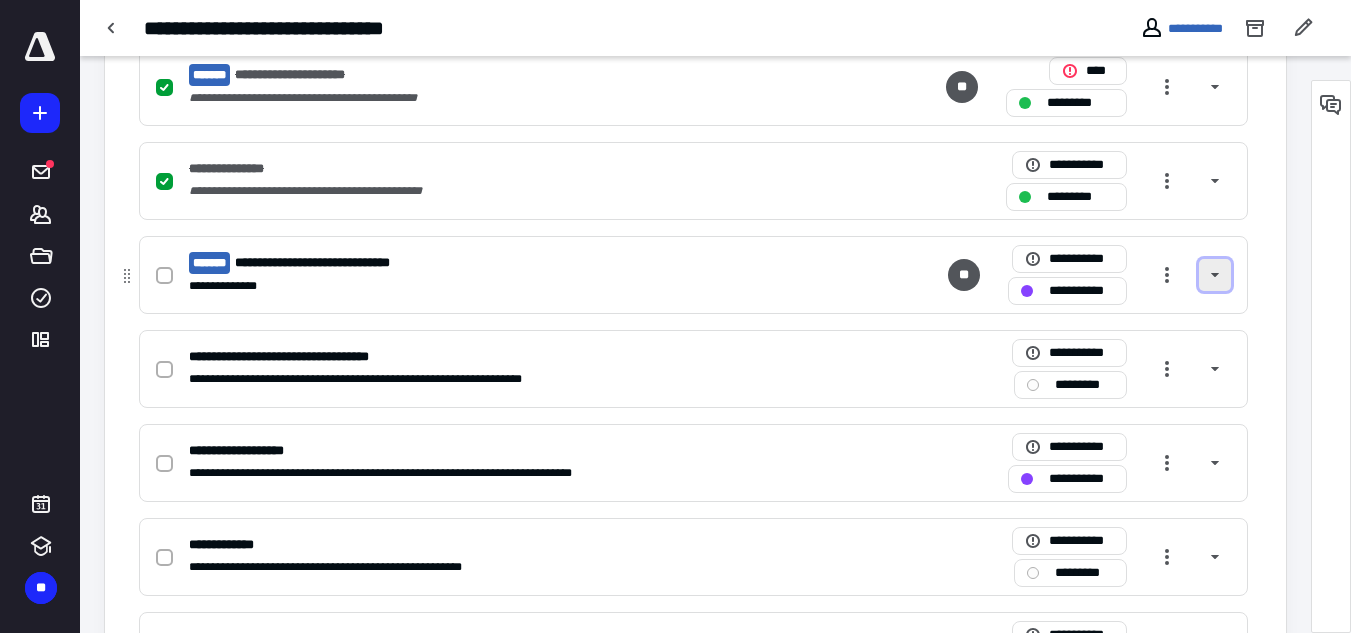 click at bounding box center [1215, 275] 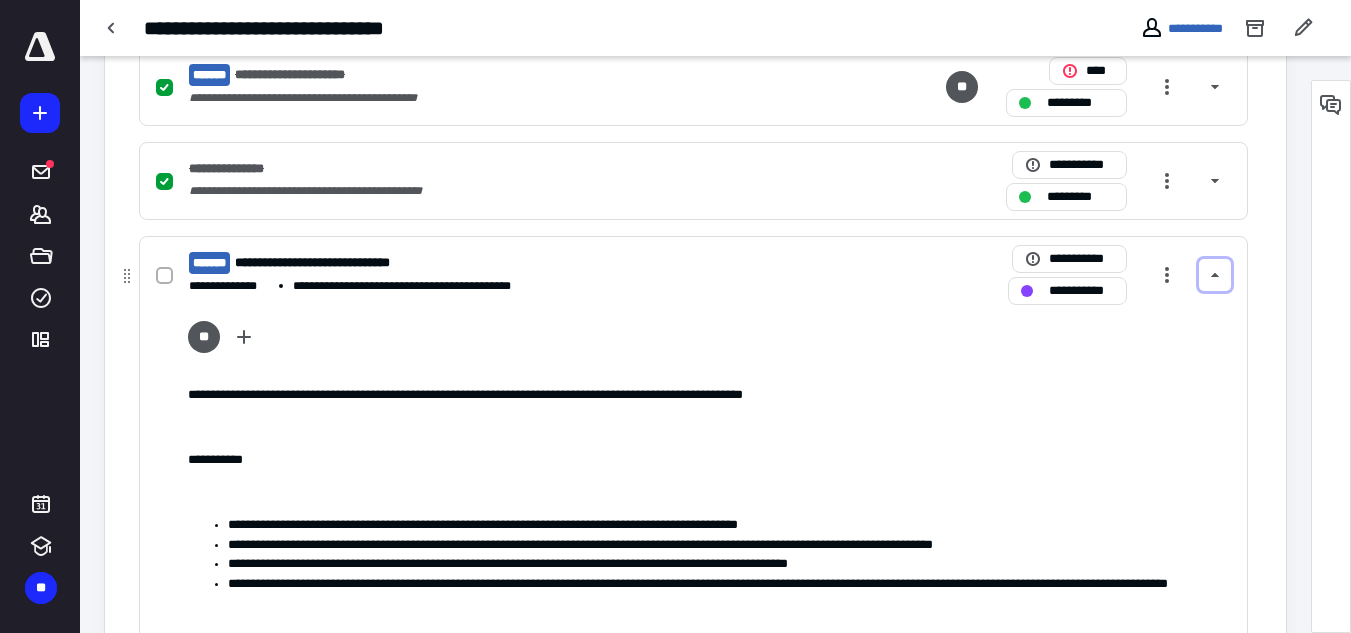scroll, scrollTop: 3558, scrollLeft: 0, axis: vertical 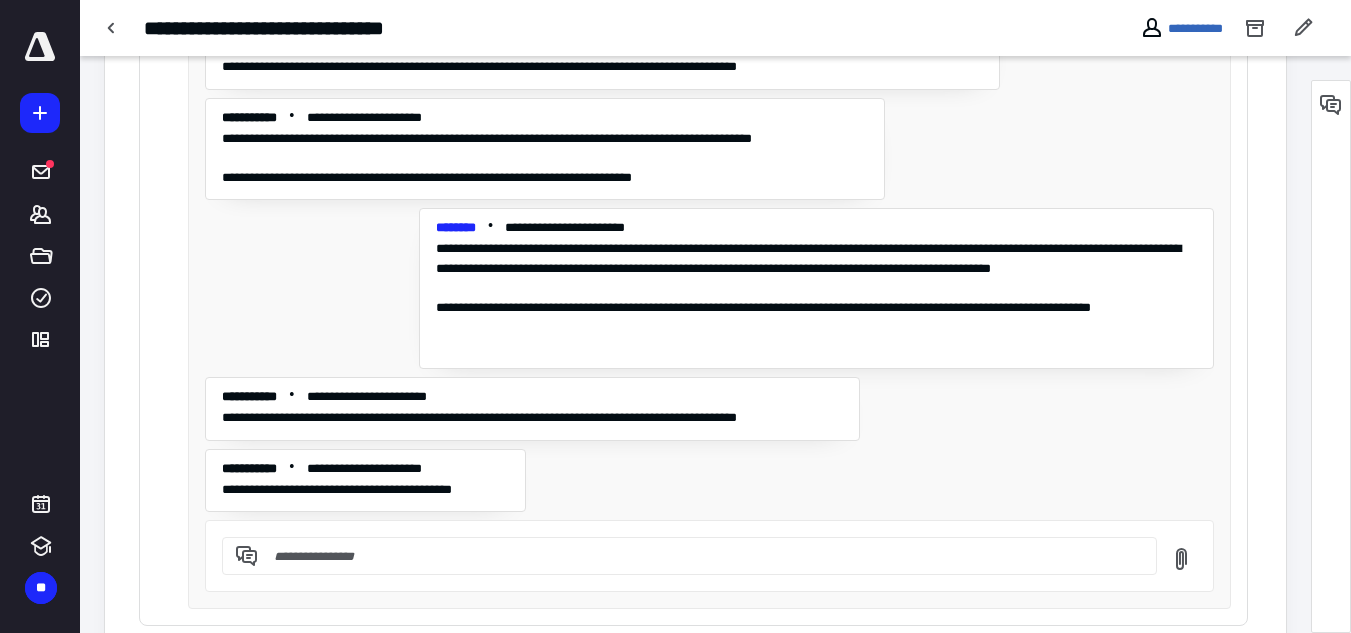 type 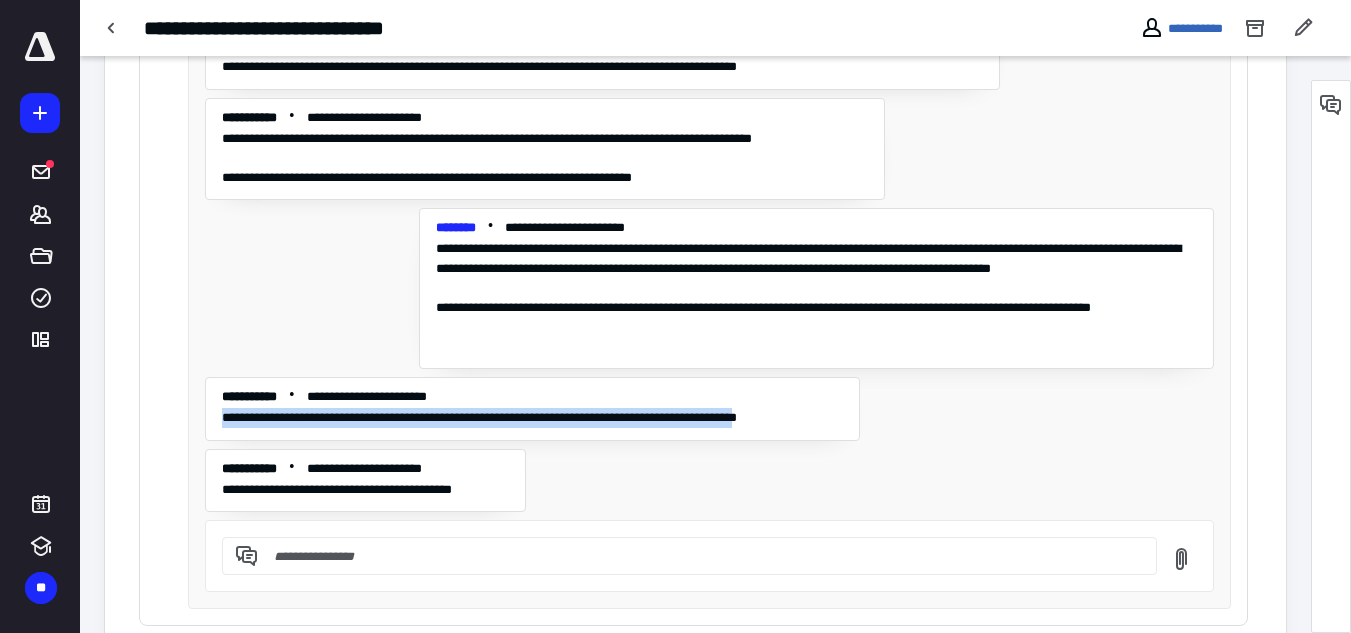 drag, startPoint x: 218, startPoint y: 411, endPoint x: 839, endPoint y: 433, distance: 621.3896 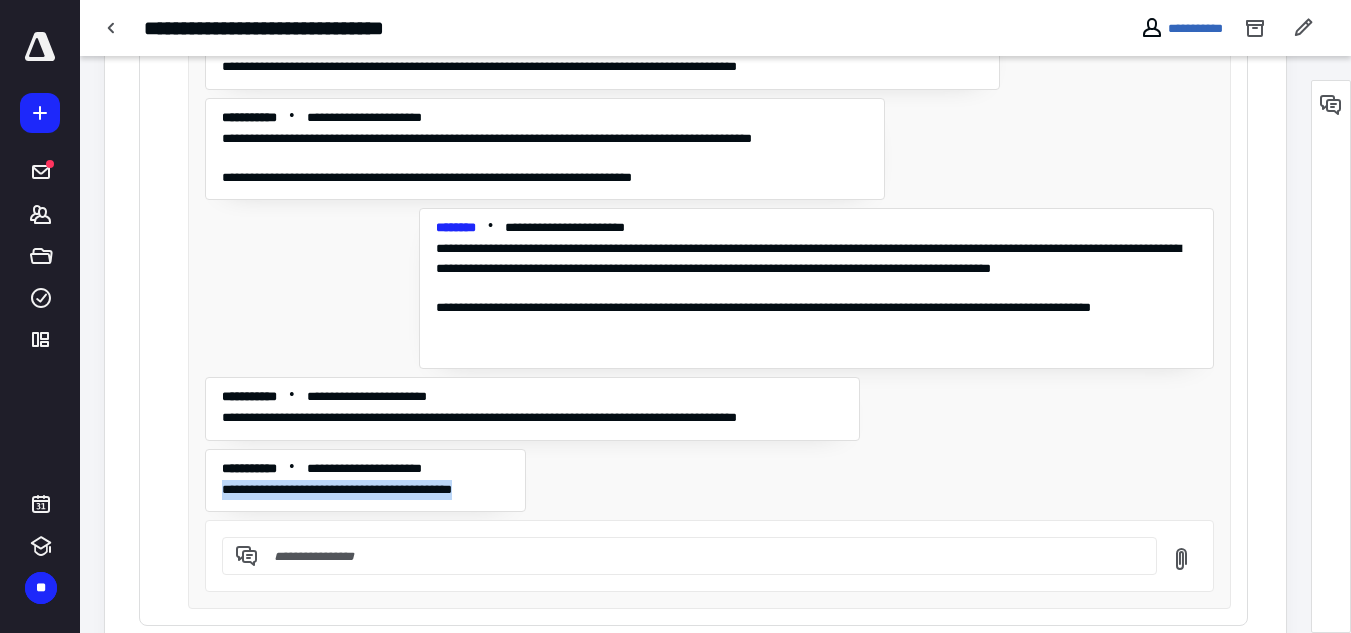 drag, startPoint x: 221, startPoint y: 490, endPoint x: 511, endPoint y: 496, distance: 290.06207 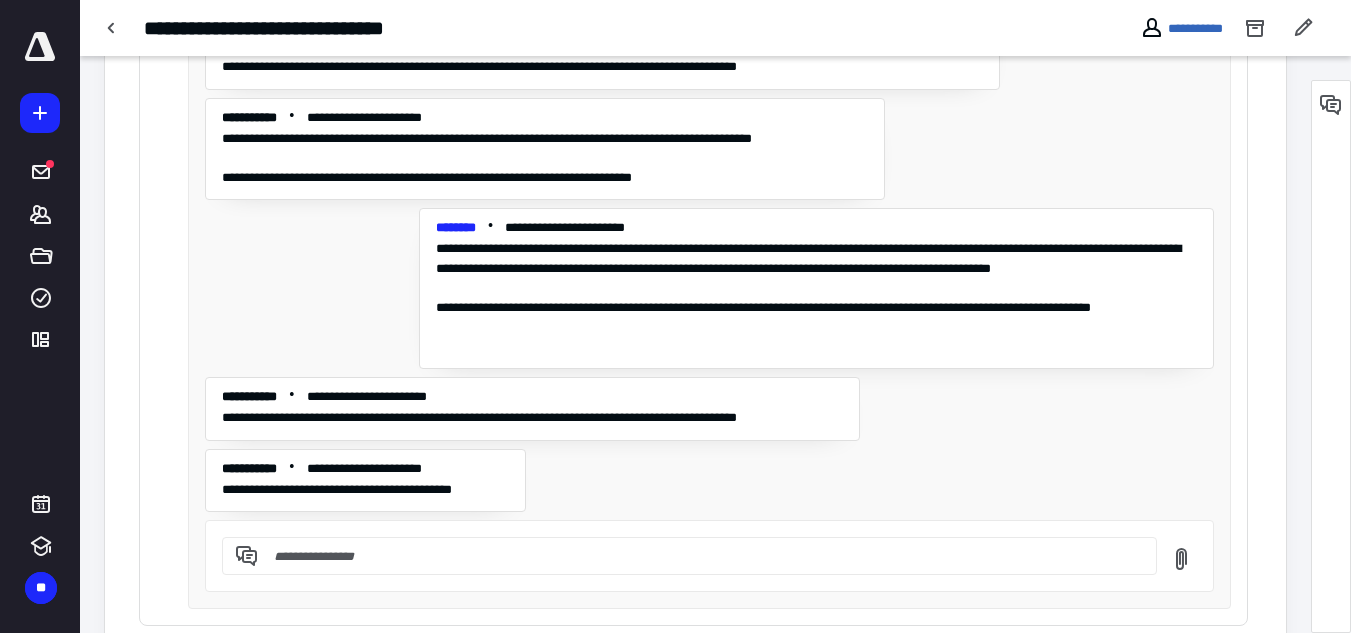 click at bounding box center (701, 556) 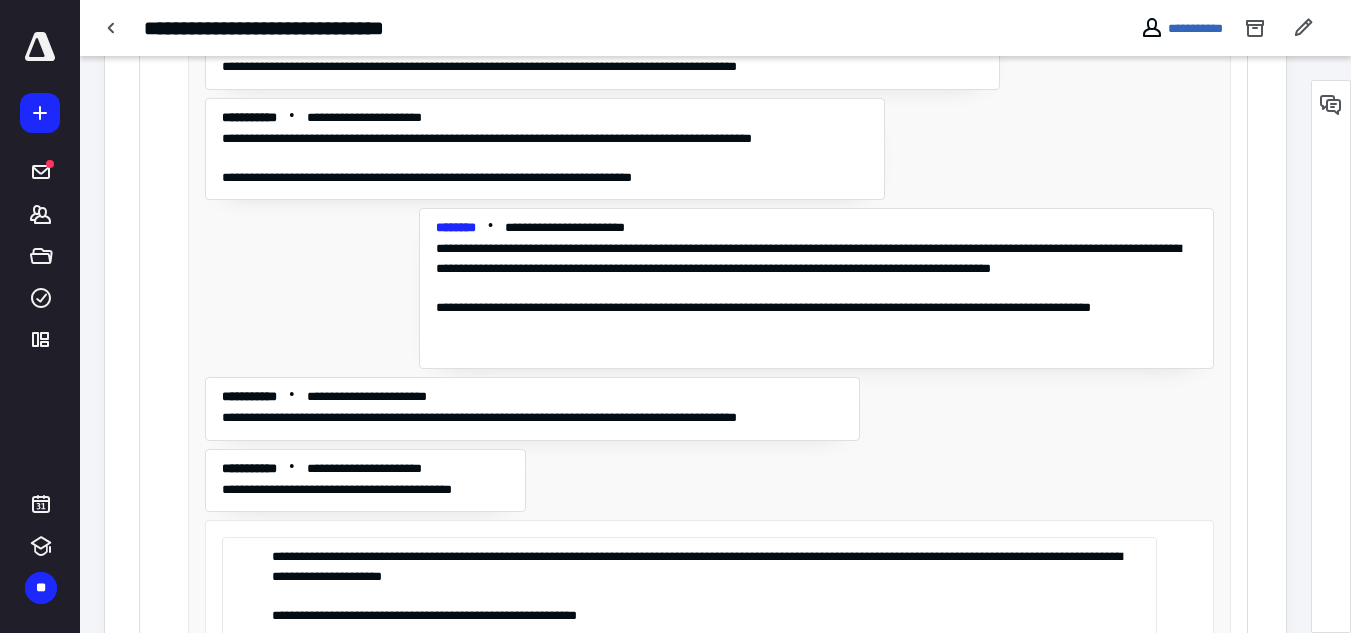 scroll, scrollTop: 2906, scrollLeft: 0, axis: vertical 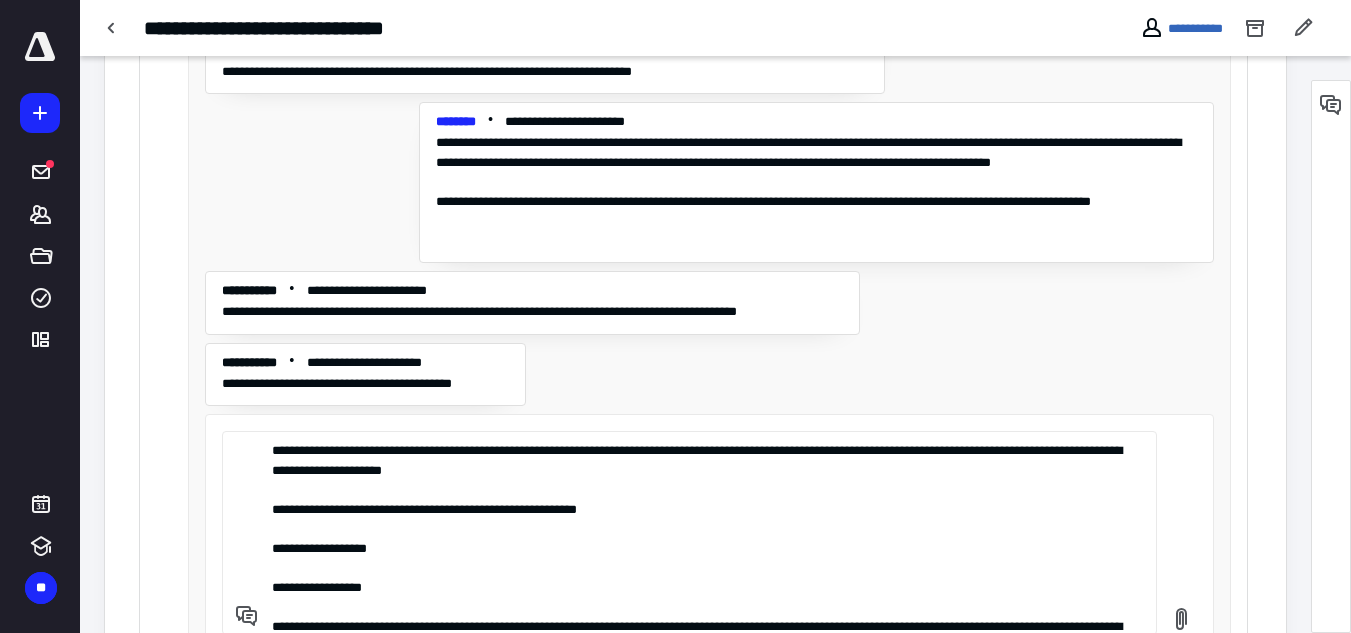 click on "**********" at bounding box center (701, 533) 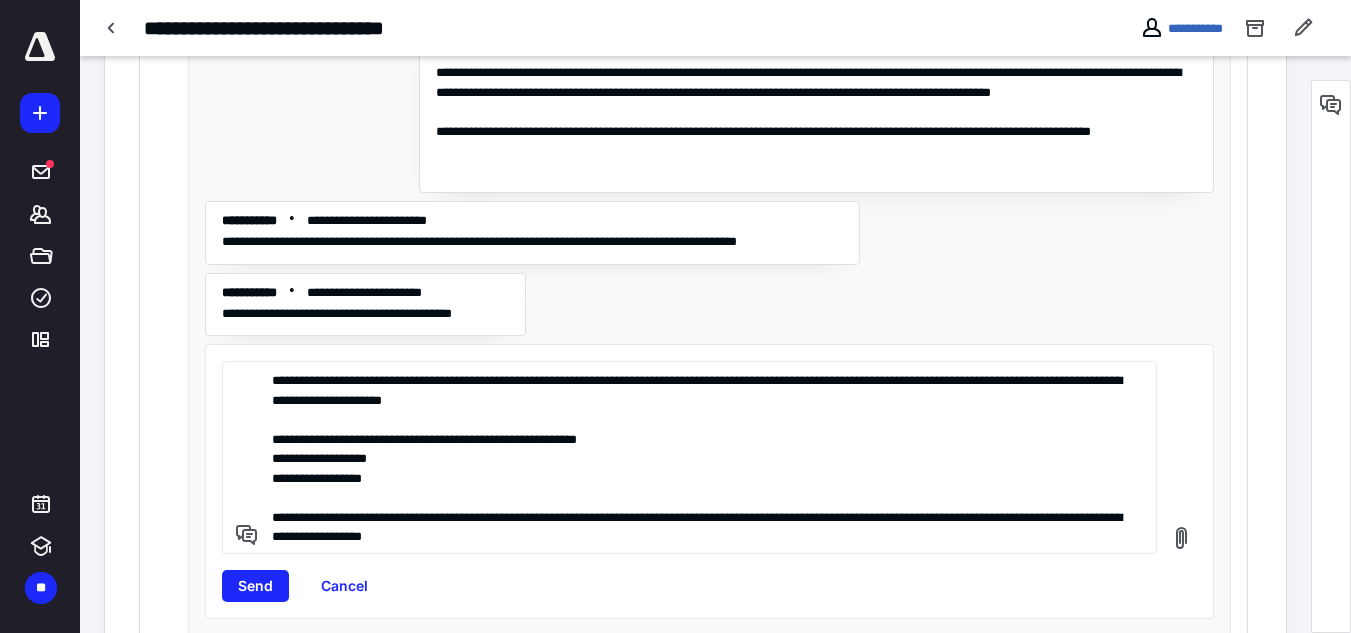 scroll, scrollTop: 3006, scrollLeft: 0, axis: vertical 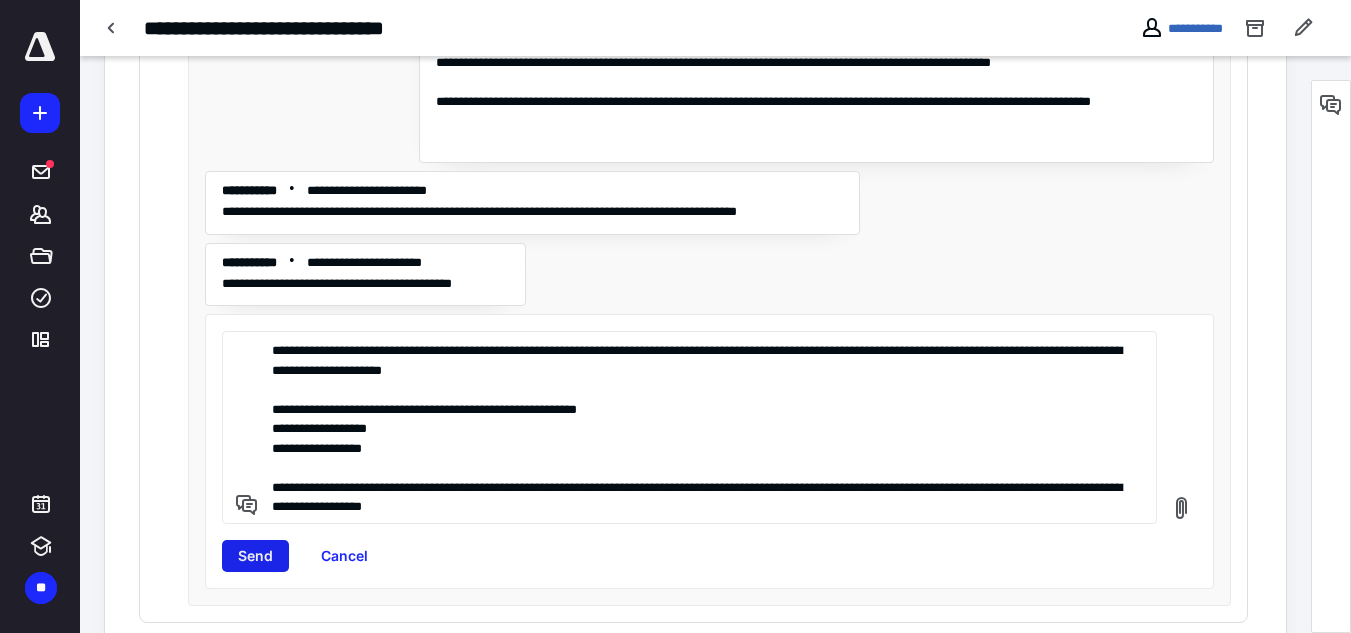 type on "**********" 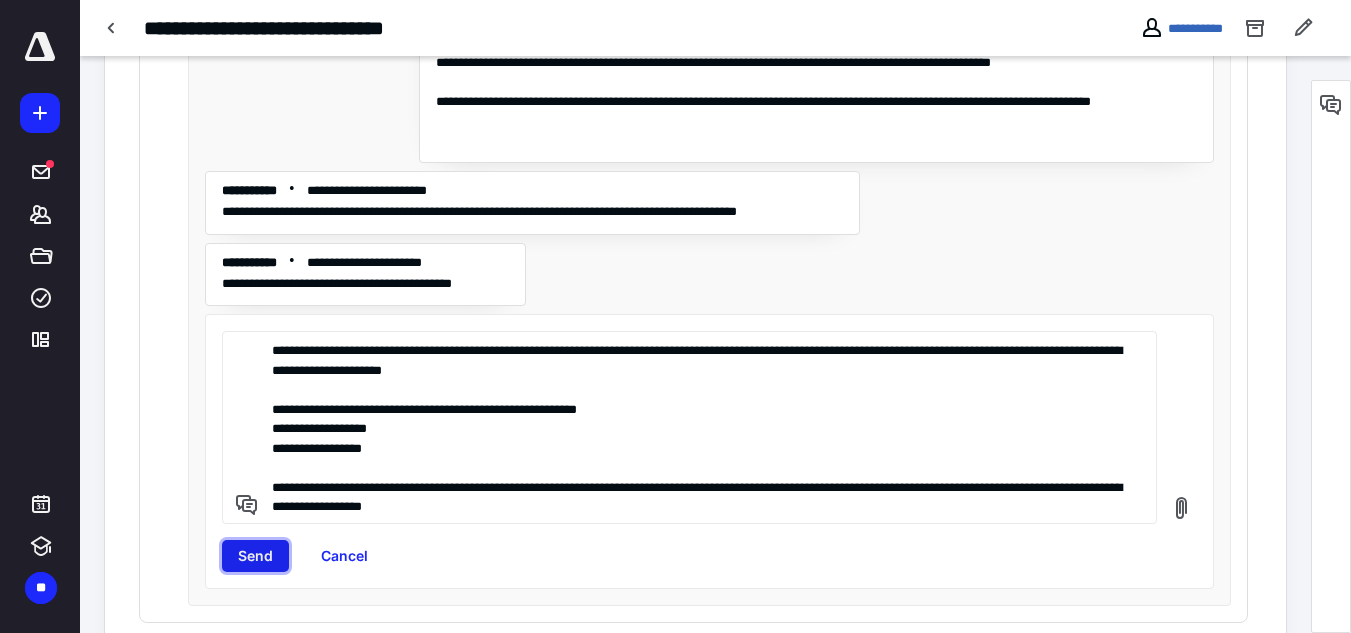click on "Send" at bounding box center (255, 556) 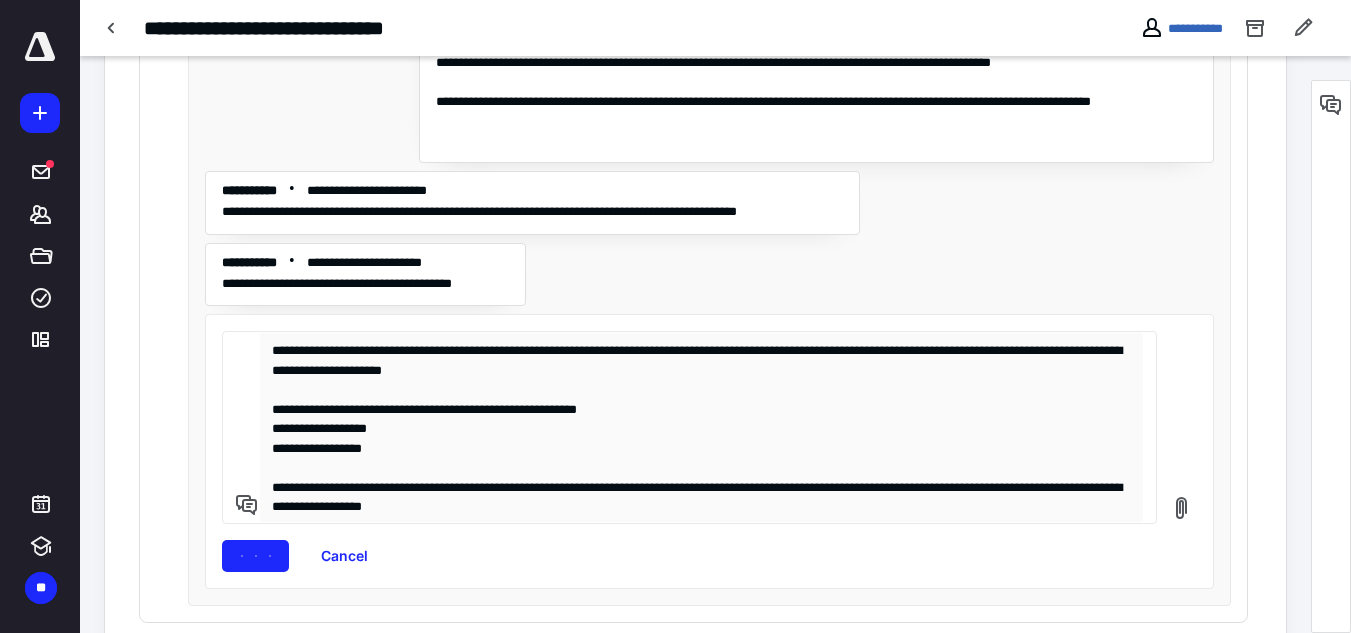 type 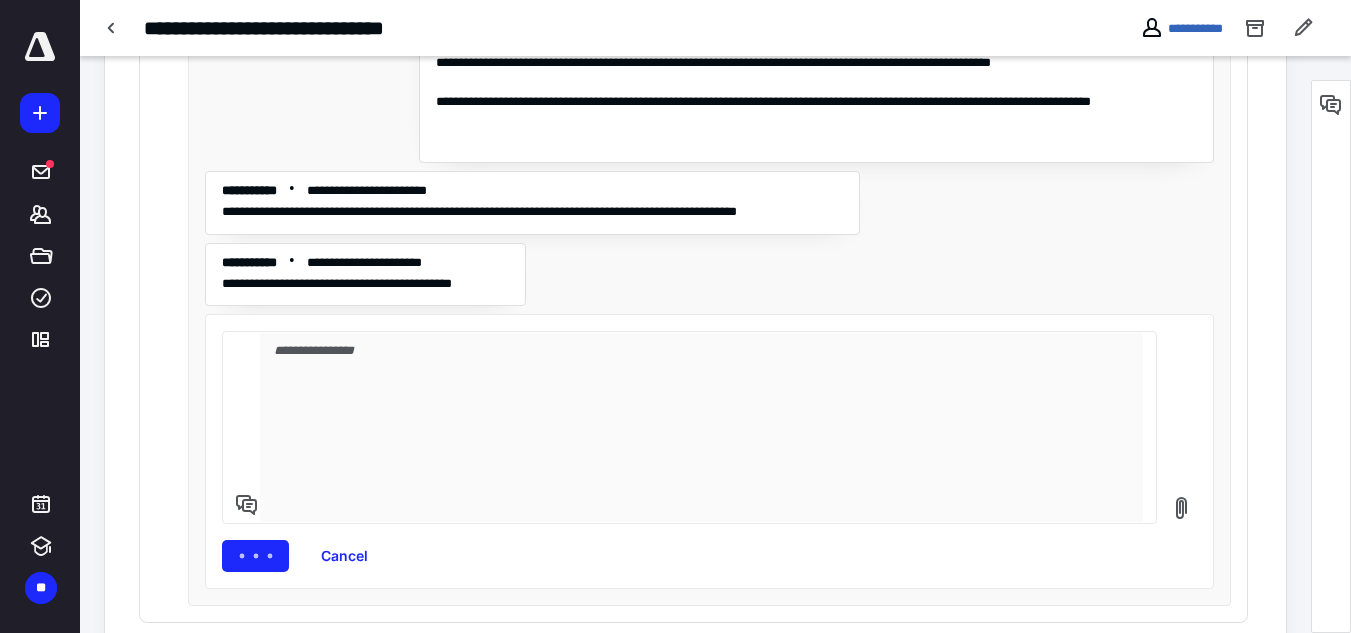 scroll, scrollTop: 3786, scrollLeft: 0, axis: vertical 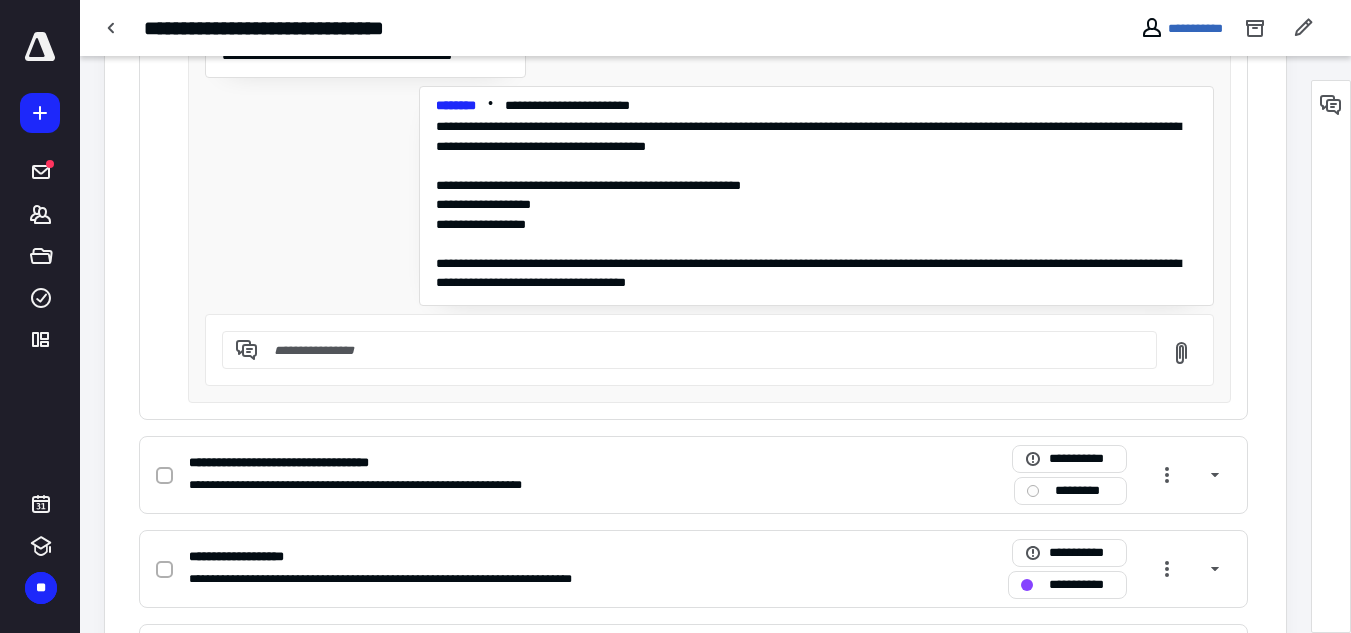 click at bounding box center [1331, 356] 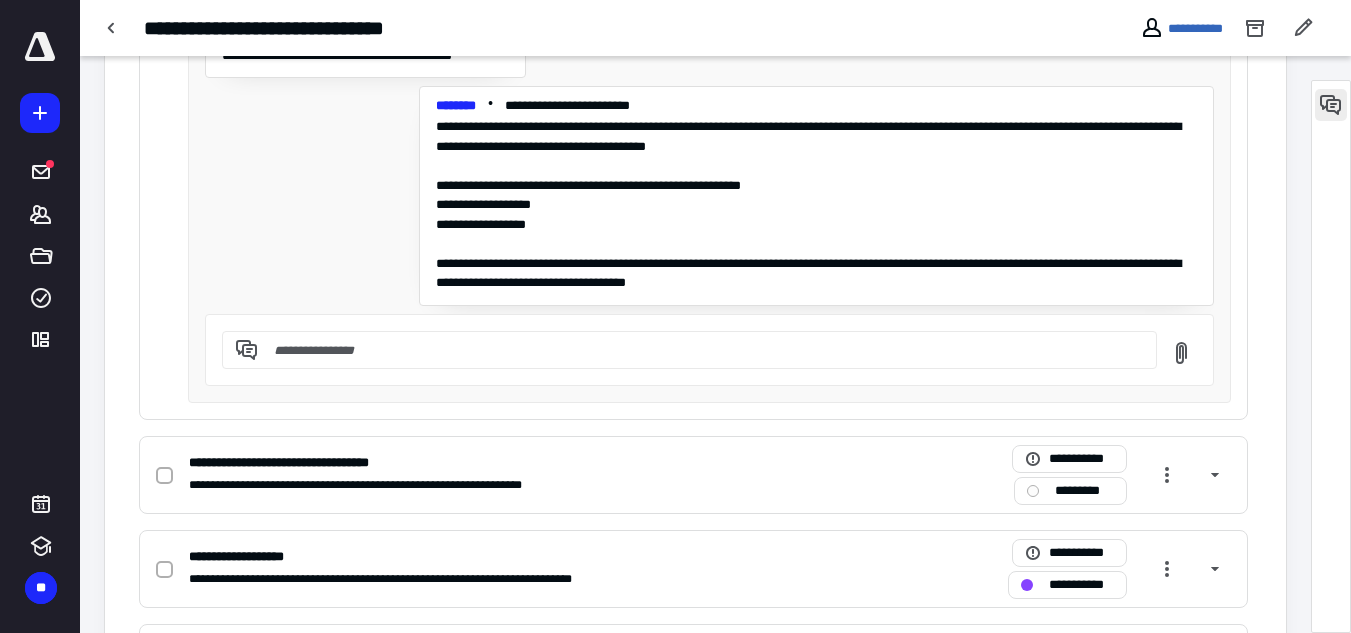 click at bounding box center (1331, 105) 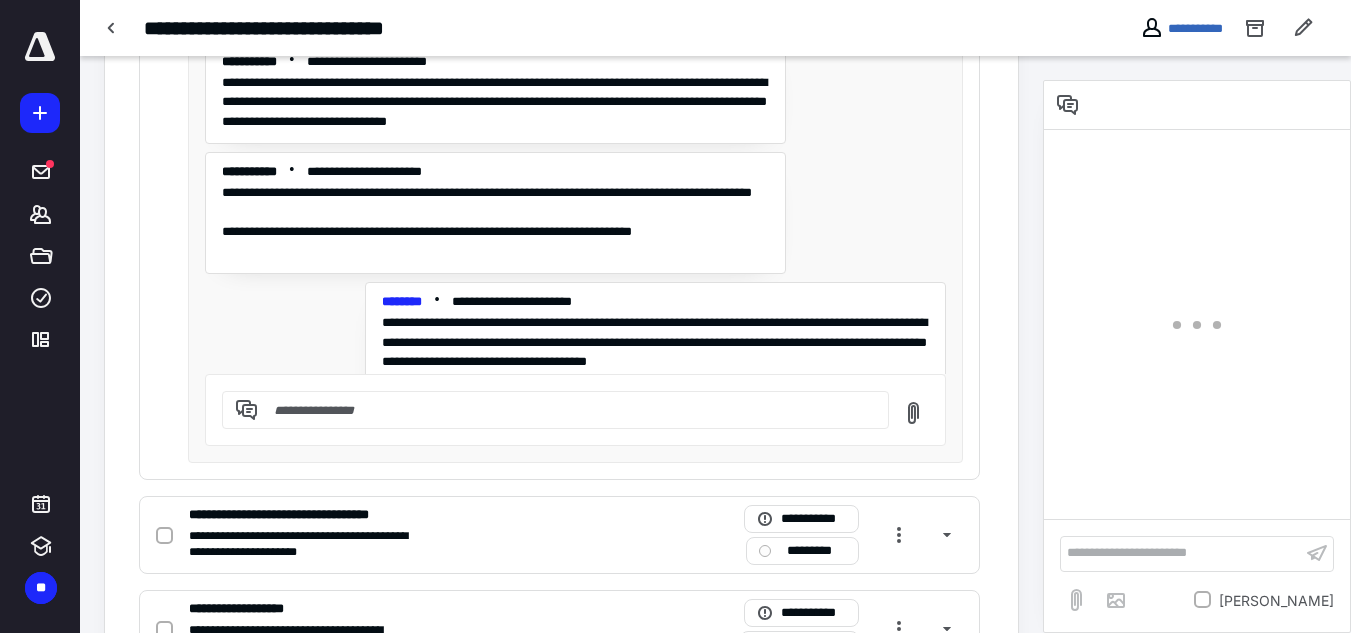 scroll, scrollTop: 4235, scrollLeft: 0, axis: vertical 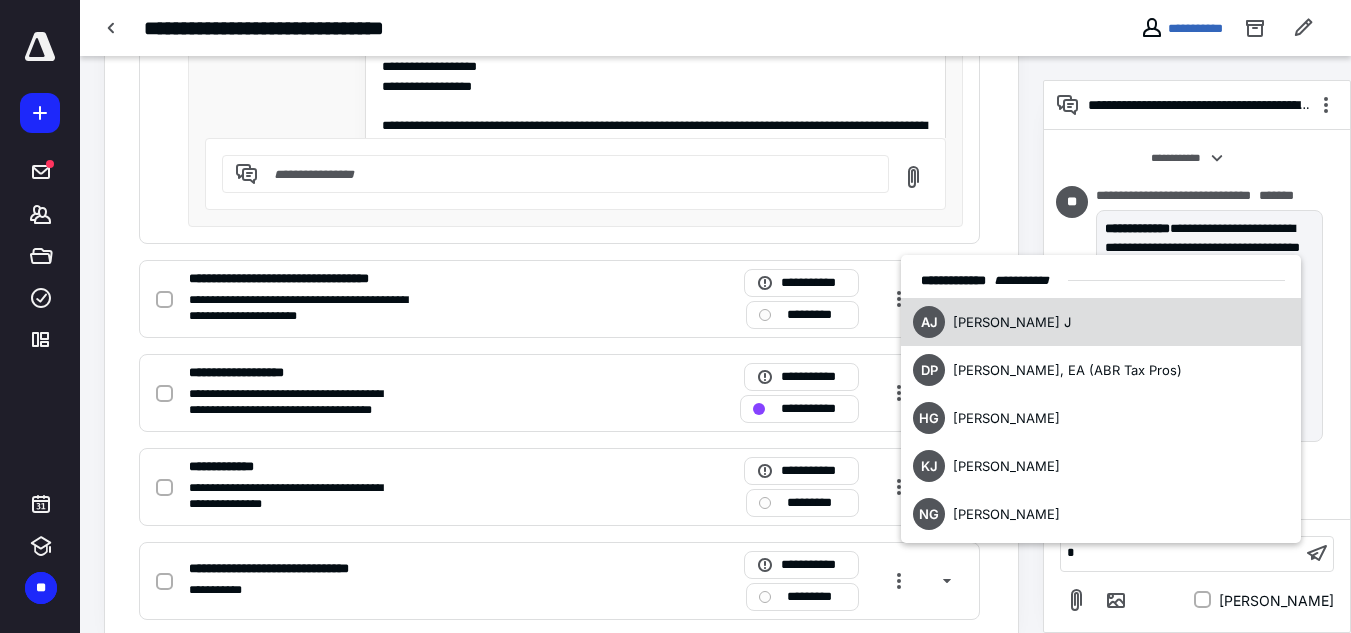 type 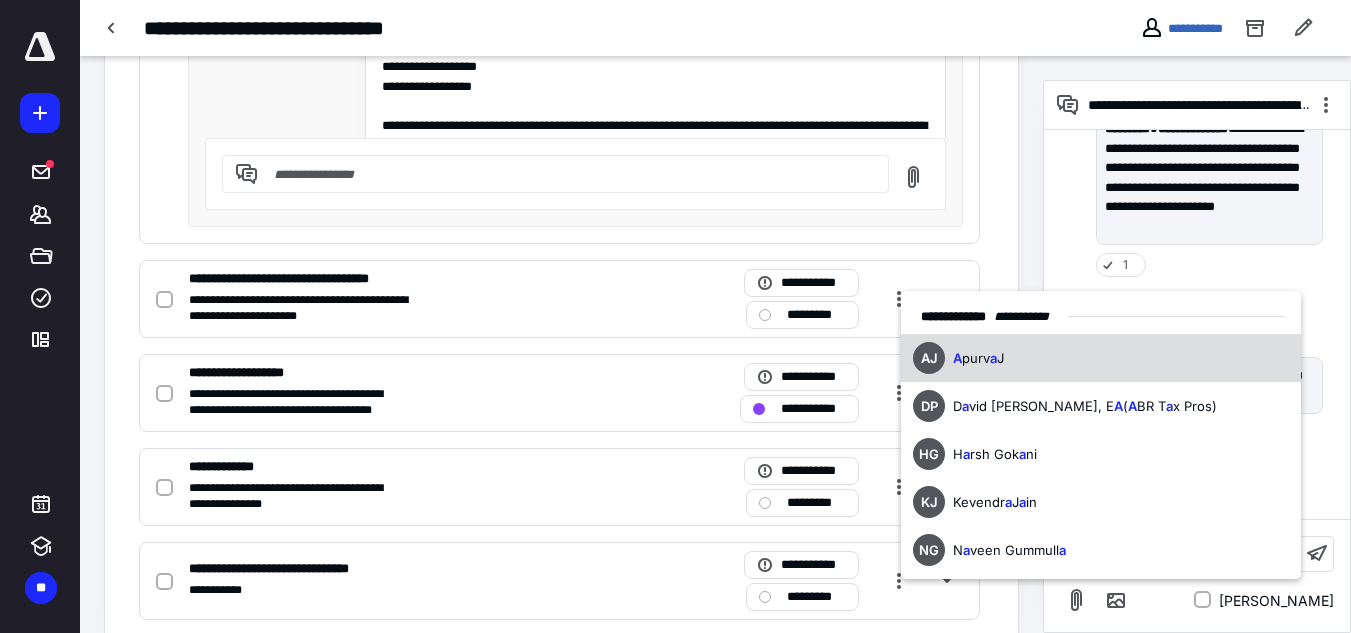 scroll, scrollTop: 3278, scrollLeft: 0, axis: vertical 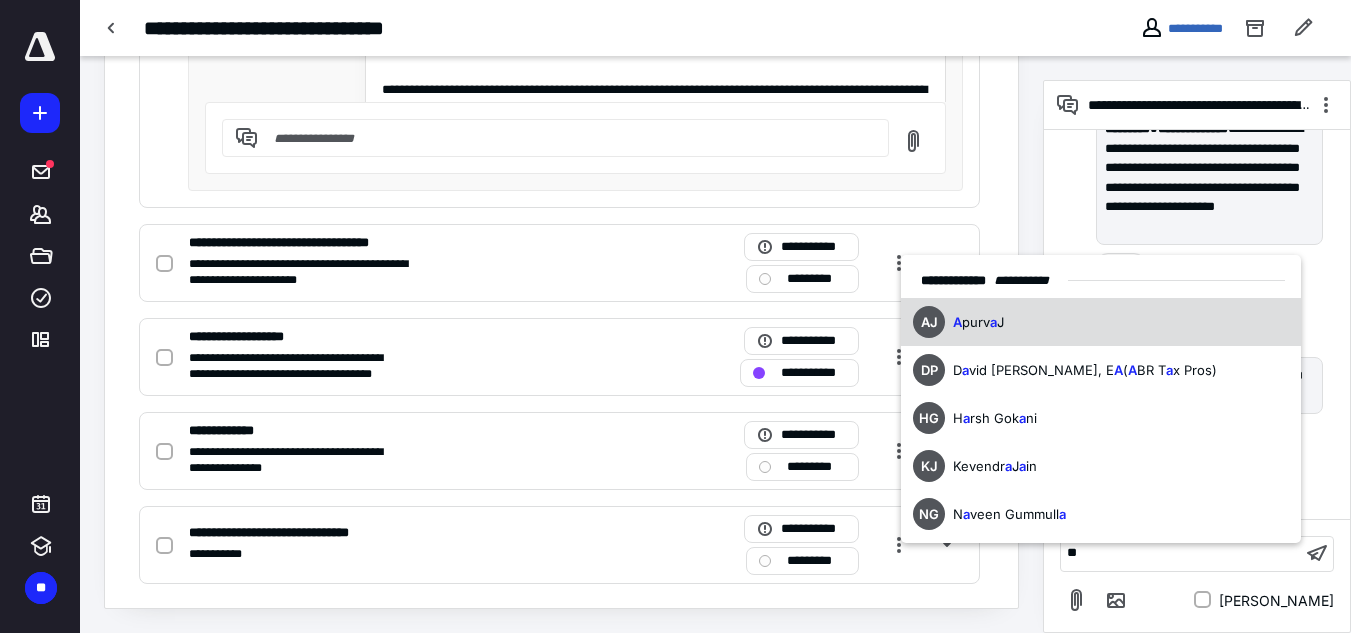 click on "a" at bounding box center (993, 322) 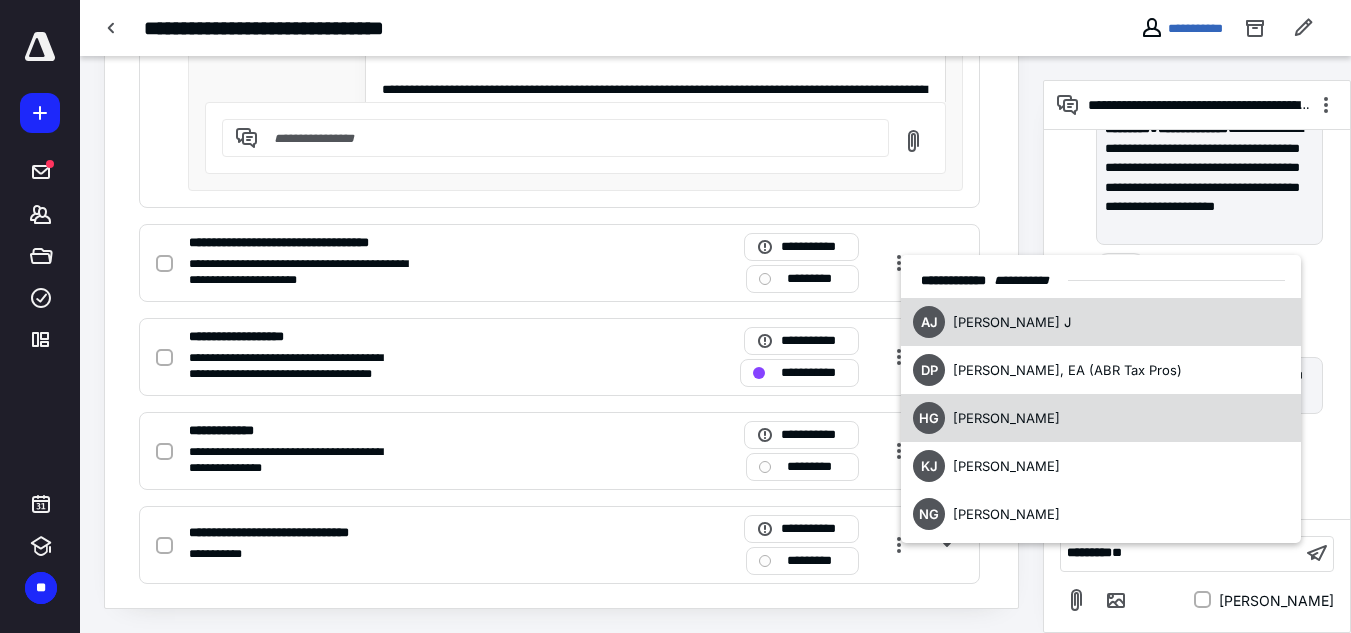 click on "[PERSON_NAME] [PERSON_NAME]" at bounding box center (1101, 418) 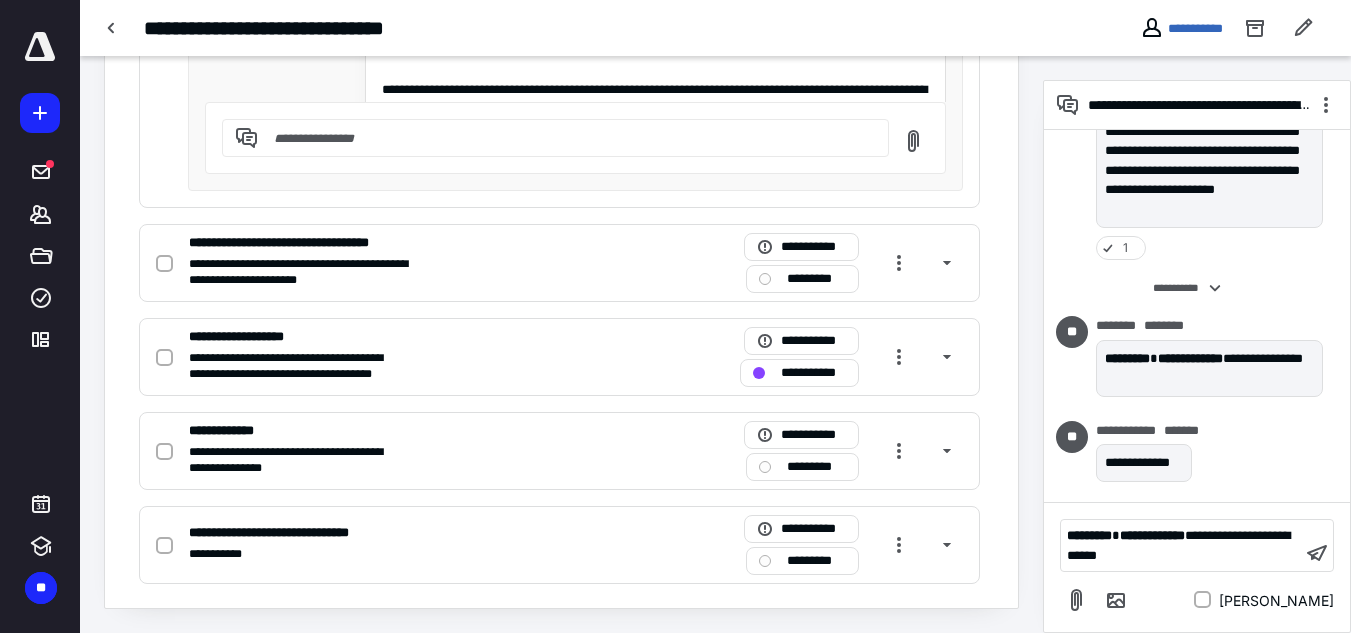 scroll, scrollTop: 5681, scrollLeft: 0, axis: vertical 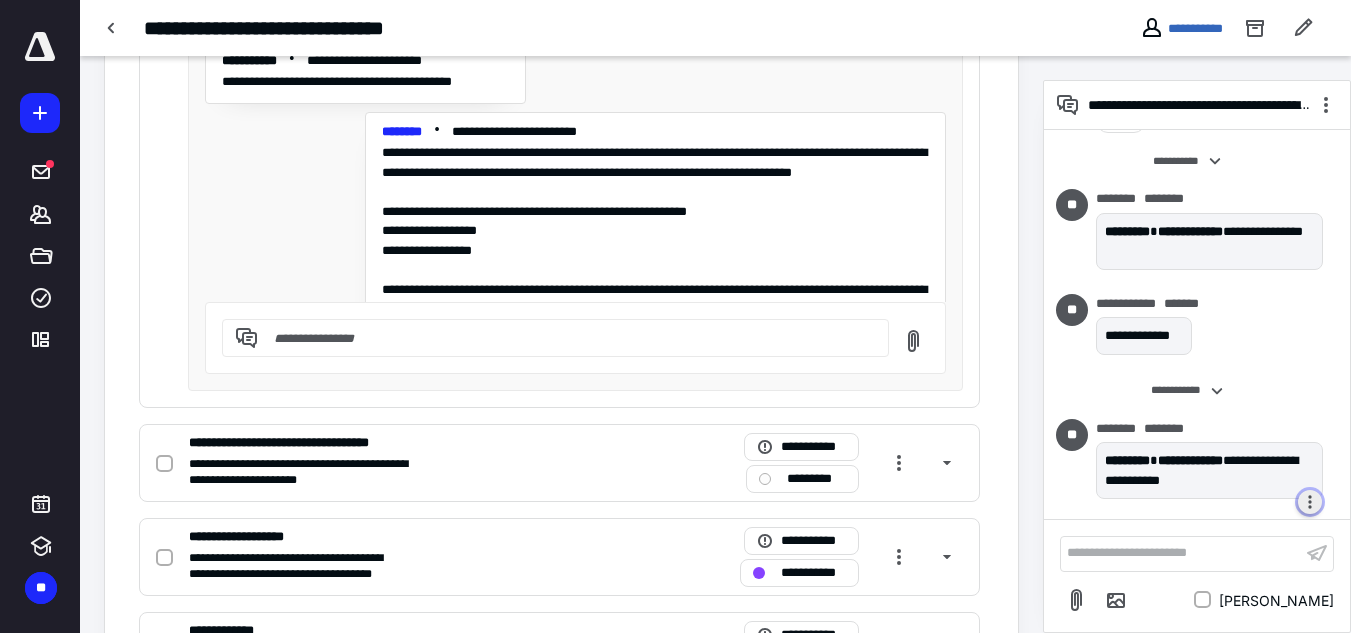 click at bounding box center [1310, 502] 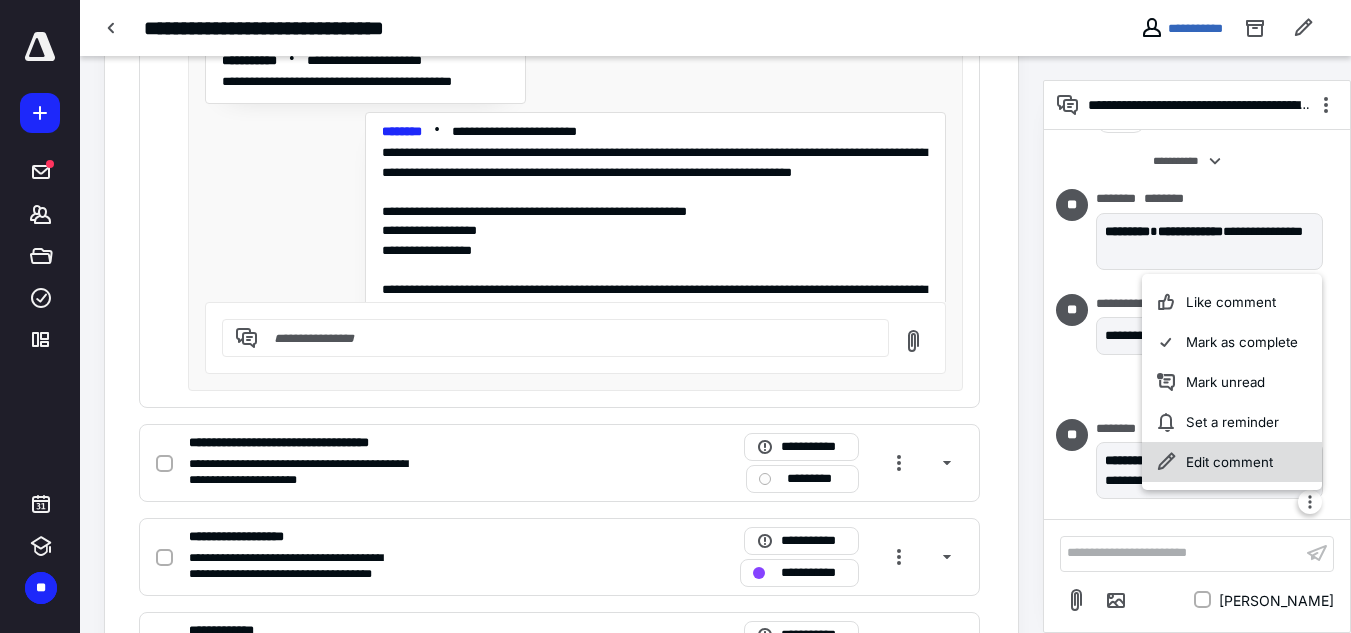 click on "Edit comment" at bounding box center [1232, 462] 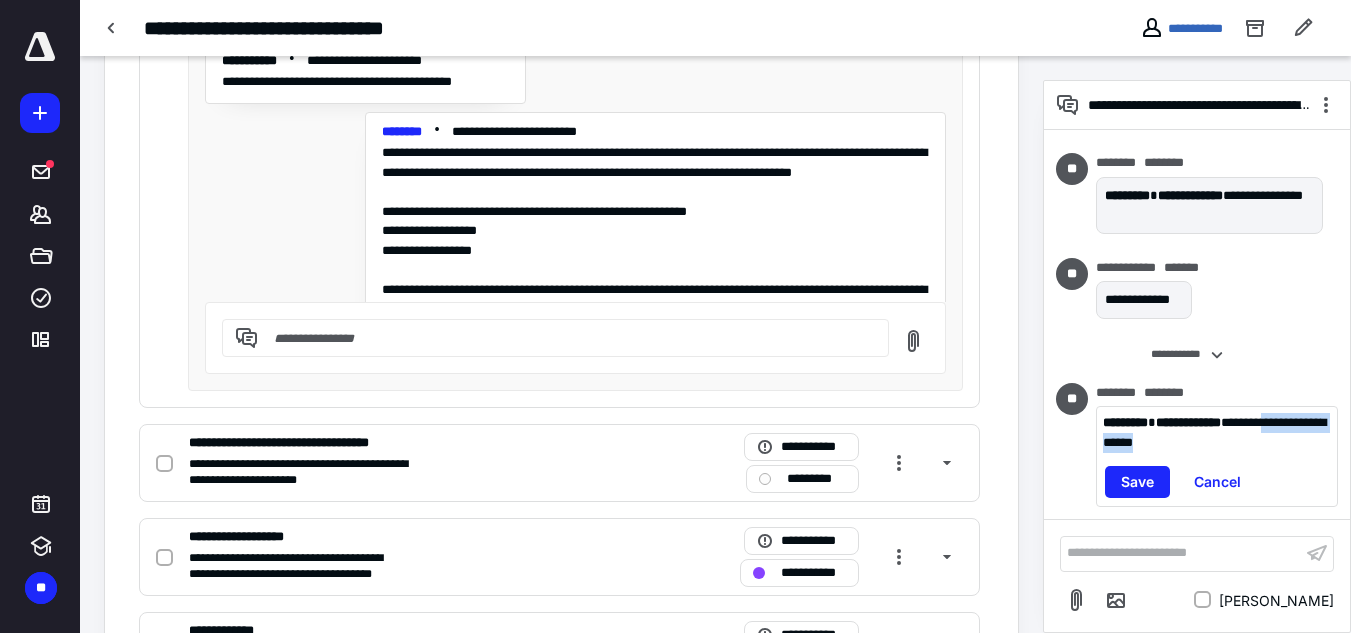 drag, startPoint x: 1251, startPoint y: 478, endPoint x: 1059, endPoint y: 492, distance: 192.50974 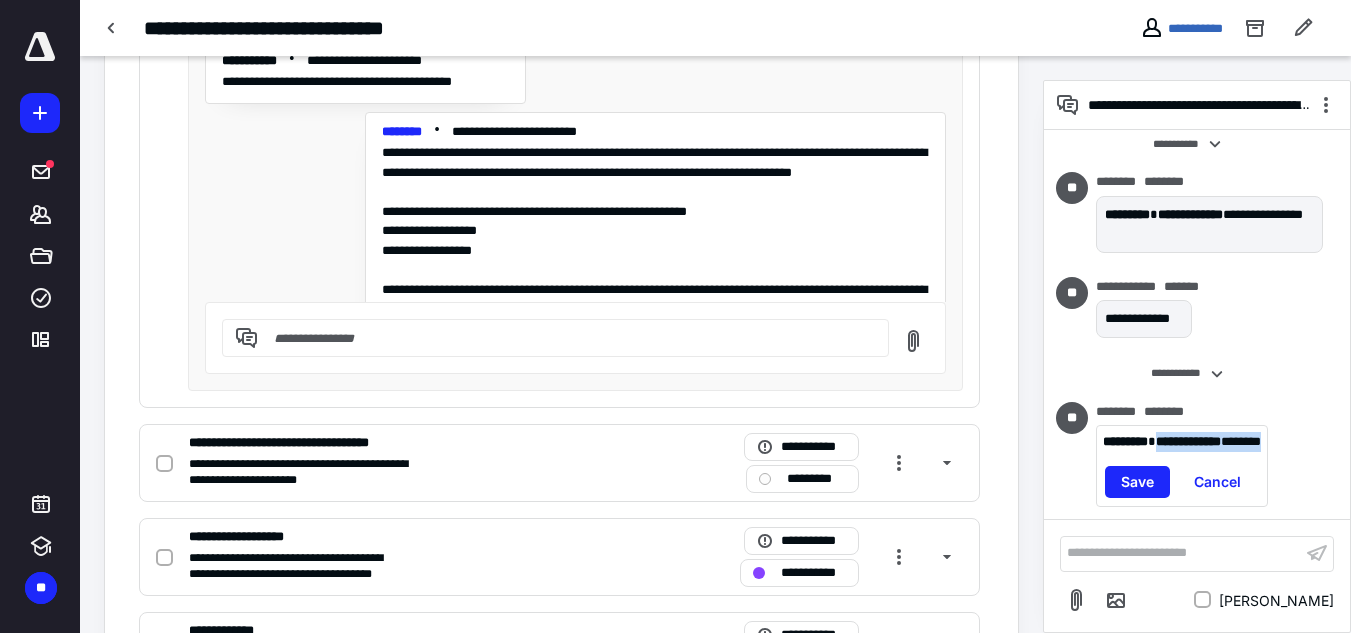 drag, startPoint x: 1177, startPoint y: 456, endPoint x: 1328, endPoint y: 460, distance: 151.05296 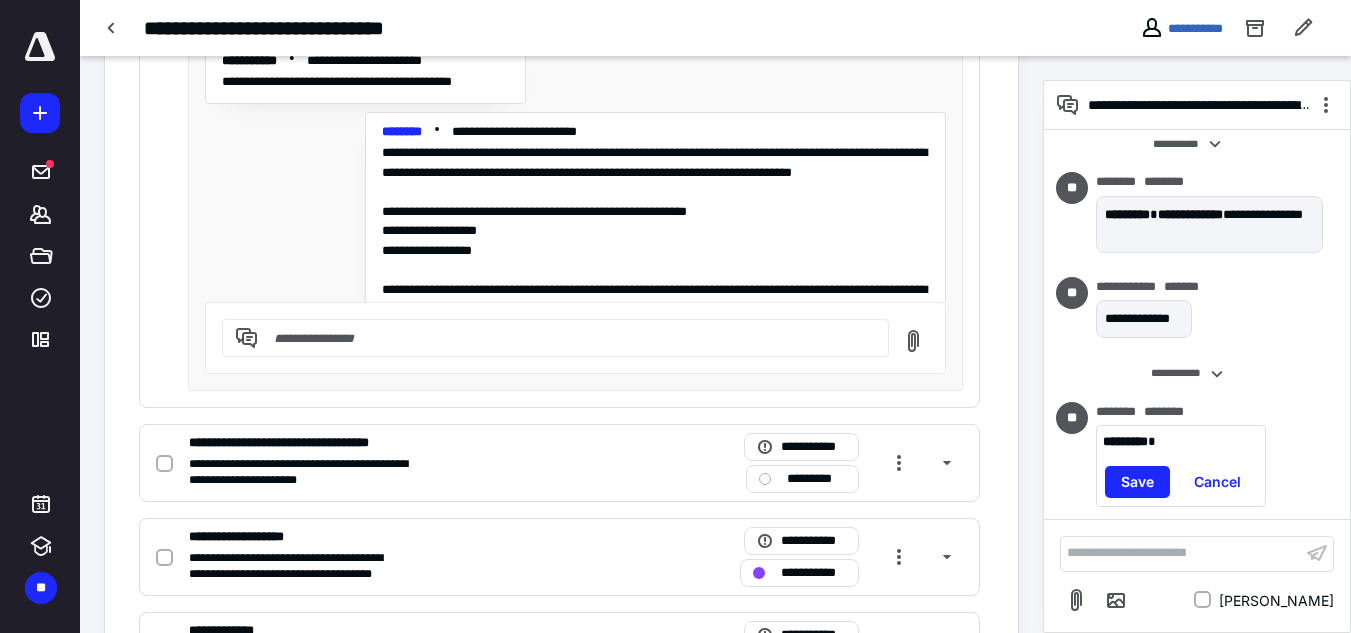 type 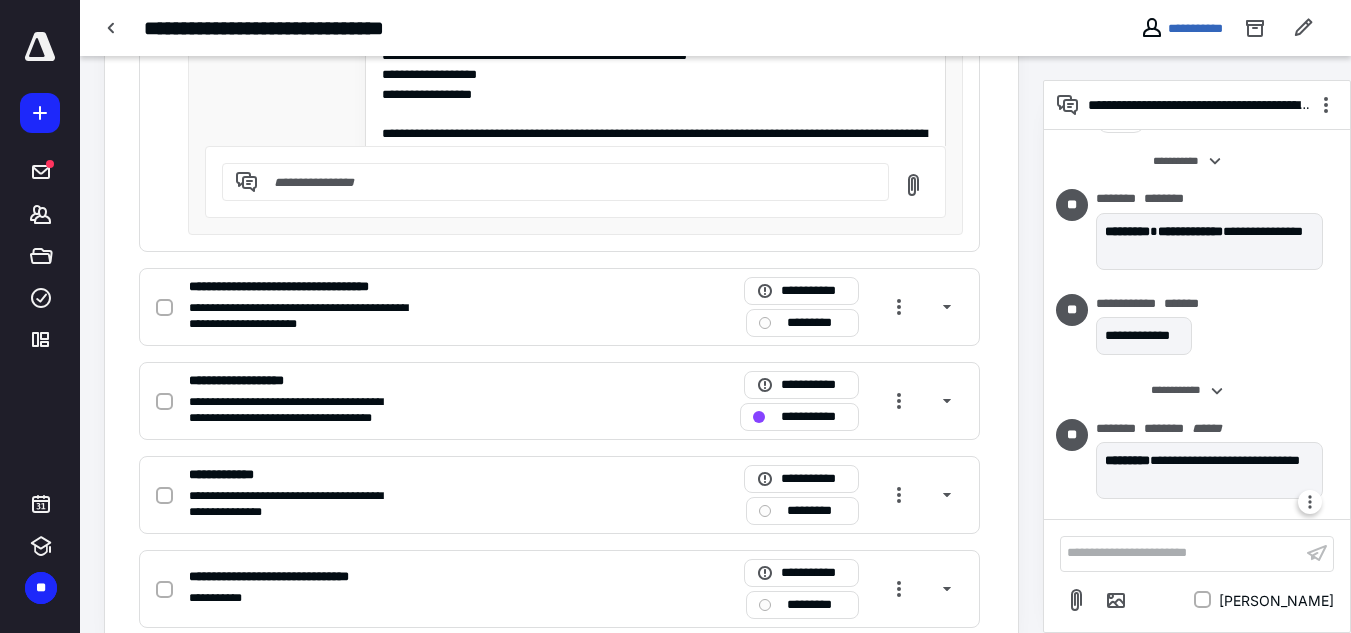 scroll, scrollTop: 3278, scrollLeft: 0, axis: vertical 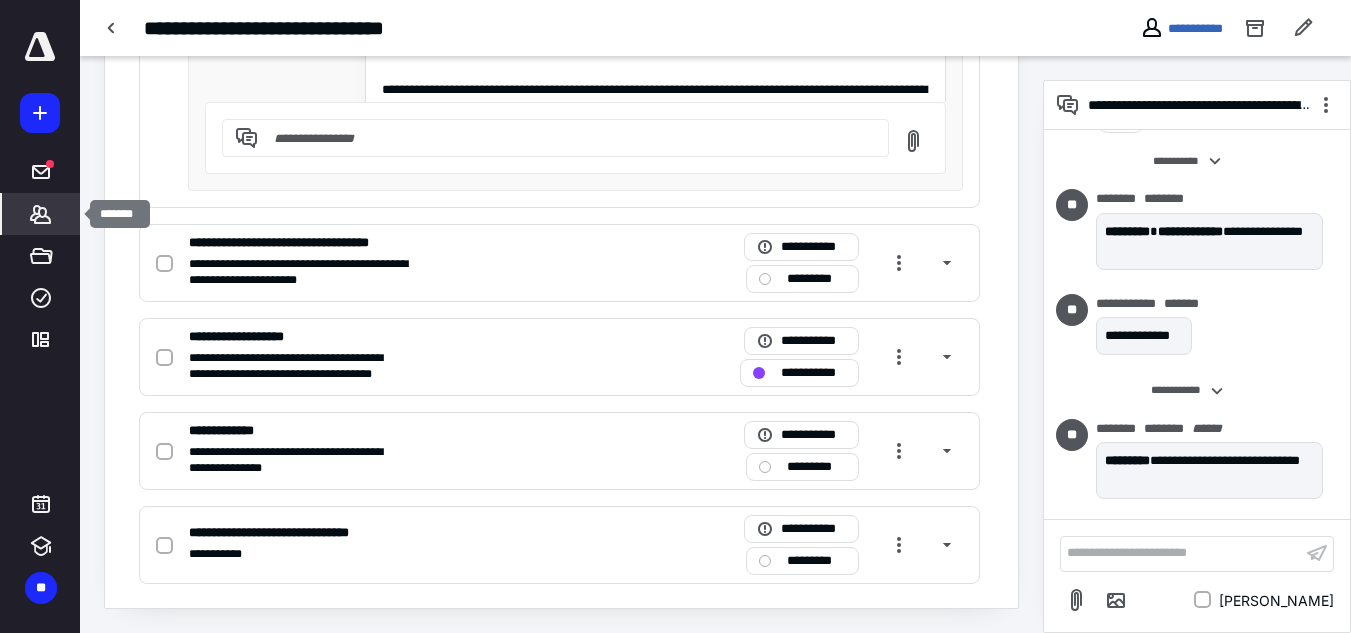 click on "*******" at bounding box center (41, 214) 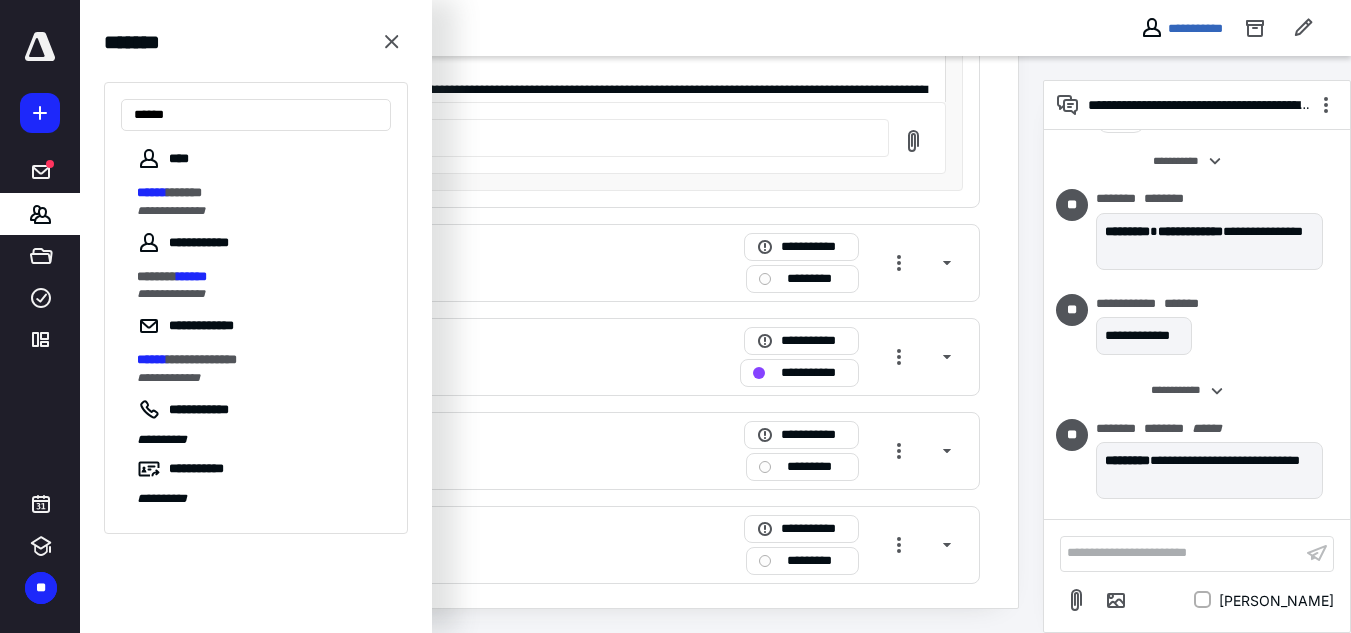 type on "******" 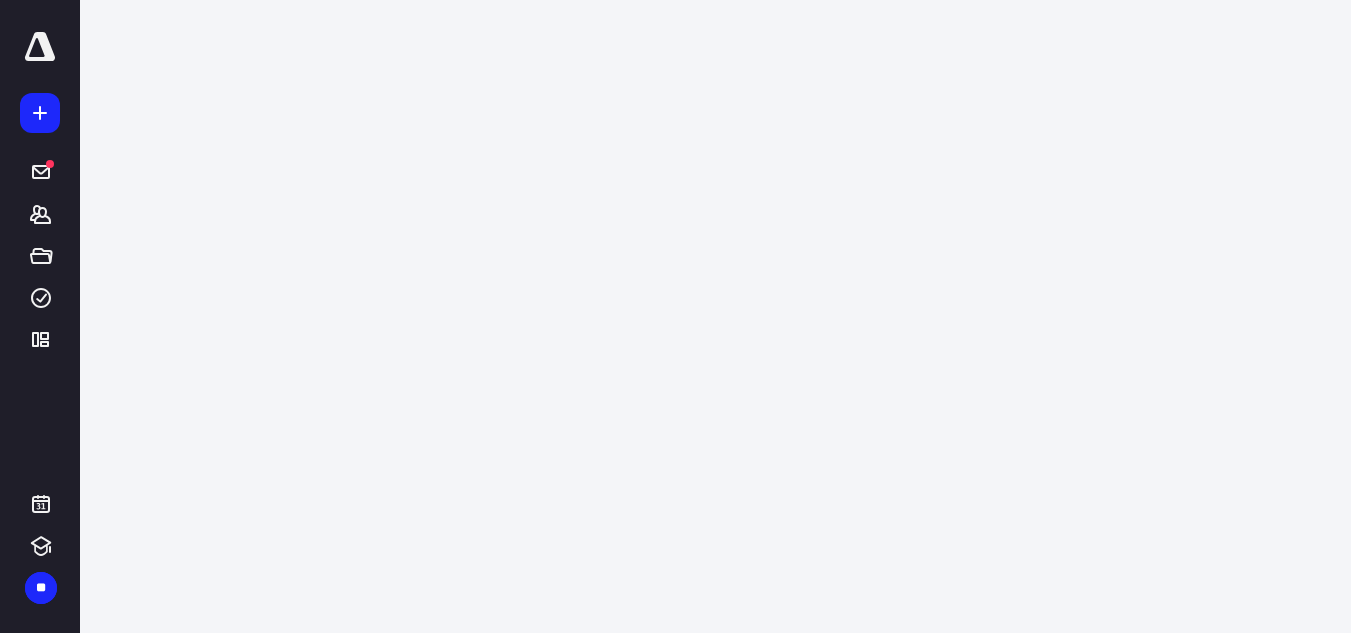 scroll, scrollTop: 0, scrollLeft: 0, axis: both 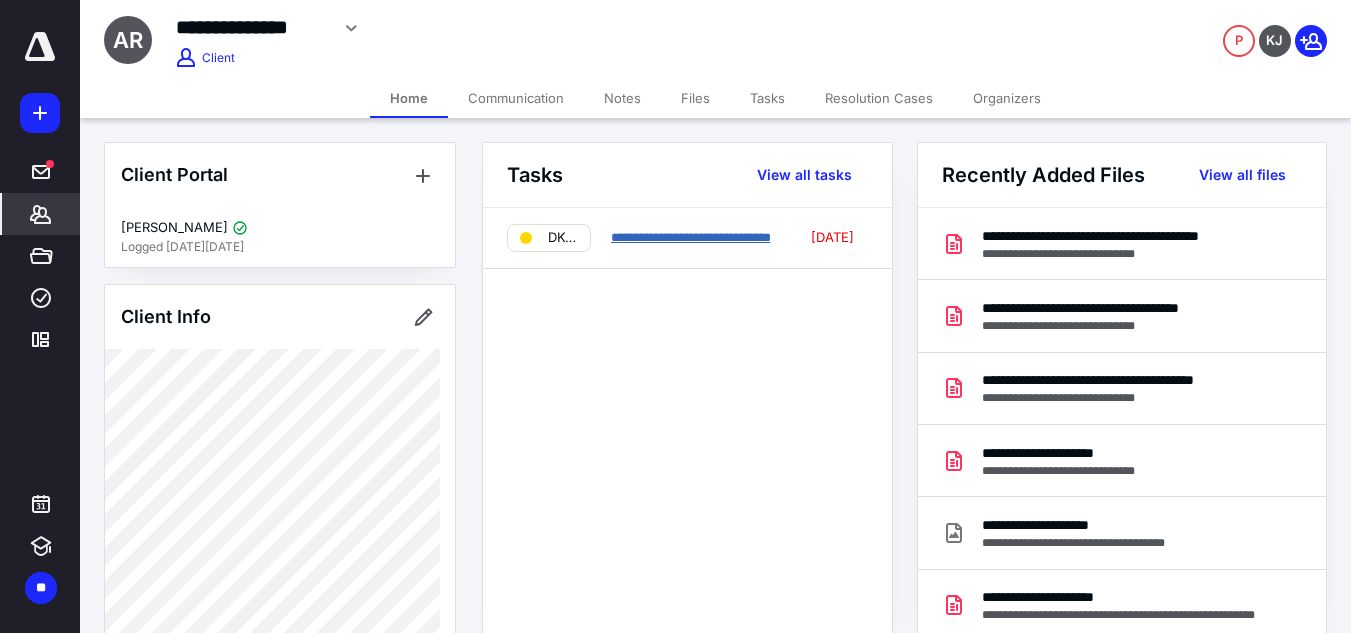click on "**********" at bounding box center (691, 237) 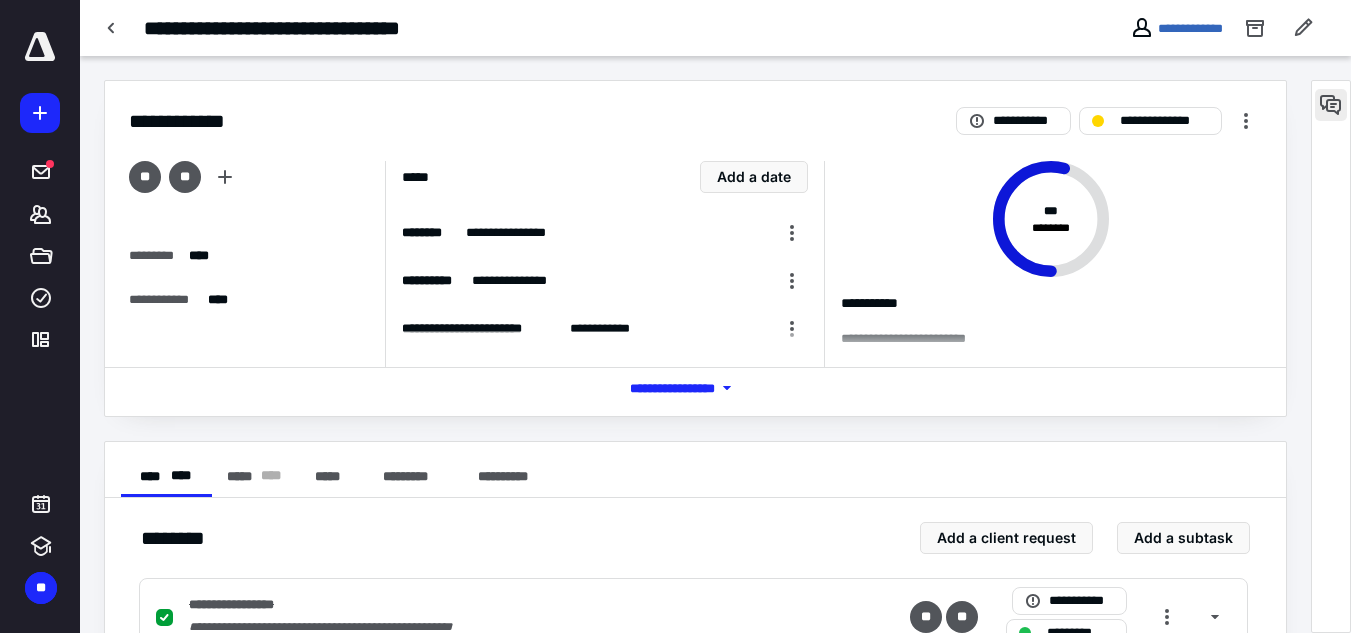 click at bounding box center [1331, 105] 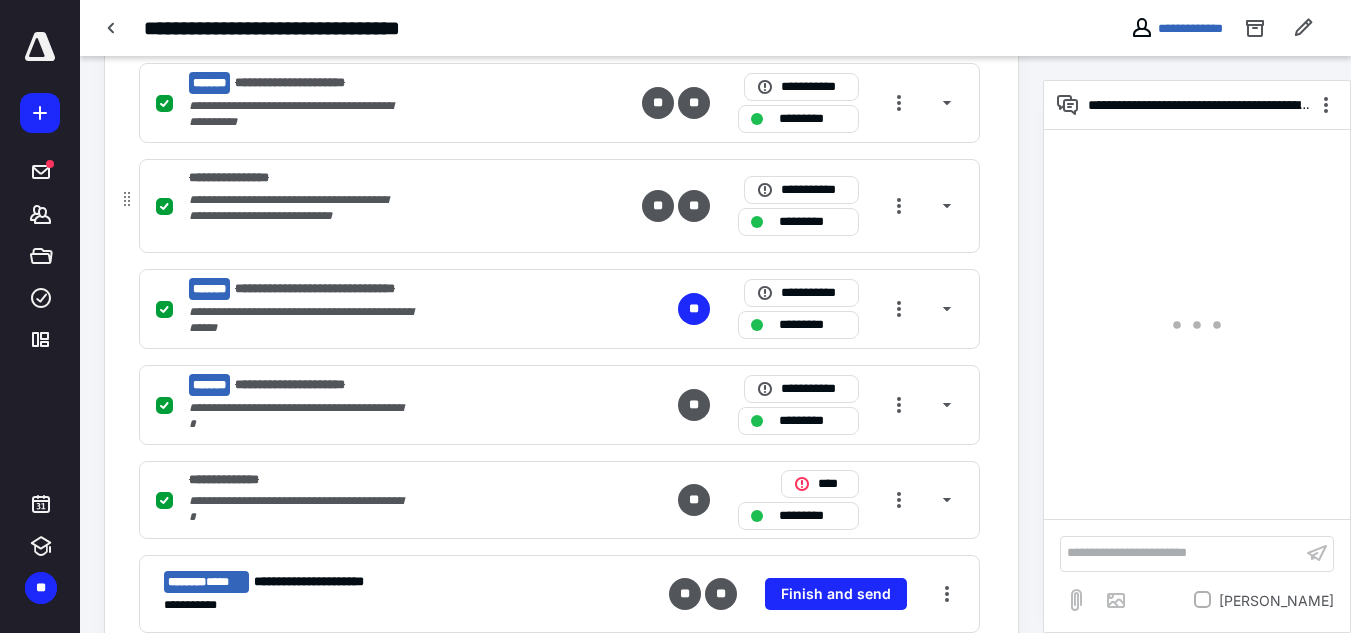 scroll, scrollTop: 800, scrollLeft: 0, axis: vertical 